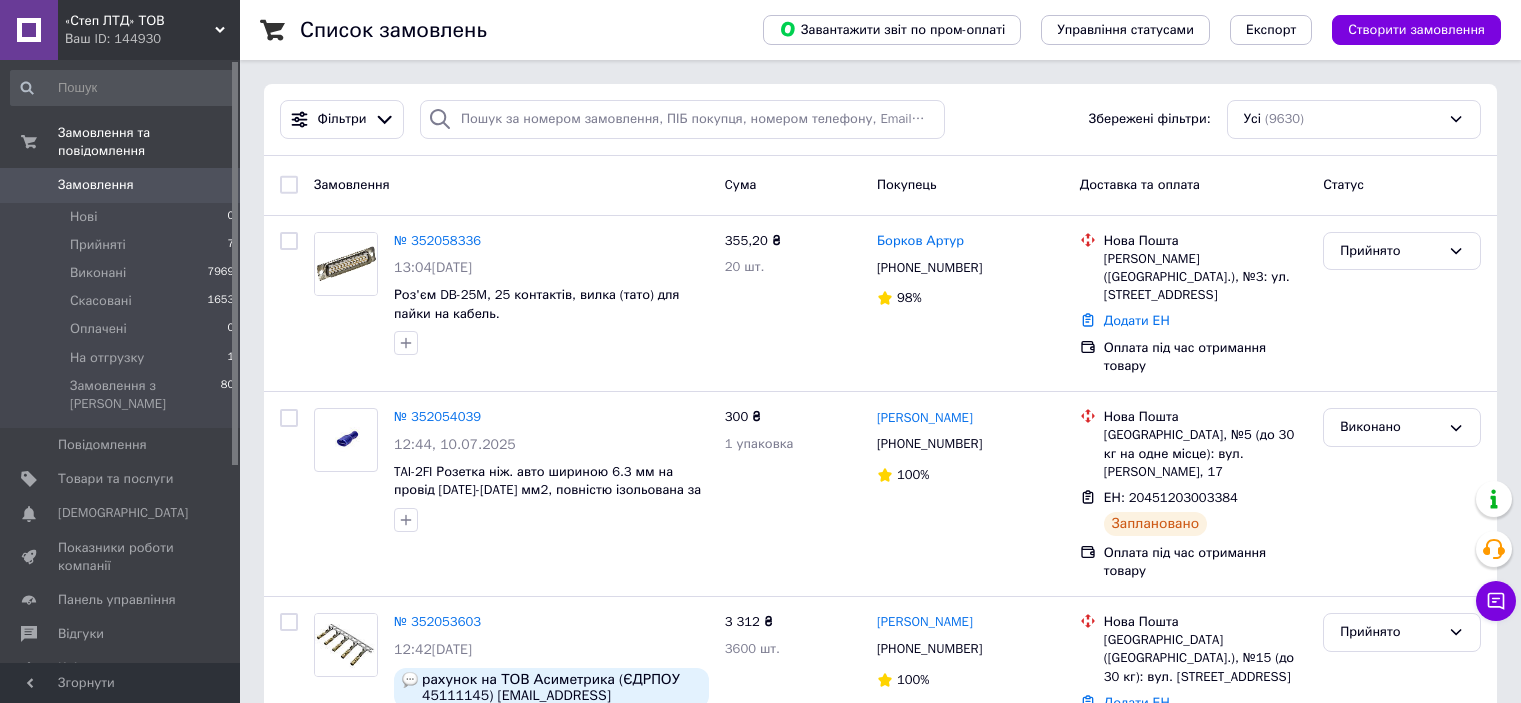 scroll, scrollTop: 0, scrollLeft: 0, axis: both 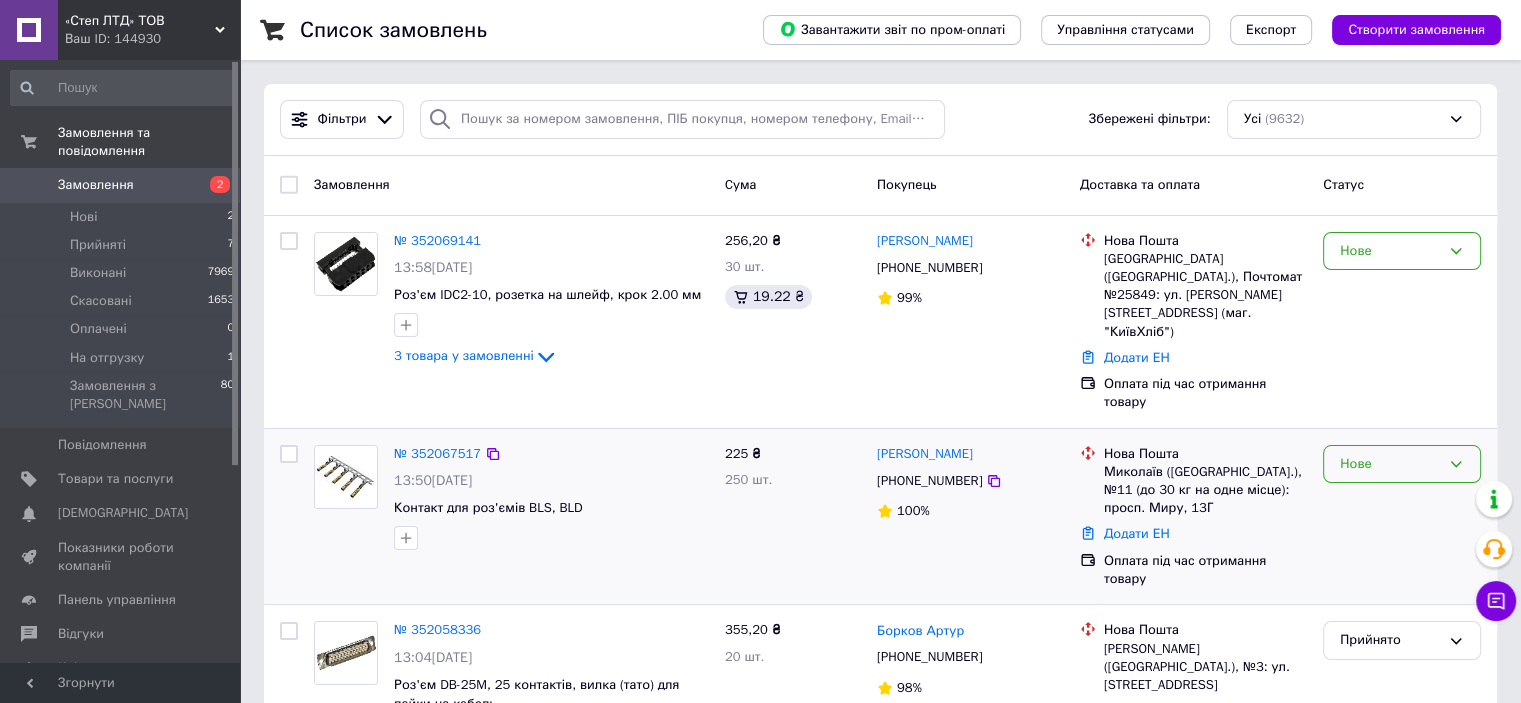 click on "Нове" at bounding box center [1390, 464] 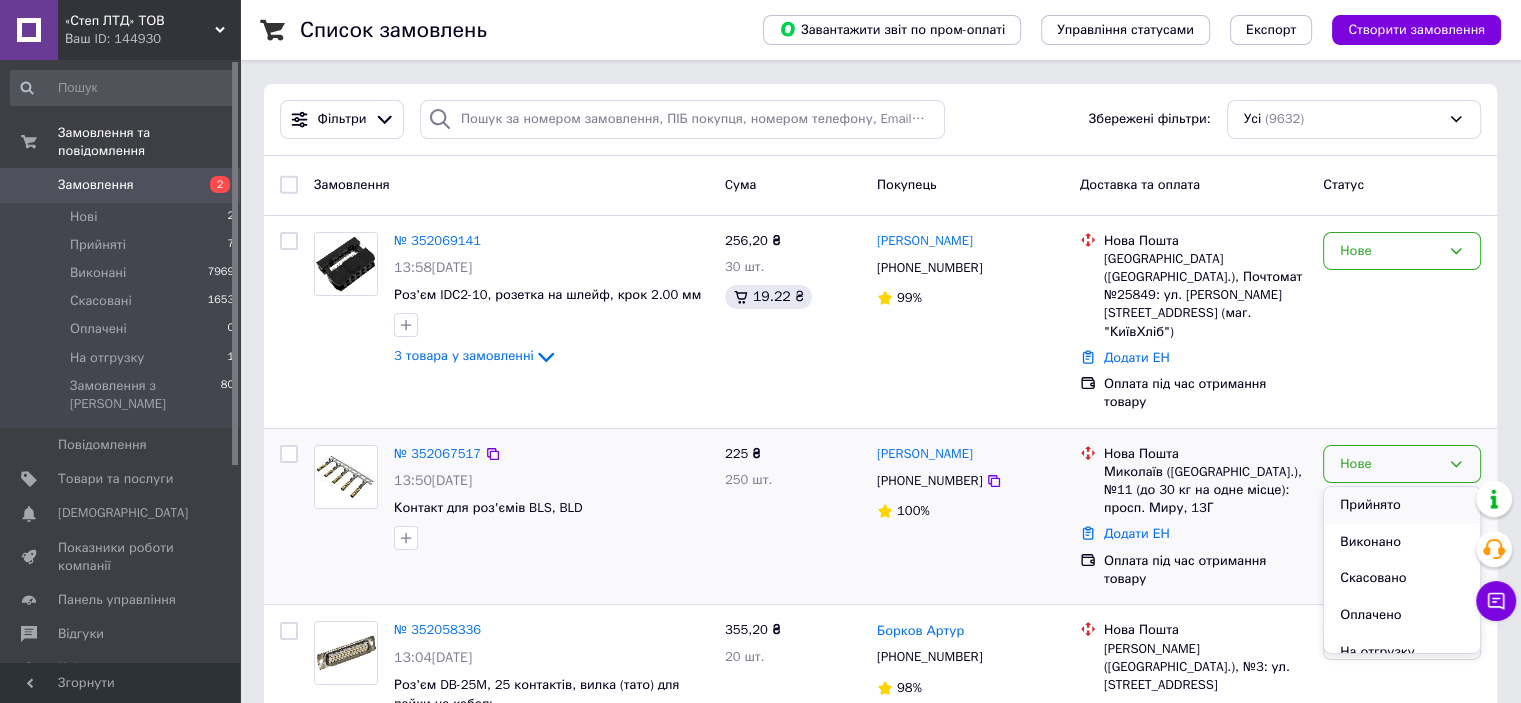 click on "Прийнято" at bounding box center [1402, 505] 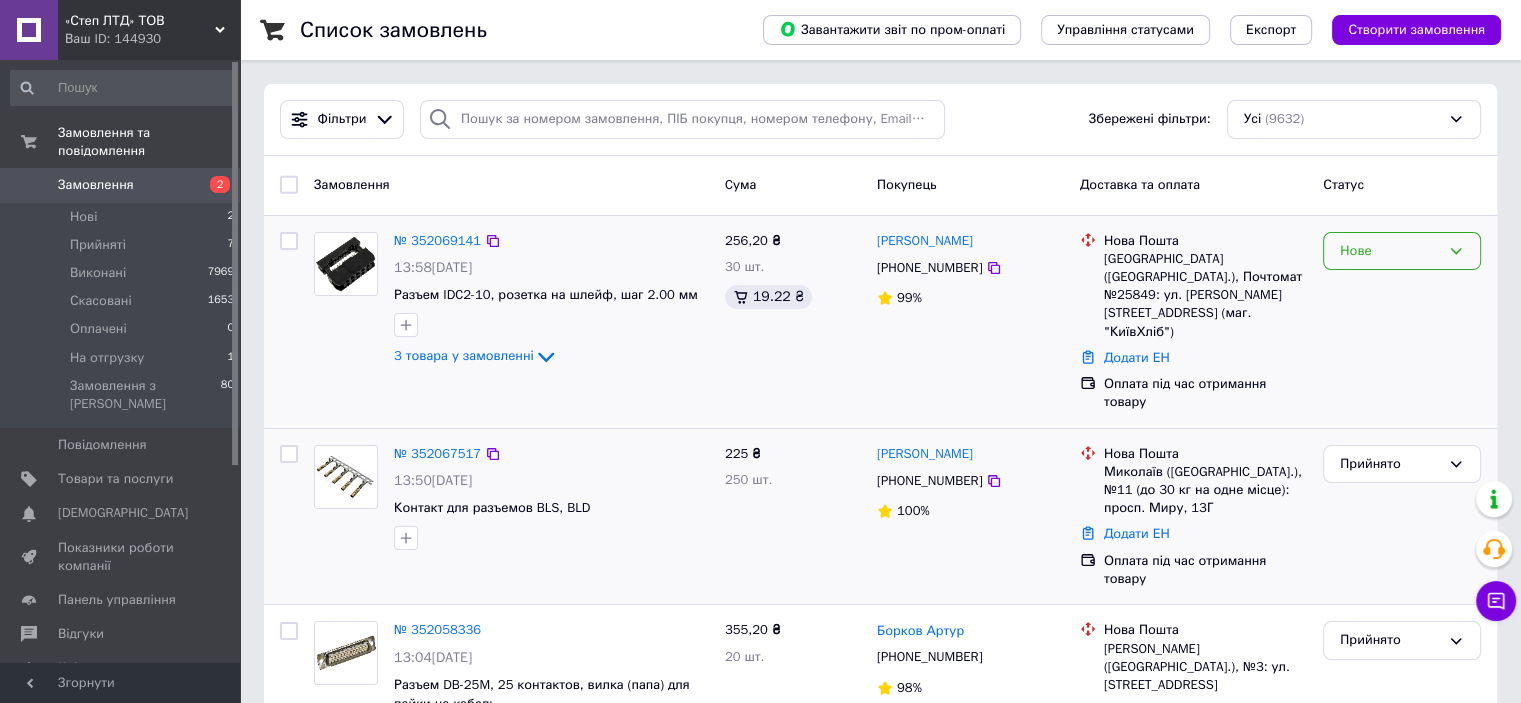 click on "Нове" at bounding box center (1390, 251) 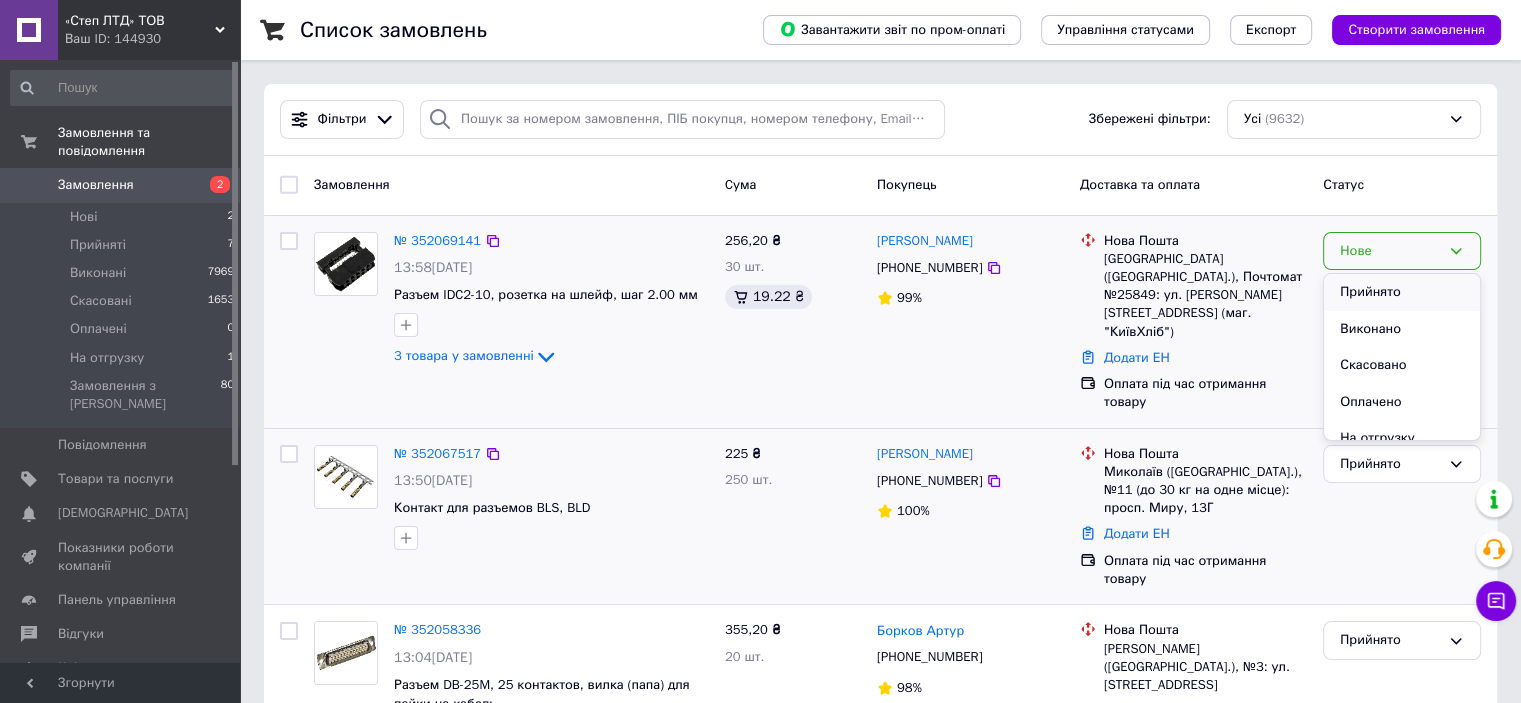 click on "Прийнято" at bounding box center (1402, 292) 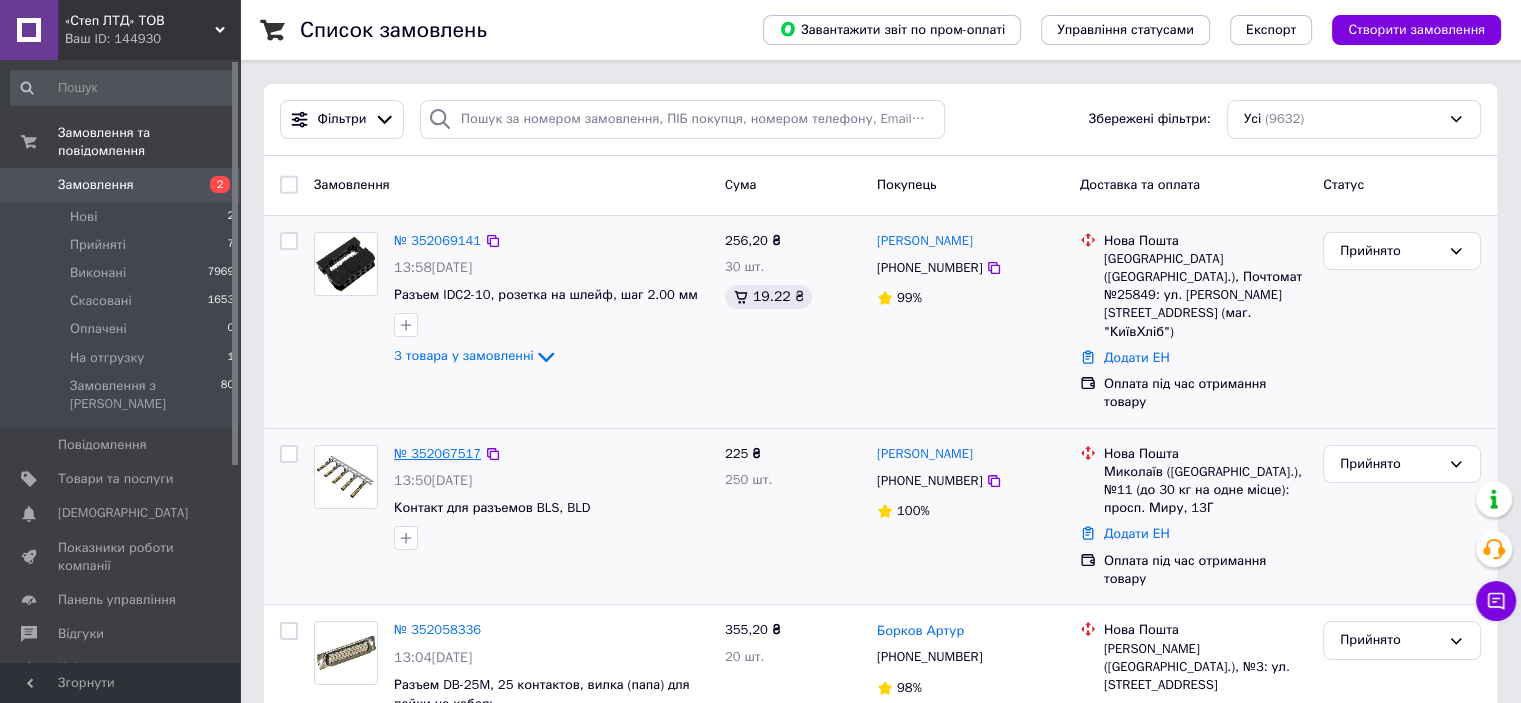 click on "№ 352067517" at bounding box center [437, 453] 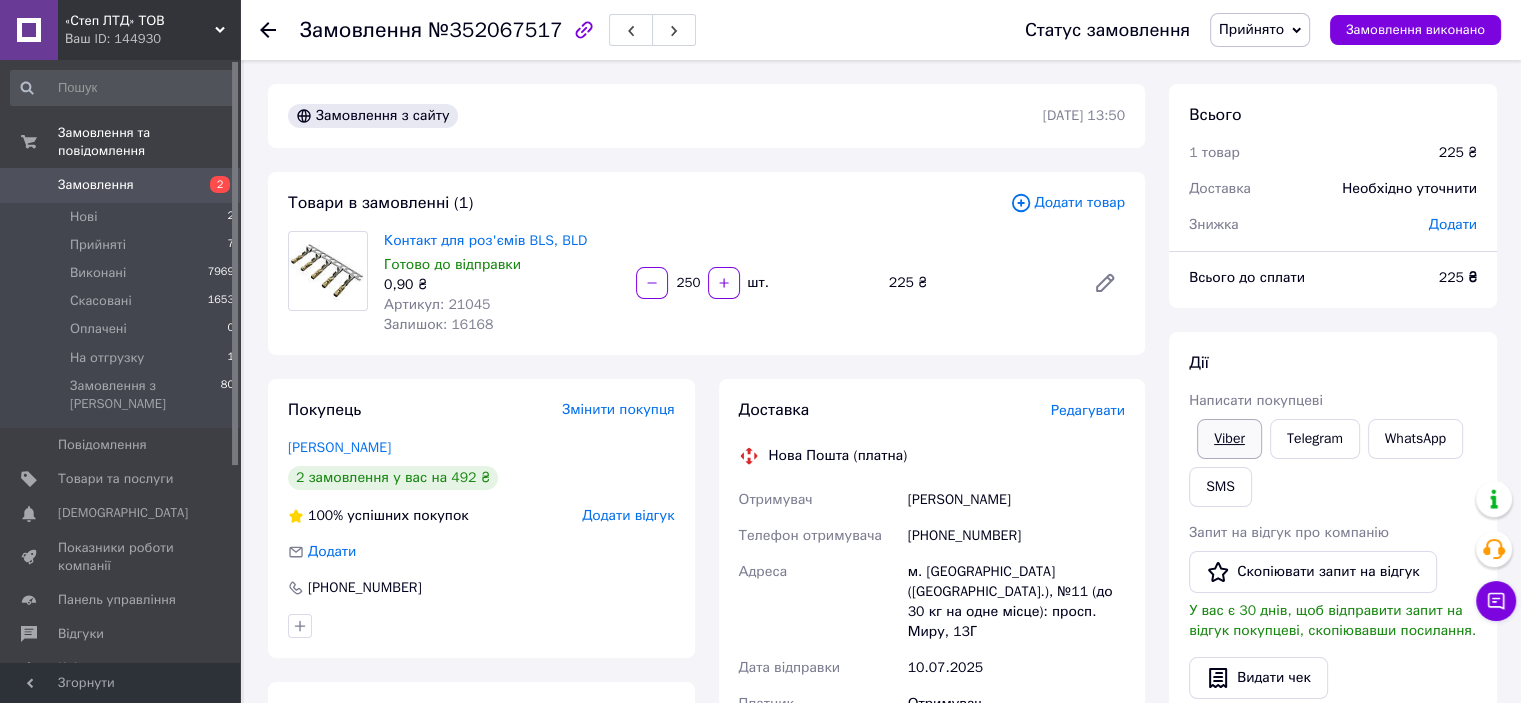 click on "Viber" at bounding box center (1229, 439) 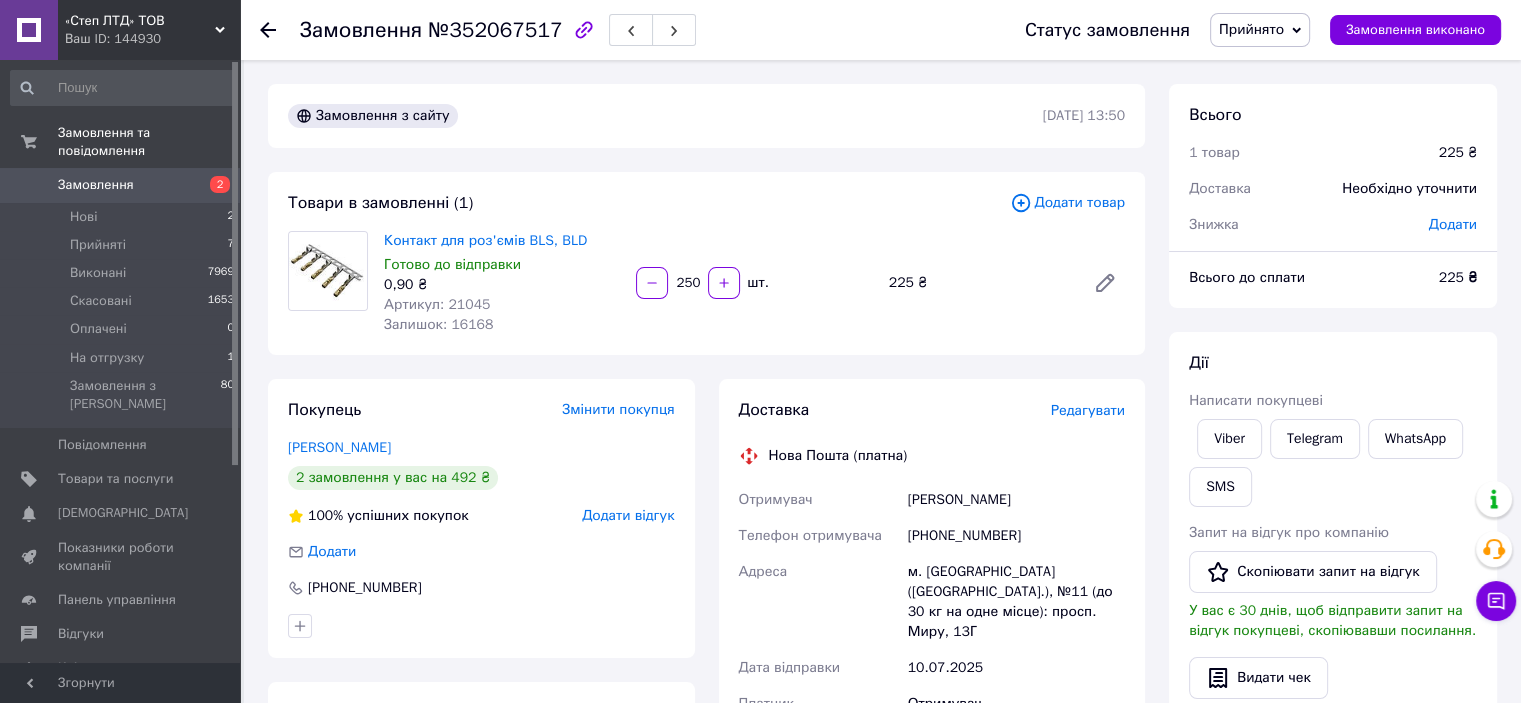click 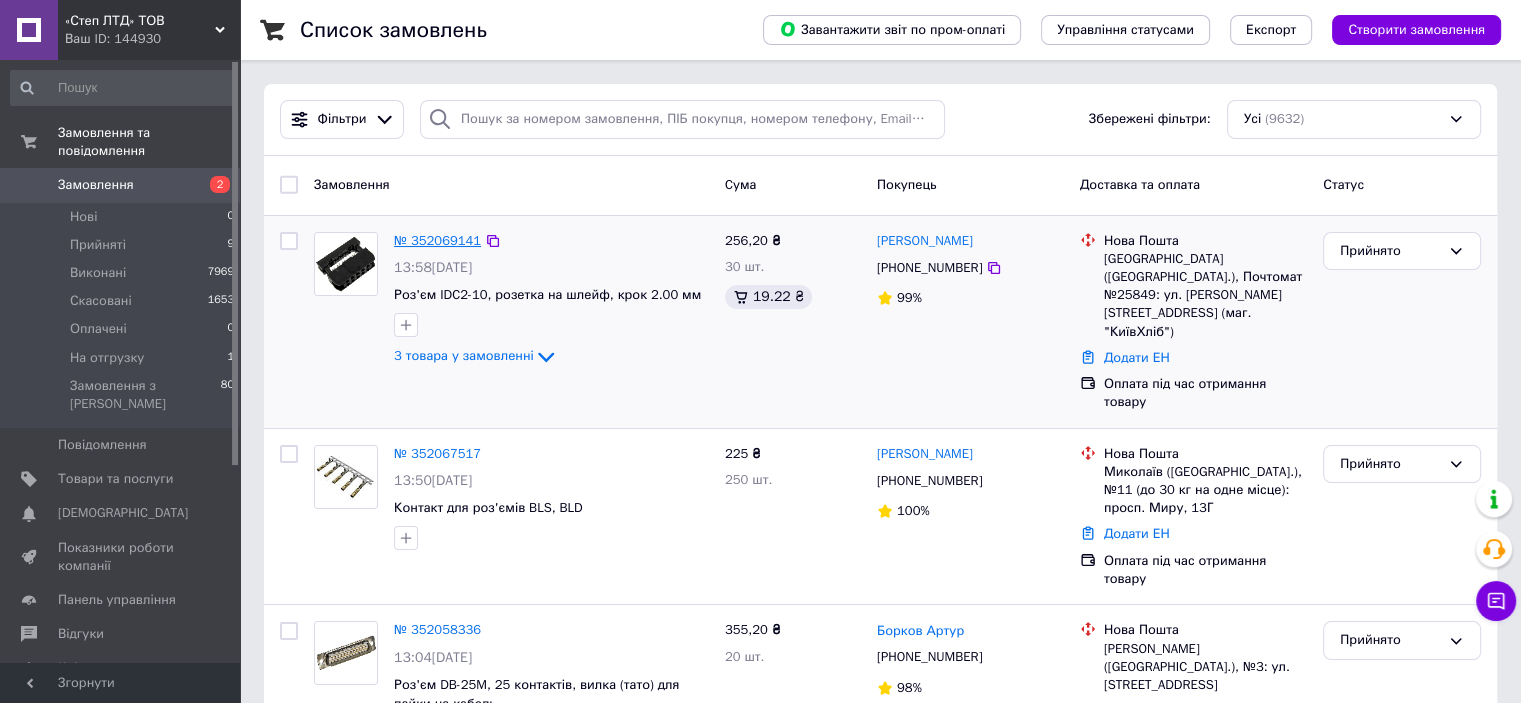click on "№ 352069141" at bounding box center [437, 240] 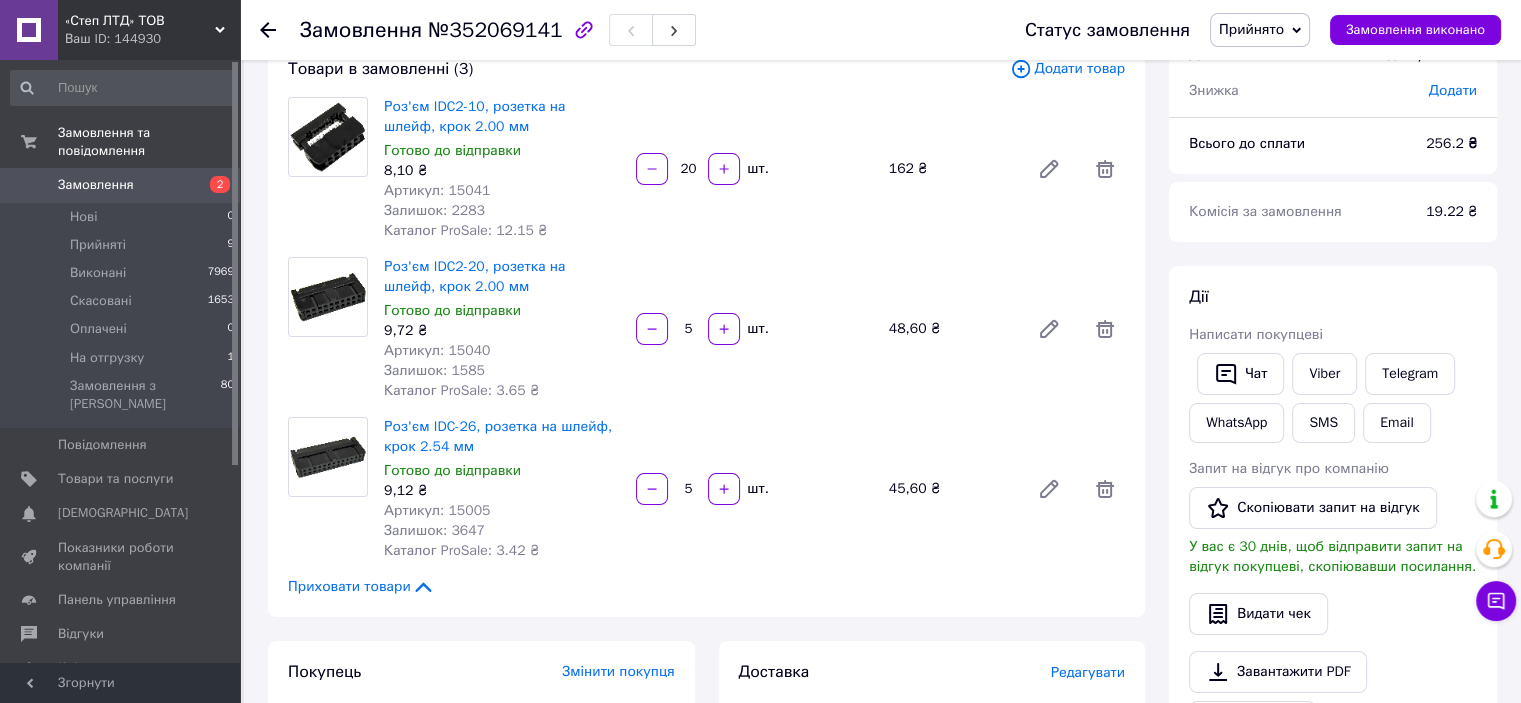 scroll, scrollTop: 100, scrollLeft: 0, axis: vertical 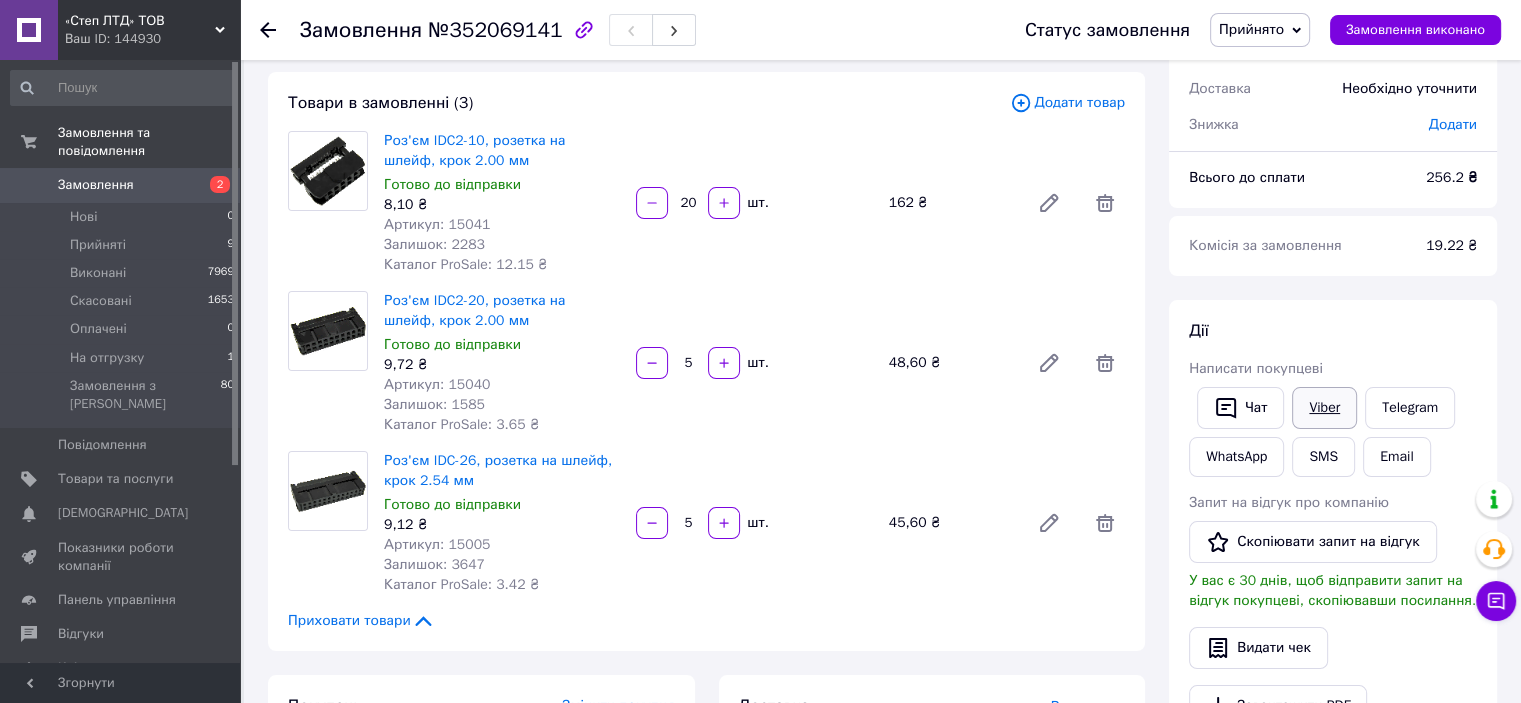 click on "Viber" at bounding box center (1324, 408) 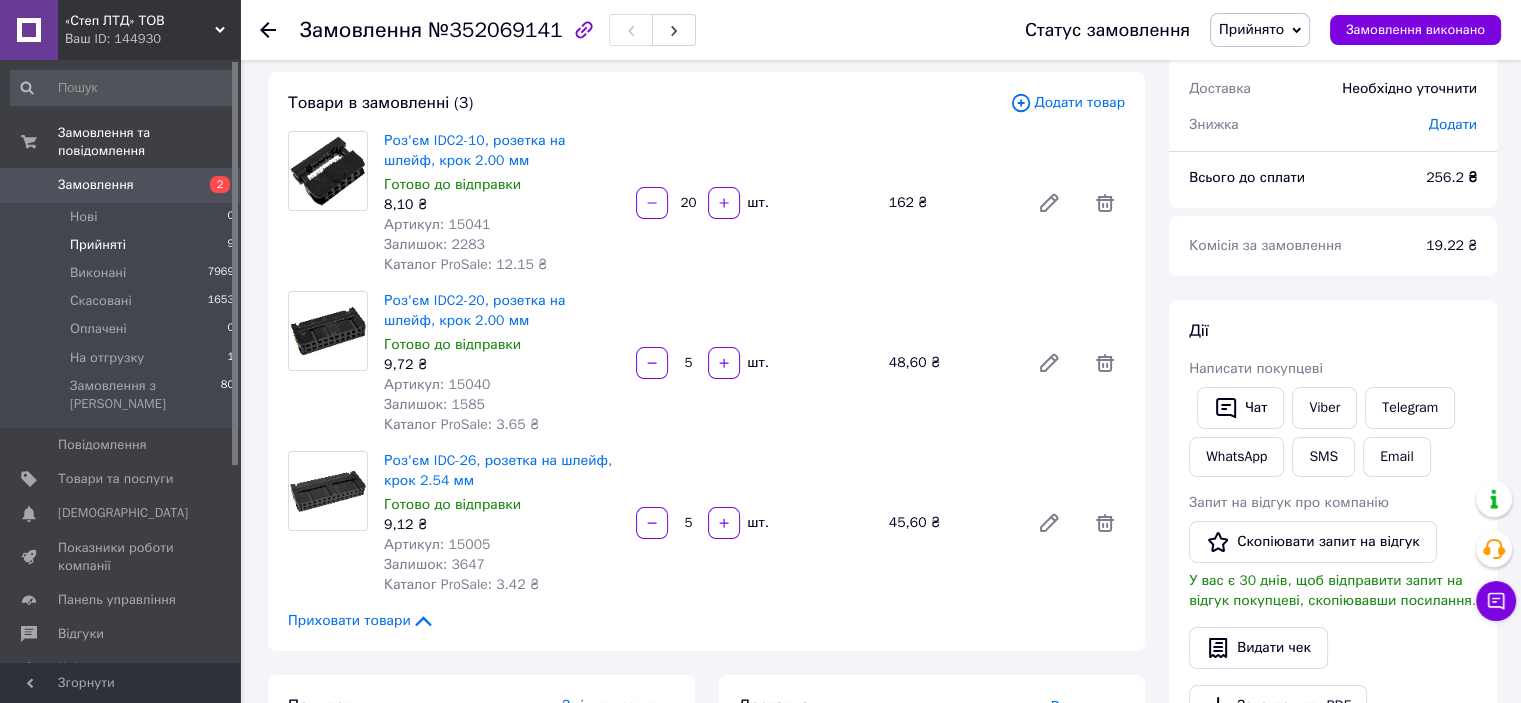 click on "Прийняті 9" at bounding box center [123, 245] 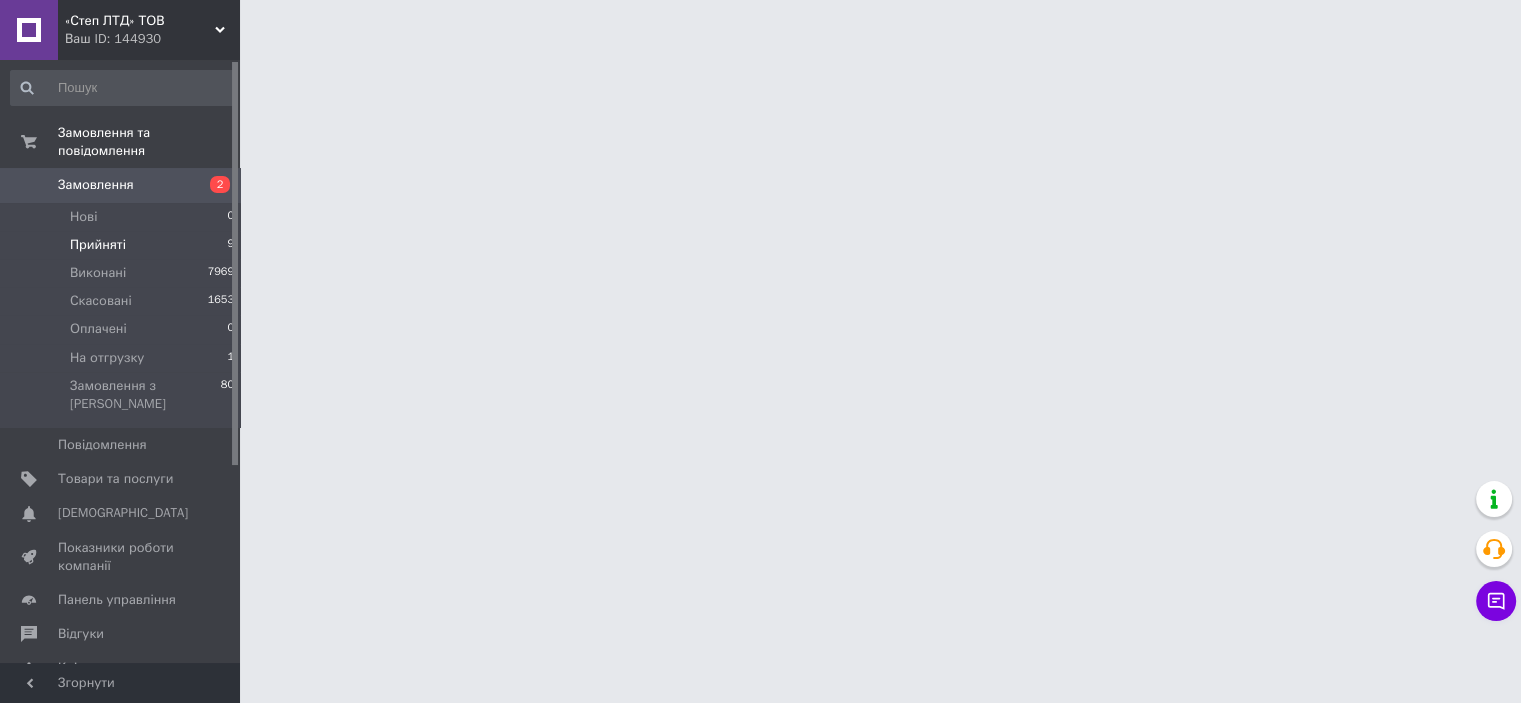 scroll, scrollTop: 0, scrollLeft: 0, axis: both 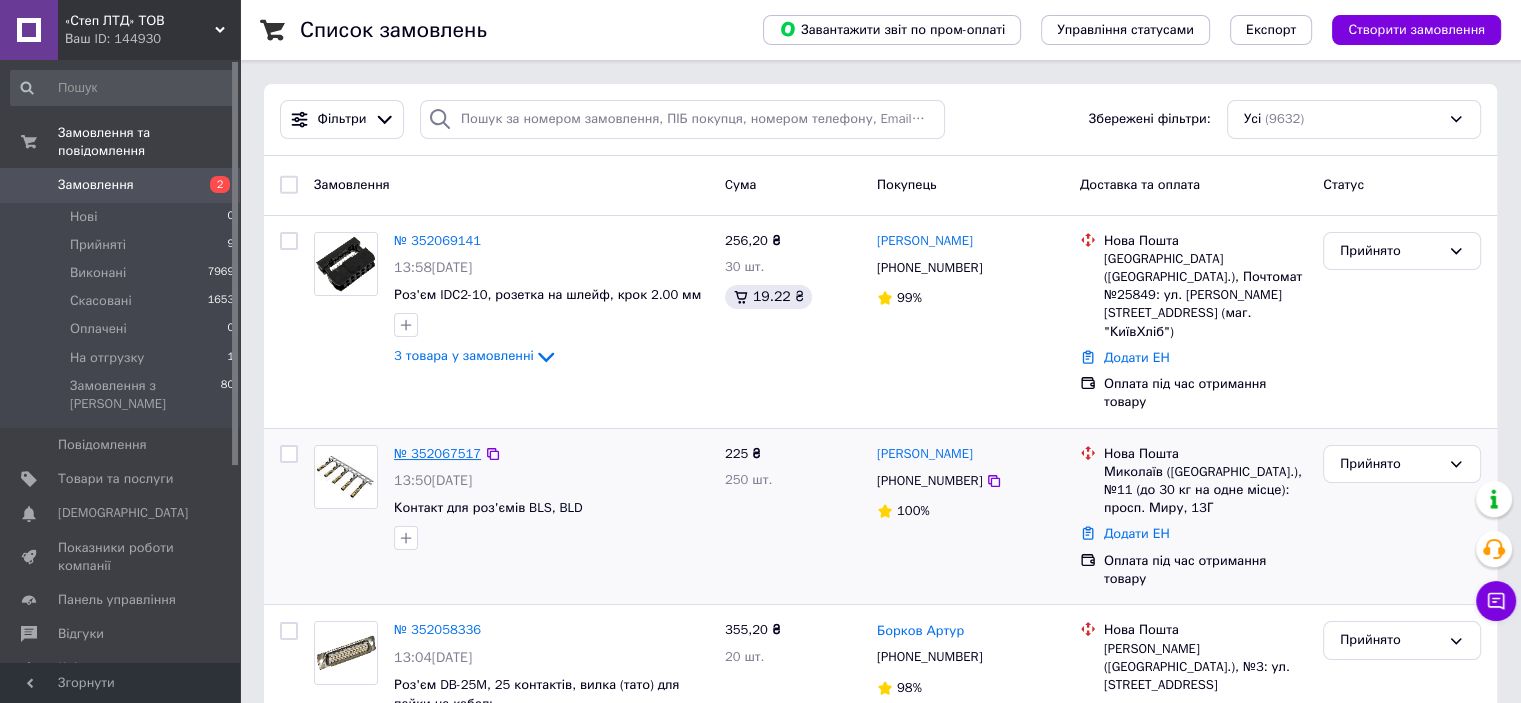click on "№ 352067517" at bounding box center (437, 453) 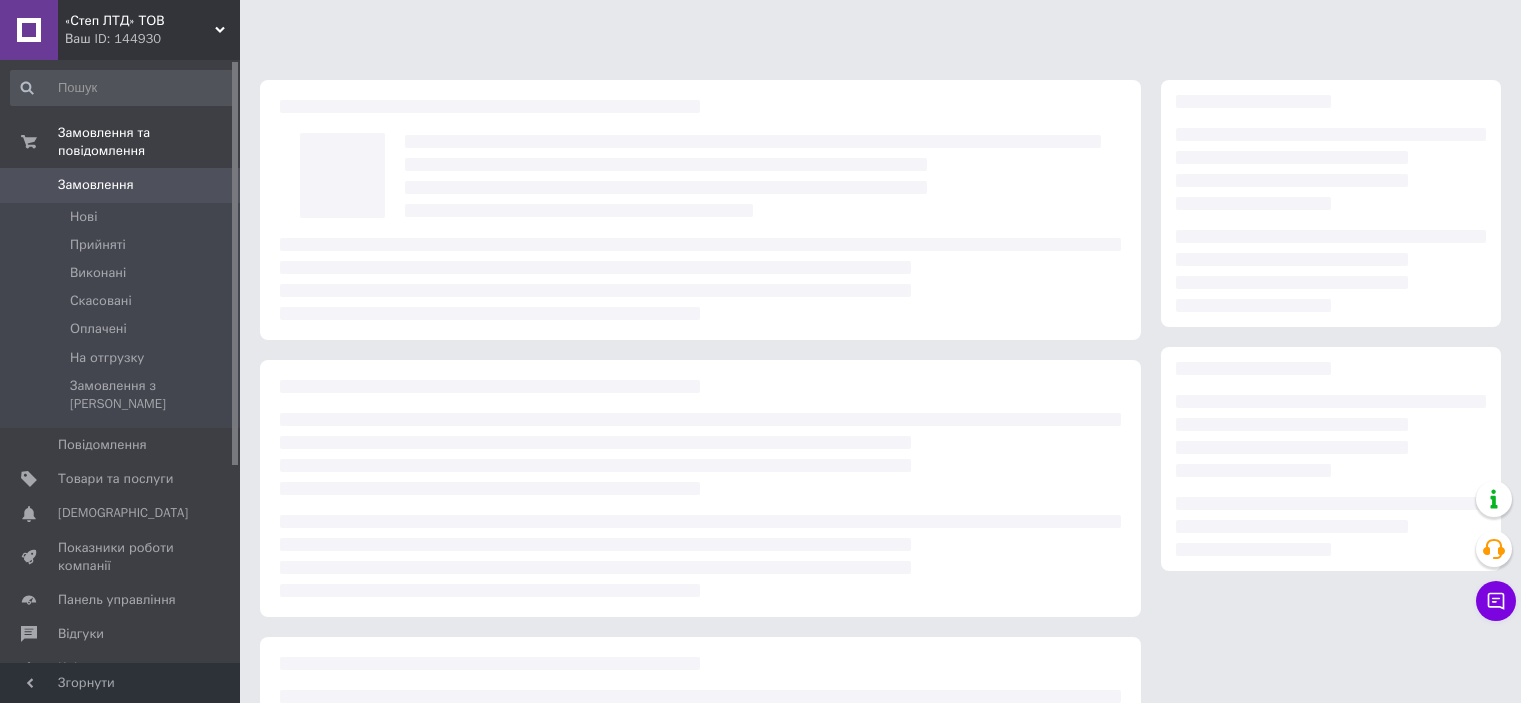 scroll, scrollTop: 0, scrollLeft: 0, axis: both 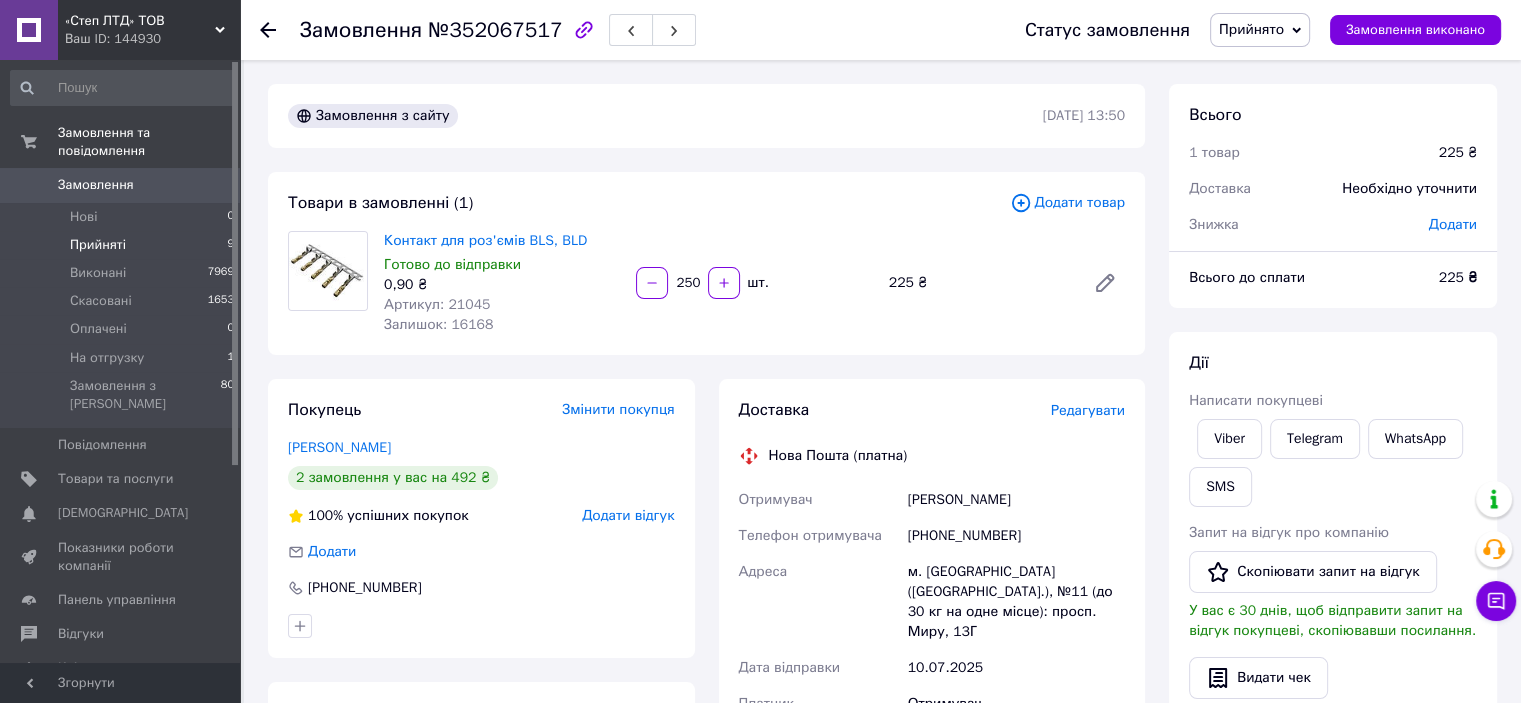 click on "Прийняті 9" at bounding box center (123, 245) 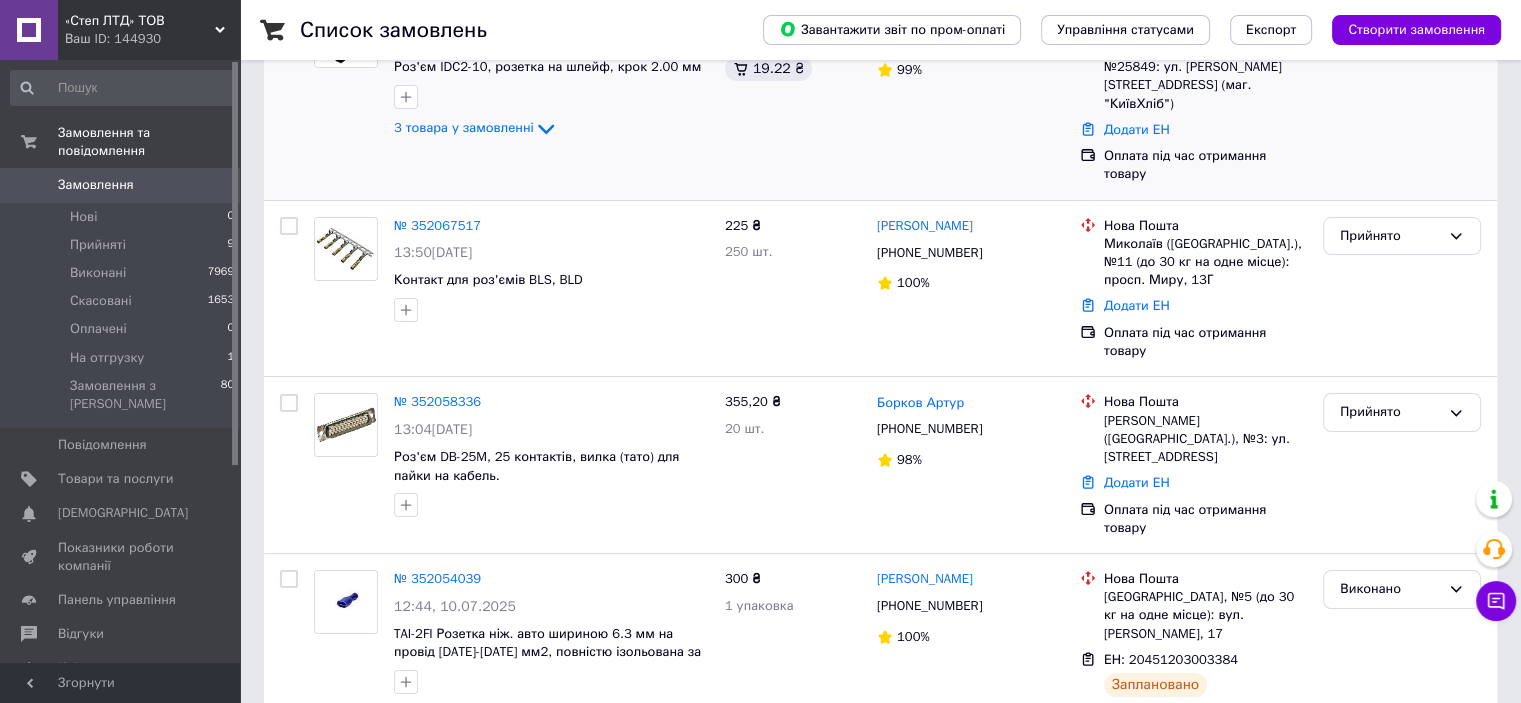 scroll, scrollTop: 200, scrollLeft: 0, axis: vertical 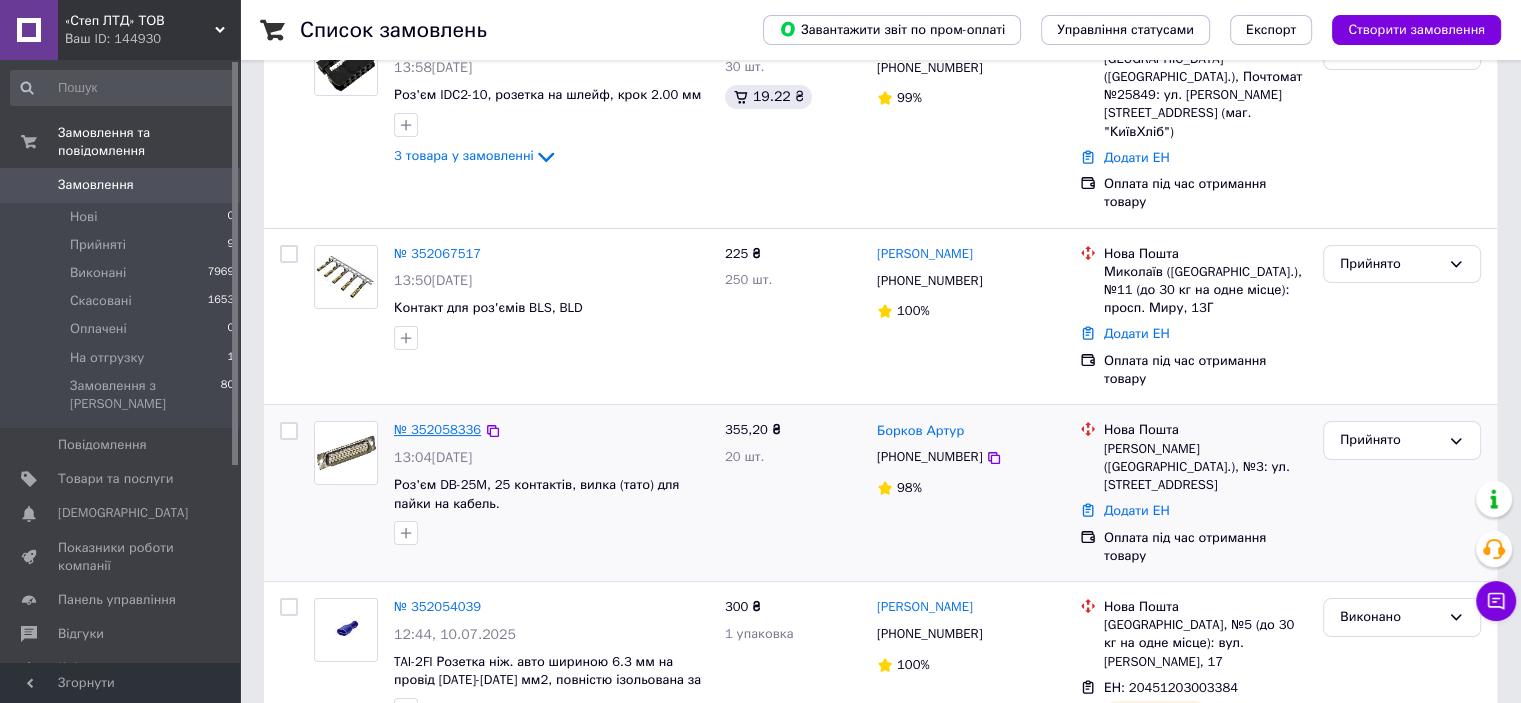 click on "№ 352058336" at bounding box center (437, 429) 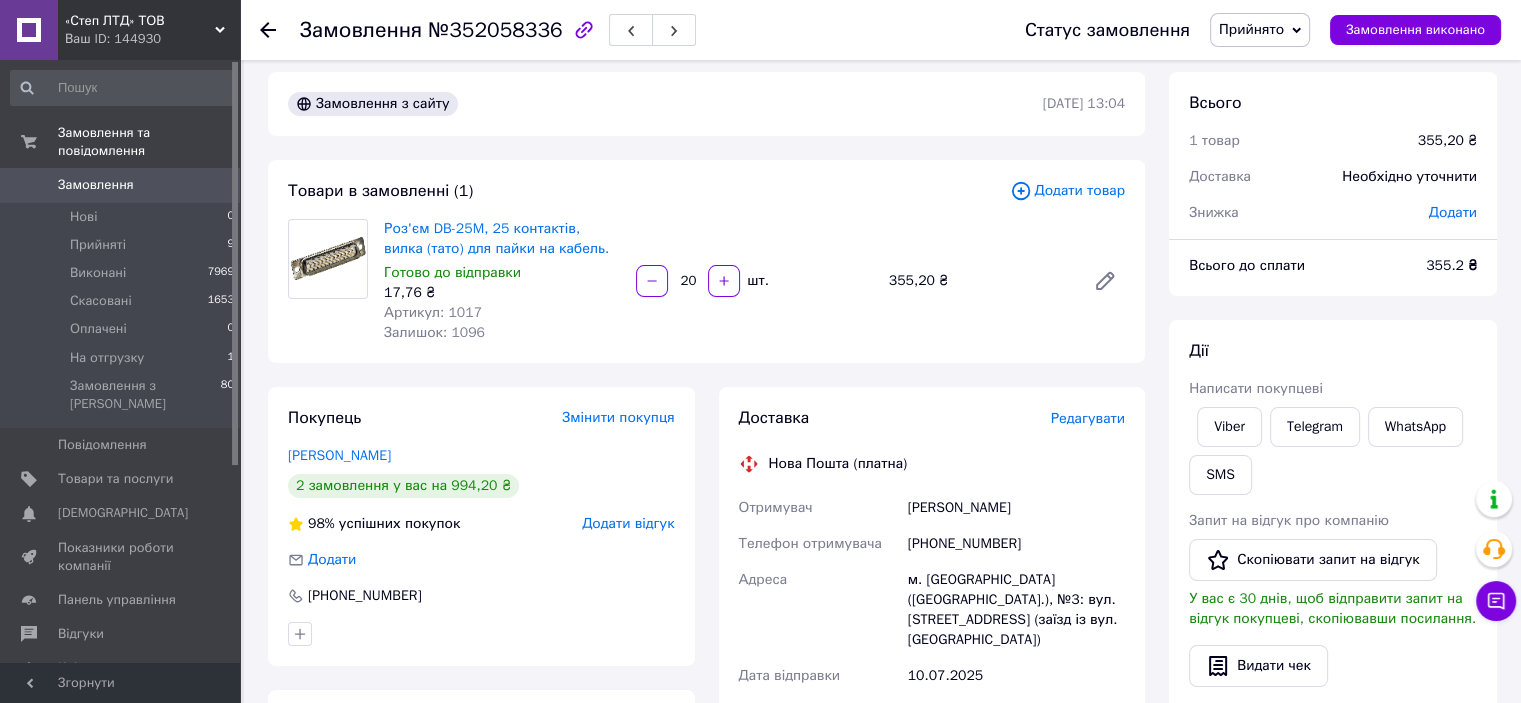 scroll, scrollTop: 0, scrollLeft: 0, axis: both 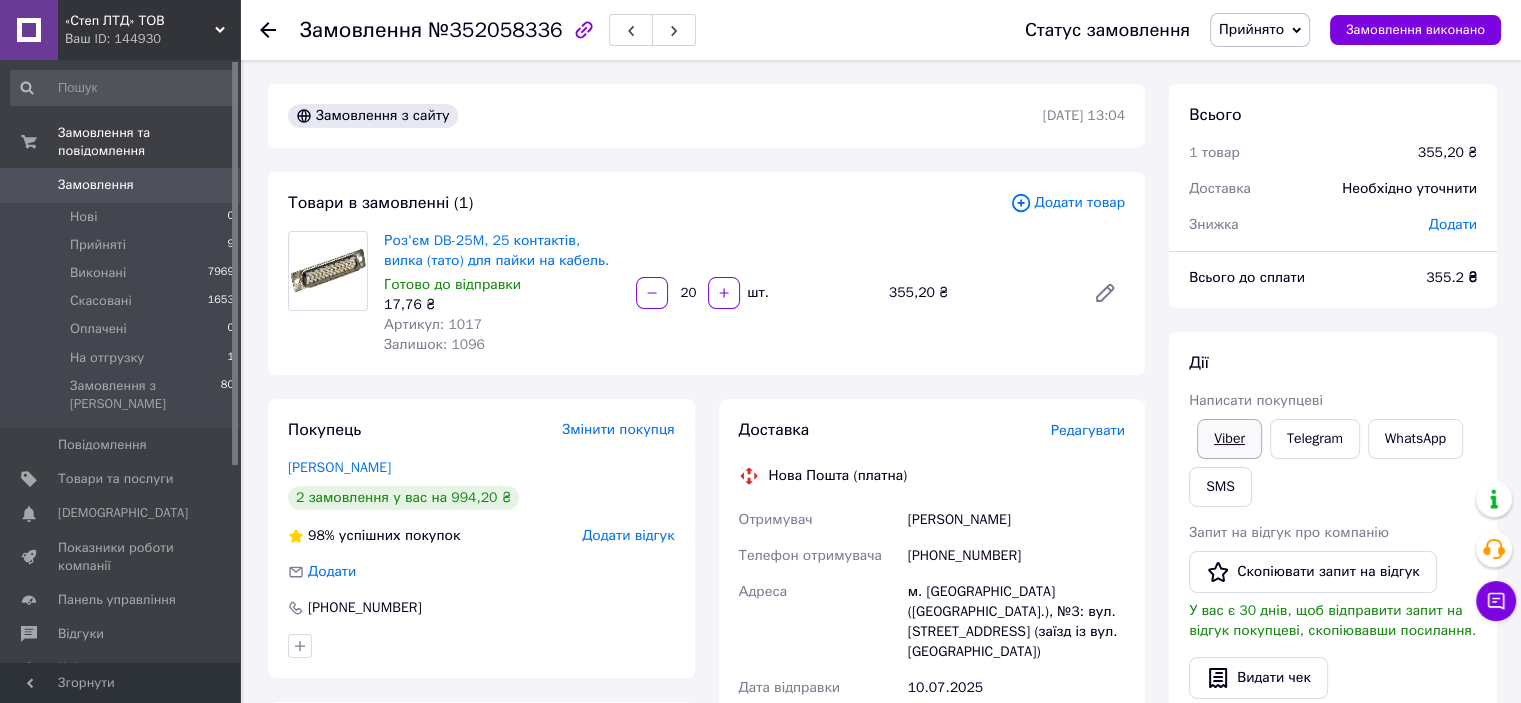 click on "Viber" at bounding box center [1229, 439] 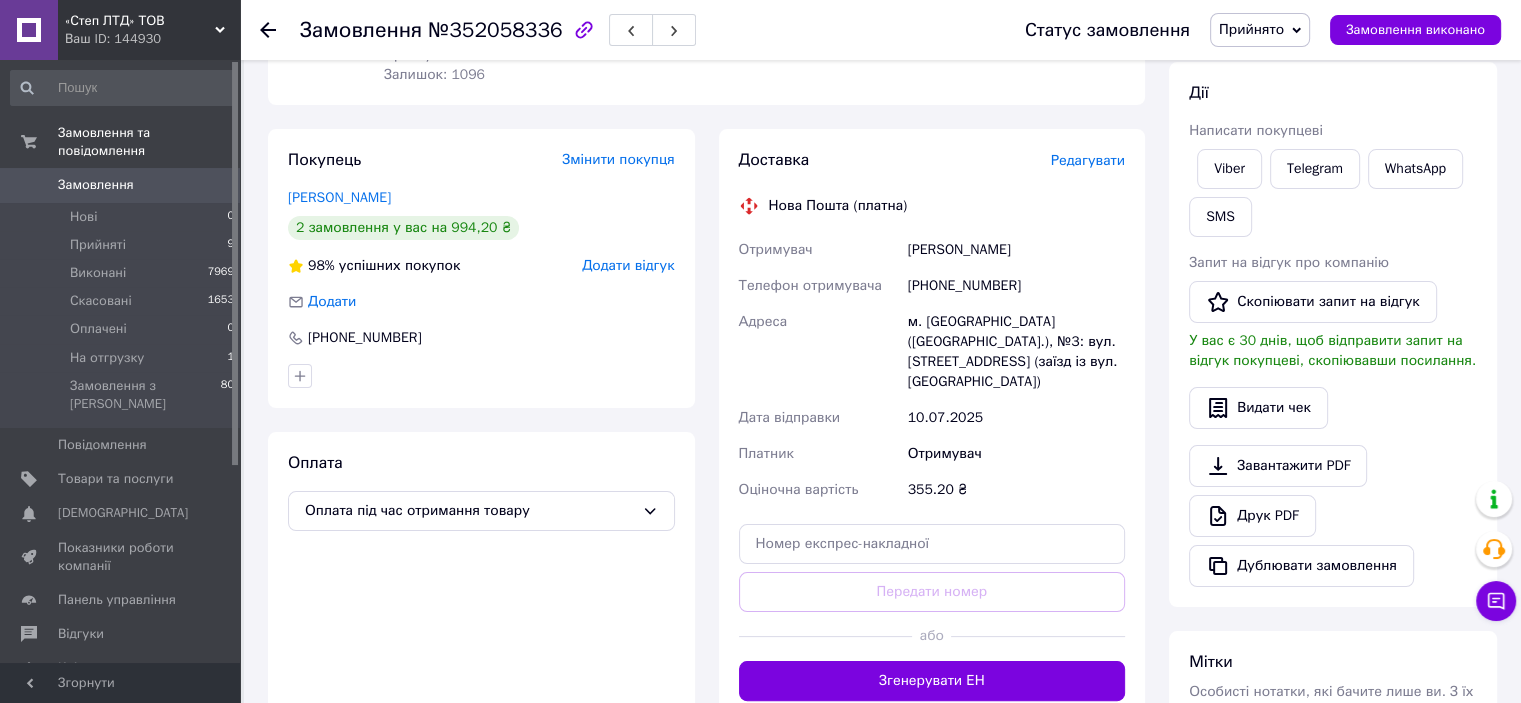 scroll, scrollTop: 400, scrollLeft: 0, axis: vertical 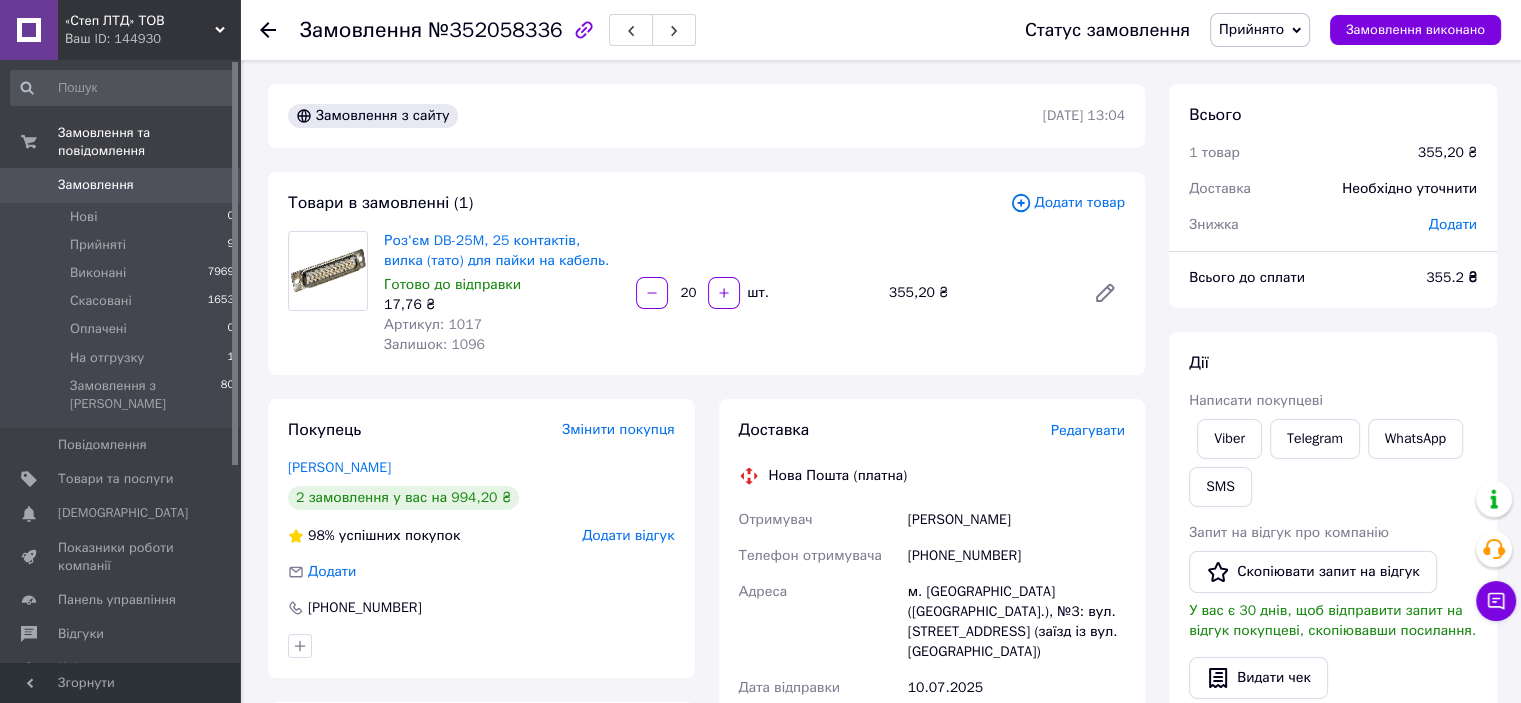 click on "Додати товар" at bounding box center [1067, 203] 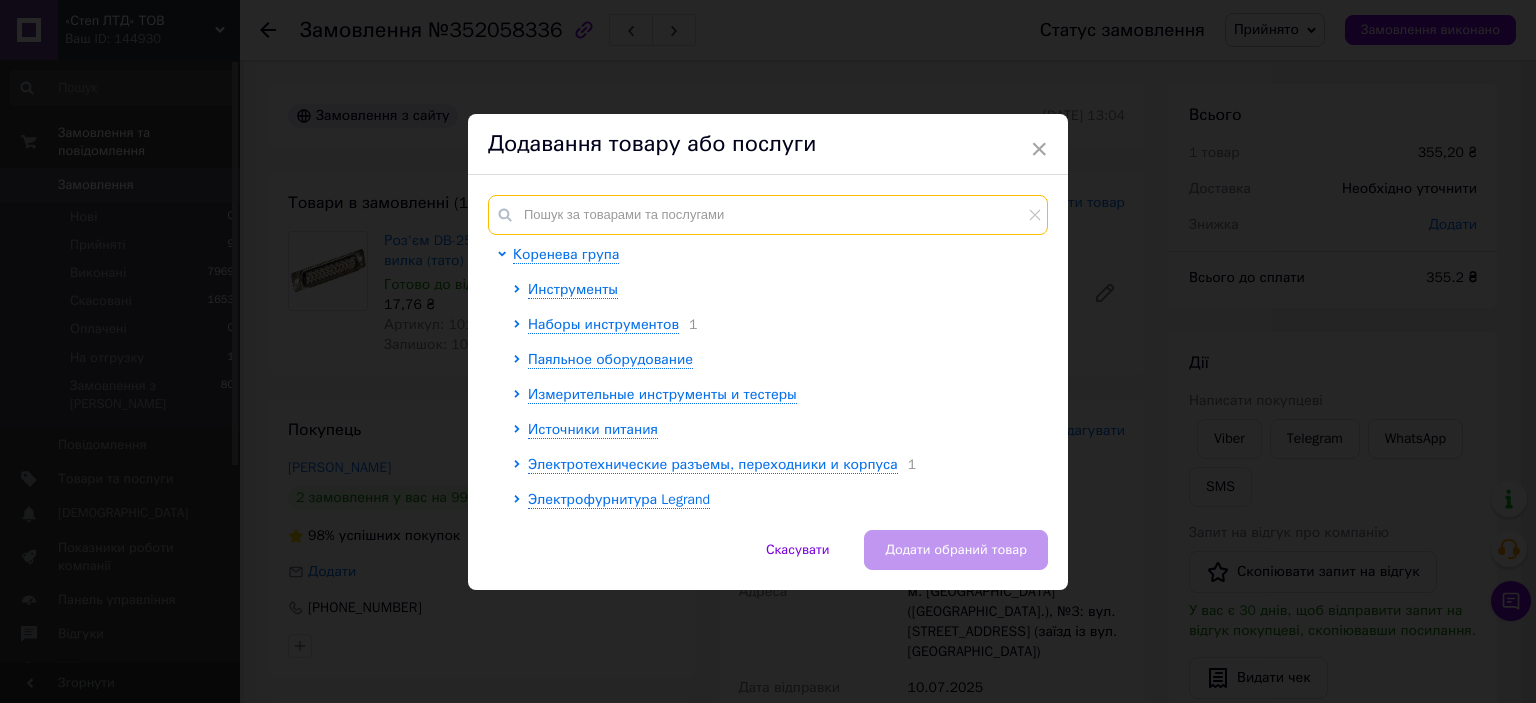 click at bounding box center [768, 215] 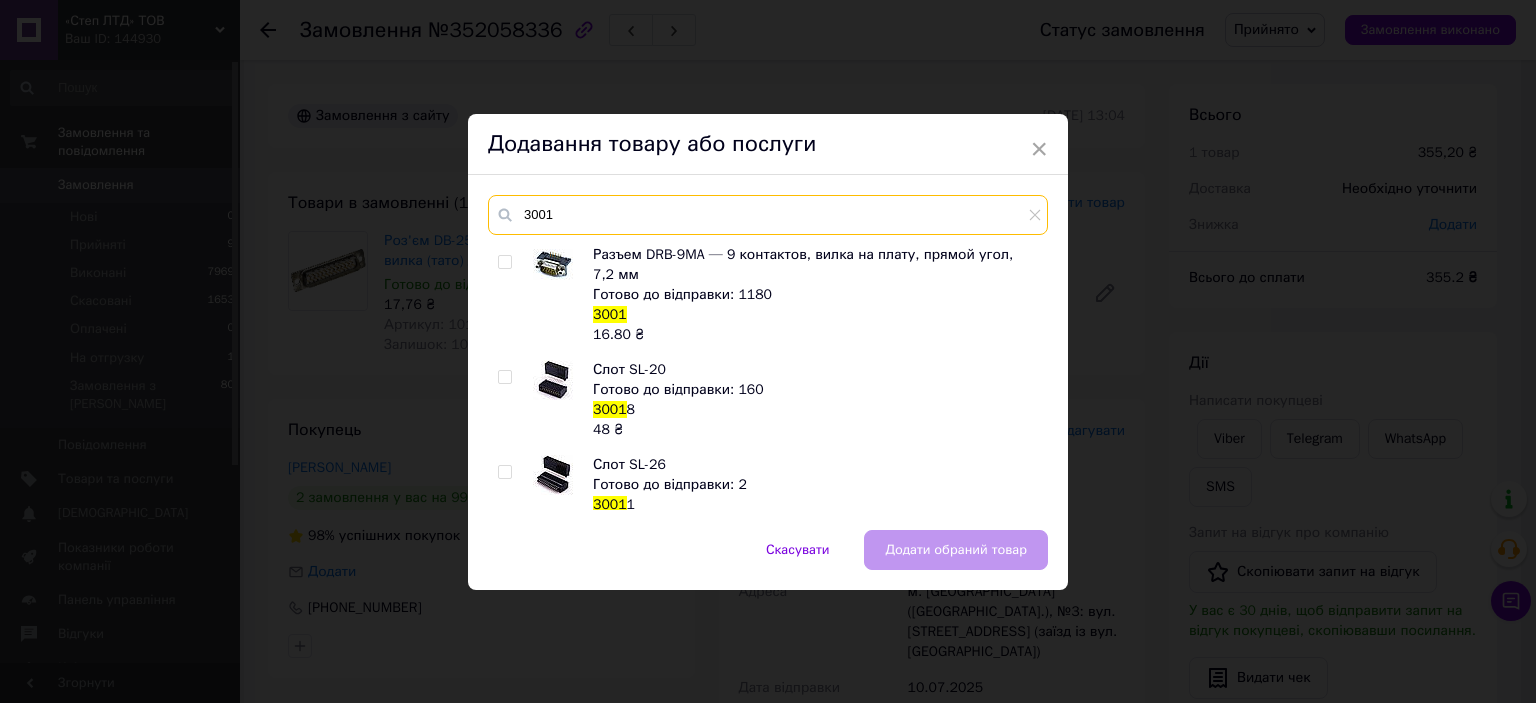 drag, startPoint x: 696, startPoint y: 223, endPoint x: 519, endPoint y: 216, distance: 177.13837 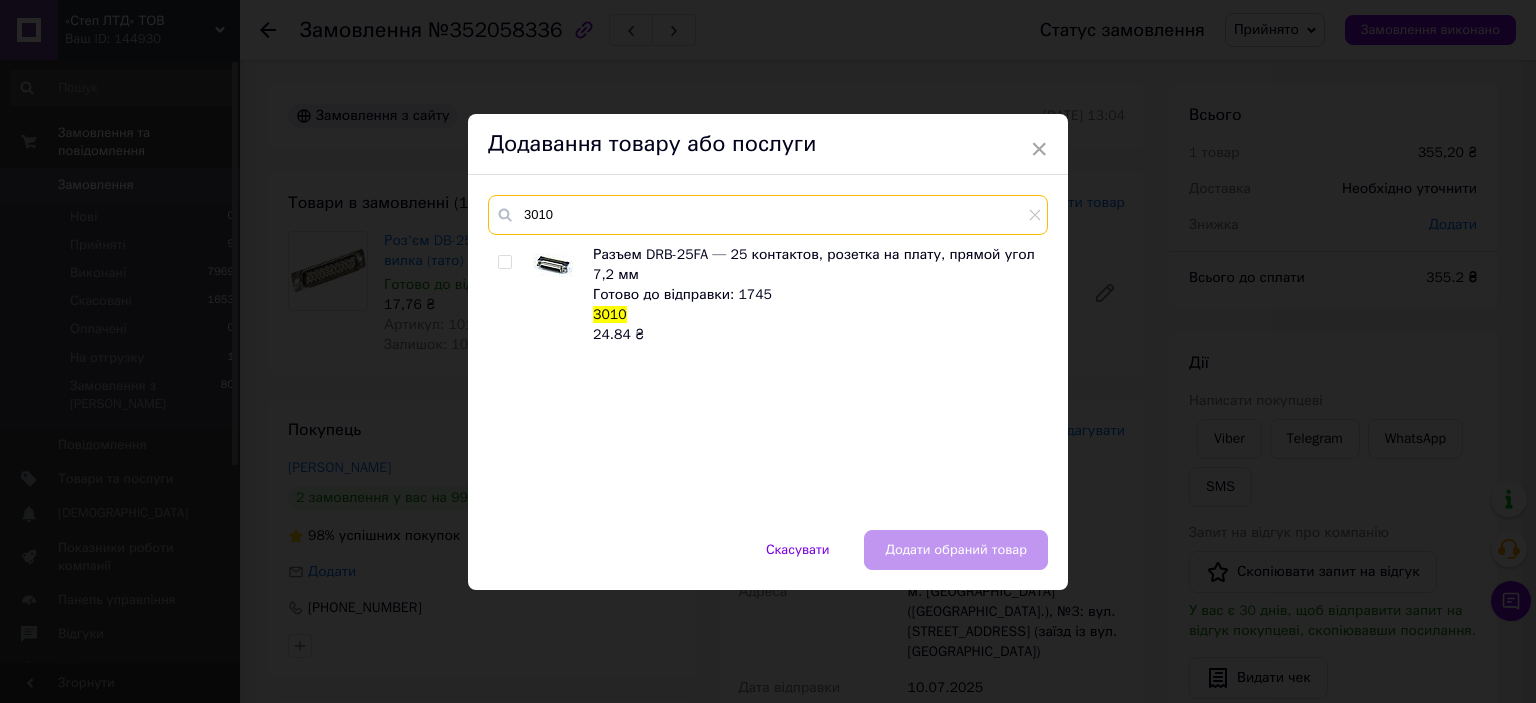 type on "3010" 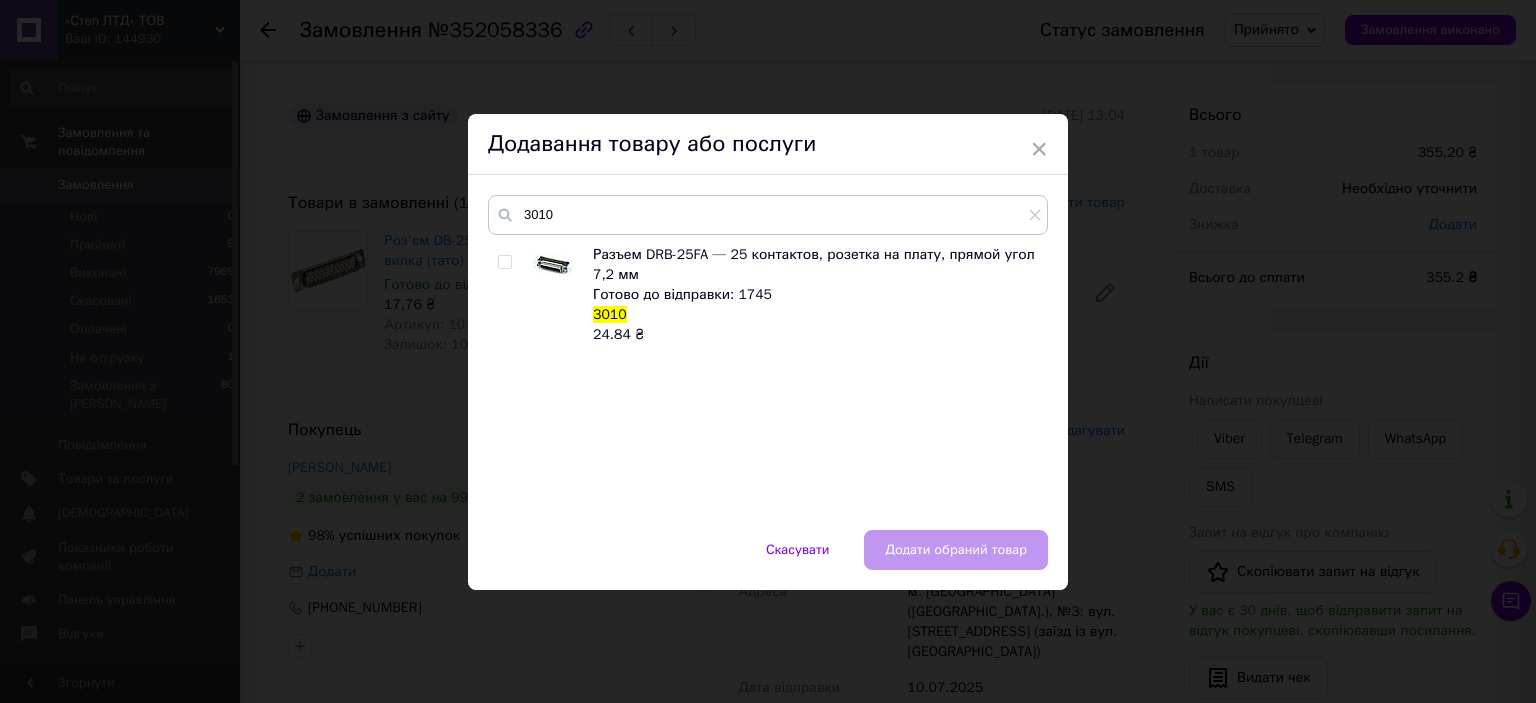click at bounding box center (504, 262) 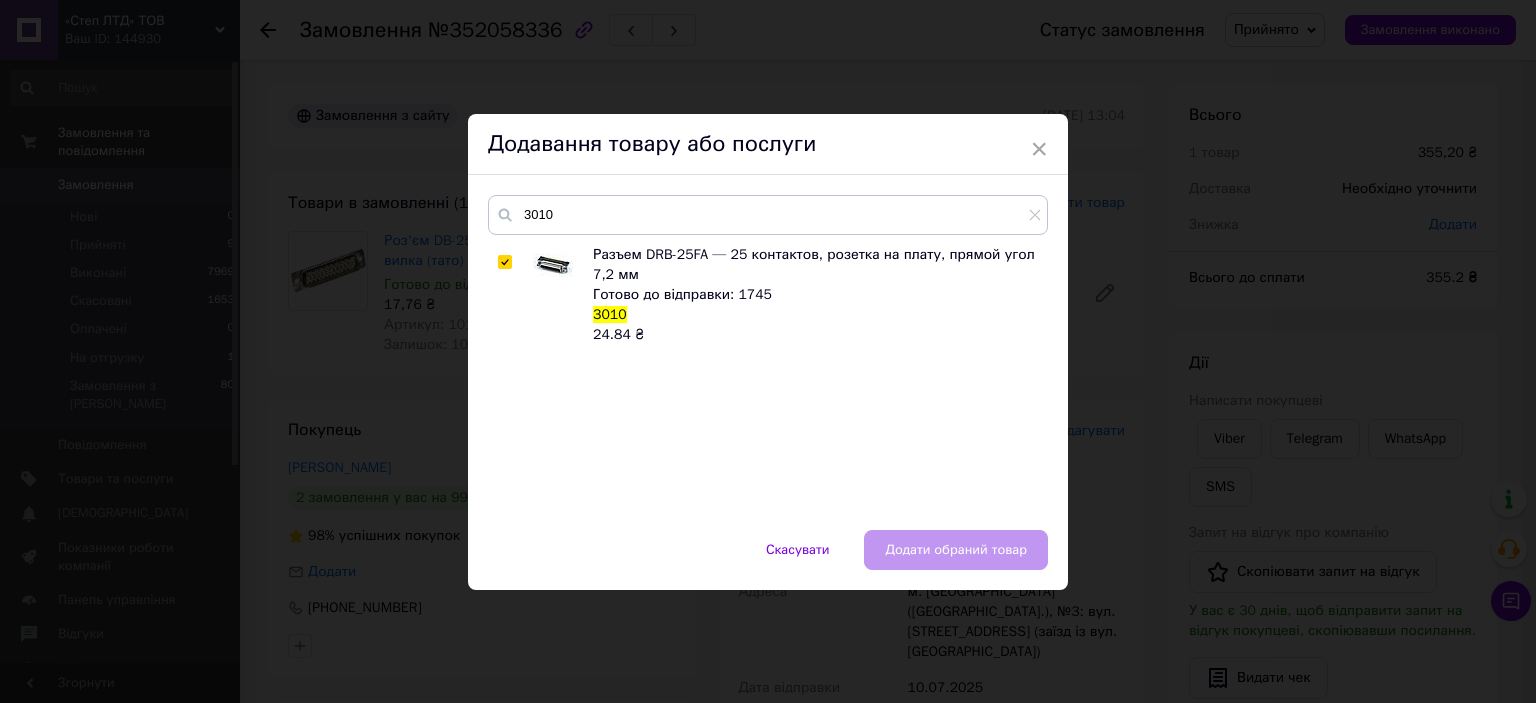checkbox on "true" 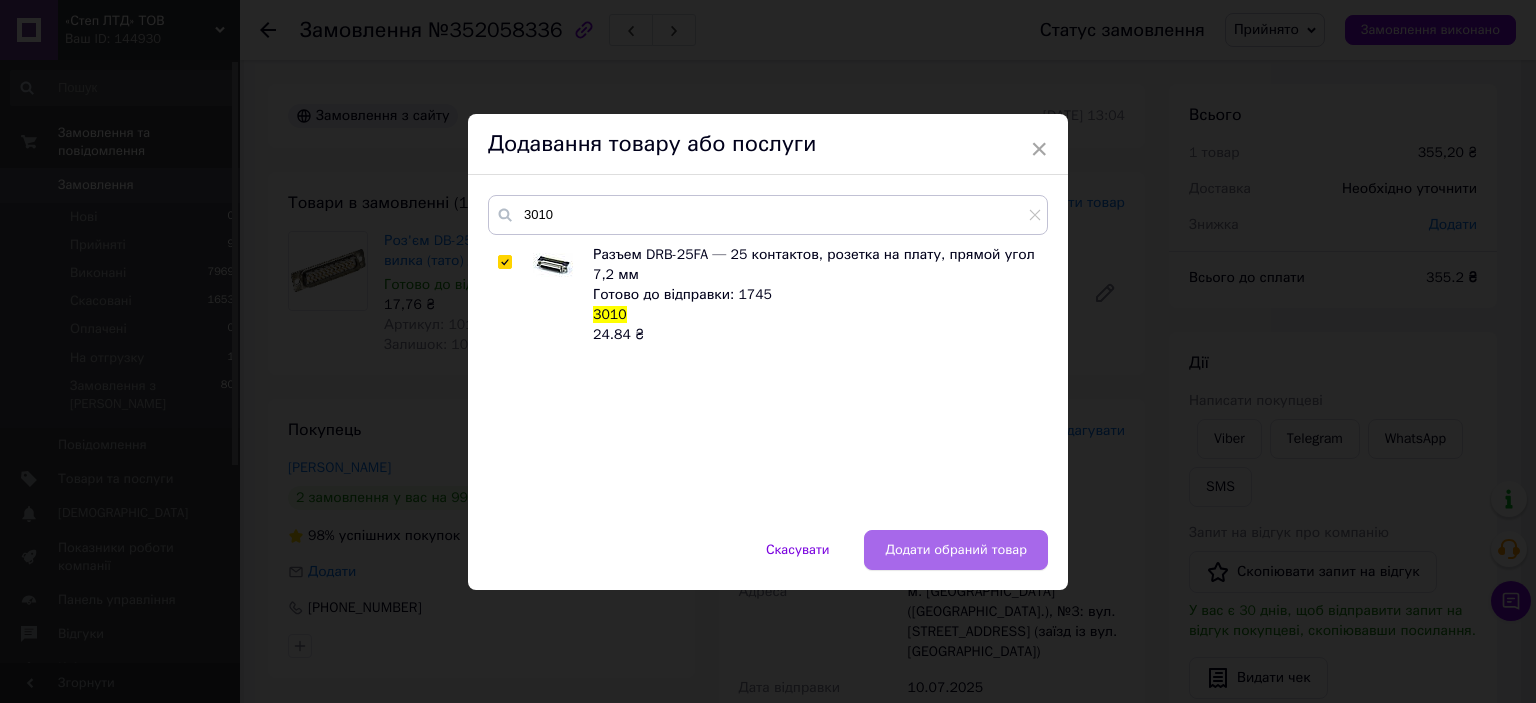 click on "Додати обраний товар" at bounding box center [956, 550] 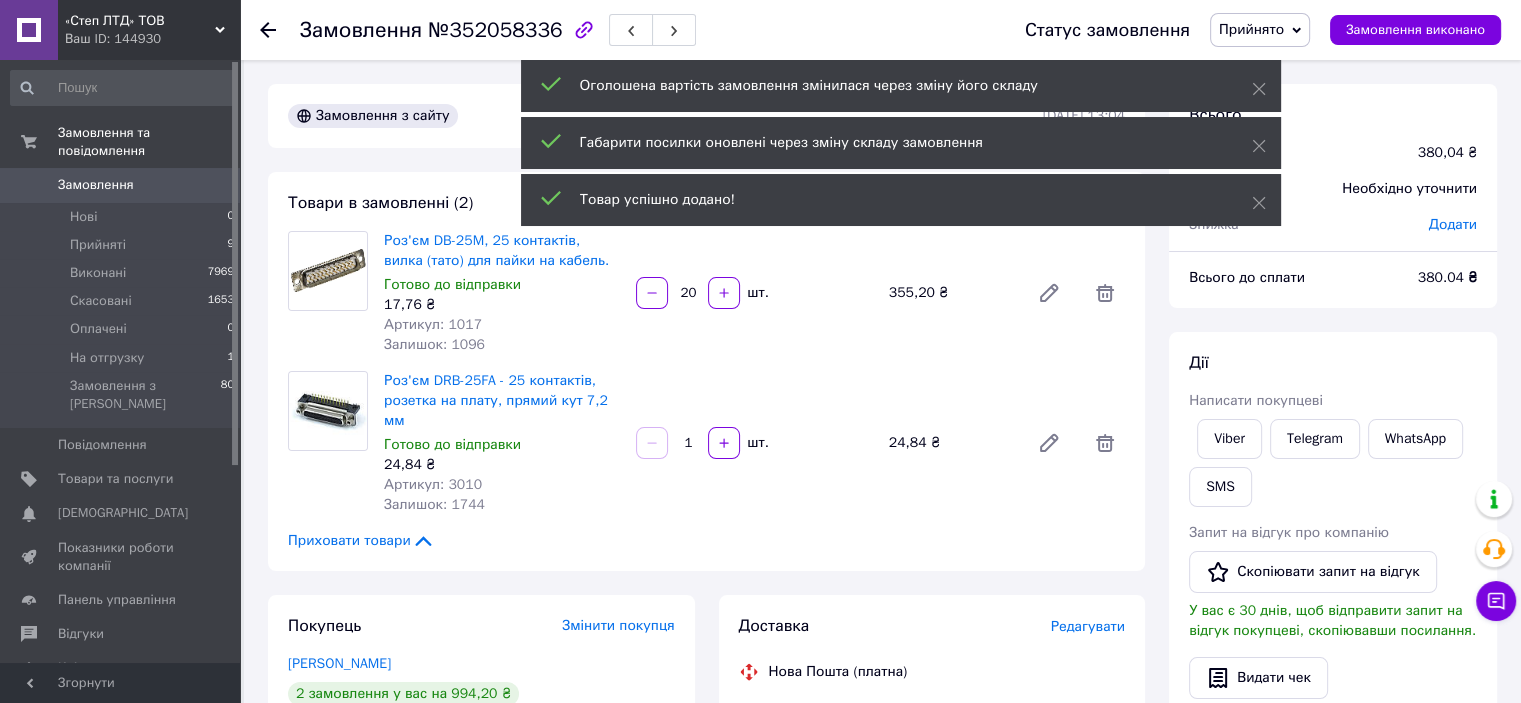 click on "1" at bounding box center (688, 443) 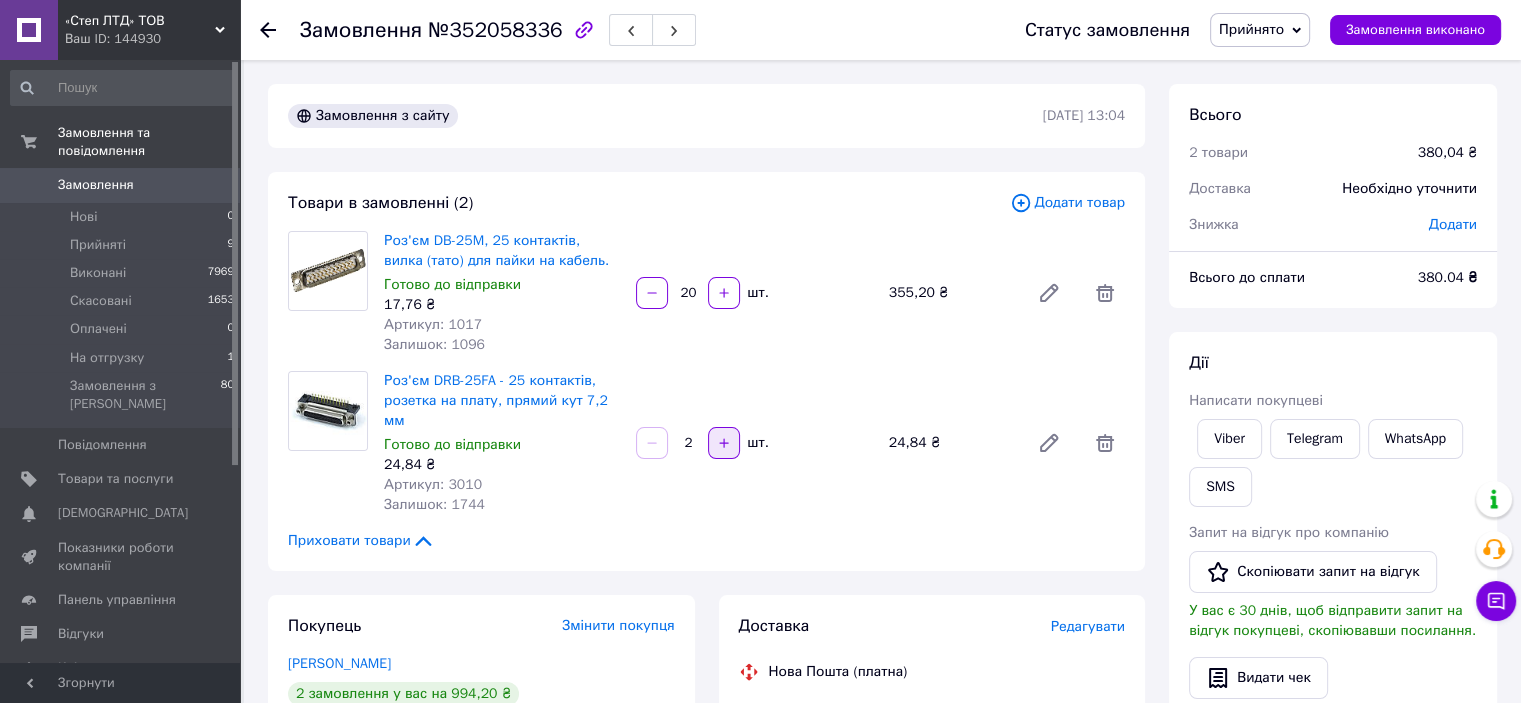 type on "20" 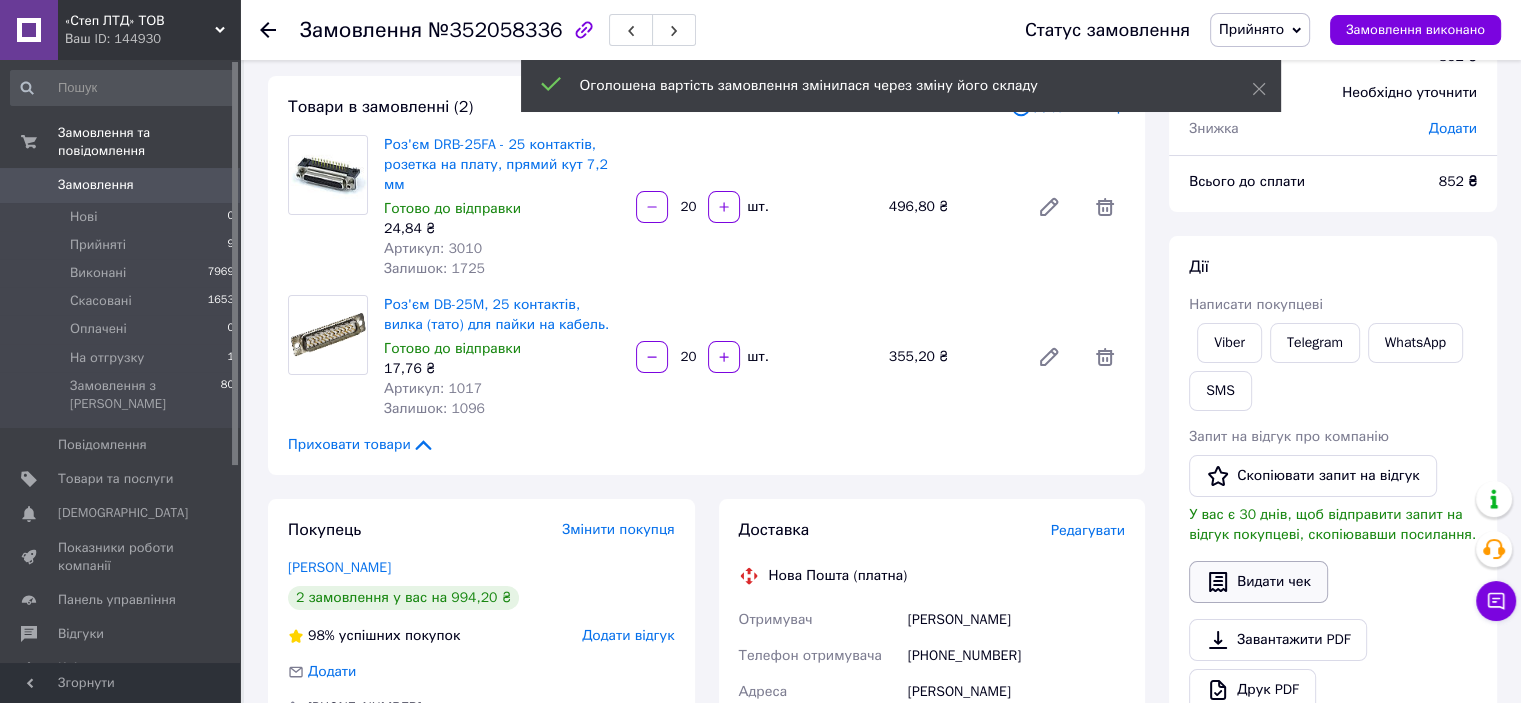 scroll, scrollTop: 200, scrollLeft: 0, axis: vertical 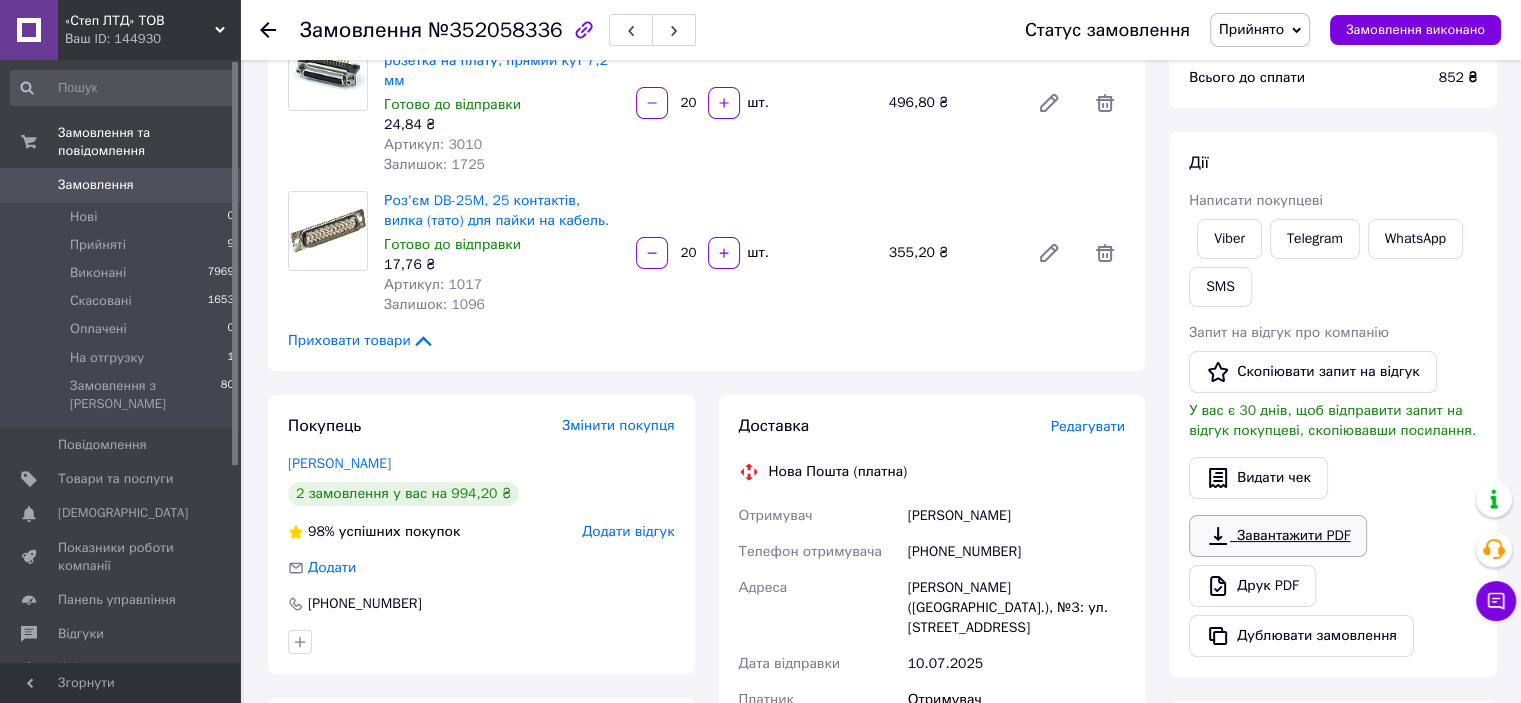 click 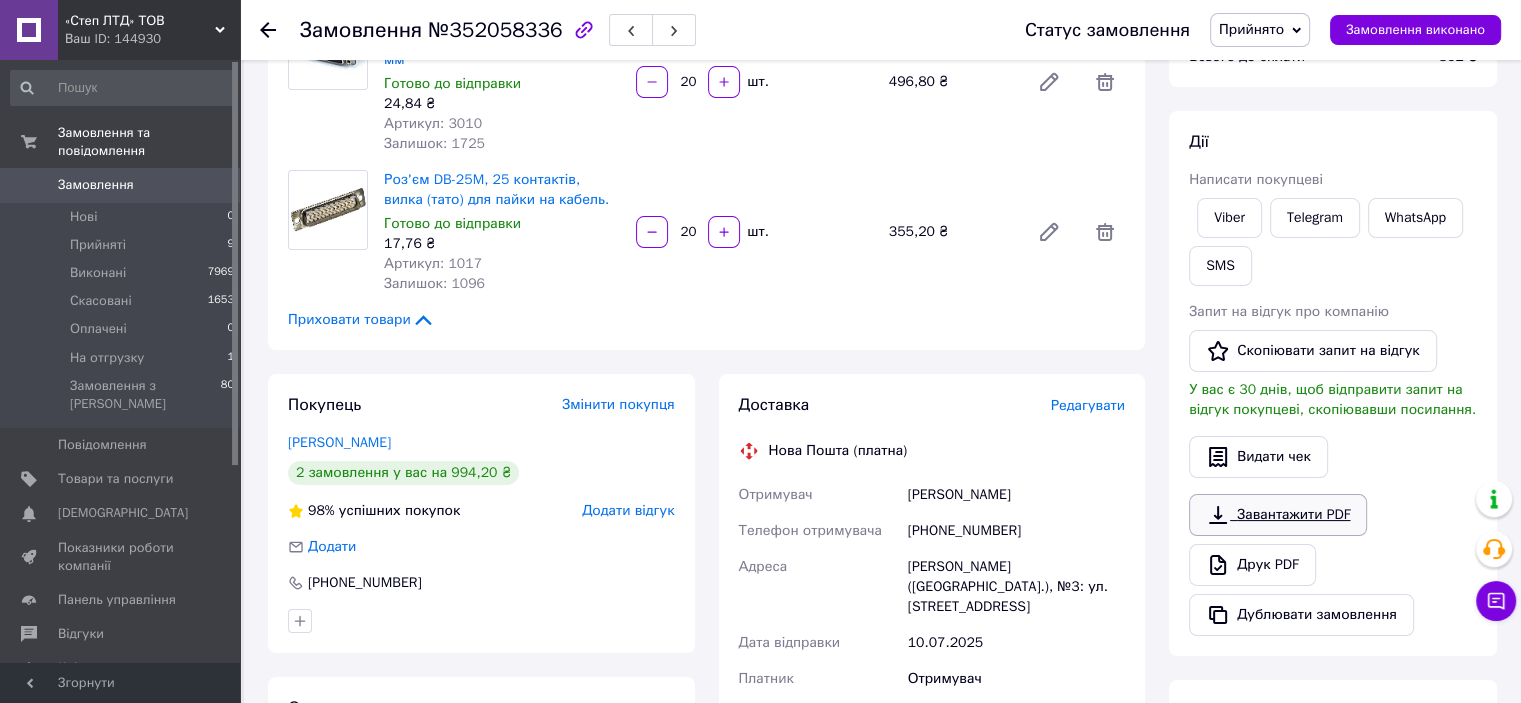 scroll, scrollTop: 100, scrollLeft: 0, axis: vertical 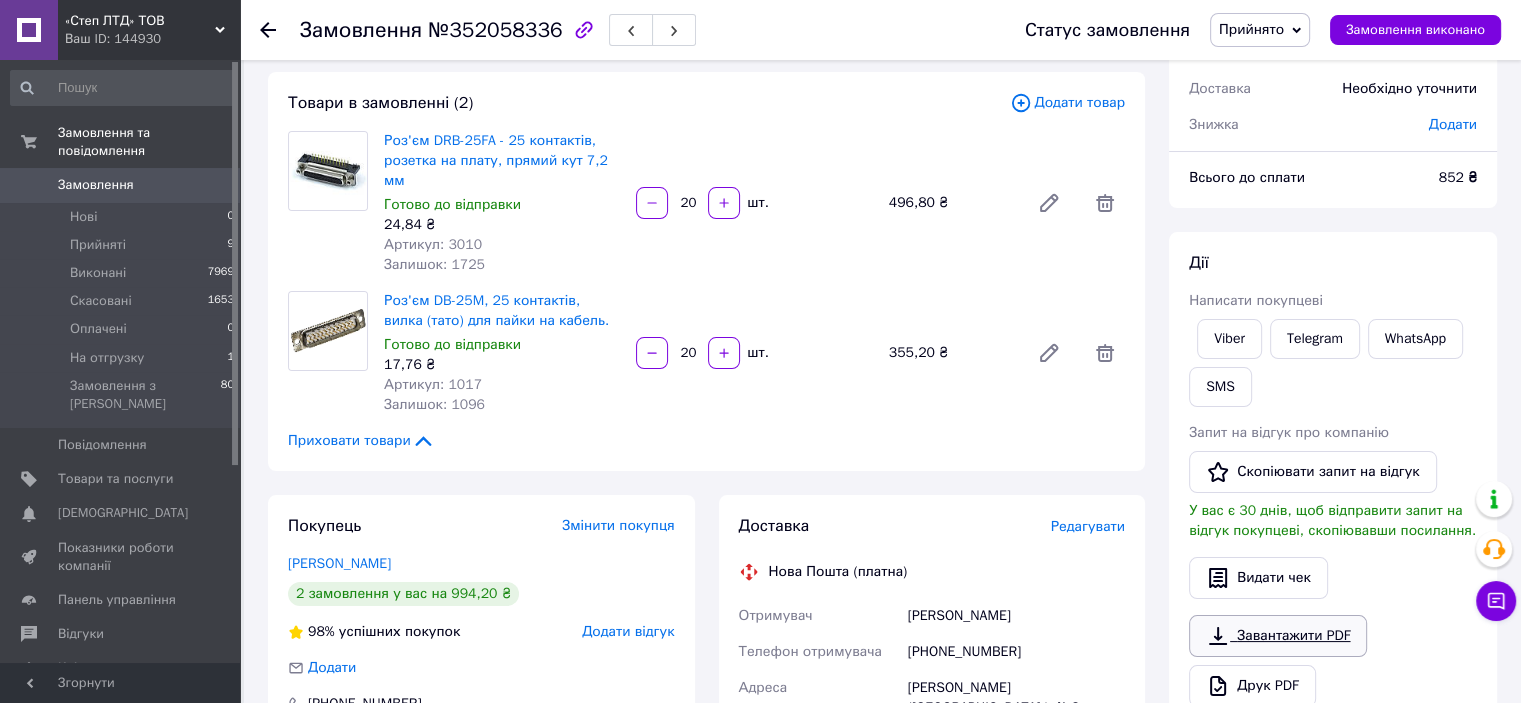 click at bounding box center [280, 30] 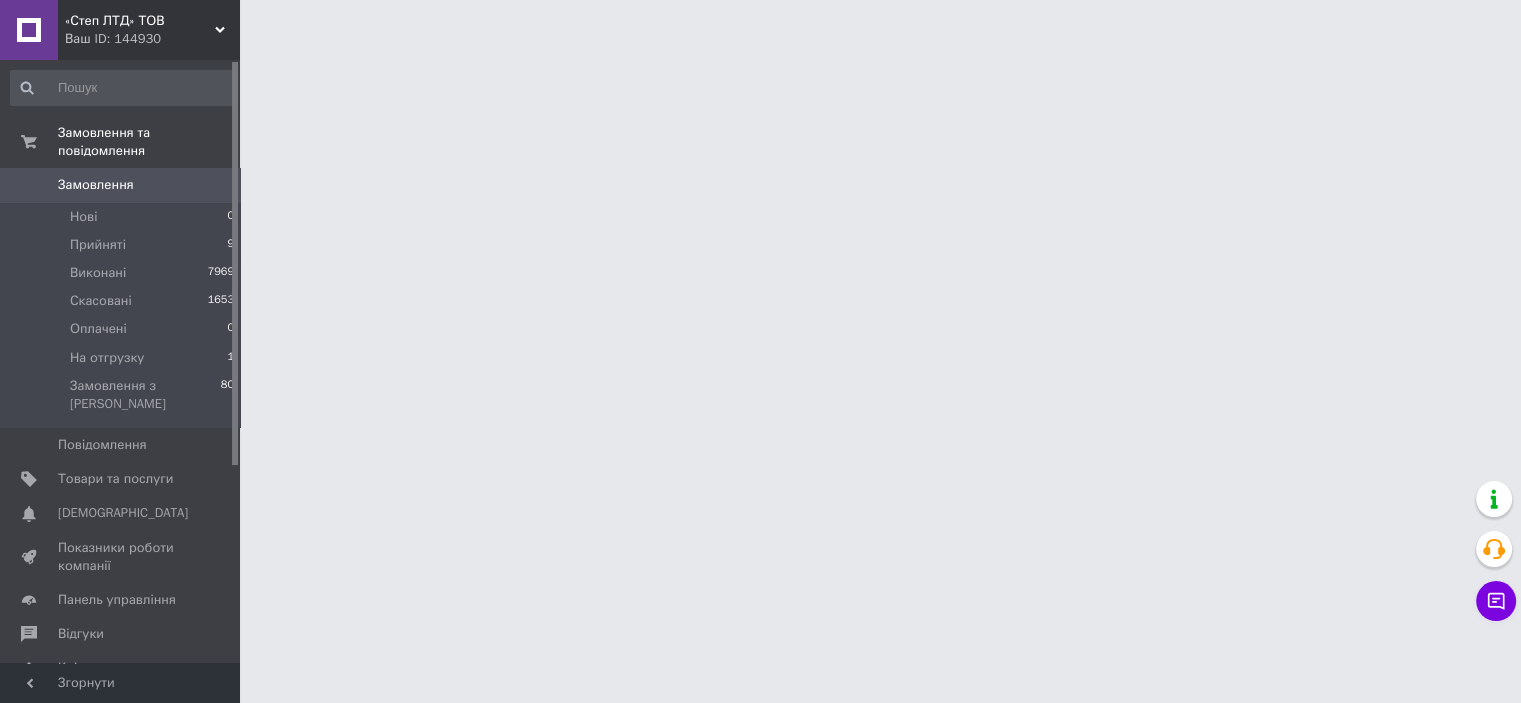 scroll, scrollTop: 0, scrollLeft: 0, axis: both 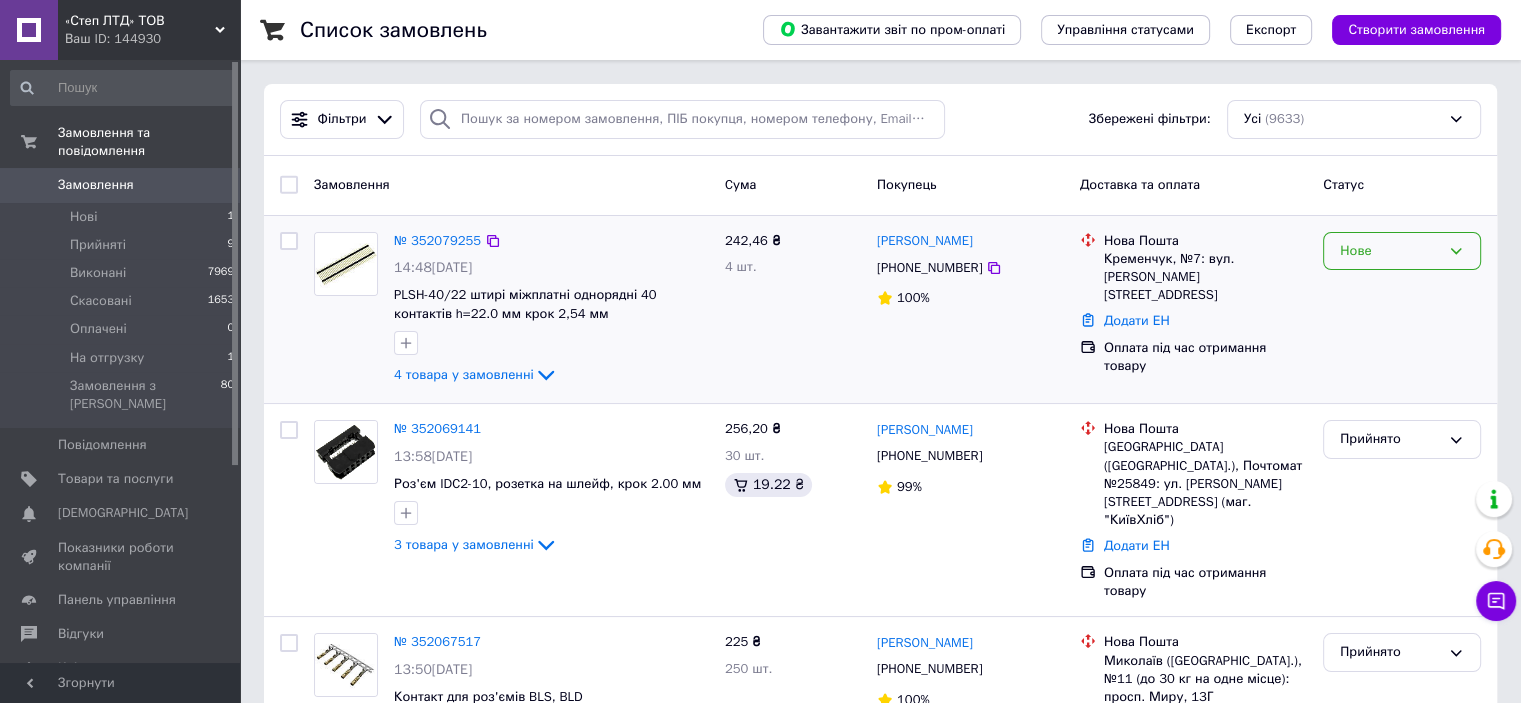 click on "Нове" at bounding box center [1390, 251] 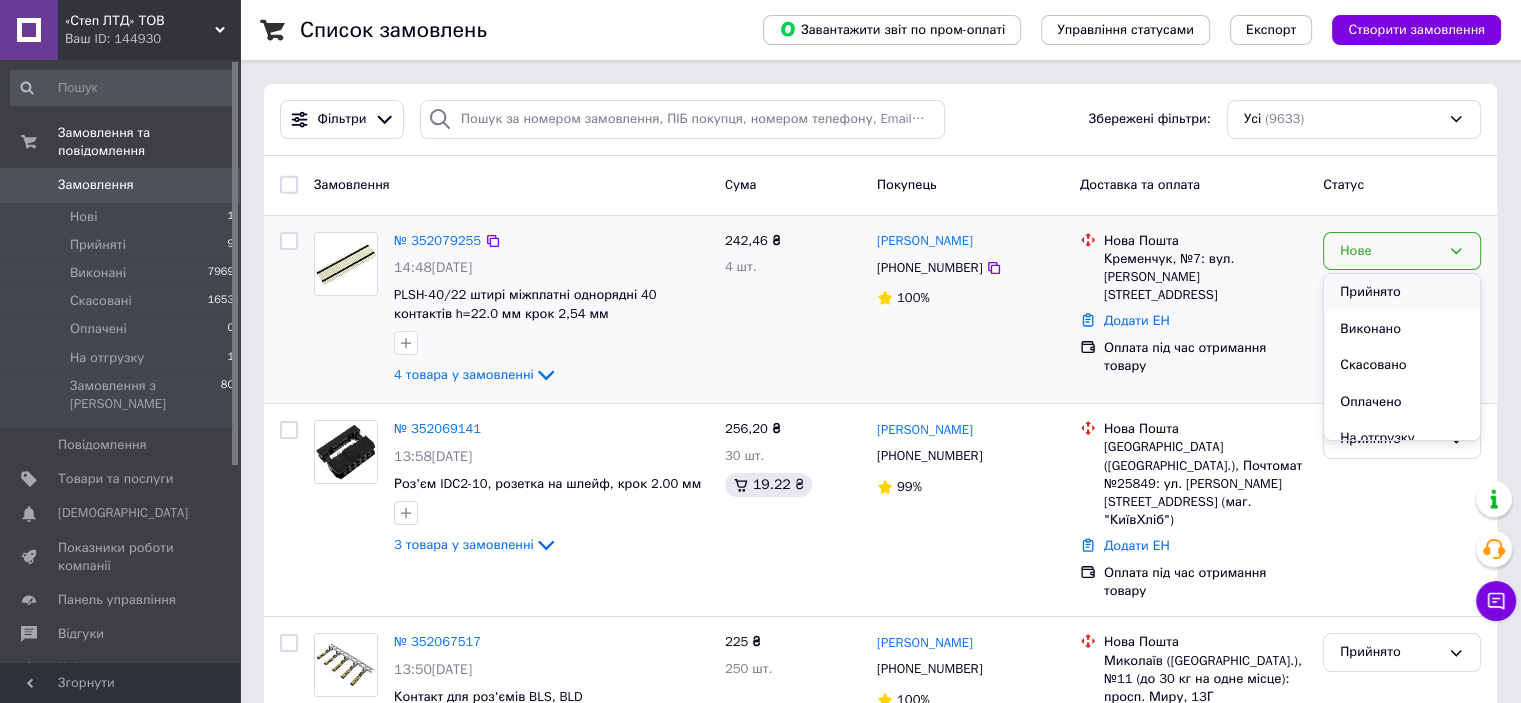 click on "Прийнято" at bounding box center (1402, 292) 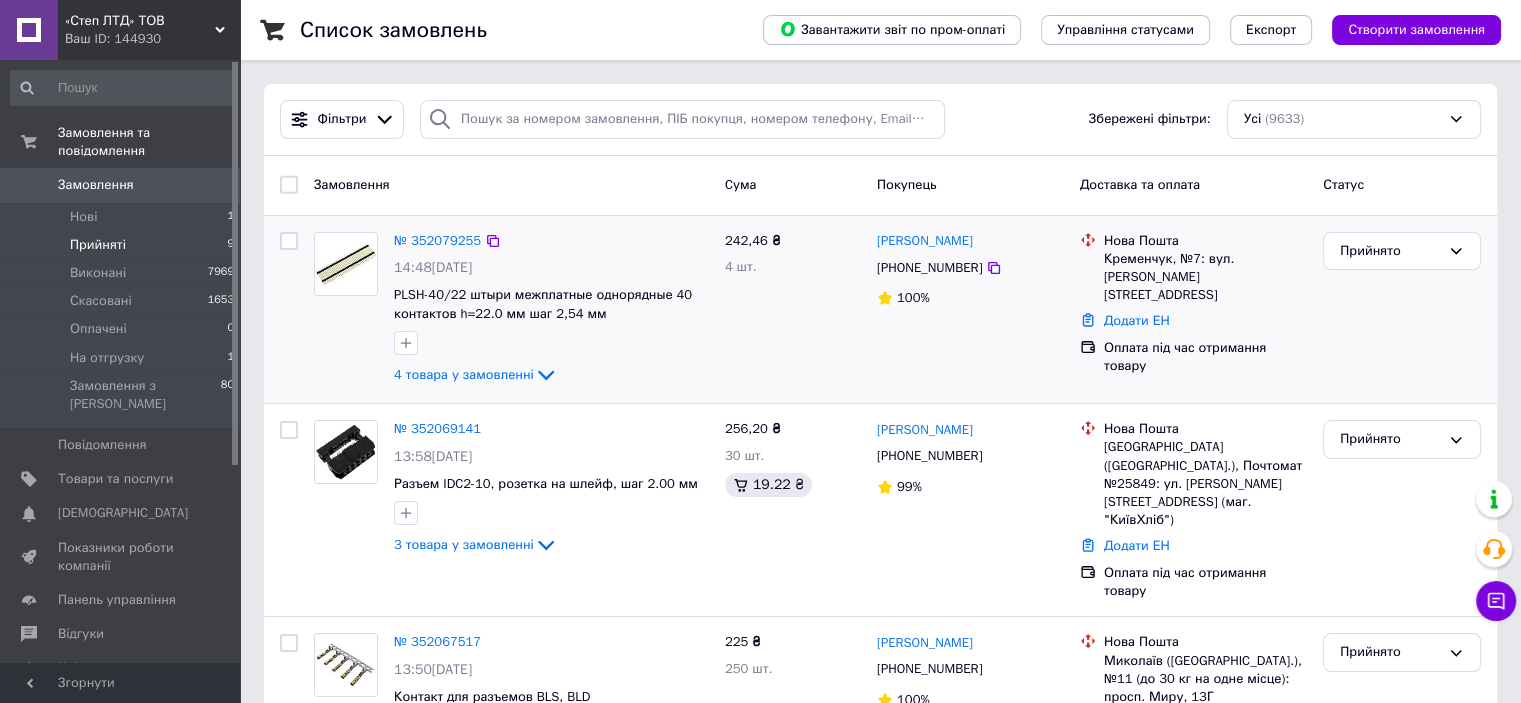 click on "Прийняті 9" at bounding box center (123, 245) 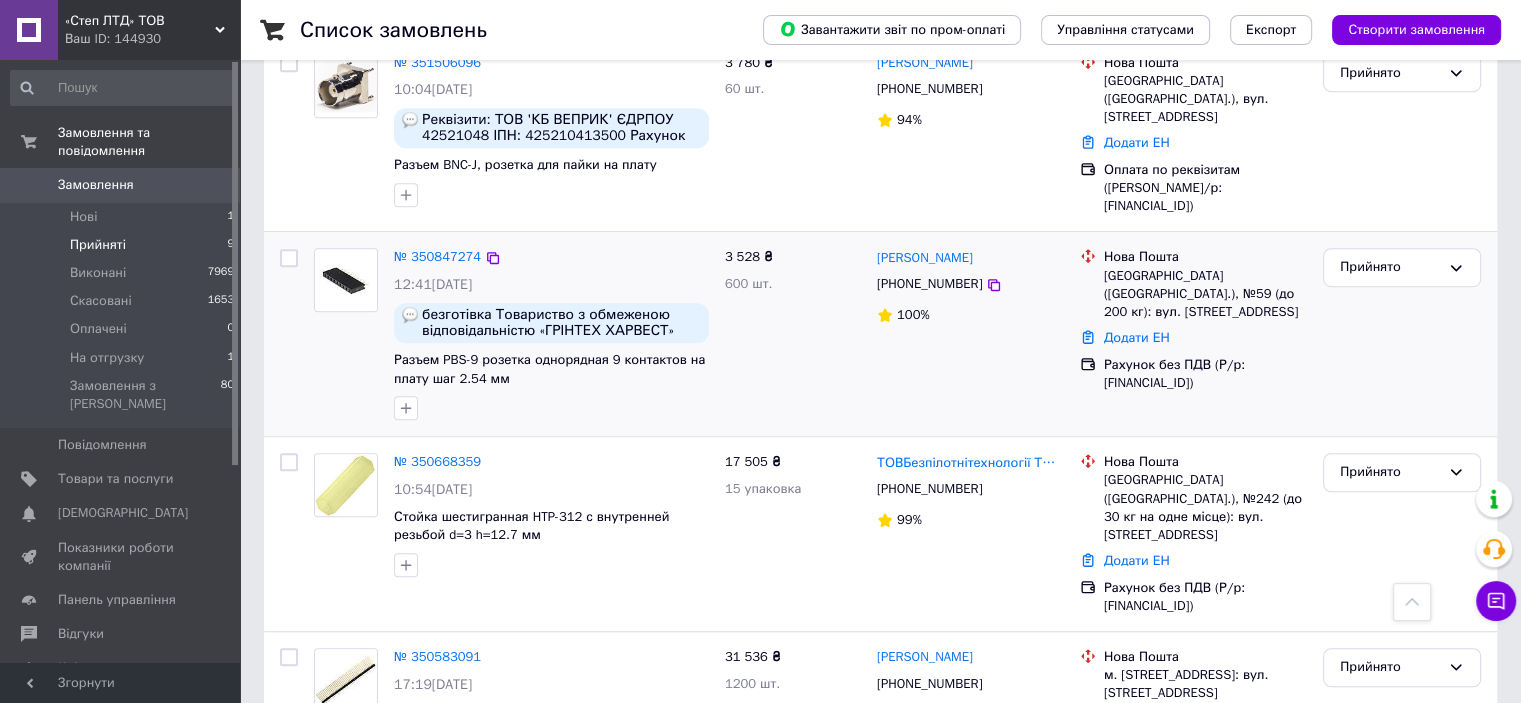 scroll, scrollTop: 1188, scrollLeft: 0, axis: vertical 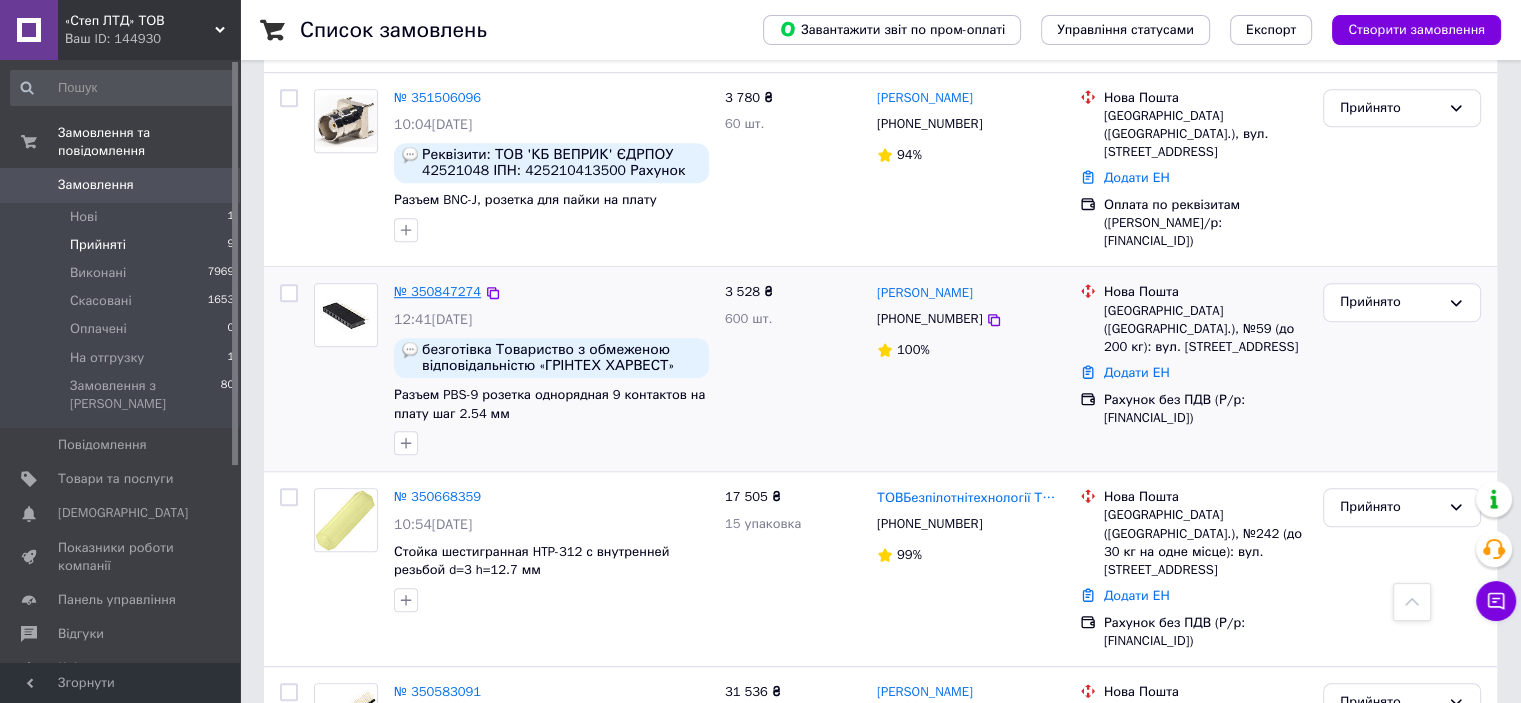 click on "№ 350847274" at bounding box center [437, 291] 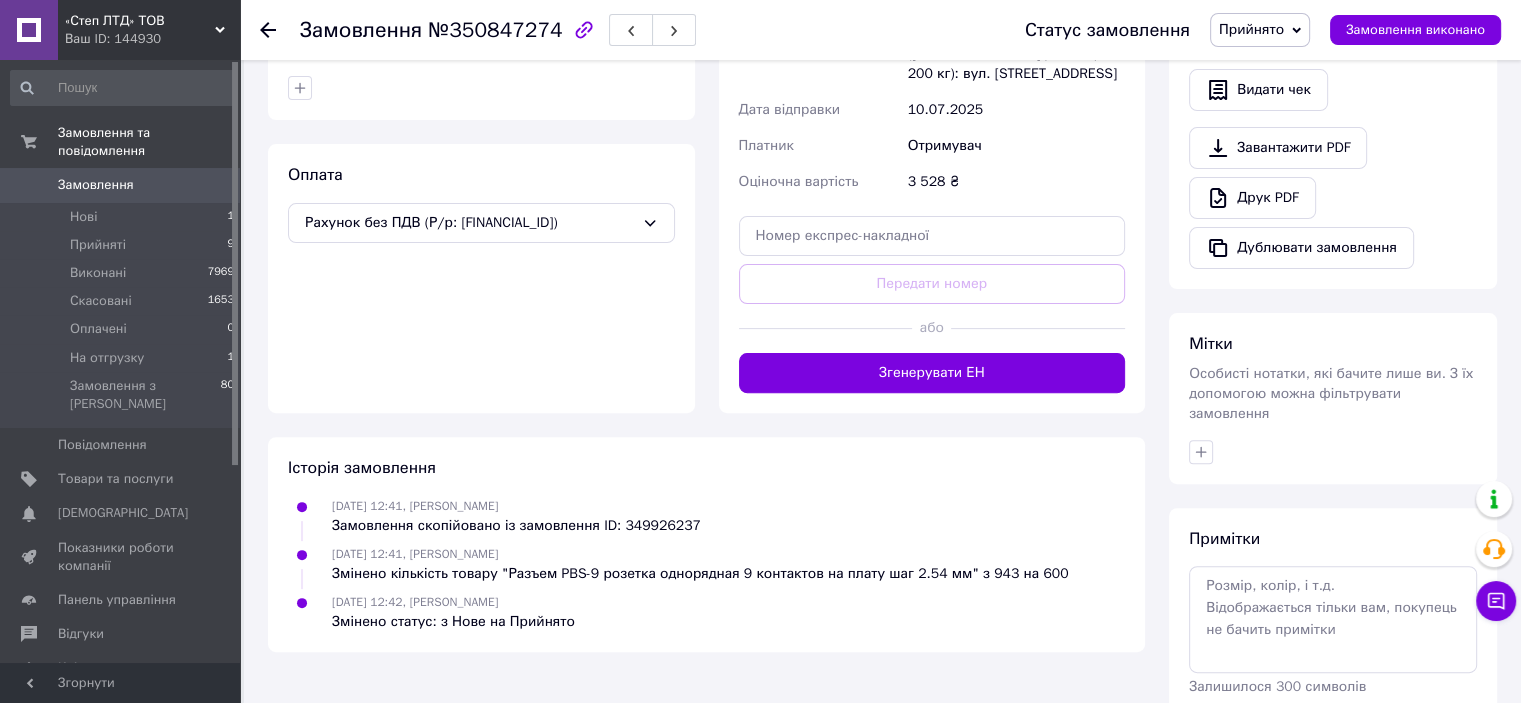 scroll, scrollTop: 560, scrollLeft: 0, axis: vertical 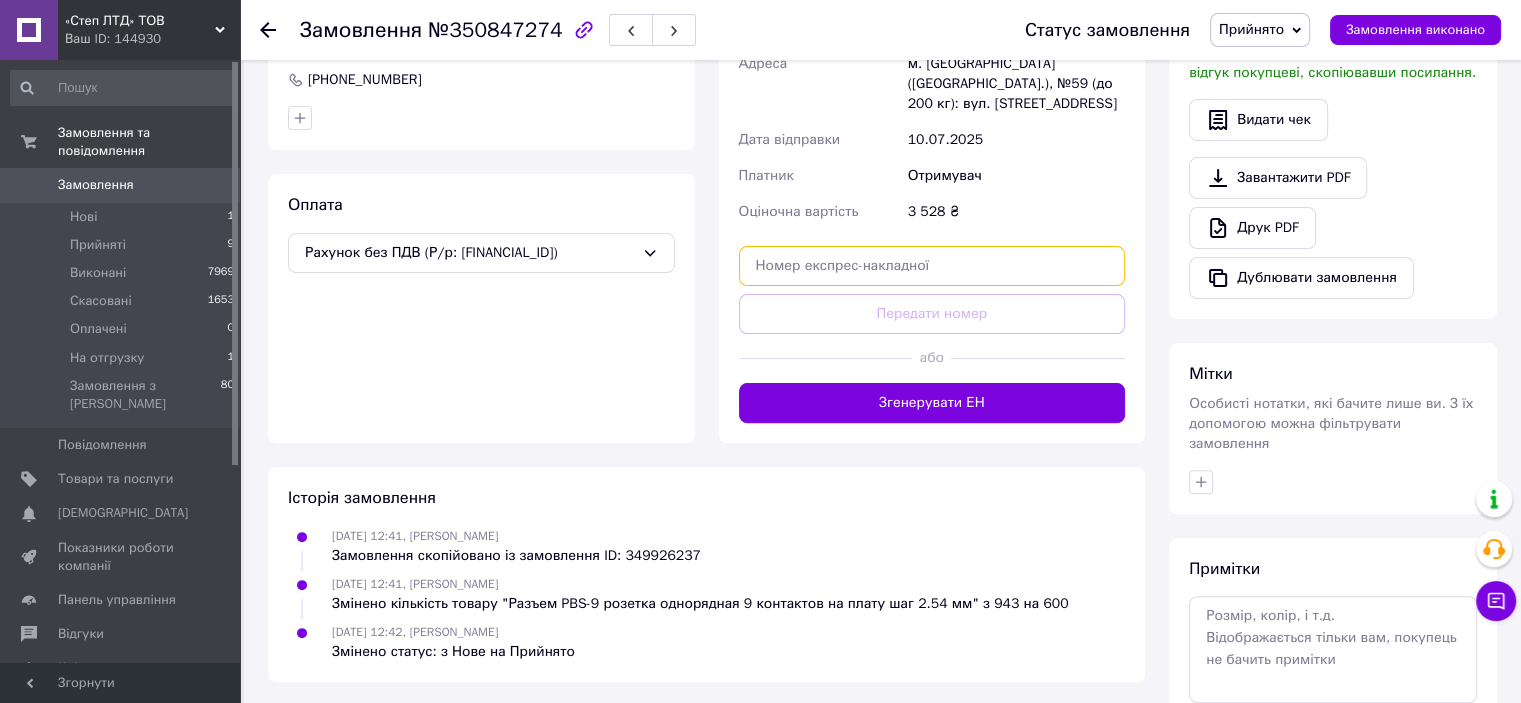 click at bounding box center [932, 266] 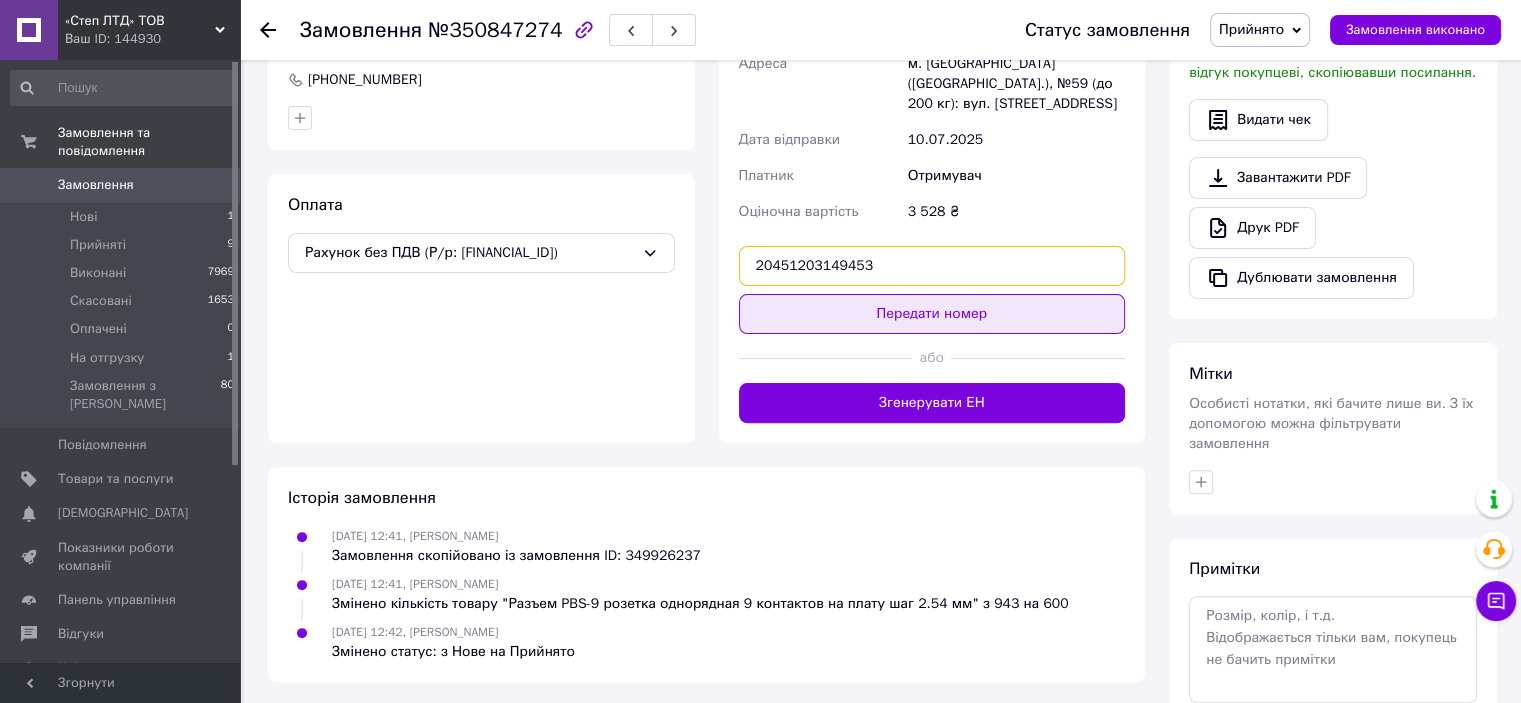 type on "20451203149453" 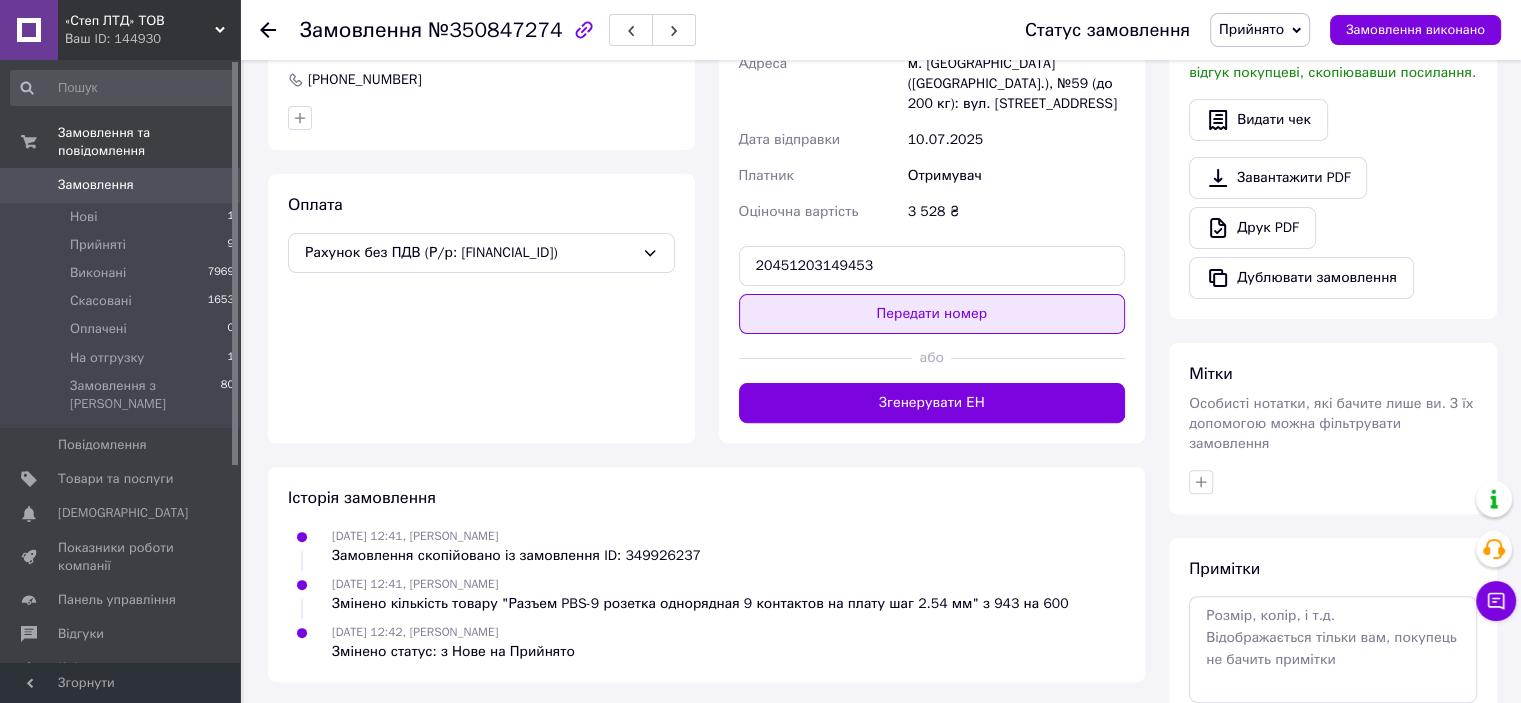 click on "Передати номер" at bounding box center (932, 314) 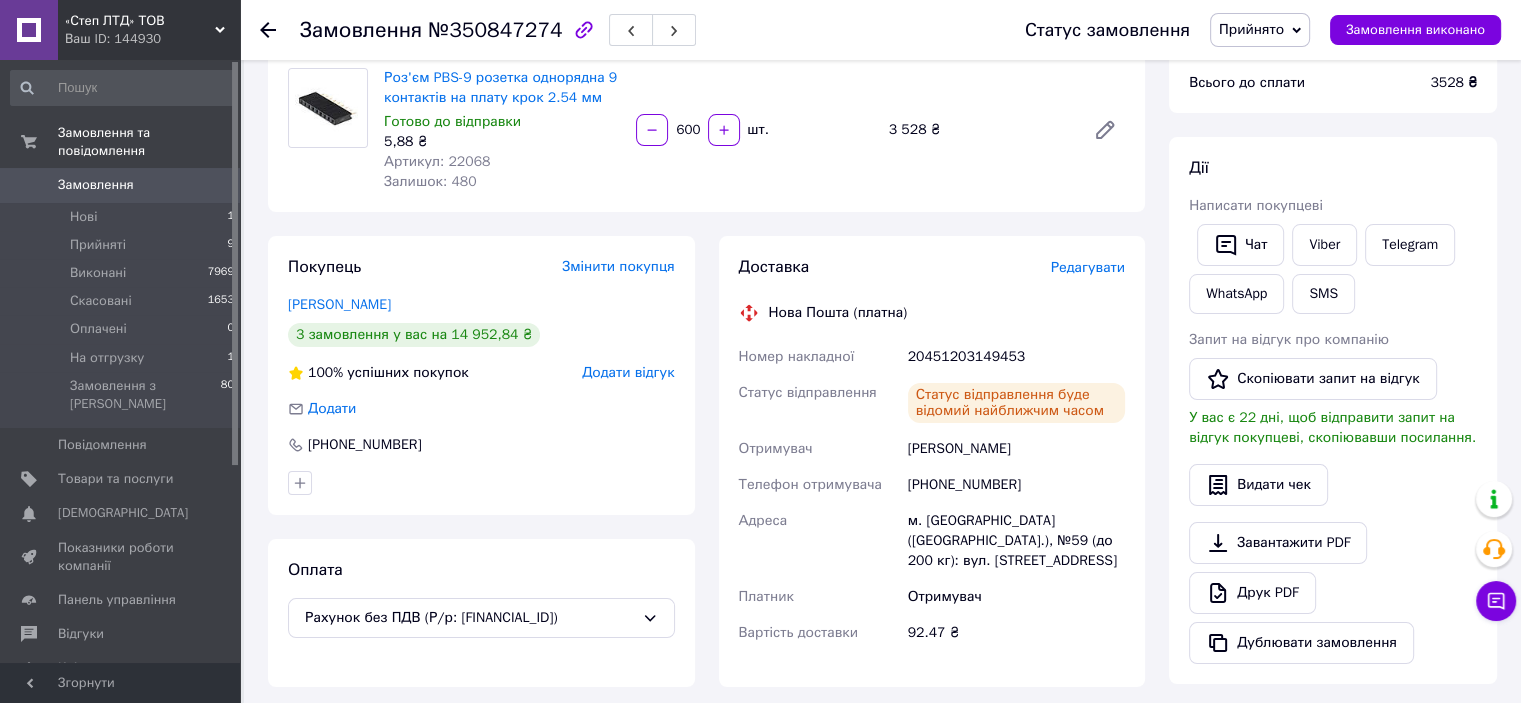 scroll, scrollTop: 160, scrollLeft: 0, axis: vertical 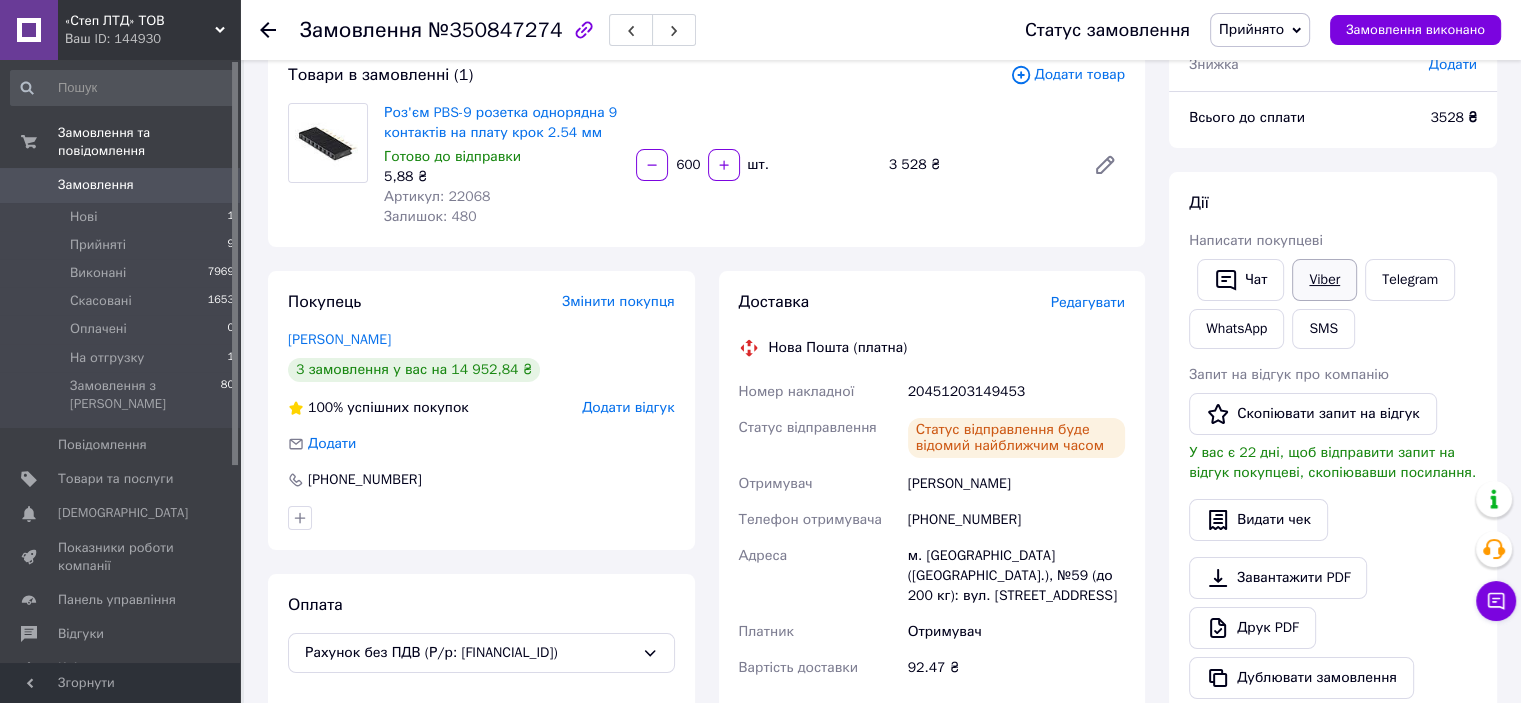 click on "Viber" at bounding box center [1324, 280] 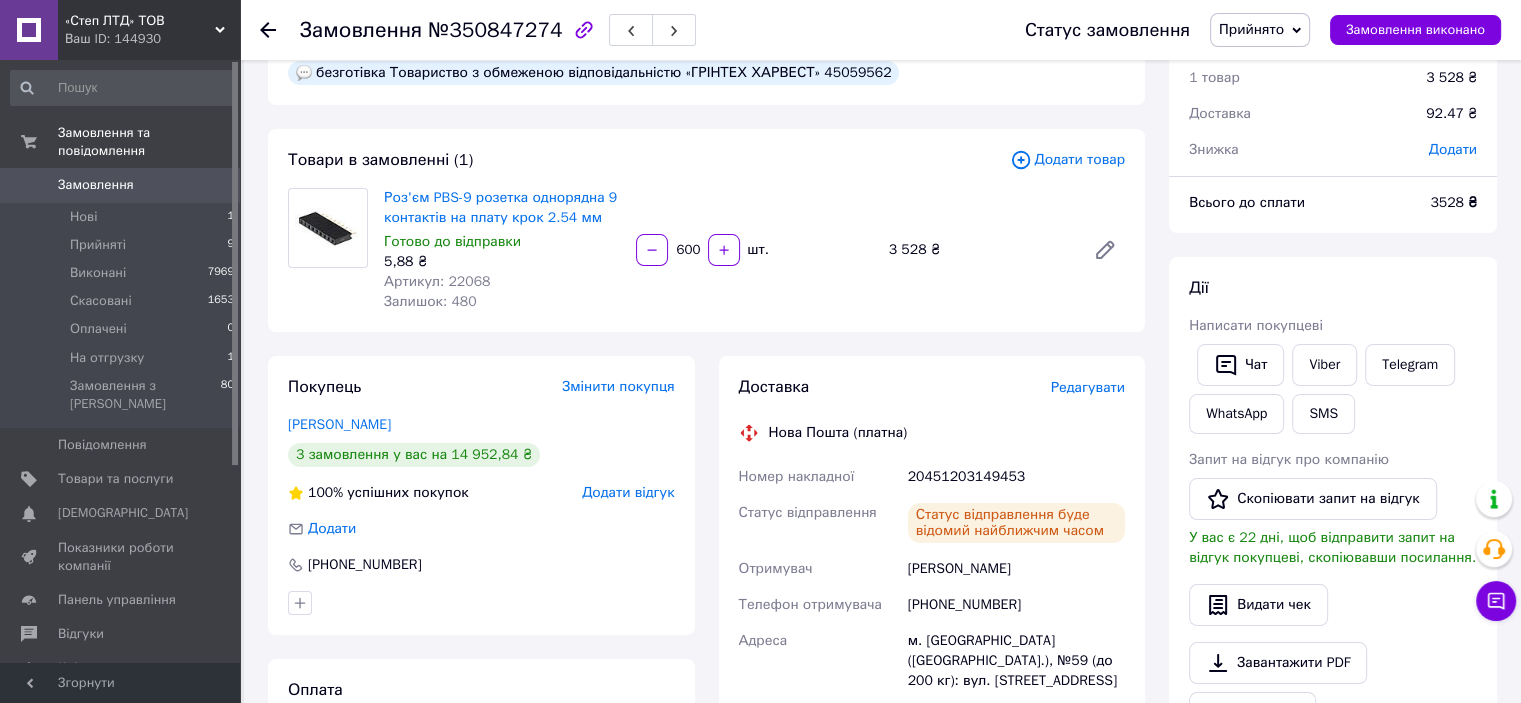 scroll, scrollTop: 0, scrollLeft: 0, axis: both 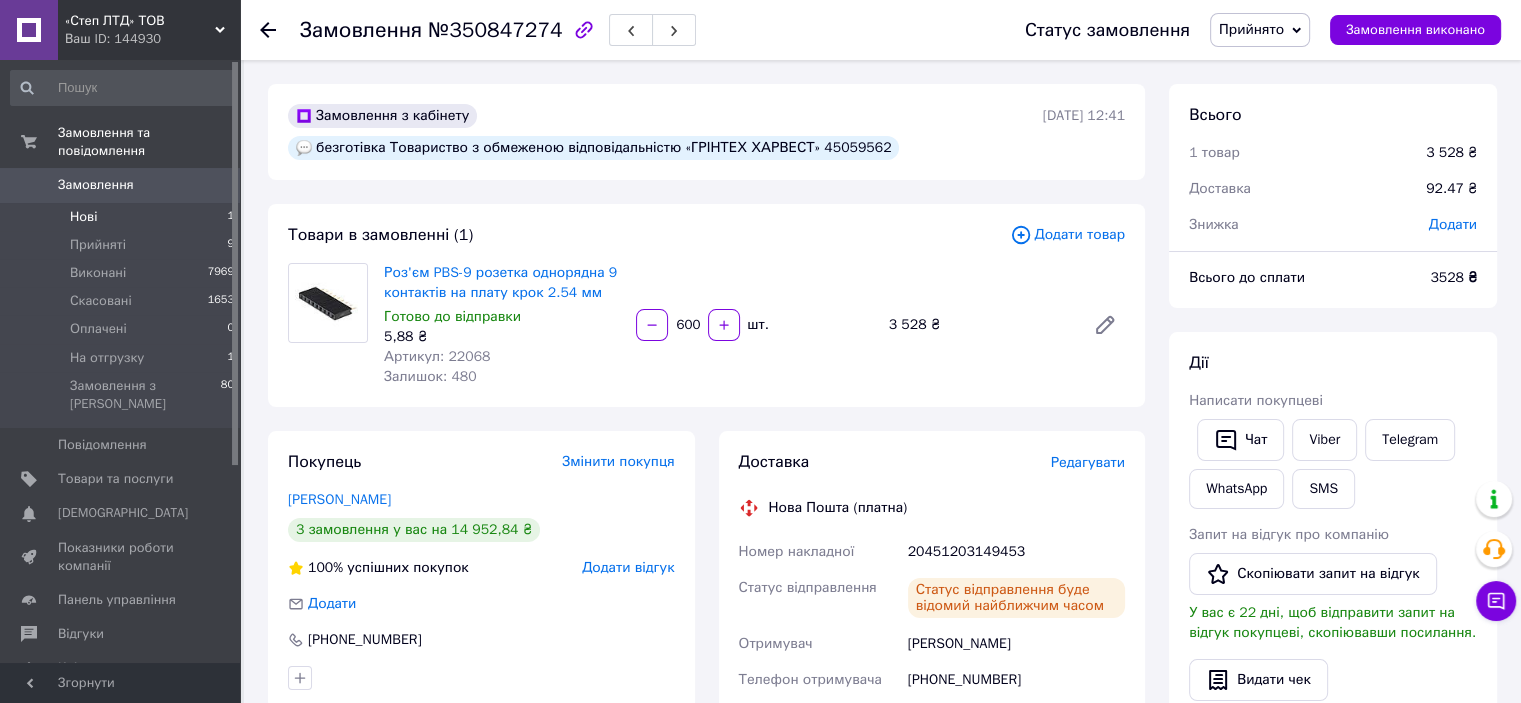 drag, startPoint x: 156, startPoint y: 198, endPoint x: 188, endPoint y: 205, distance: 32.75668 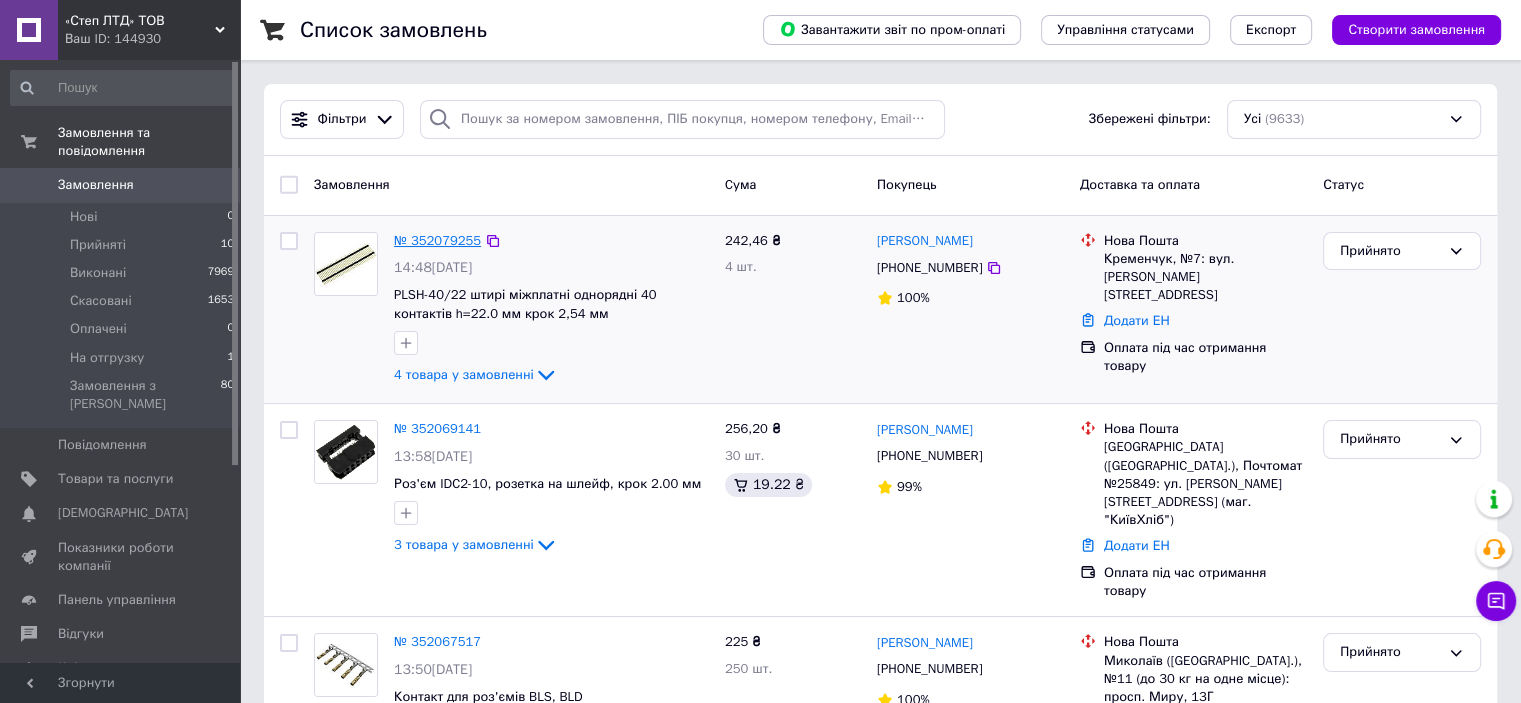 click on "№ 352079255" at bounding box center (437, 240) 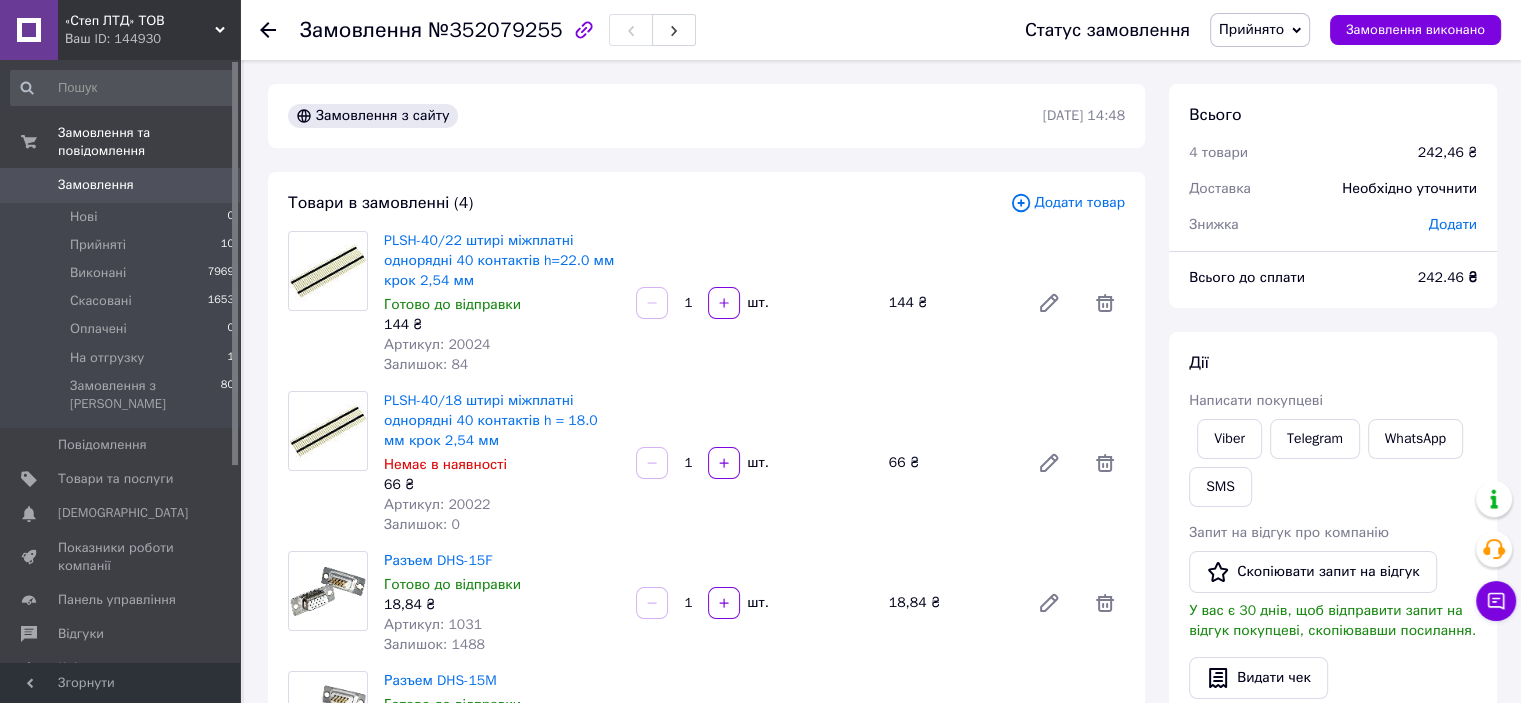 click on "Артикул: 20022" at bounding box center [437, 504] 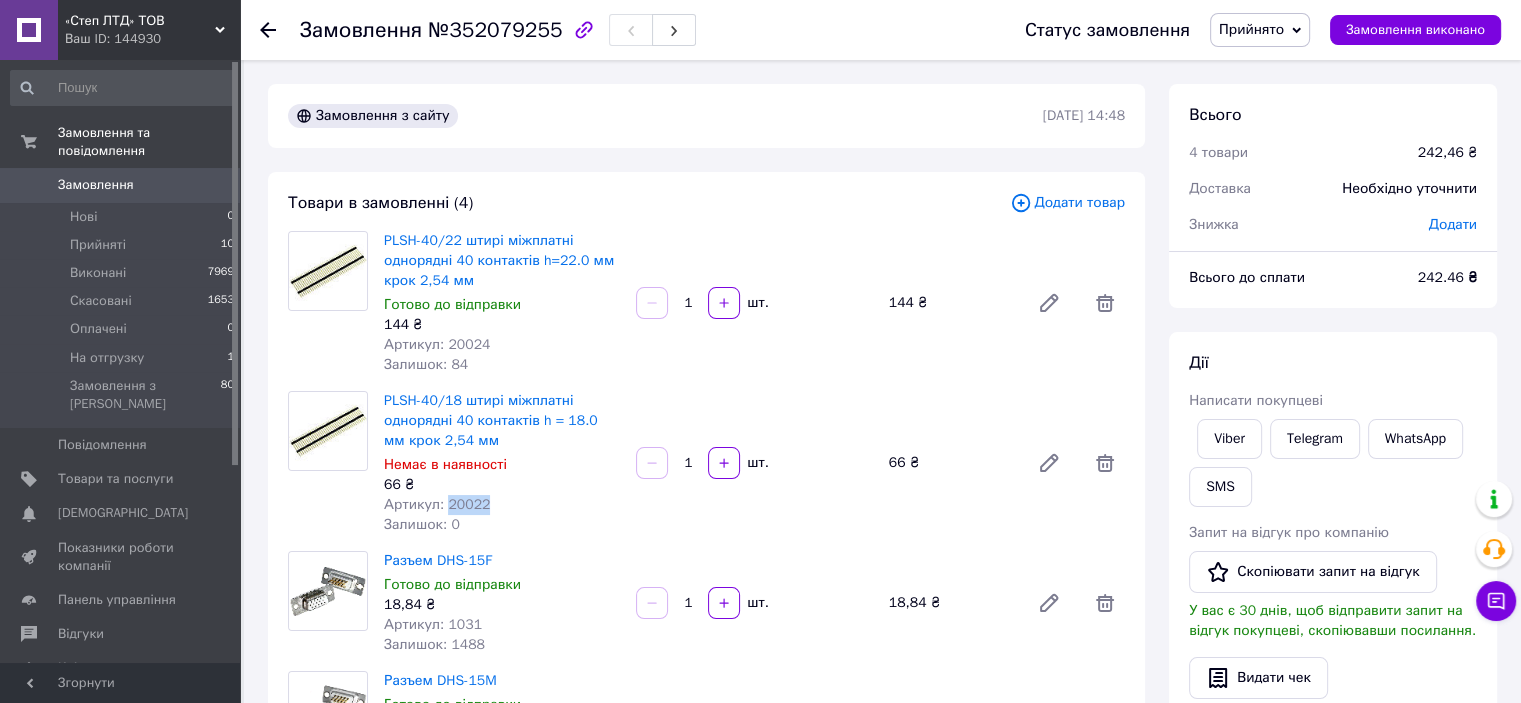 click on "Артикул: 20022" at bounding box center (437, 504) 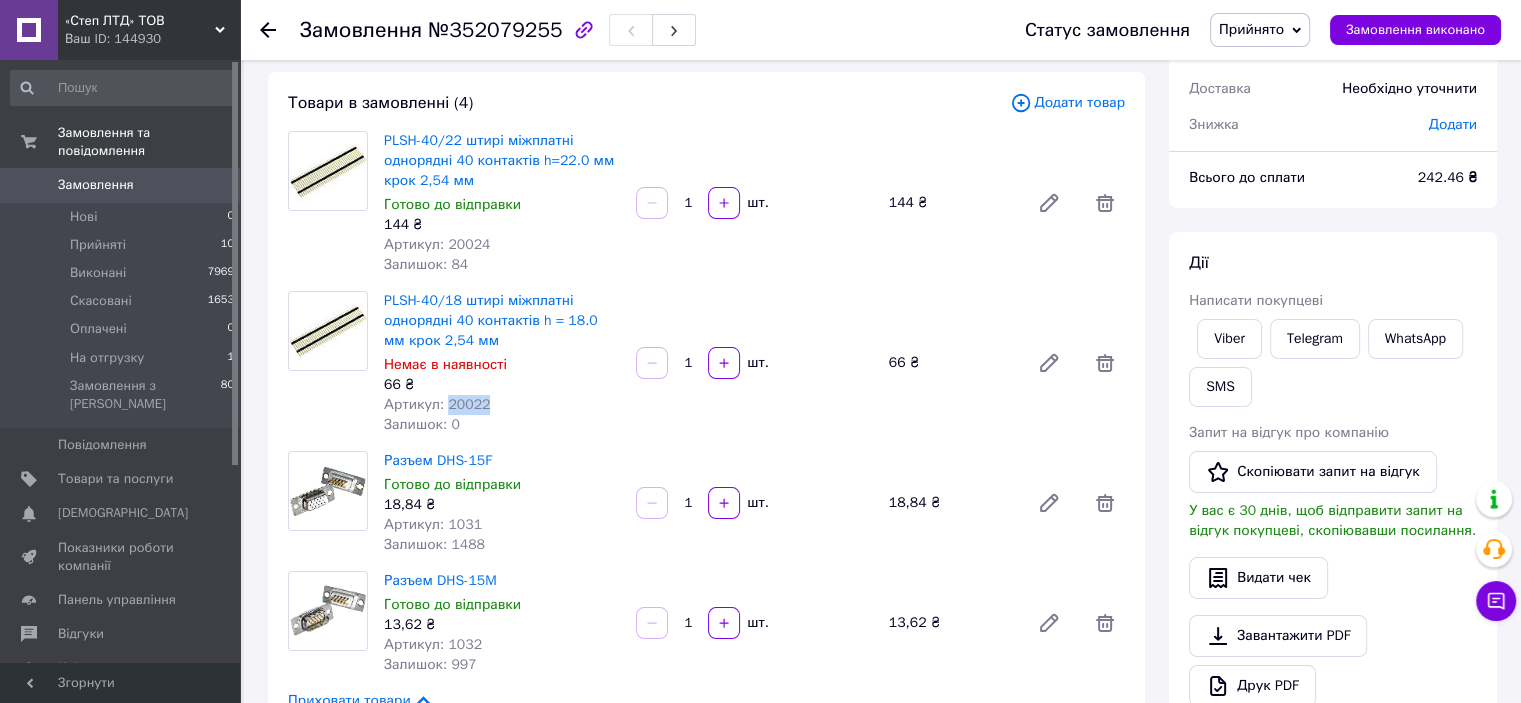 scroll, scrollTop: 100, scrollLeft: 0, axis: vertical 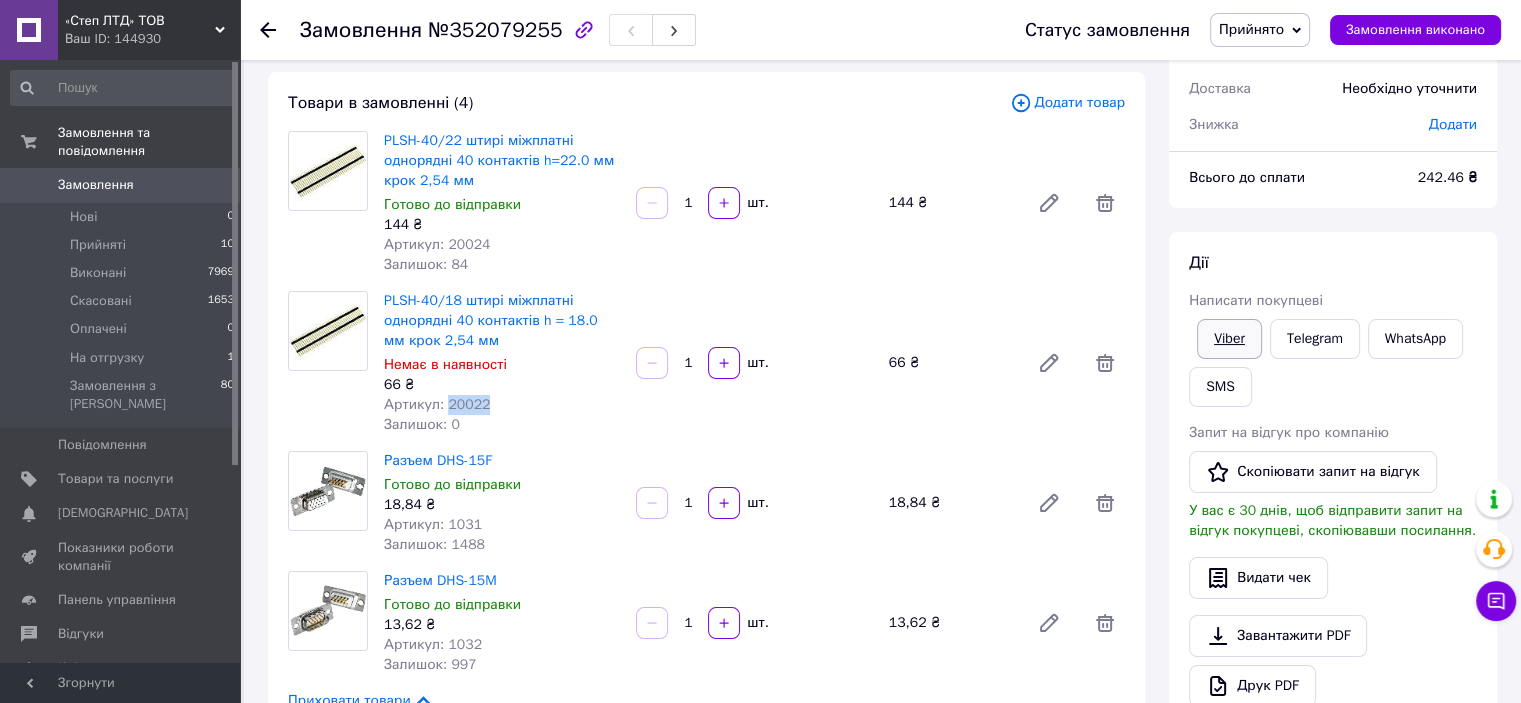 click on "Viber" at bounding box center (1229, 339) 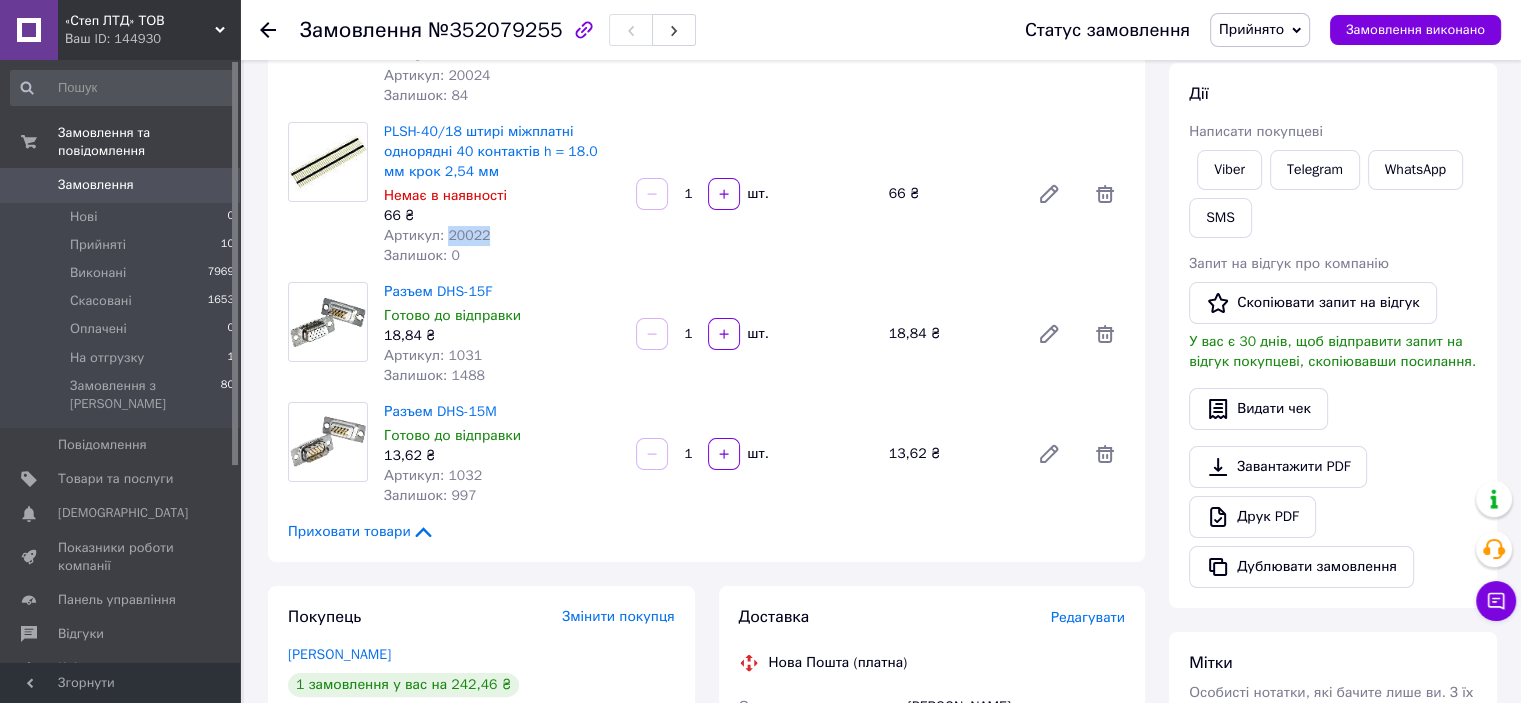 scroll, scrollTop: 300, scrollLeft: 0, axis: vertical 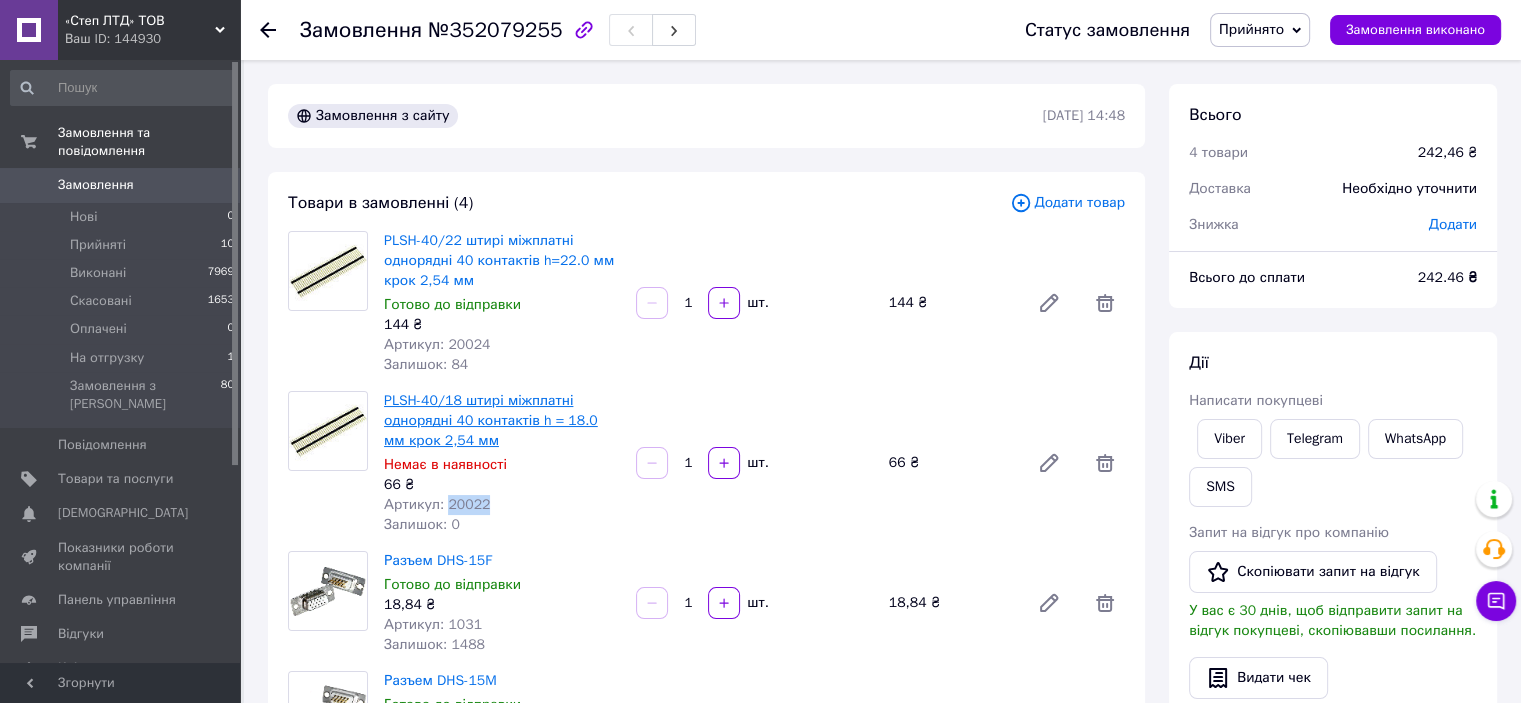 click on "PLSH-40/18 штирі міжплатні однорядні 40 контактів h = 18.0 мм крок 2,54 мм" at bounding box center [491, 420] 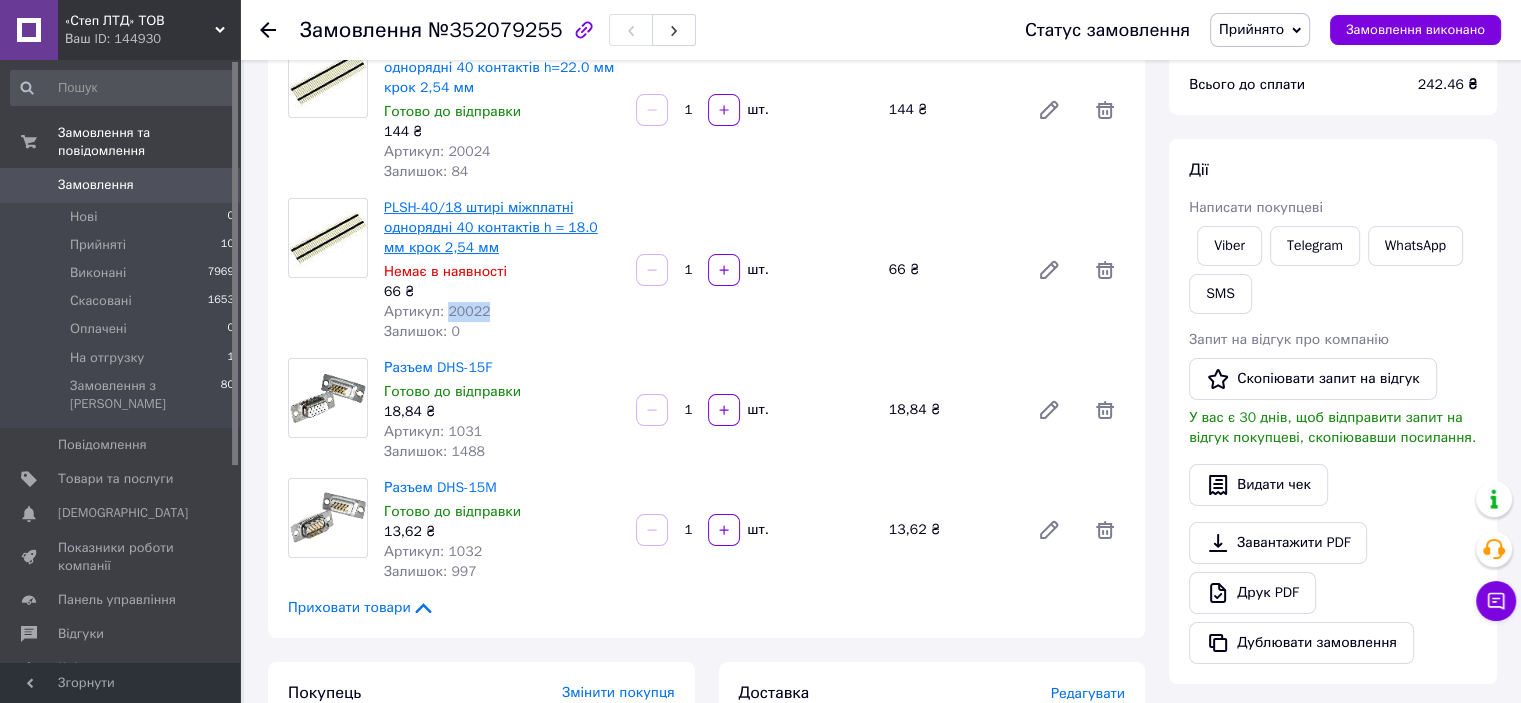 scroll, scrollTop: 200, scrollLeft: 0, axis: vertical 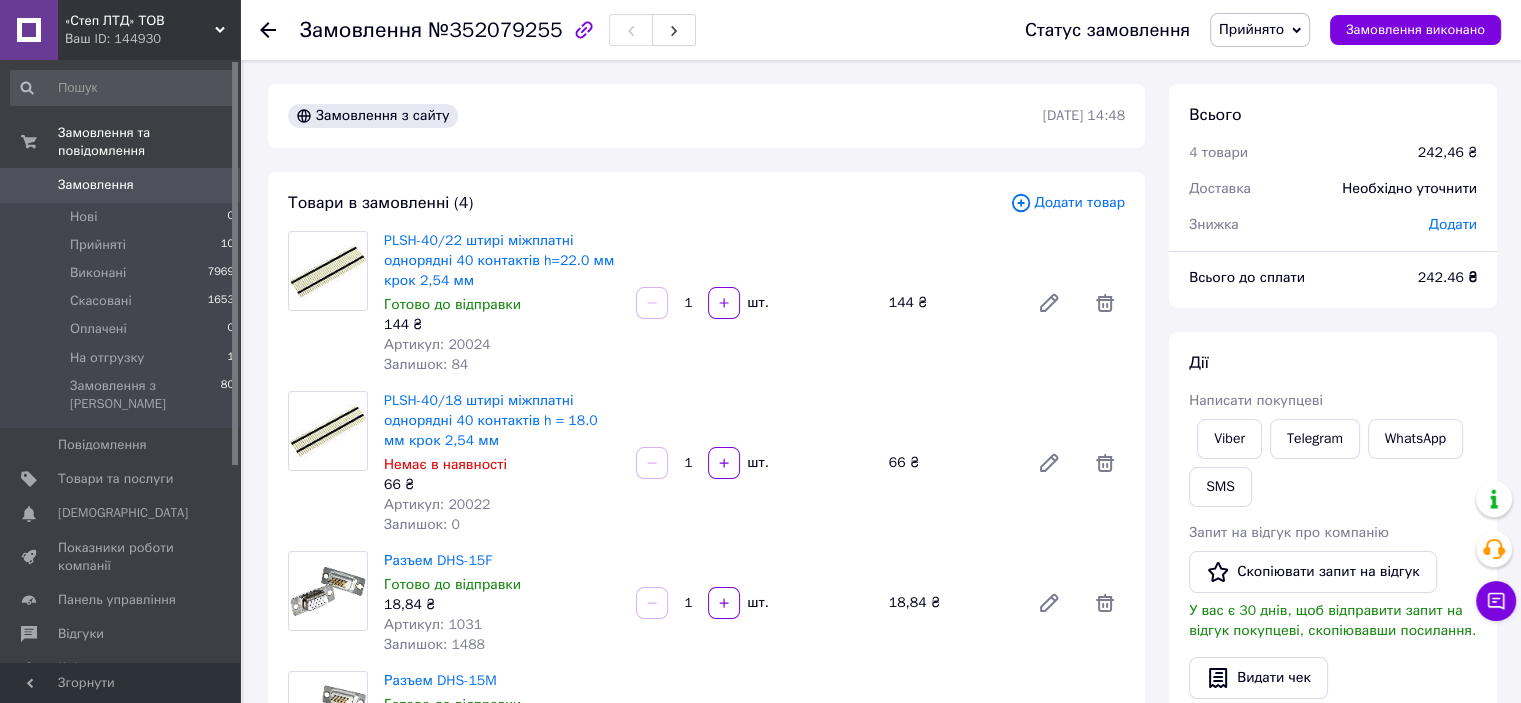click on "Артикул: 20024" at bounding box center [437, 344] 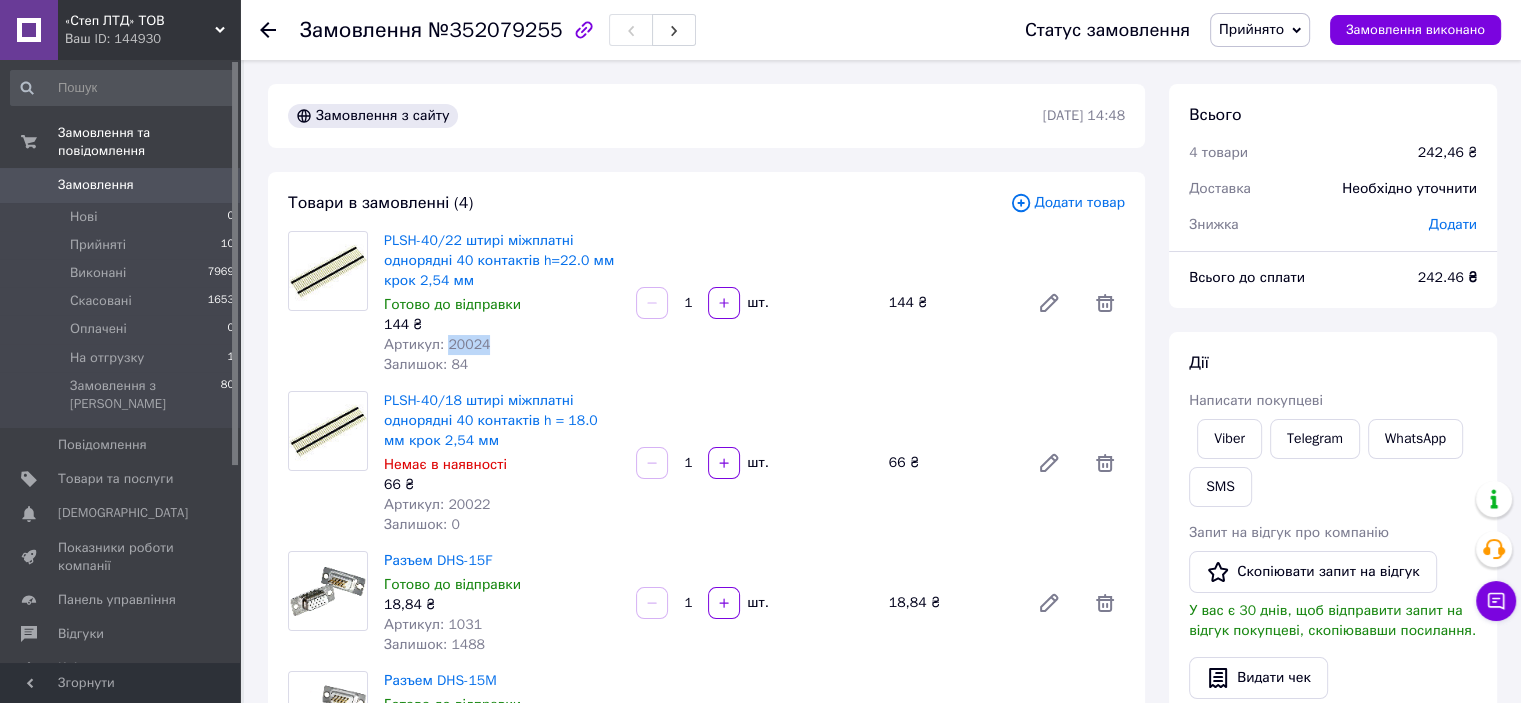 click on "Артикул: 20024" at bounding box center [437, 344] 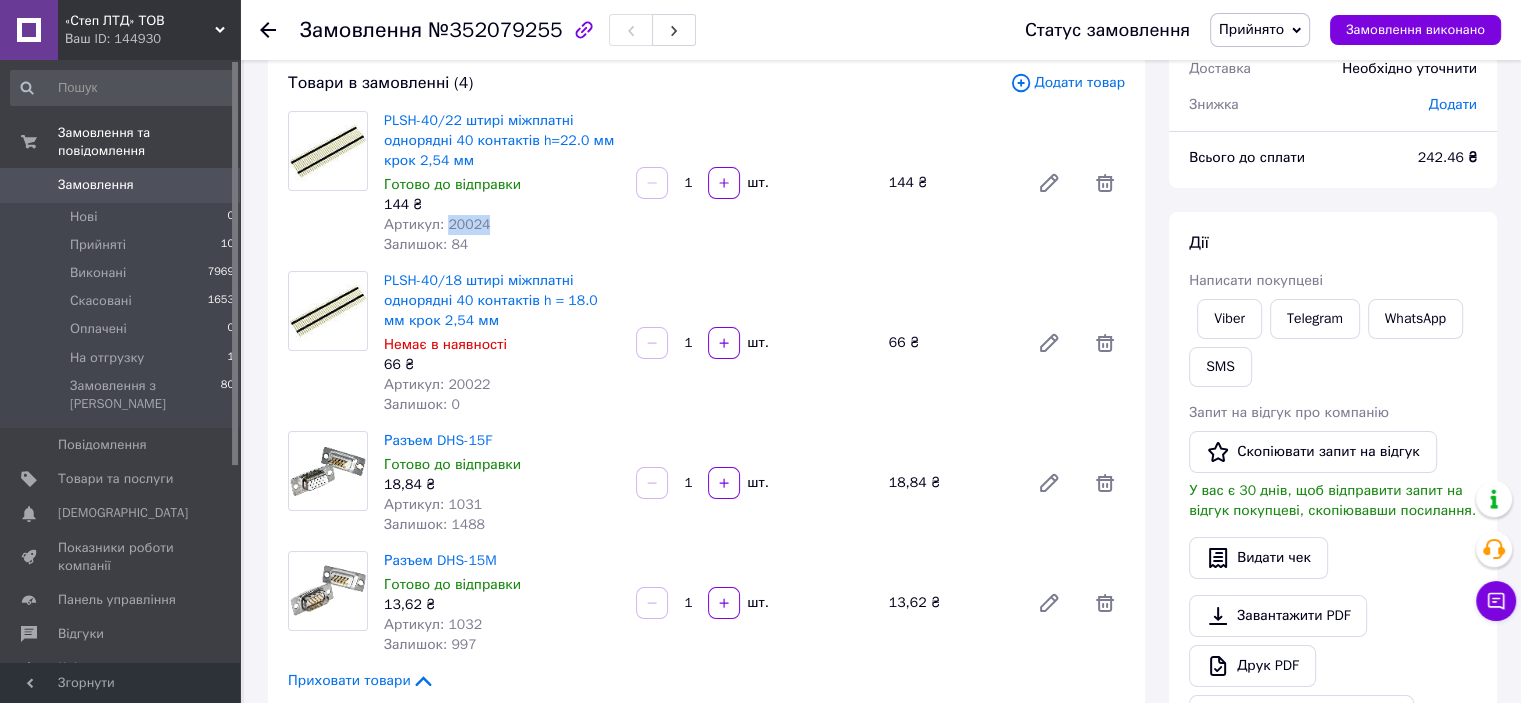 scroll, scrollTop: 100, scrollLeft: 0, axis: vertical 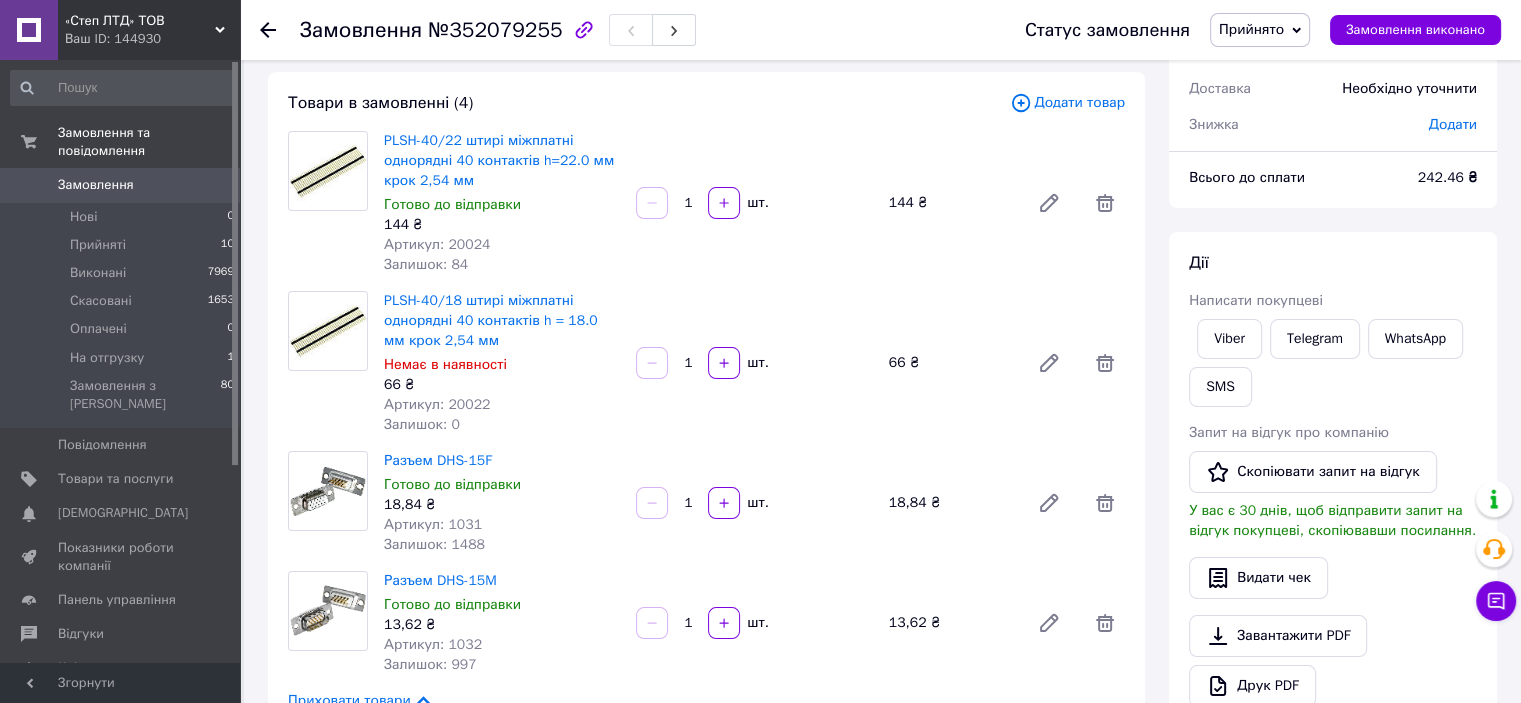 click on "Артикул: 20022" at bounding box center [437, 404] 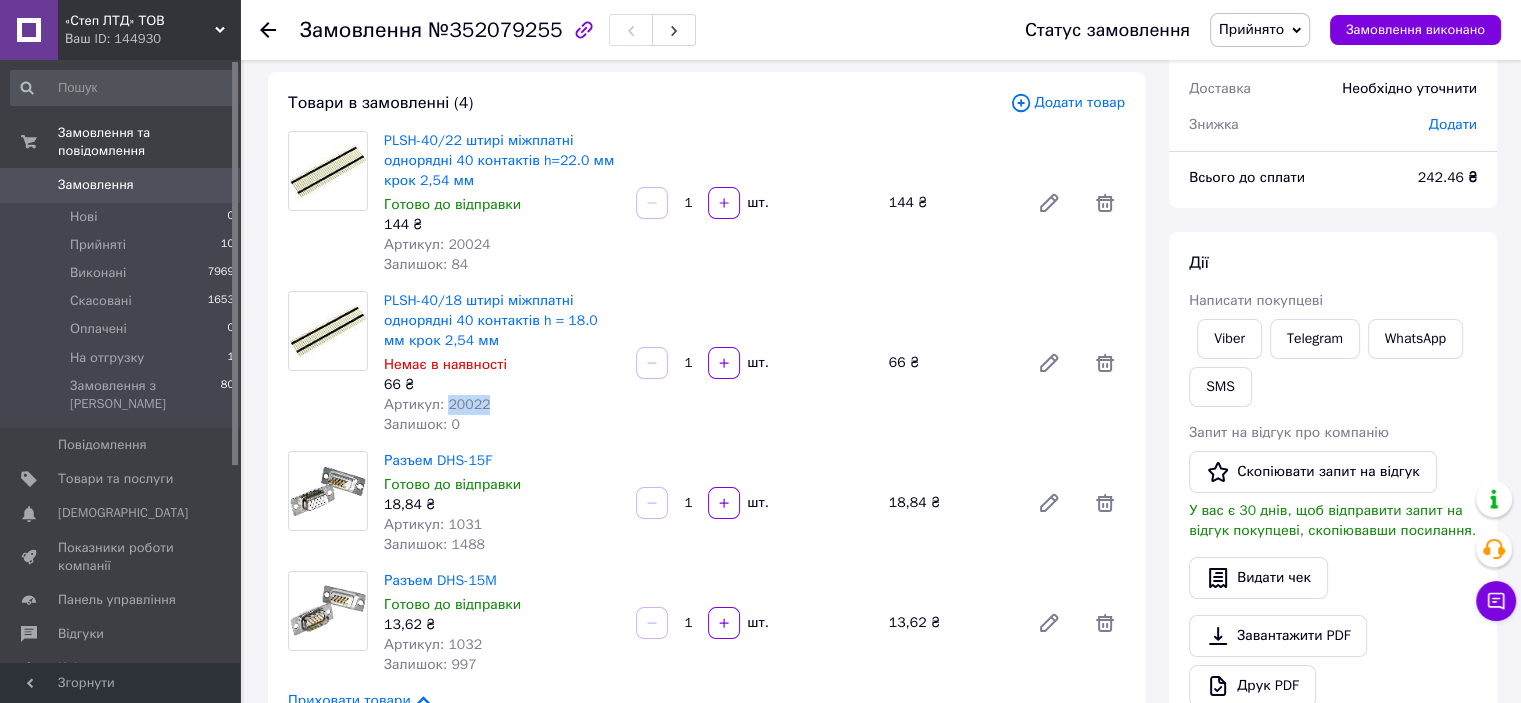click on "Артикул: 20022" at bounding box center [437, 404] 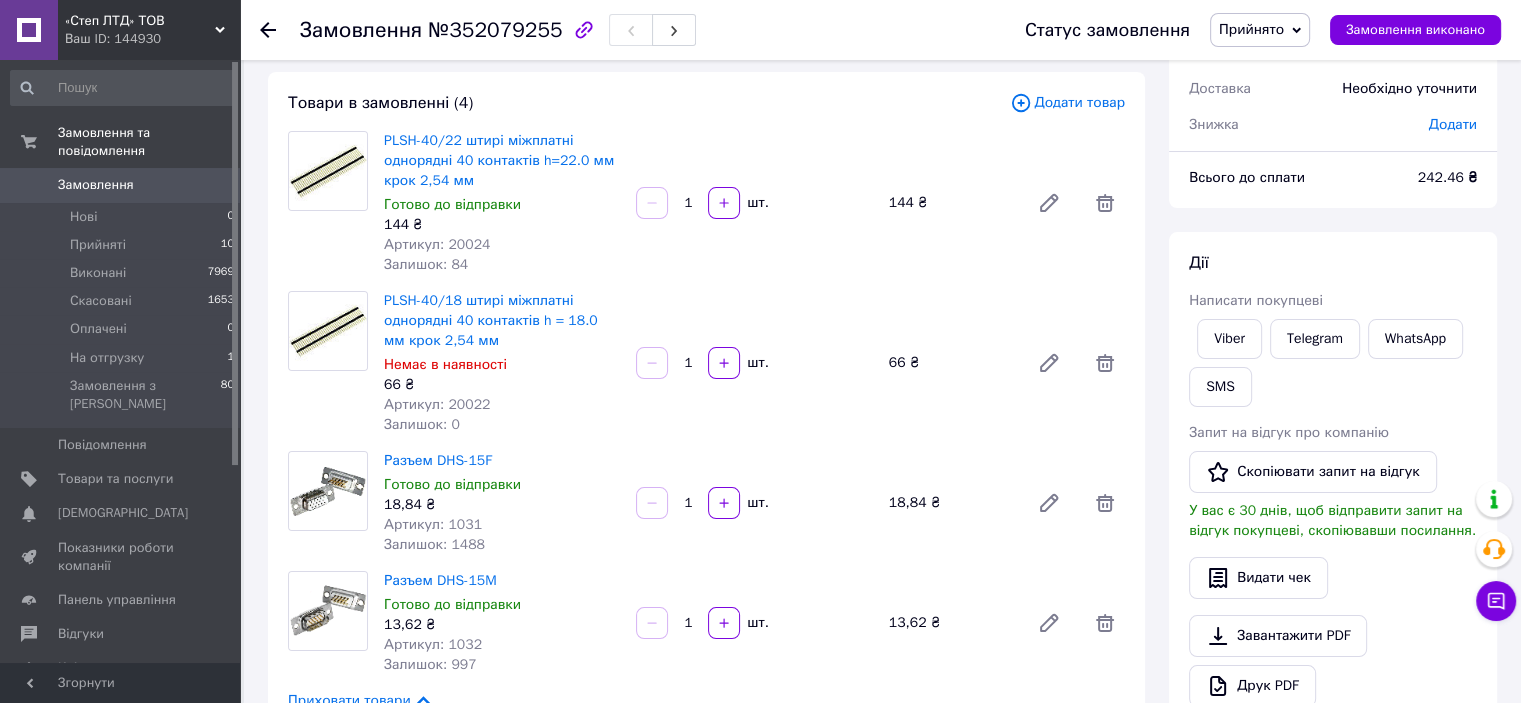 click on "Артикул: 1031" at bounding box center (433, 524) 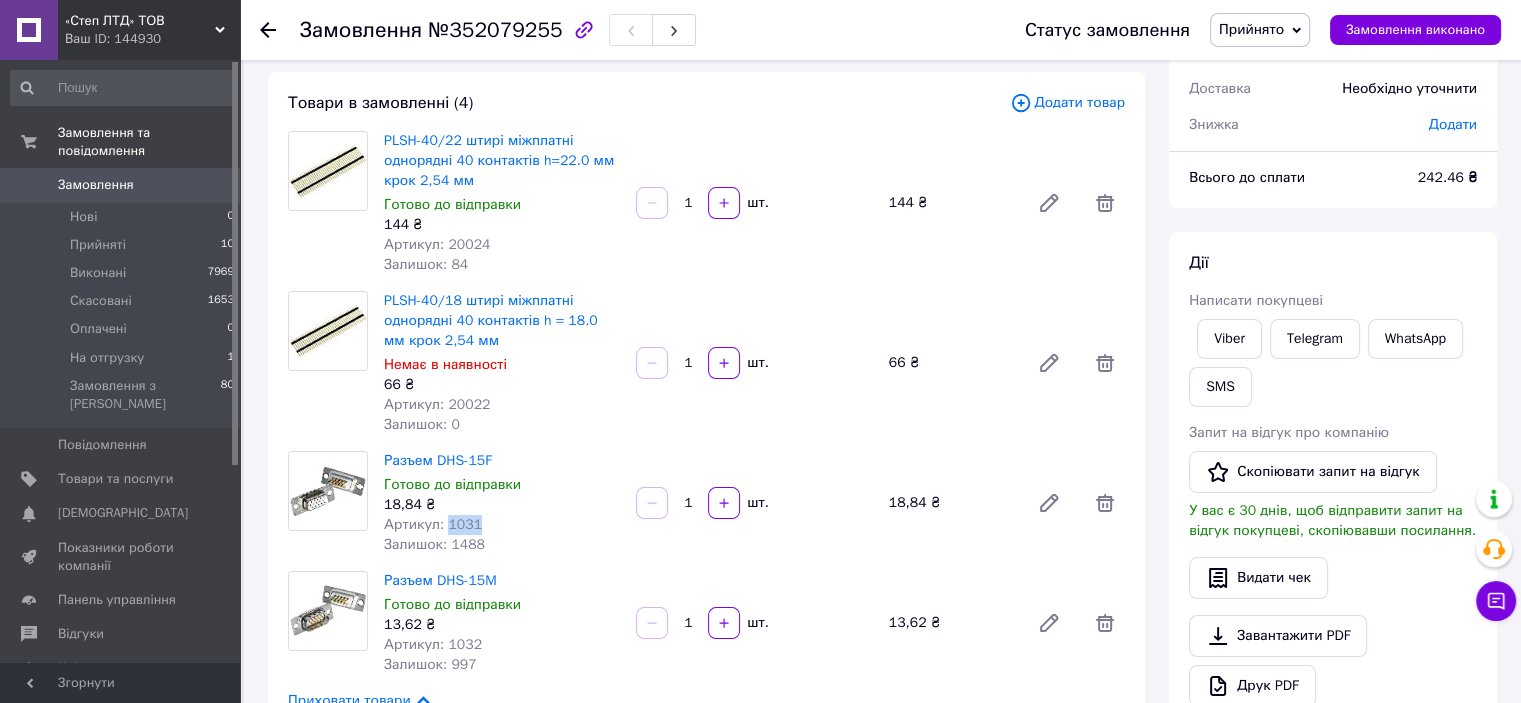 click on "Артикул: 1031" at bounding box center (433, 524) 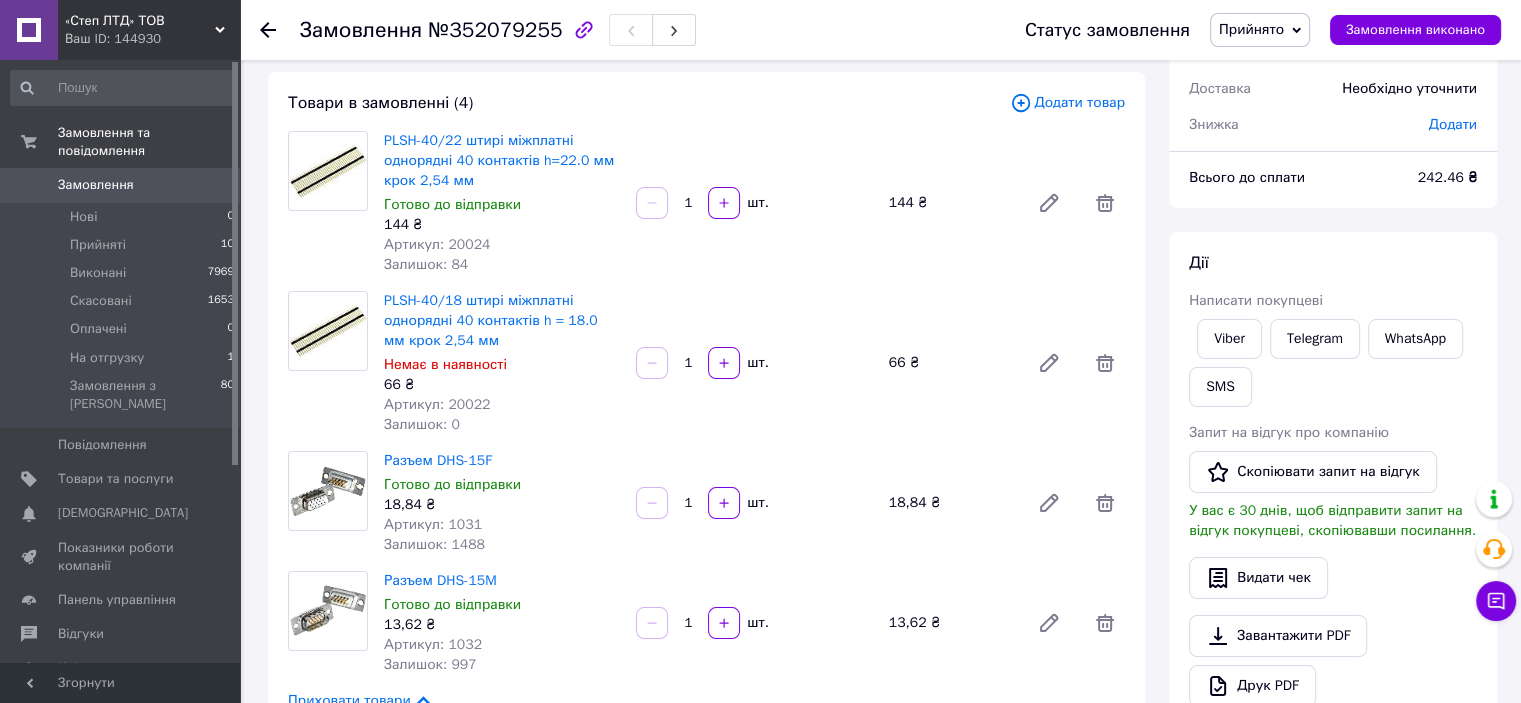 click on "Артикул: 1032" at bounding box center (433, 644) 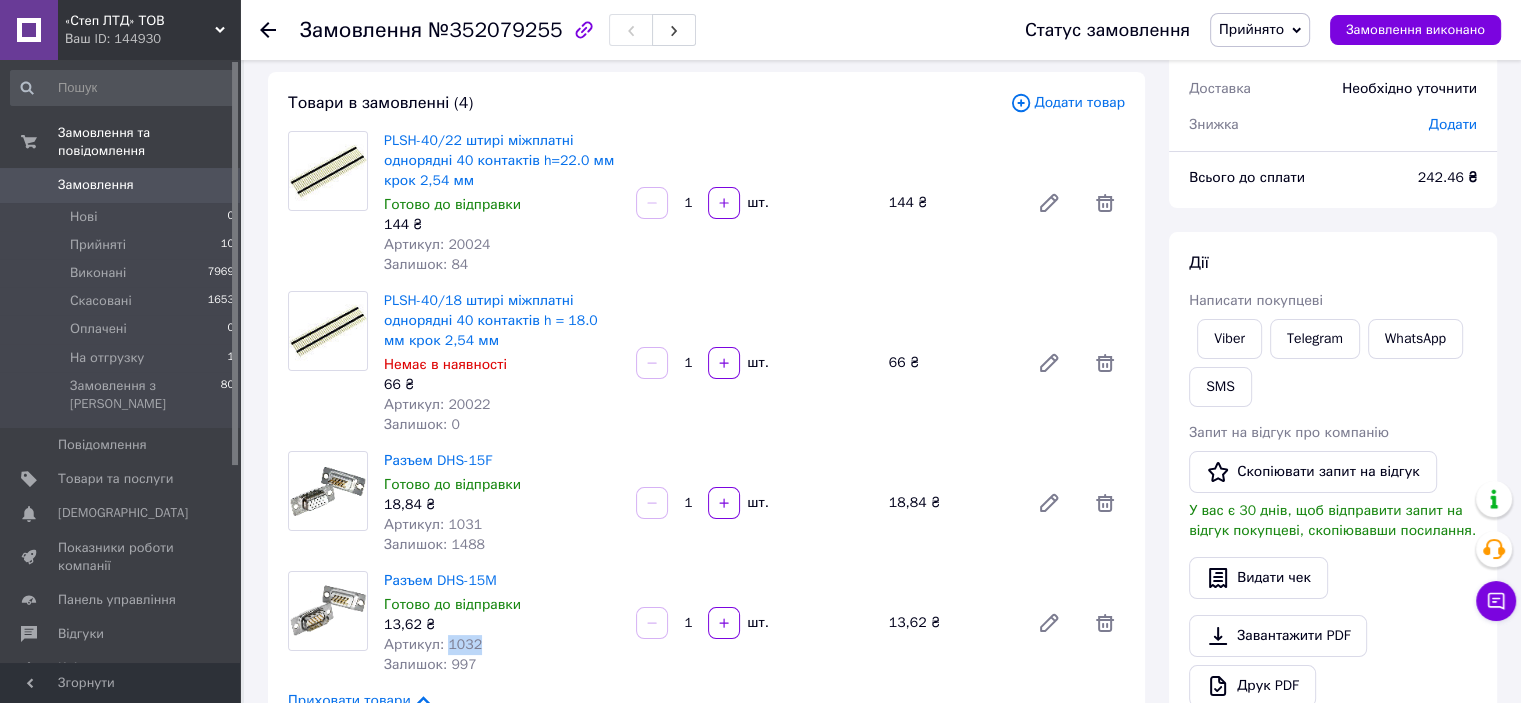 click on "Артикул: 1032" at bounding box center [433, 644] 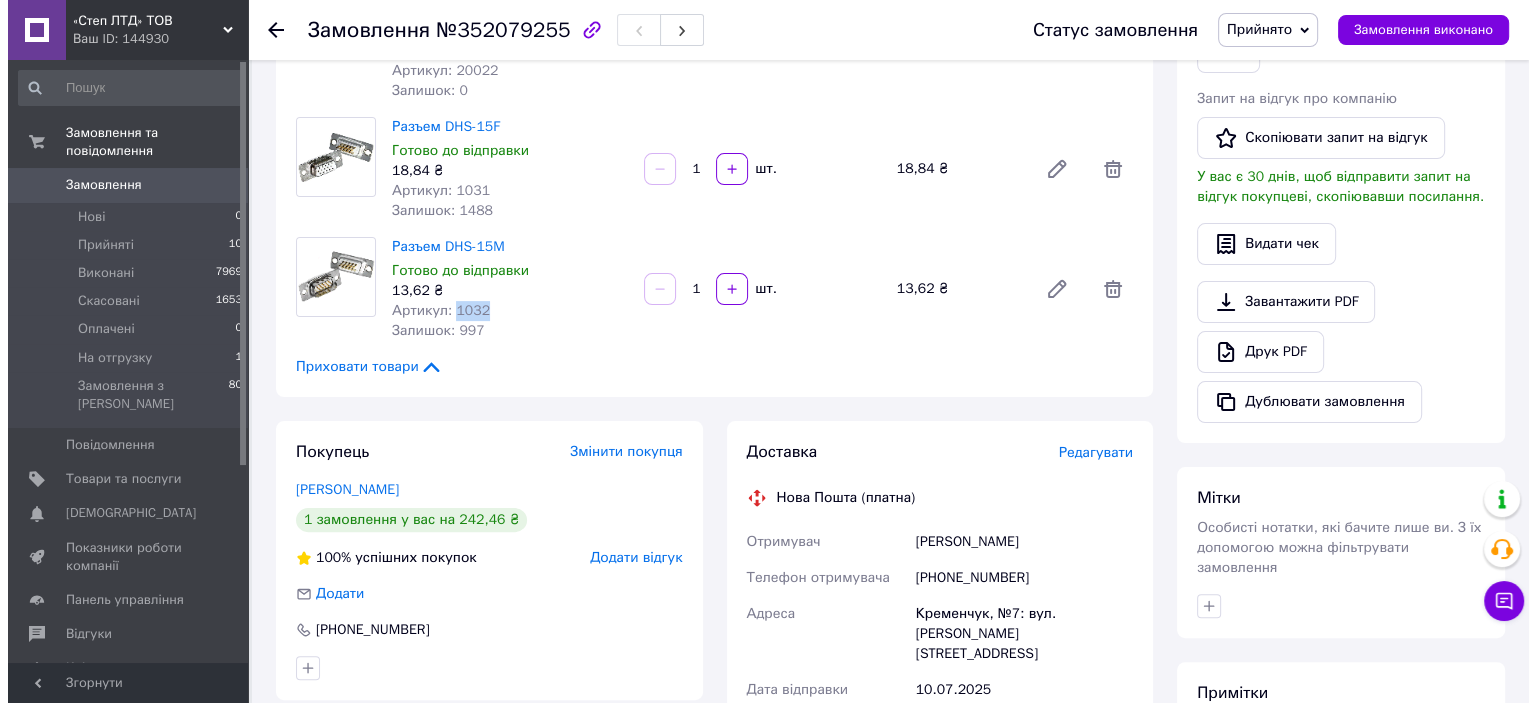 scroll, scrollTop: 500, scrollLeft: 0, axis: vertical 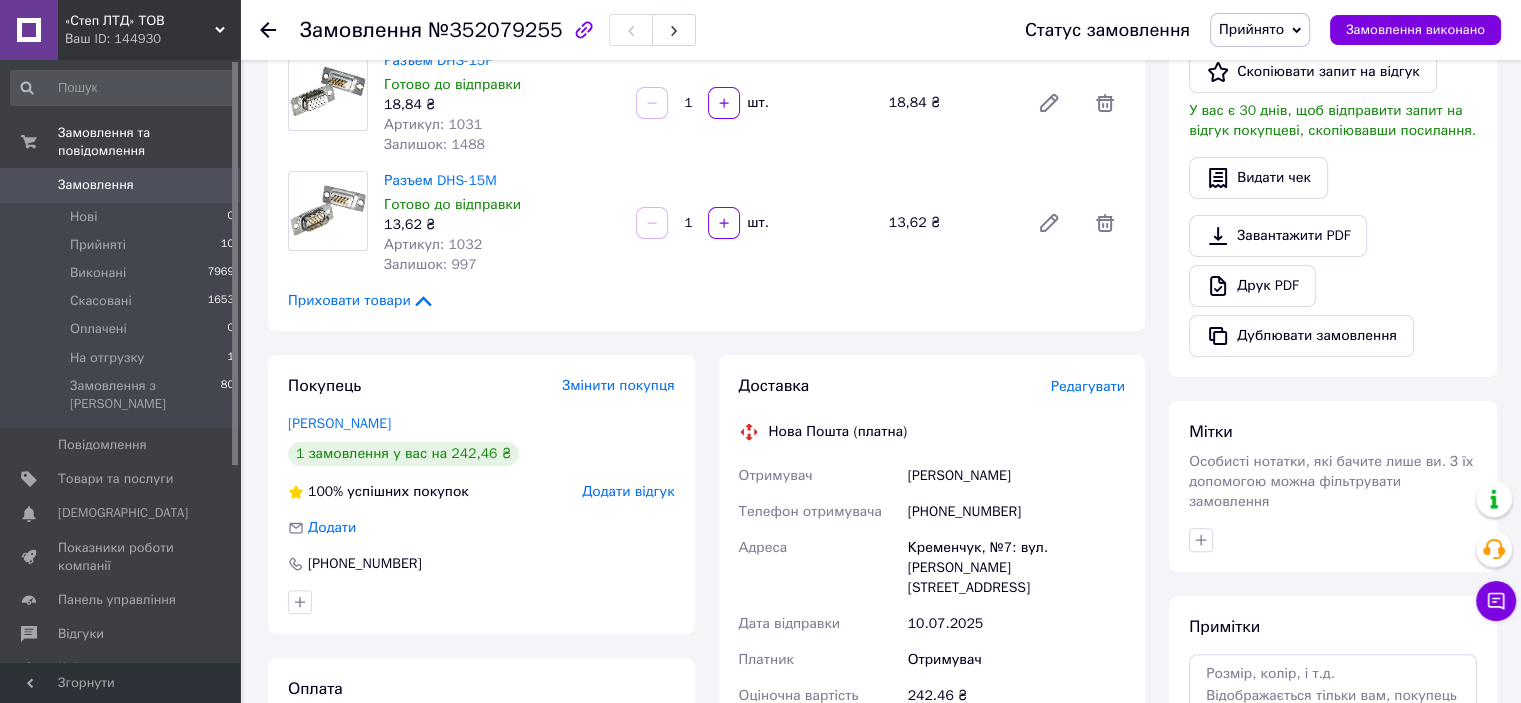 click on "Редагувати" at bounding box center (1088, 386) 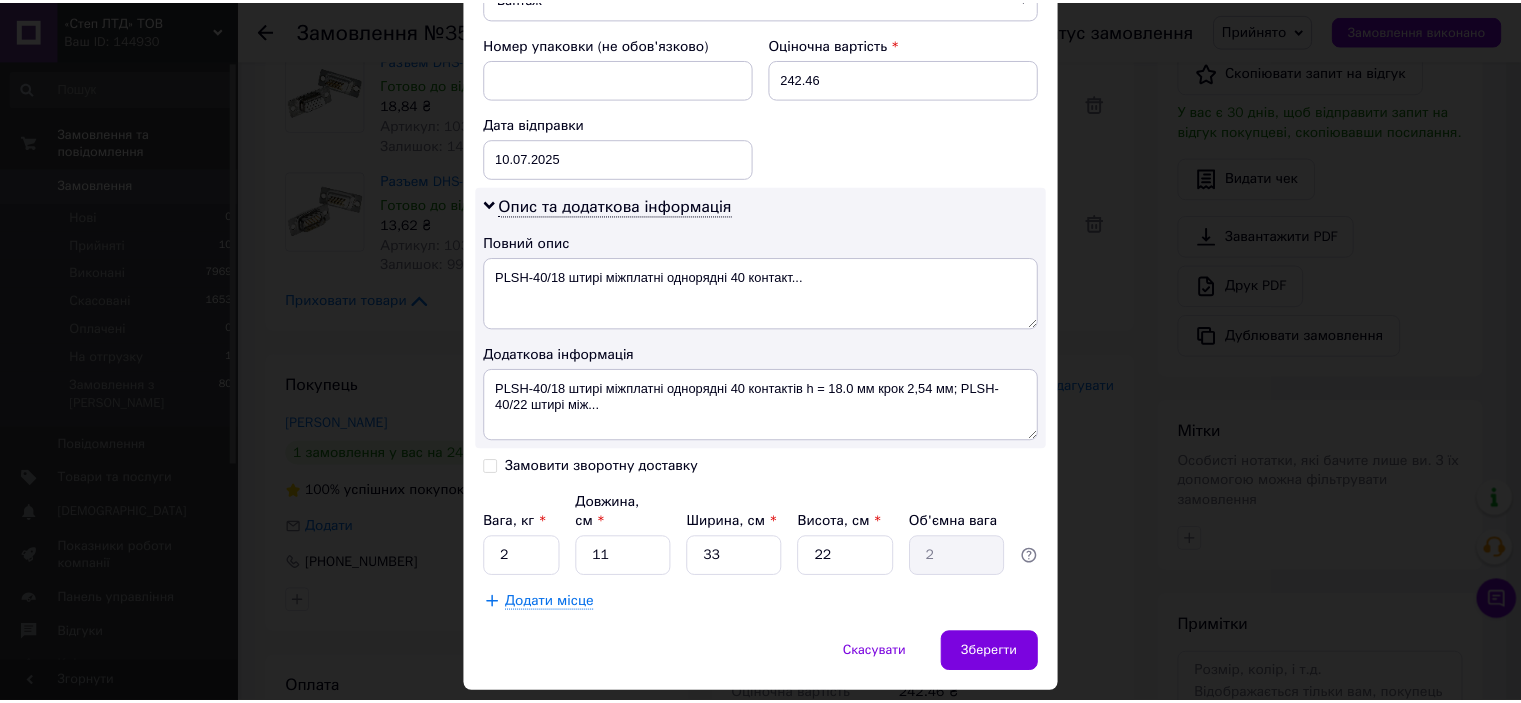 scroll, scrollTop: 898, scrollLeft: 0, axis: vertical 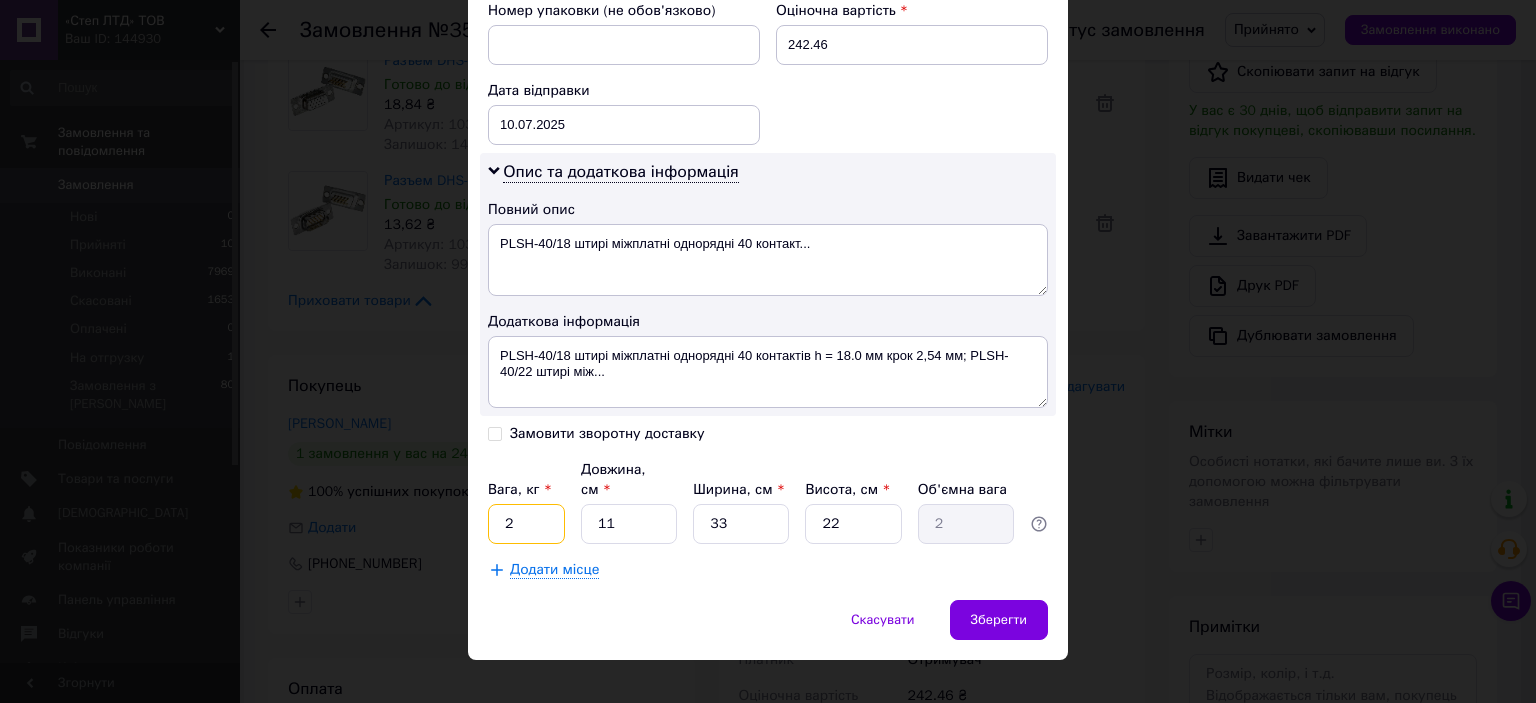 click on "2" at bounding box center [526, 524] 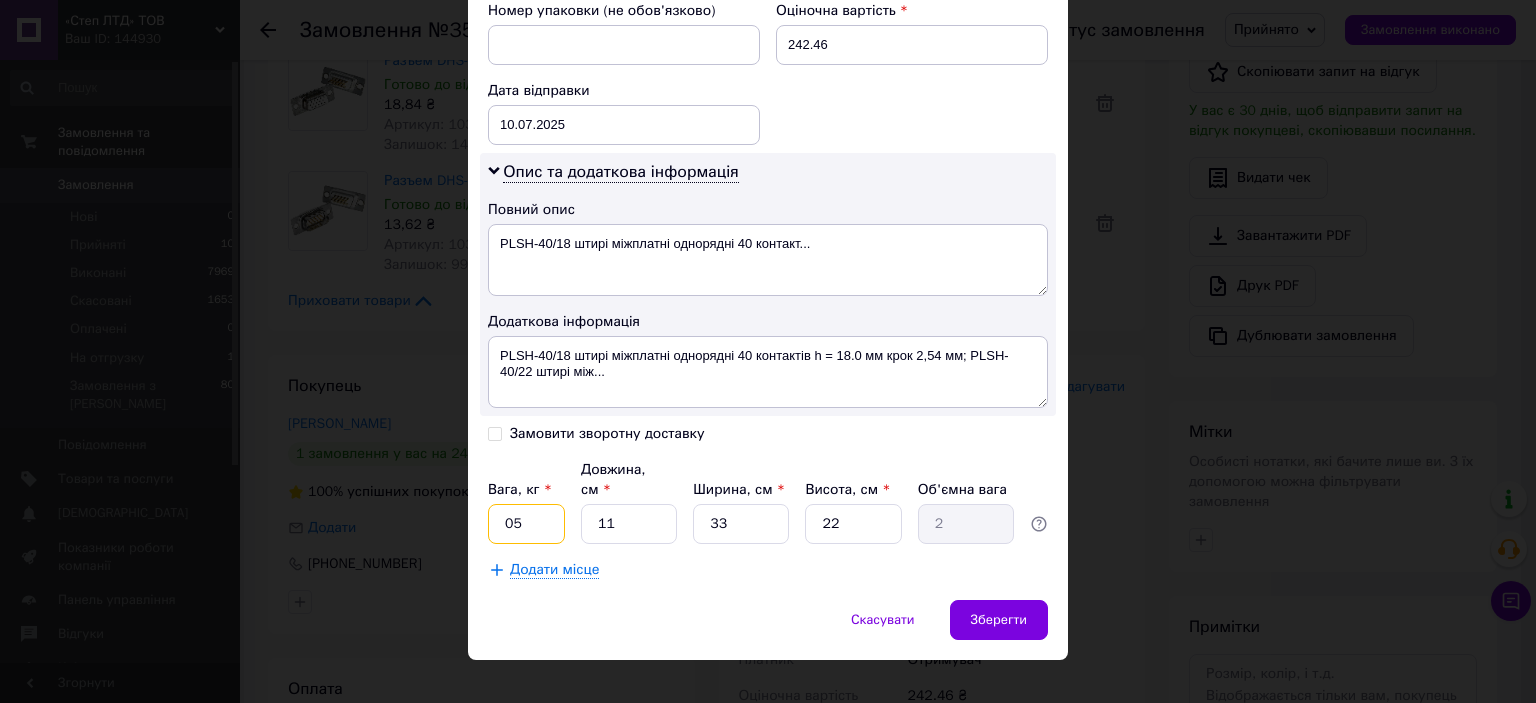 type on "05" 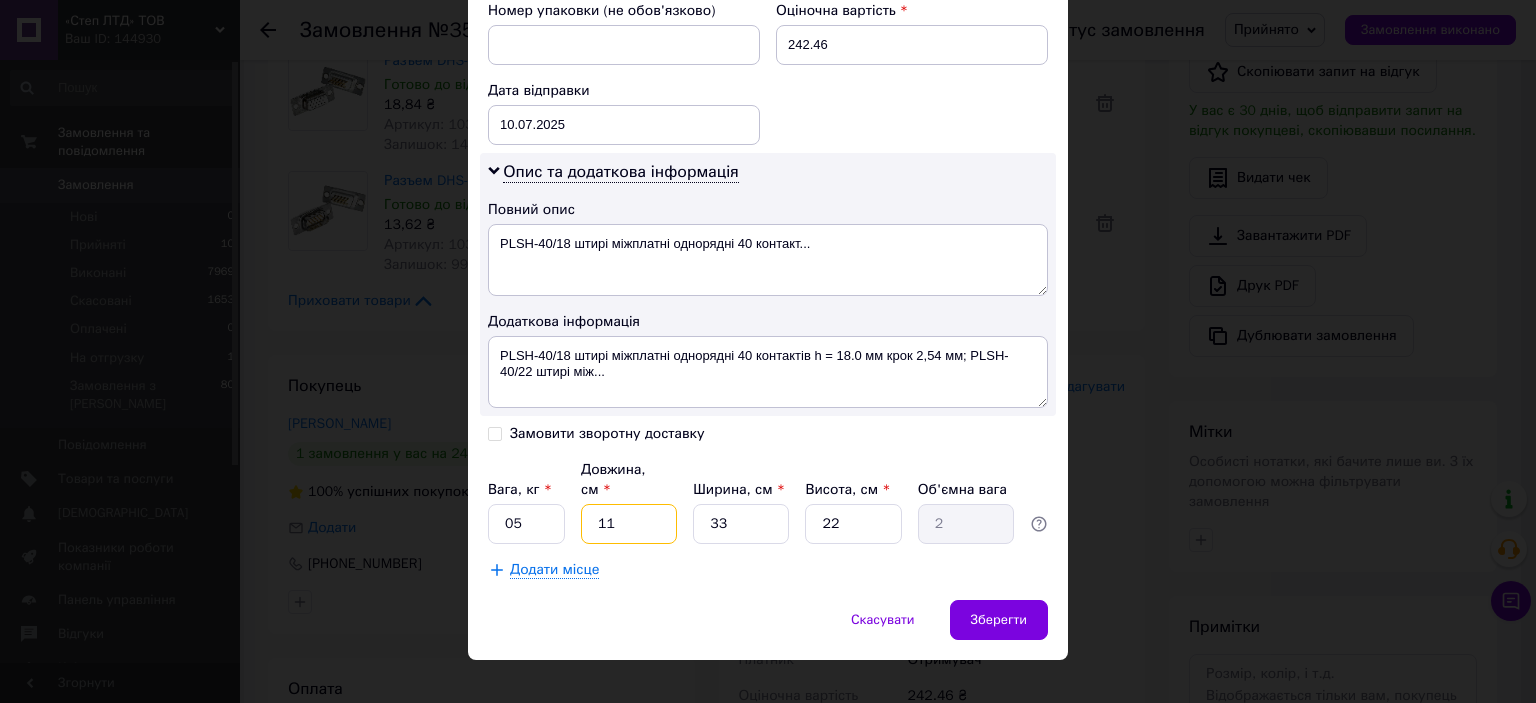 type on "2" 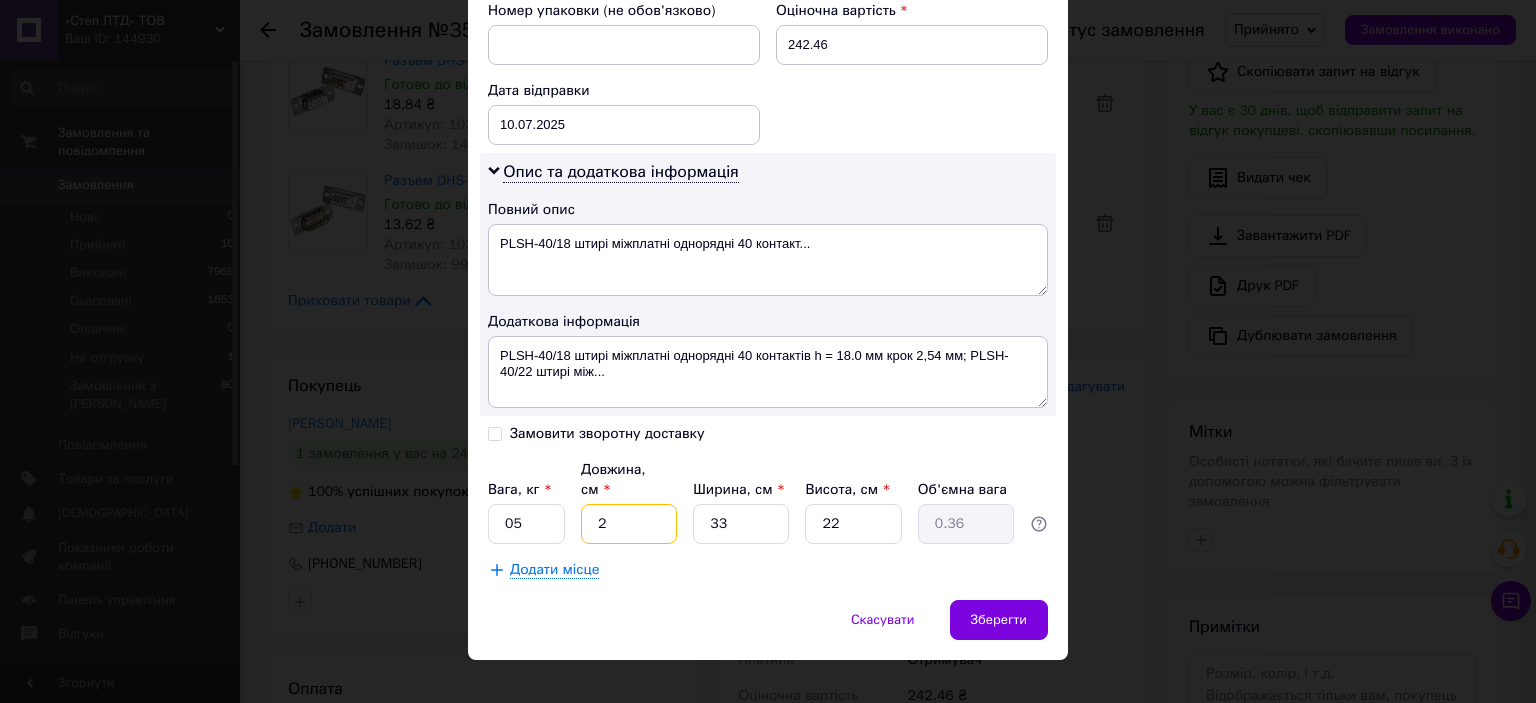 type on "20" 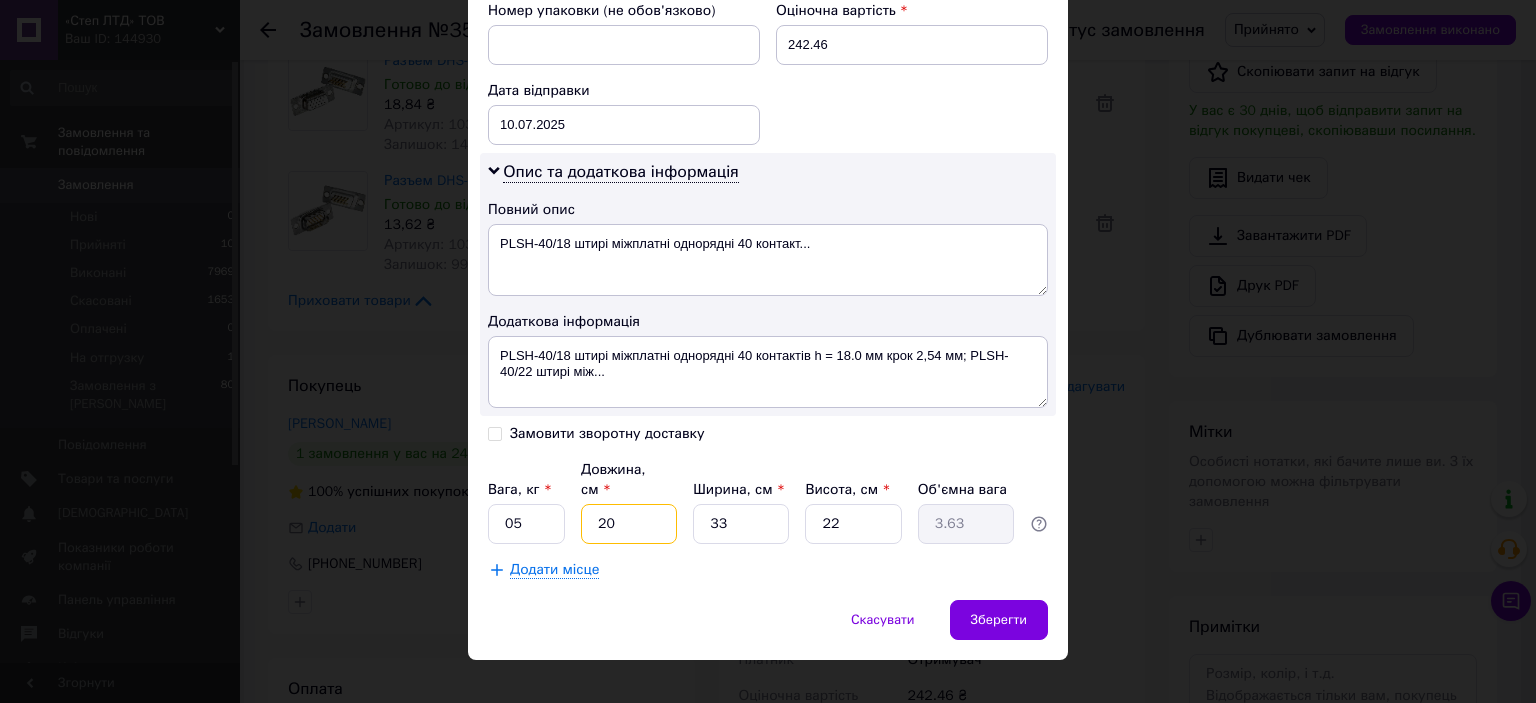 type on "20" 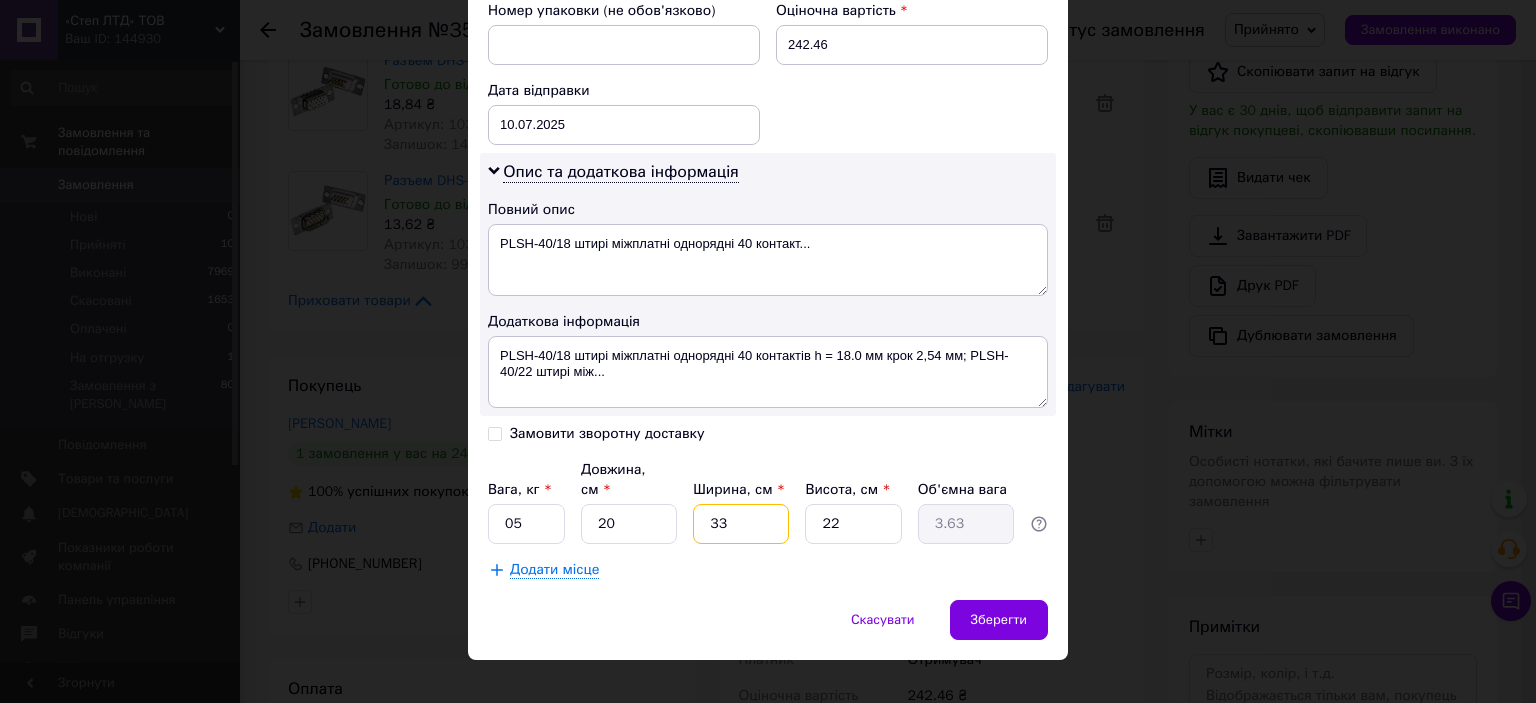 type on "1" 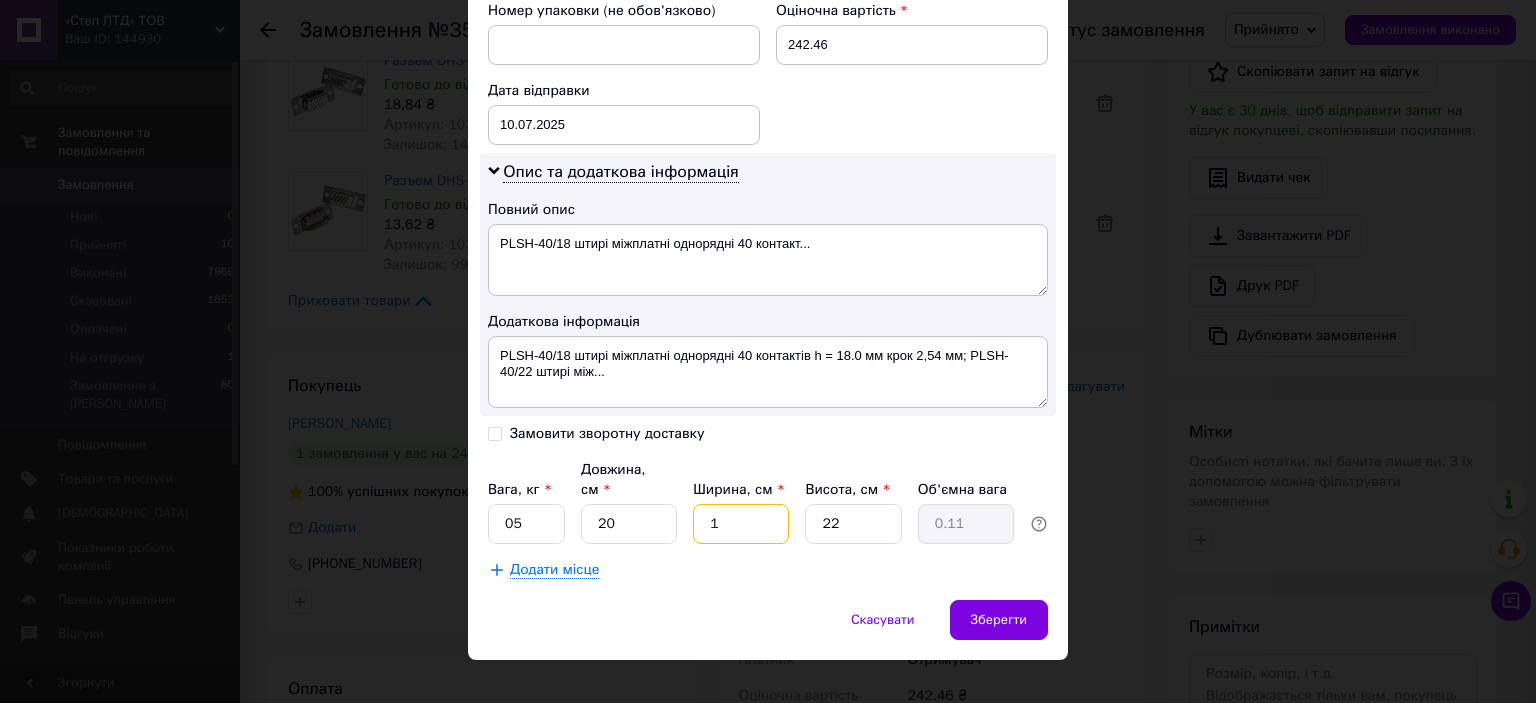 type on "10" 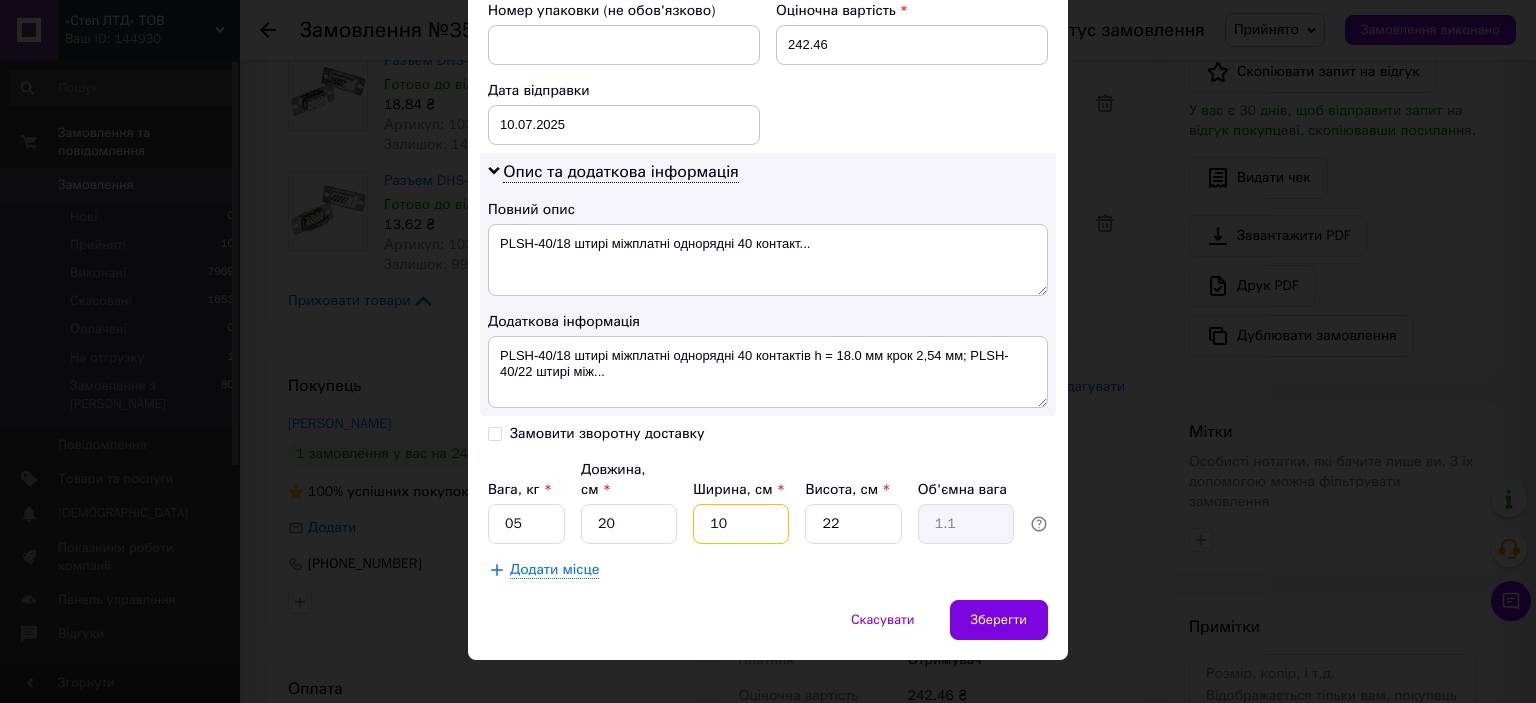 type on "10" 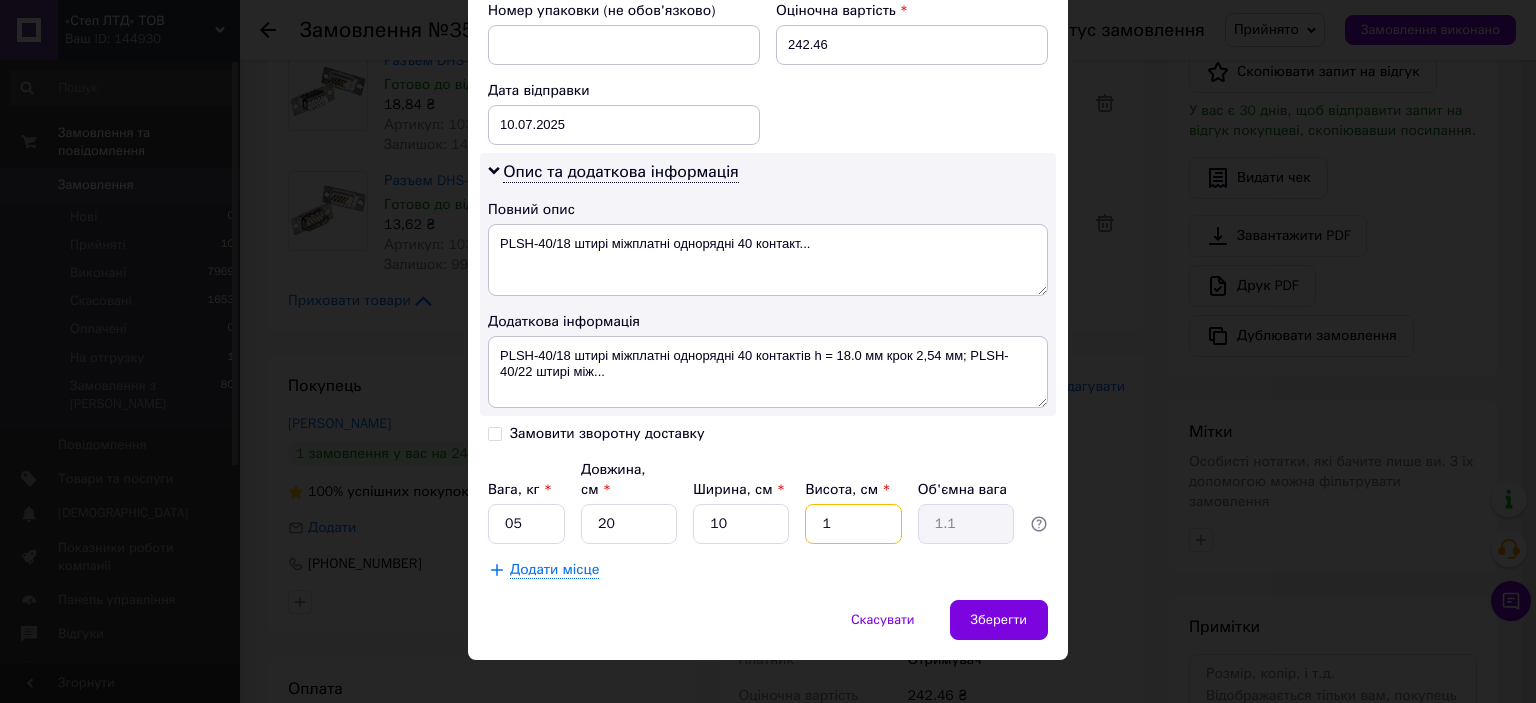 type on "1" 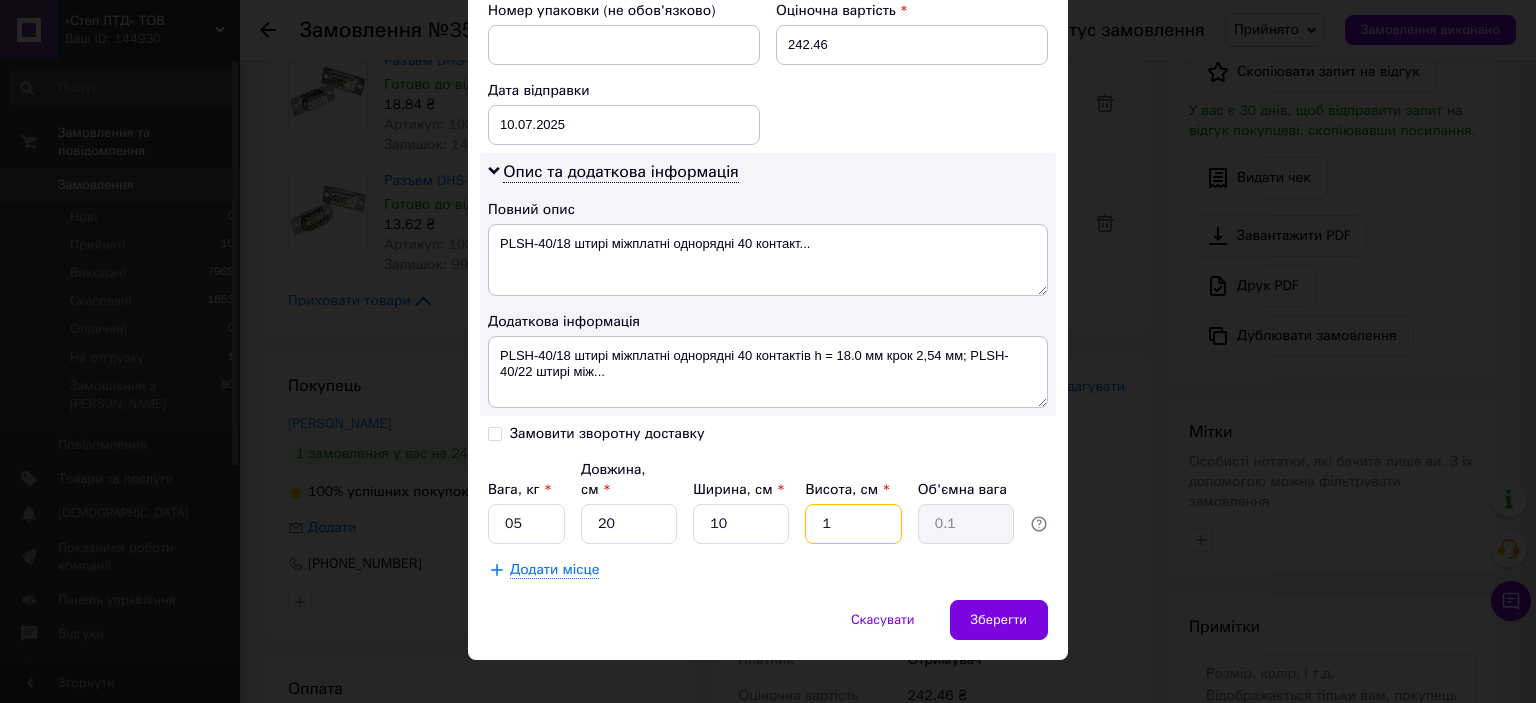 type on "10" 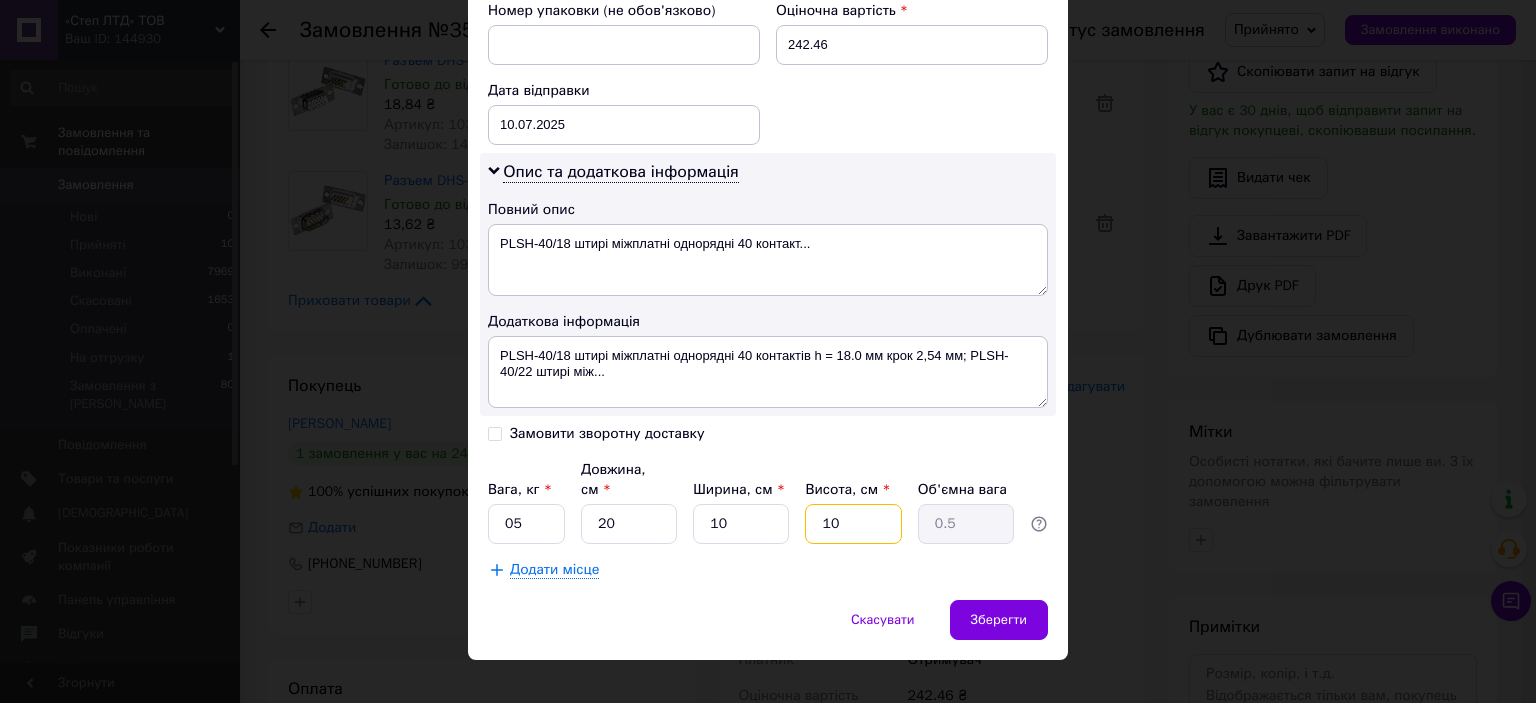 type on "10" 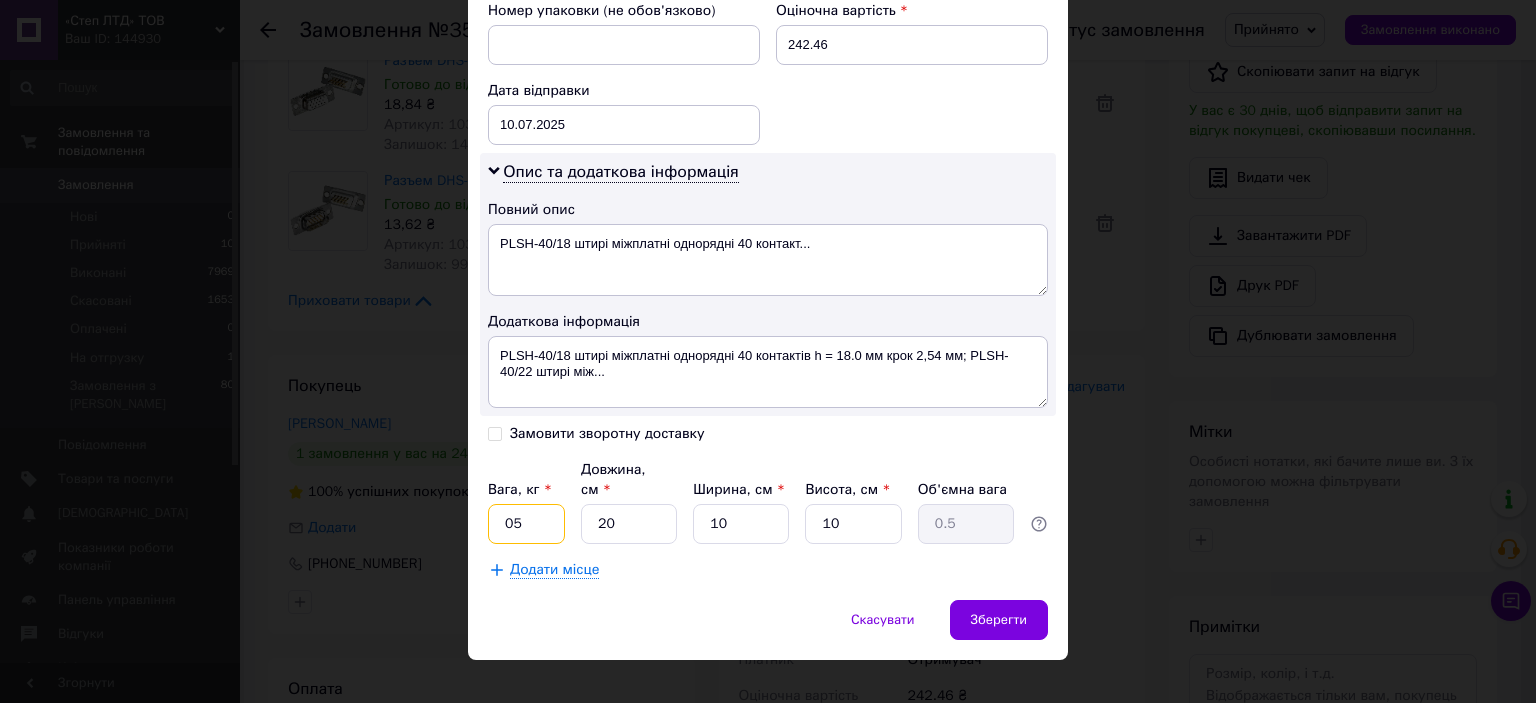 click on "05" at bounding box center [526, 524] 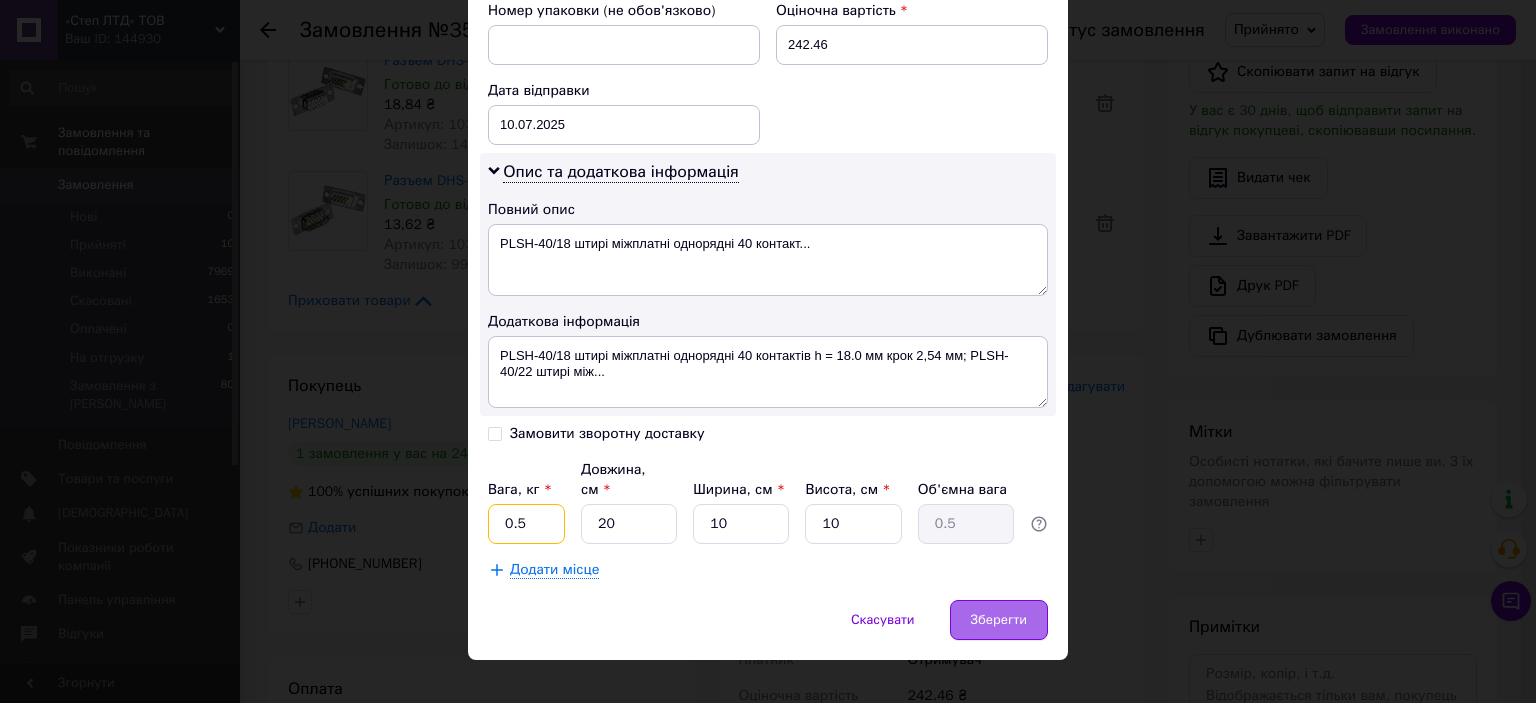 type on "0.5" 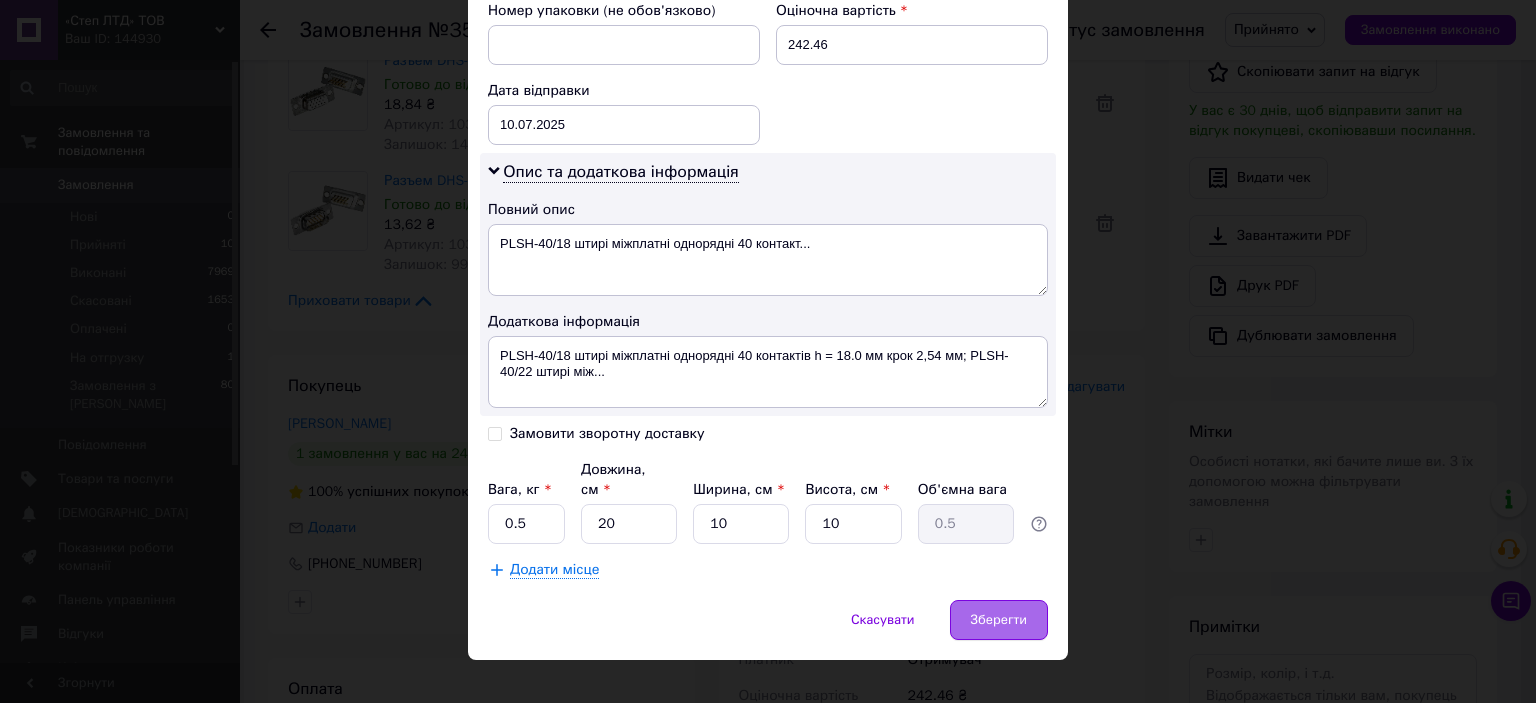 click on "Зберегти" at bounding box center [999, 620] 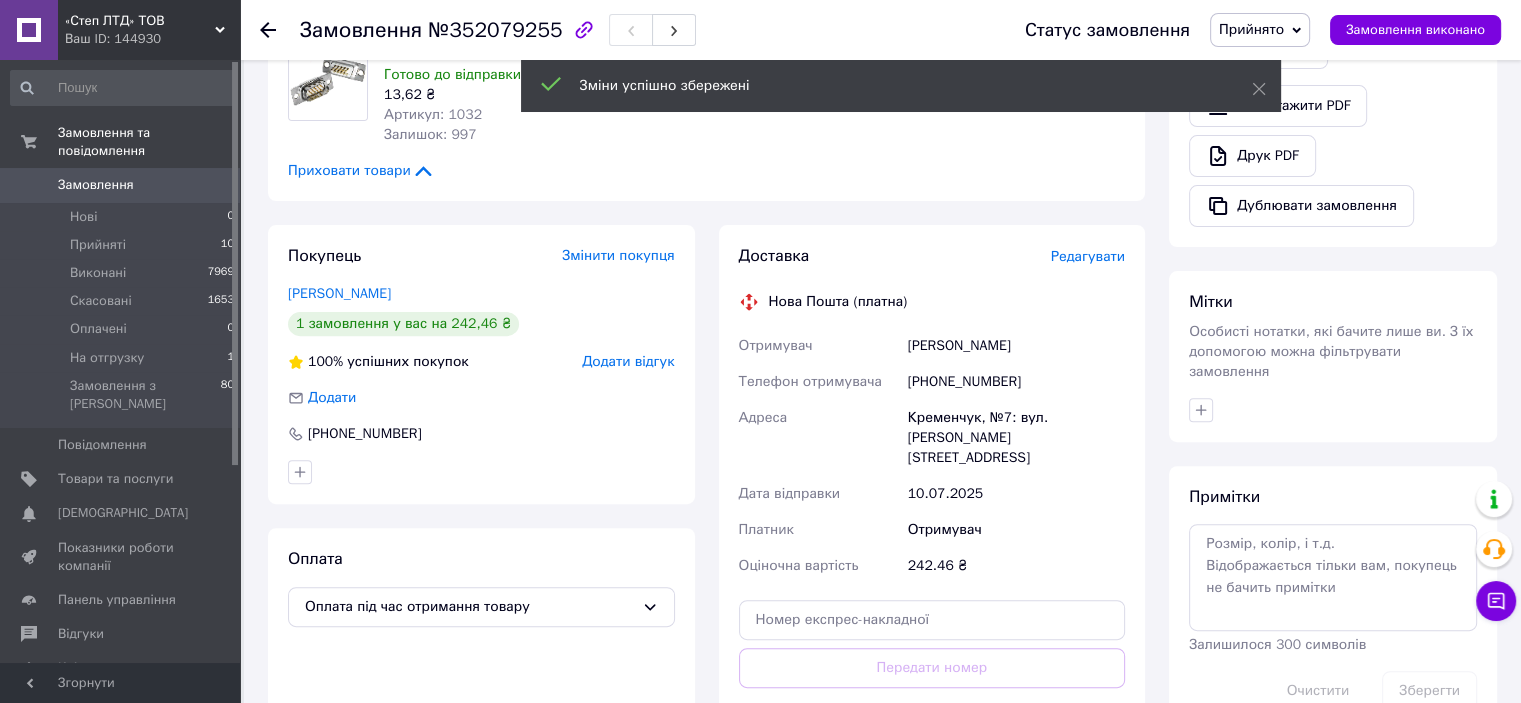 scroll, scrollTop: 800, scrollLeft: 0, axis: vertical 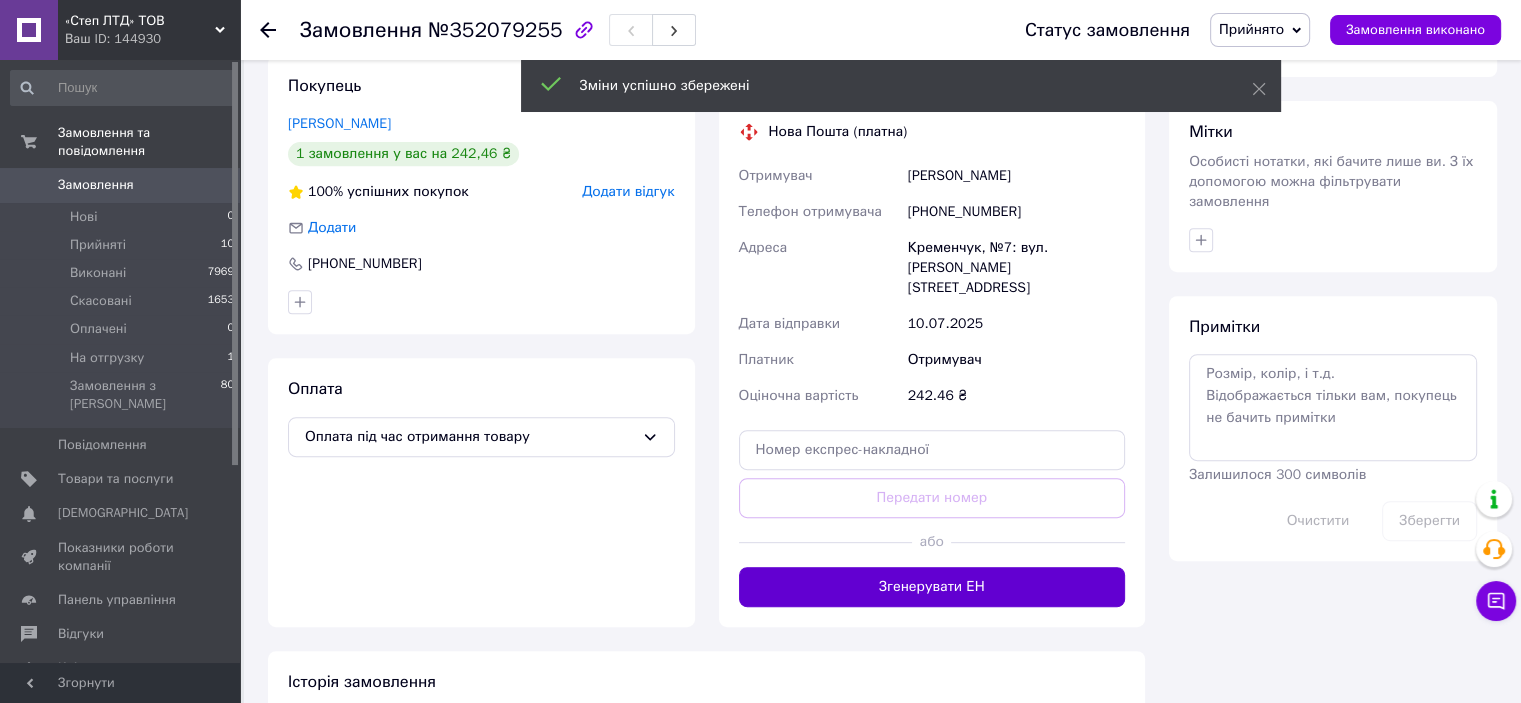 click on "Згенерувати ЕН" at bounding box center (932, 587) 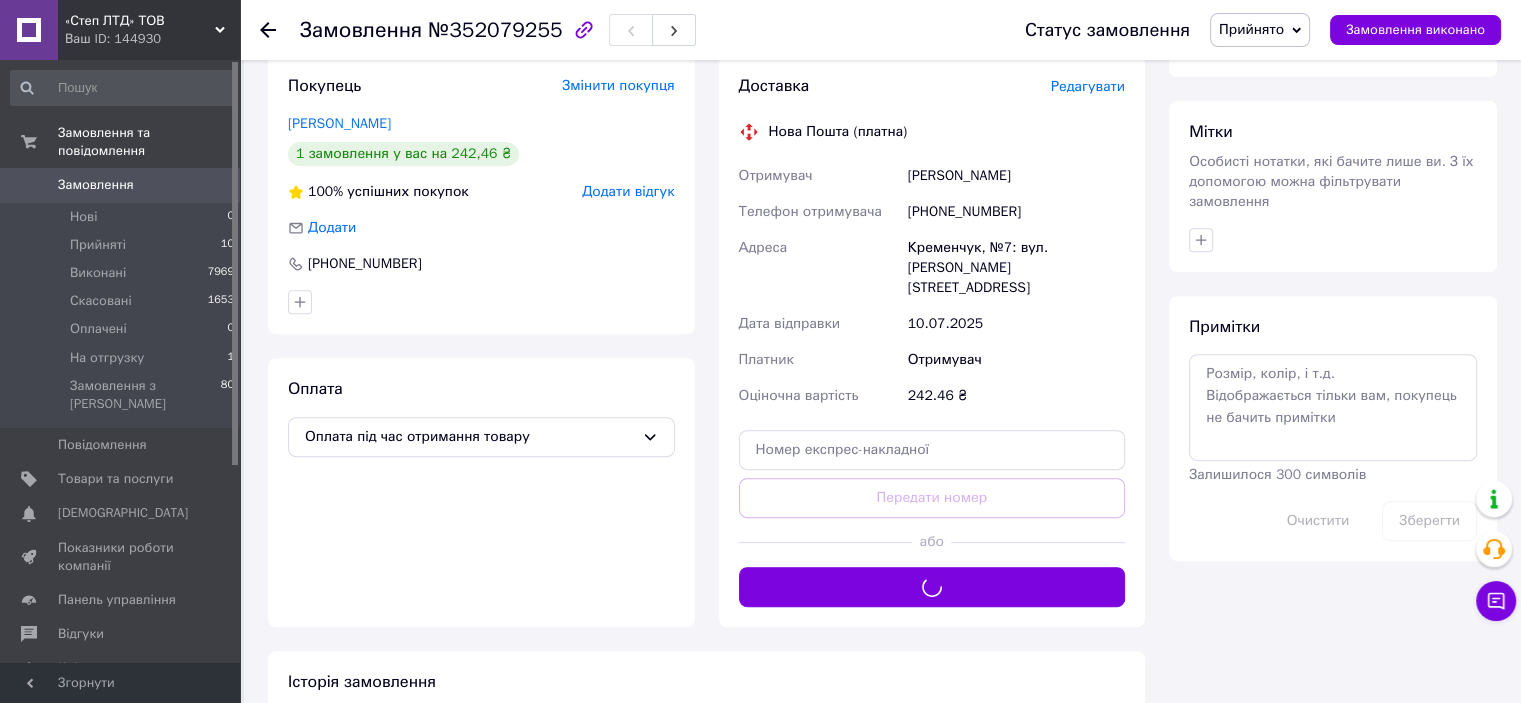 scroll, scrollTop: 700, scrollLeft: 0, axis: vertical 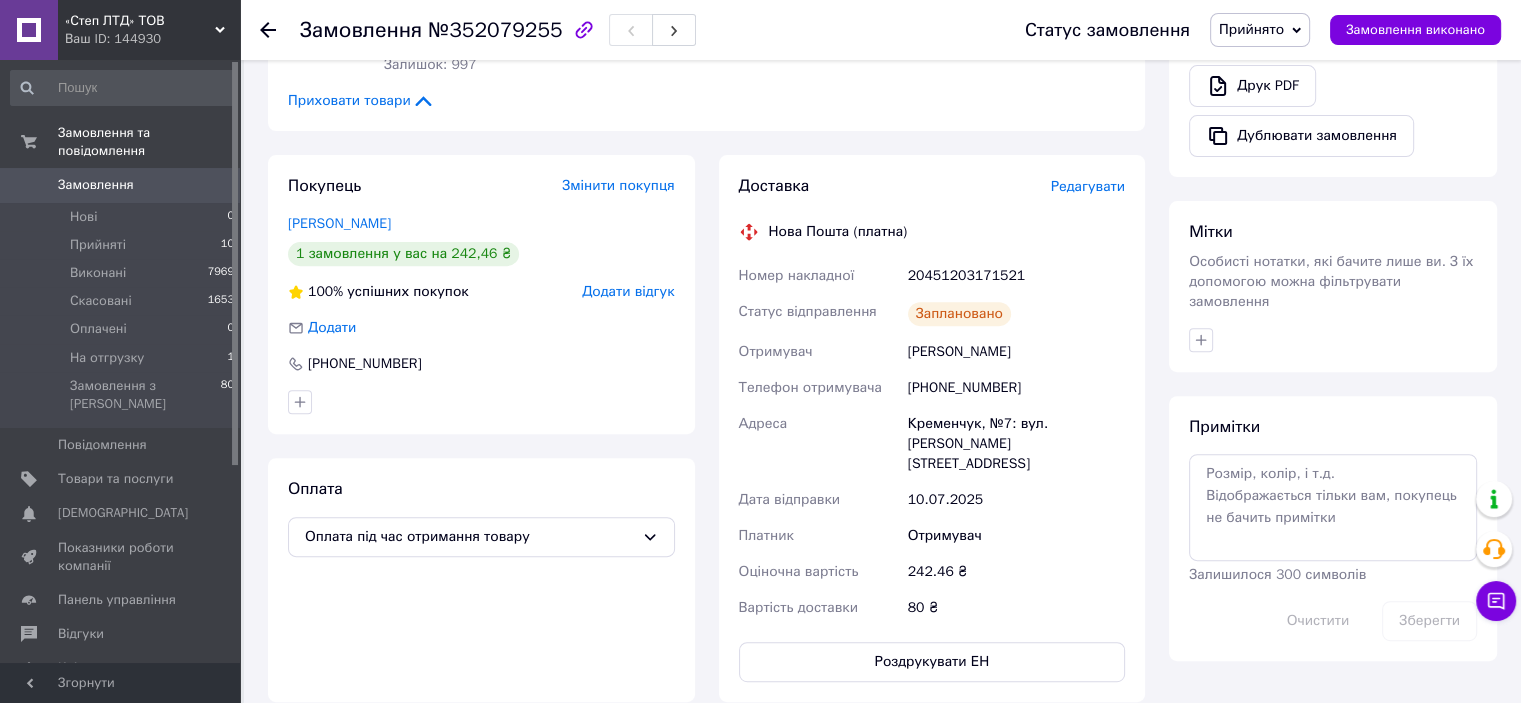 click on "20451203171521" at bounding box center (1016, 276) 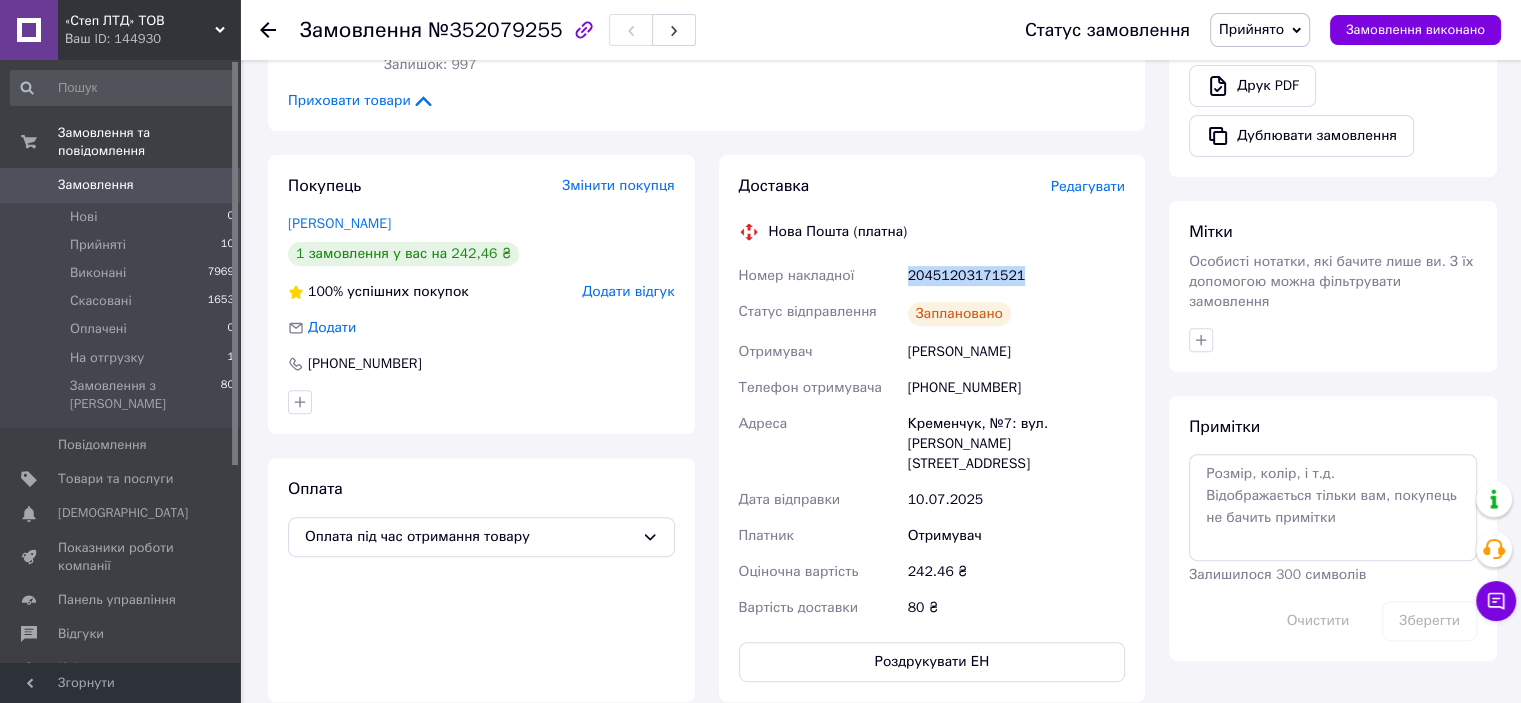 click on "20451203171521" at bounding box center [1016, 276] 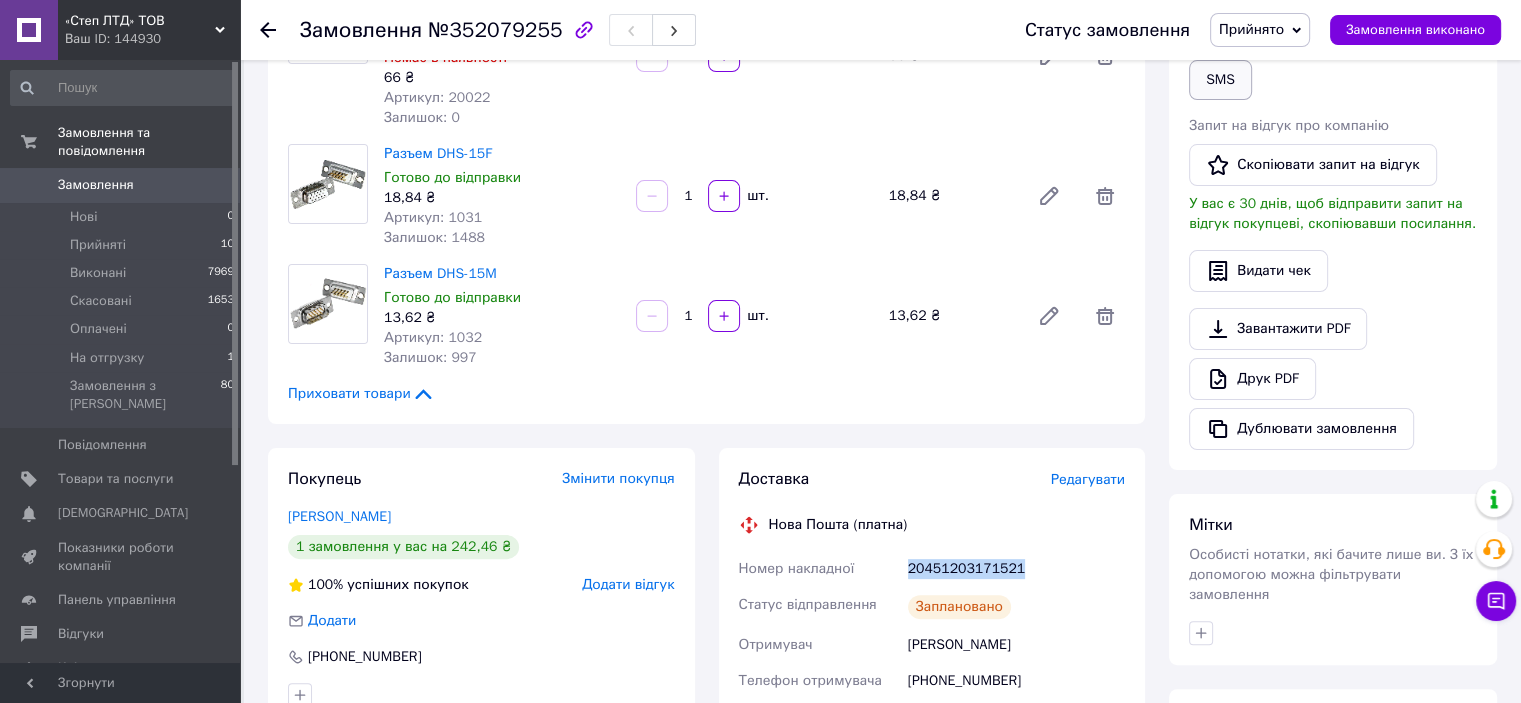 scroll, scrollTop: 300, scrollLeft: 0, axis: vertical 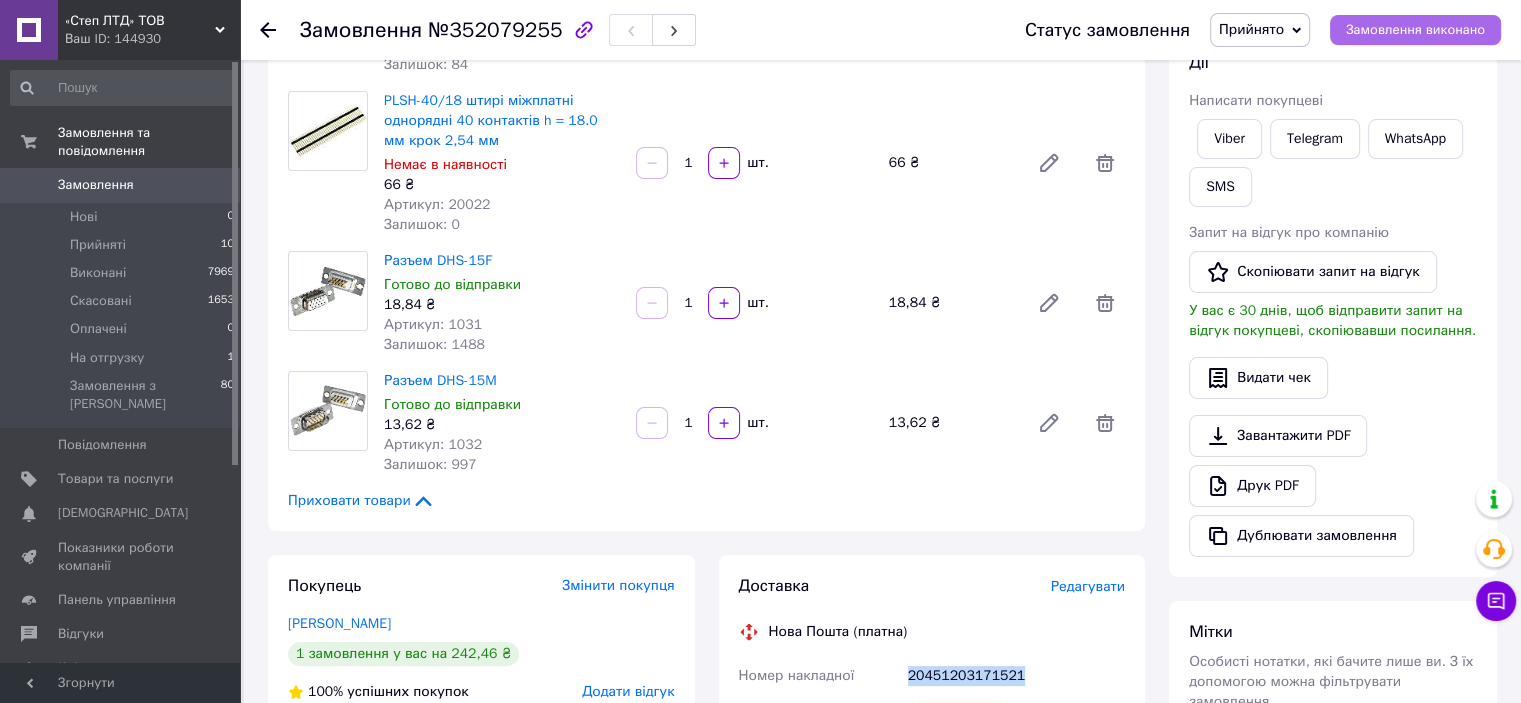 click on "Замовлення виконано" at bounding box center (1415, 30) 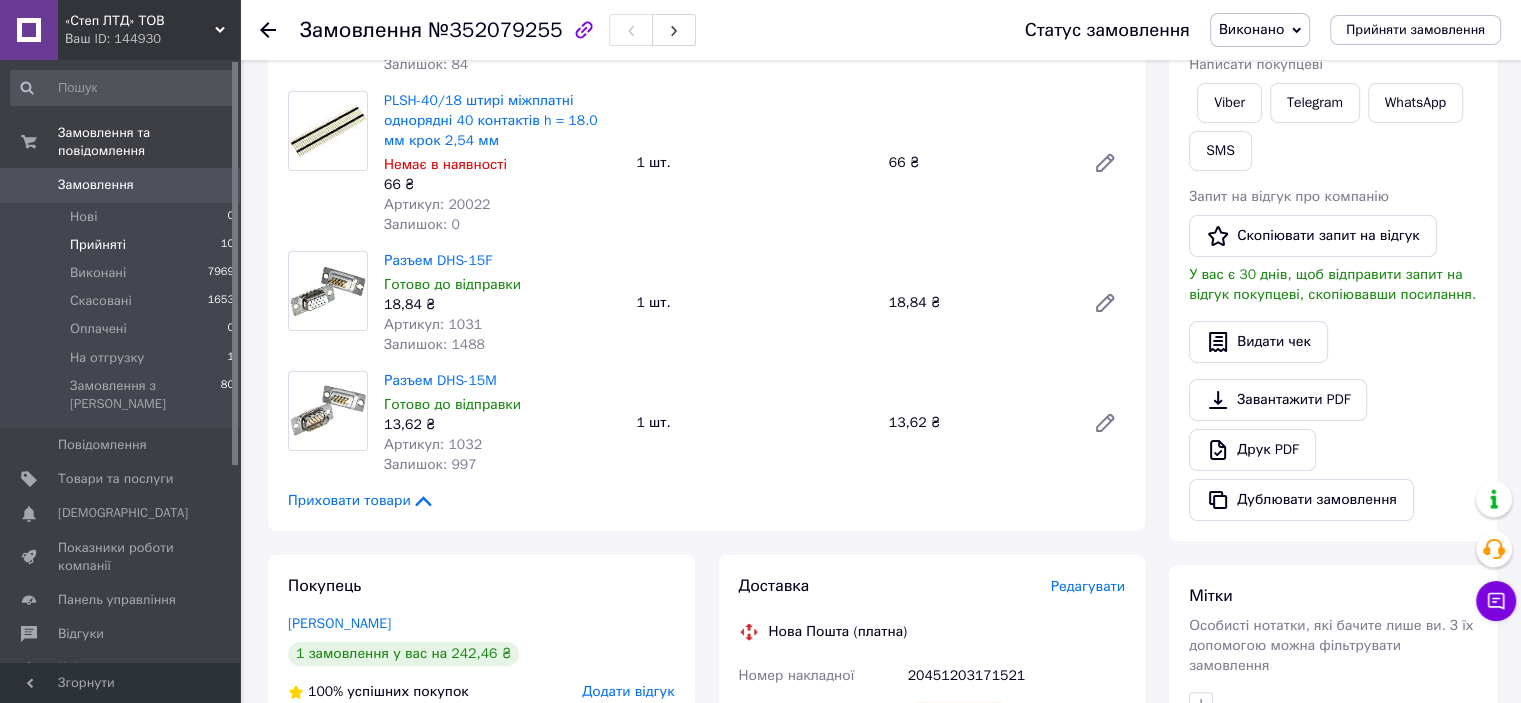 click on "Прийняті 10" at bounding box center (123, 245) 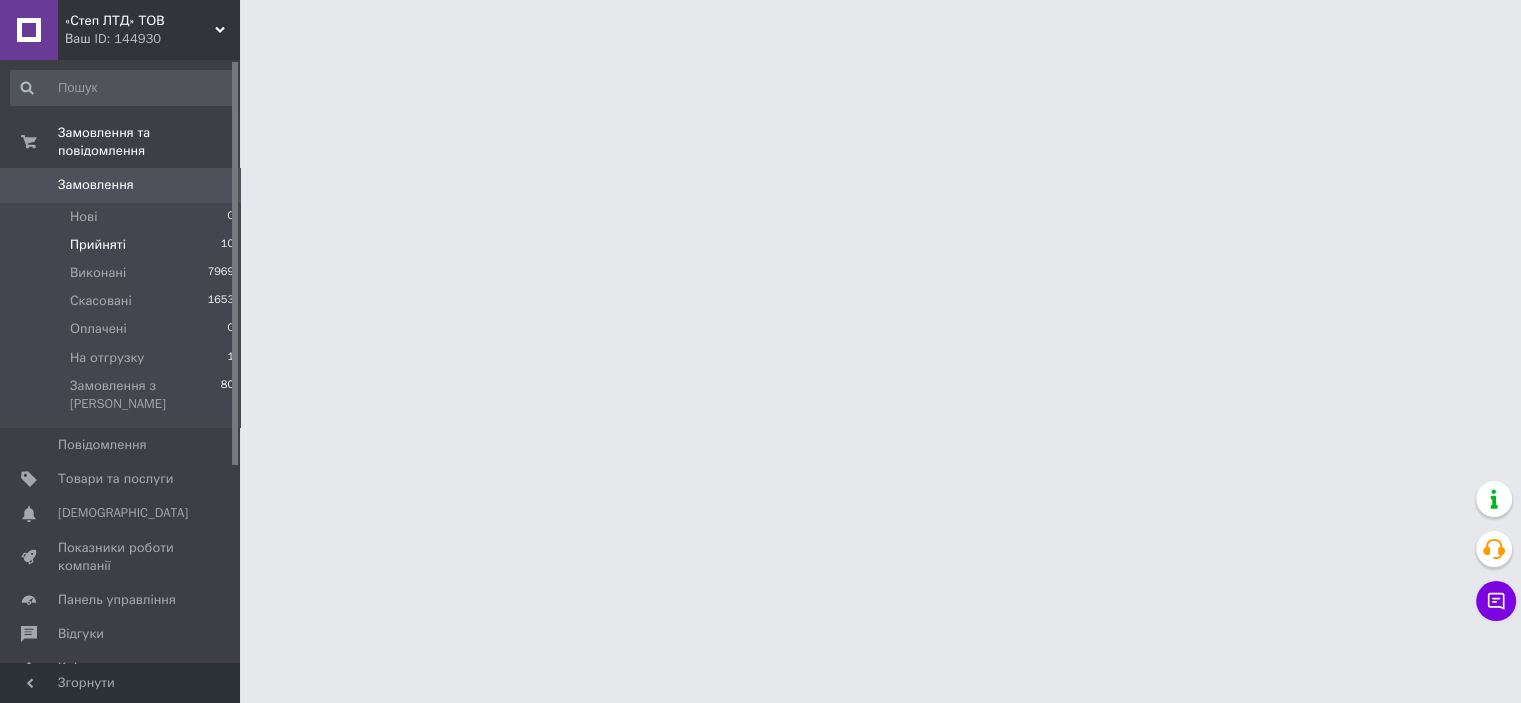 scroll, scrollTop: 0, scrollLeft: 0, axis: both 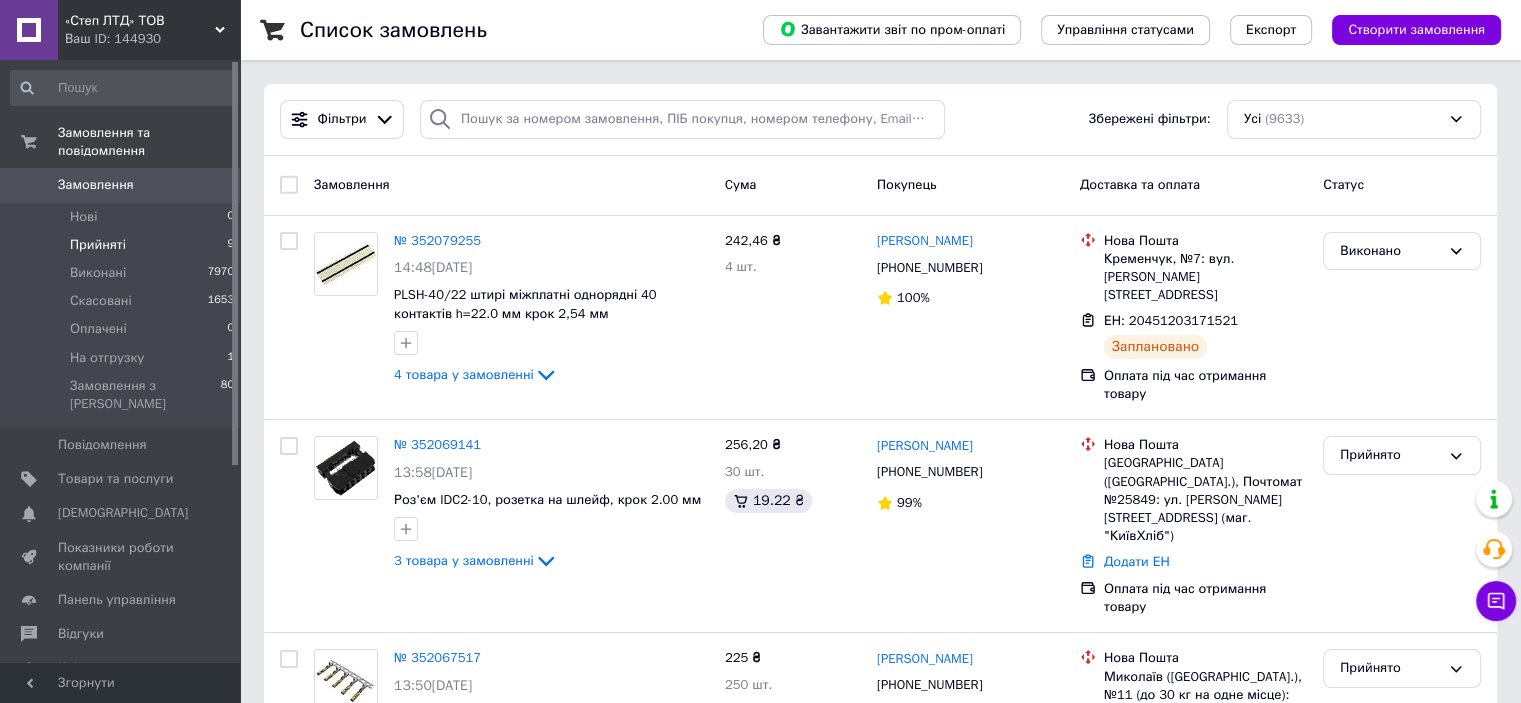 click on "Прийняті 9" at bounding box center [123, 245] 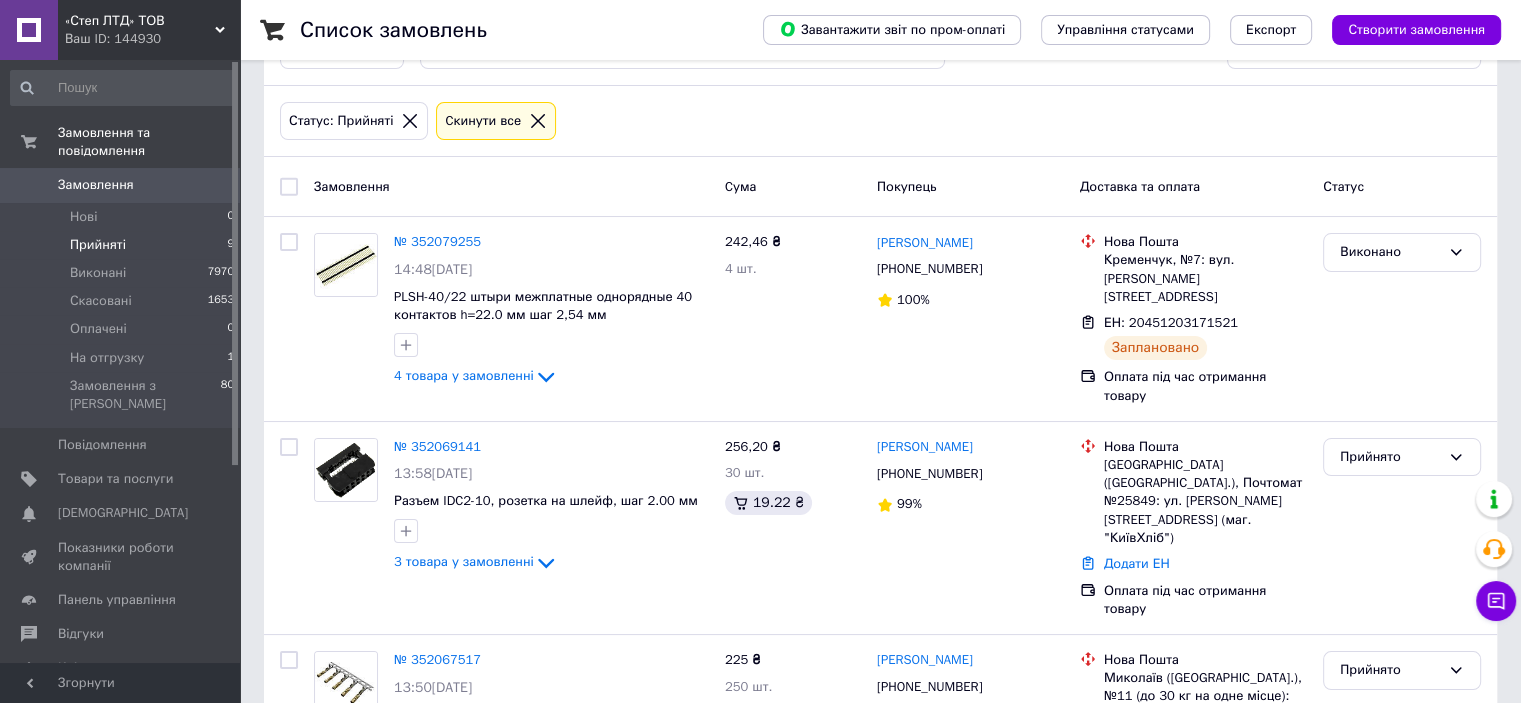 scroll, scrollTop: 100, scrollLeft: 0, axis: vertical 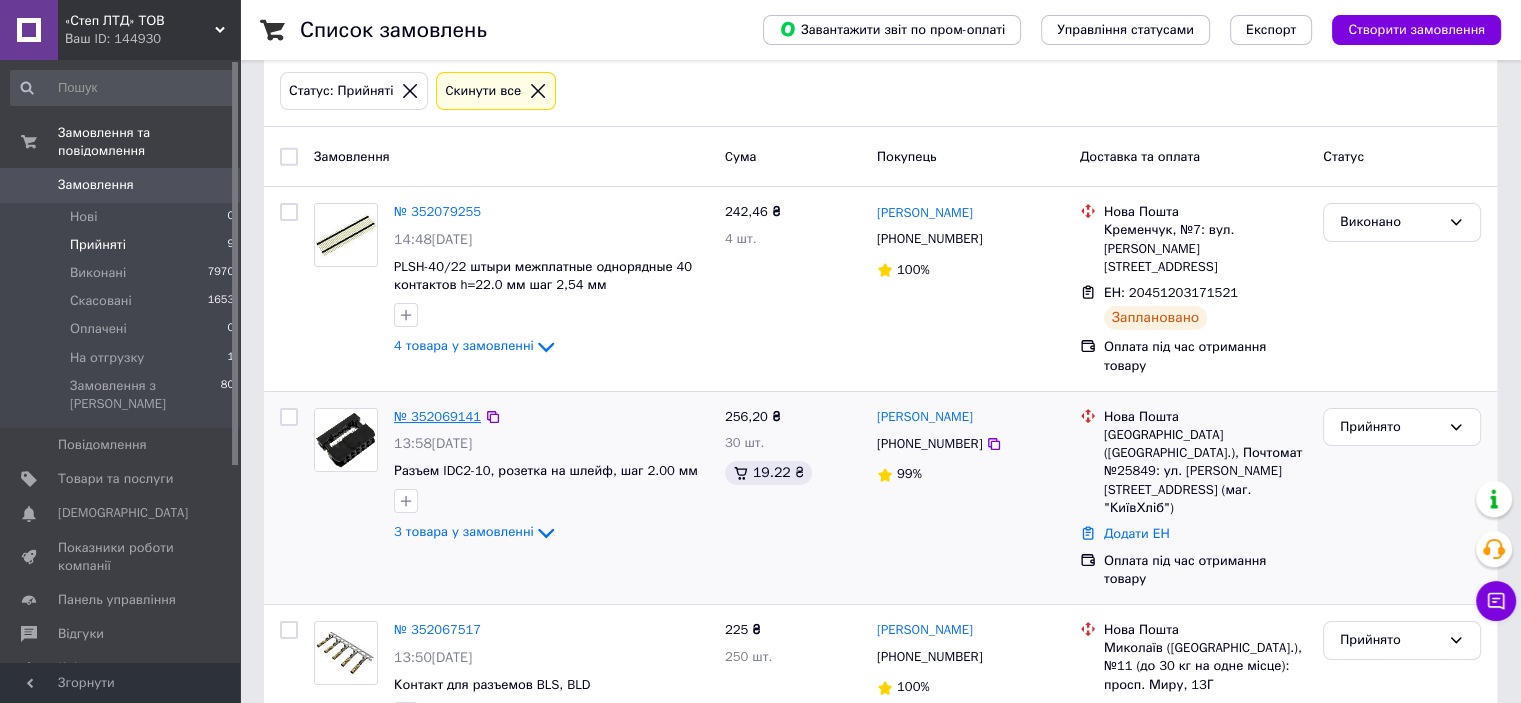 click on "№ 352069141" at bounding box center [437, 416] 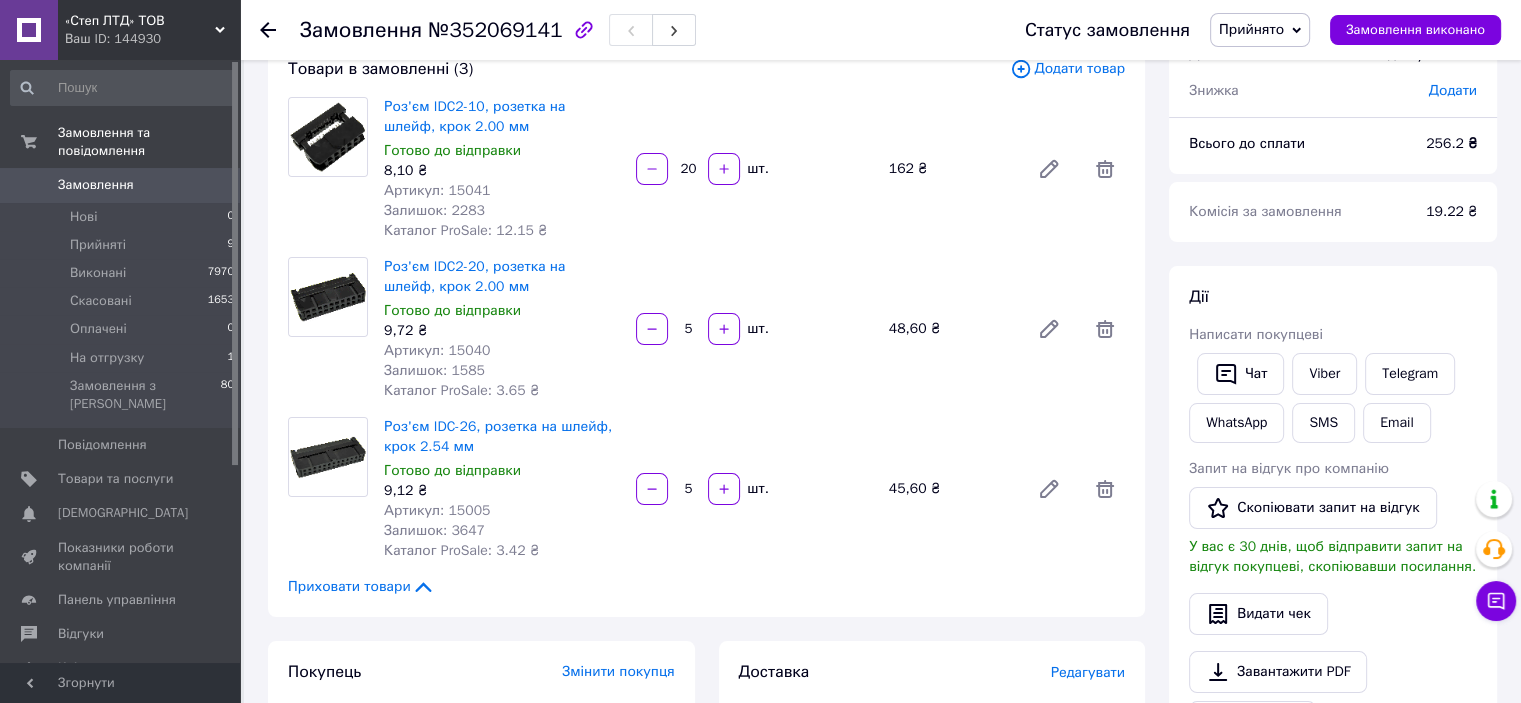 scroll, scrollTop: 100, scrollLeft: 0, axis: vertical 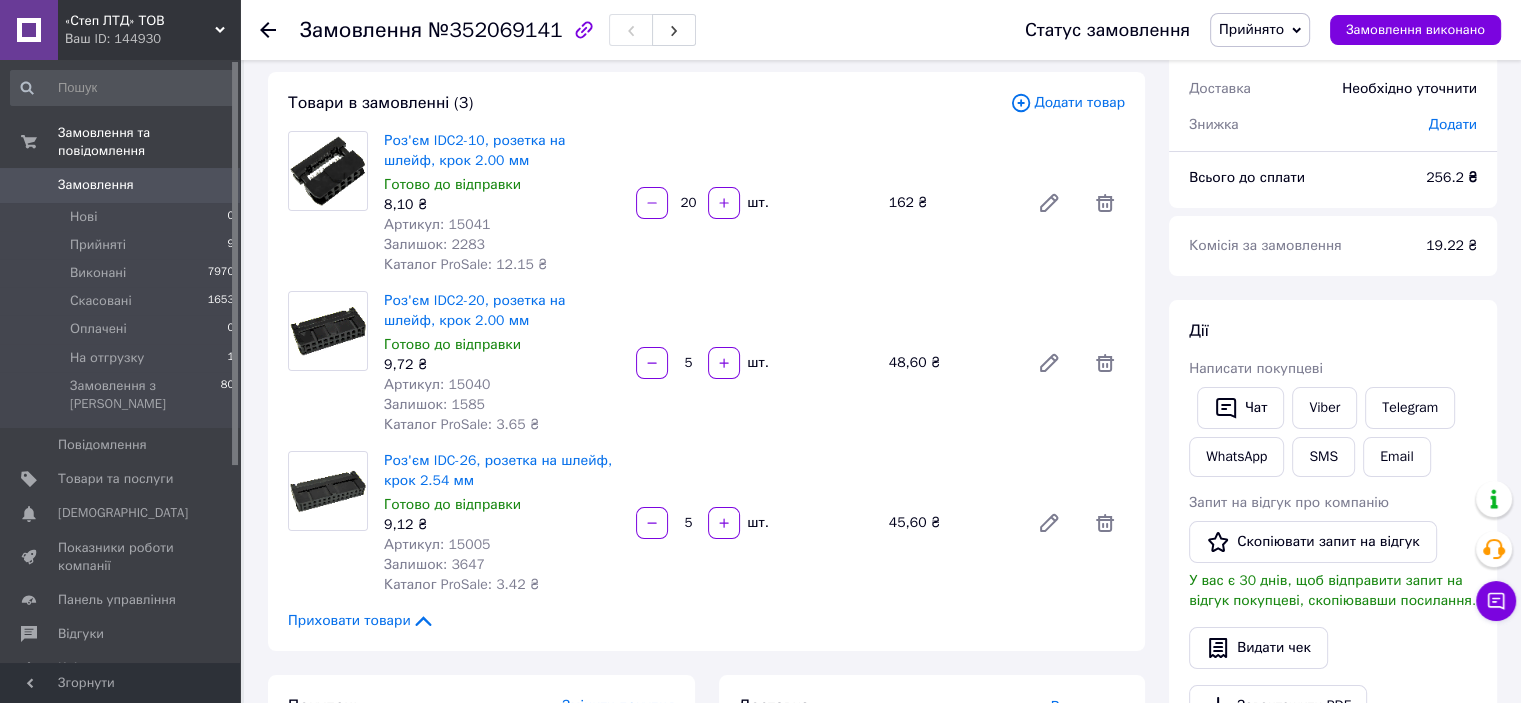 click on "Артикул: 15041" at bounding box center [437, 224] 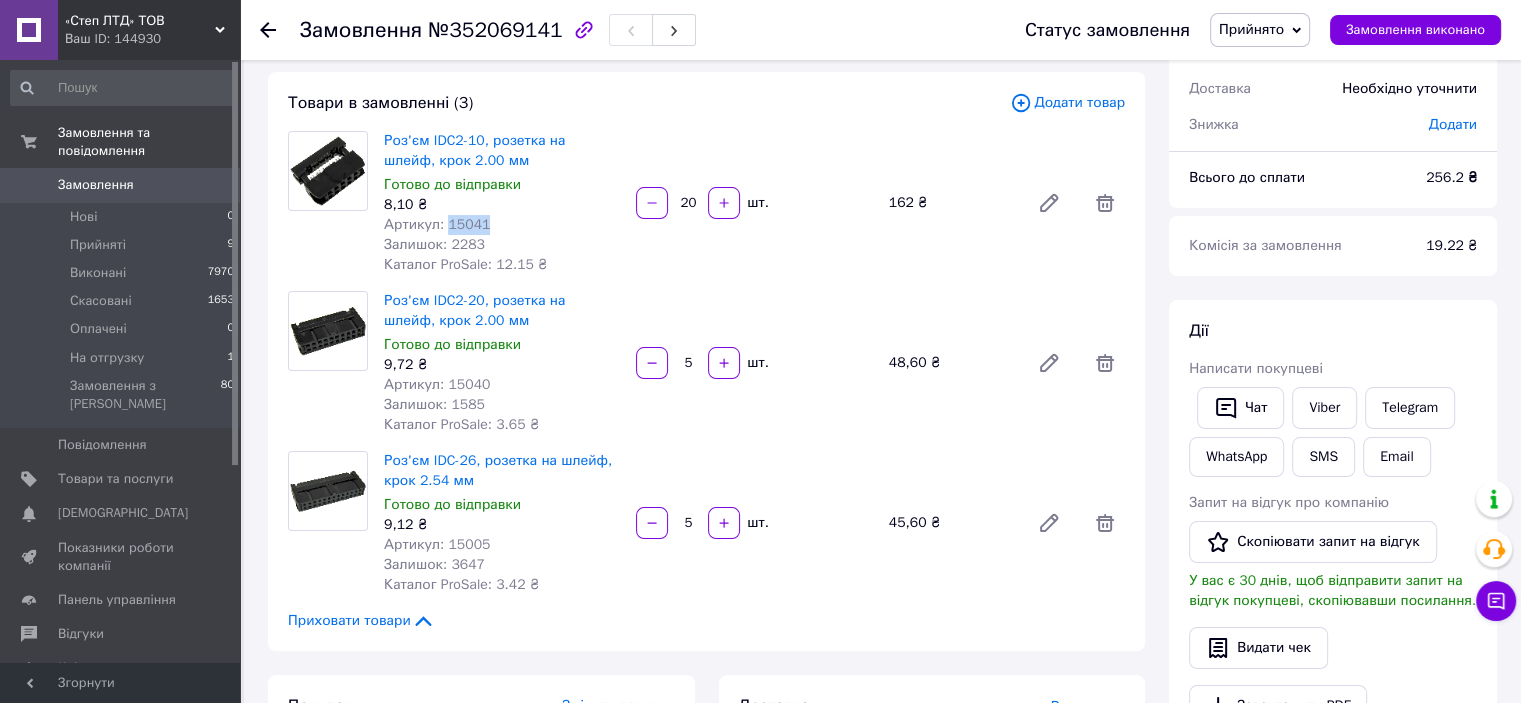 click on "Артикул: 15041" at bounding box center [437, 224] 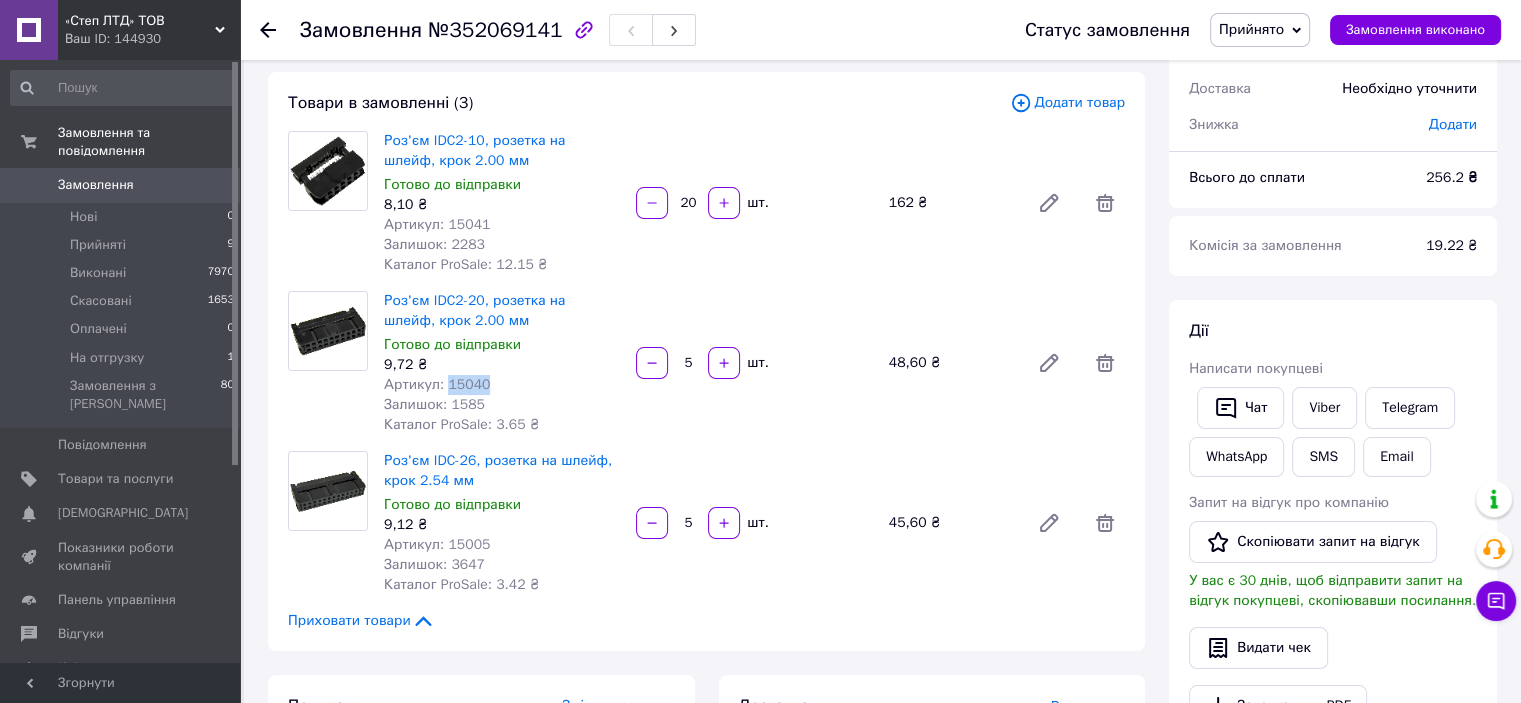 click on "Артикул: 15040" at bounding box center [437, 384] 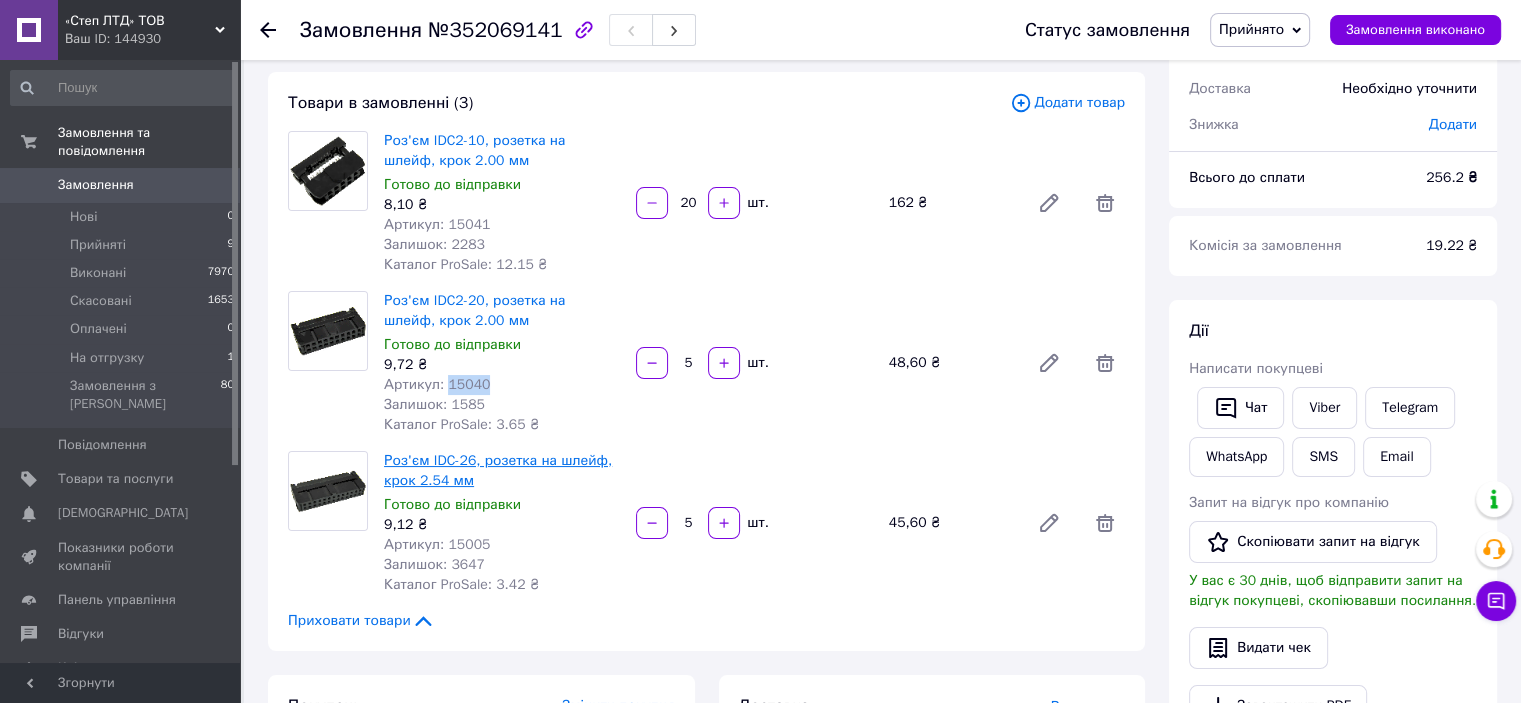 copy on "15040" 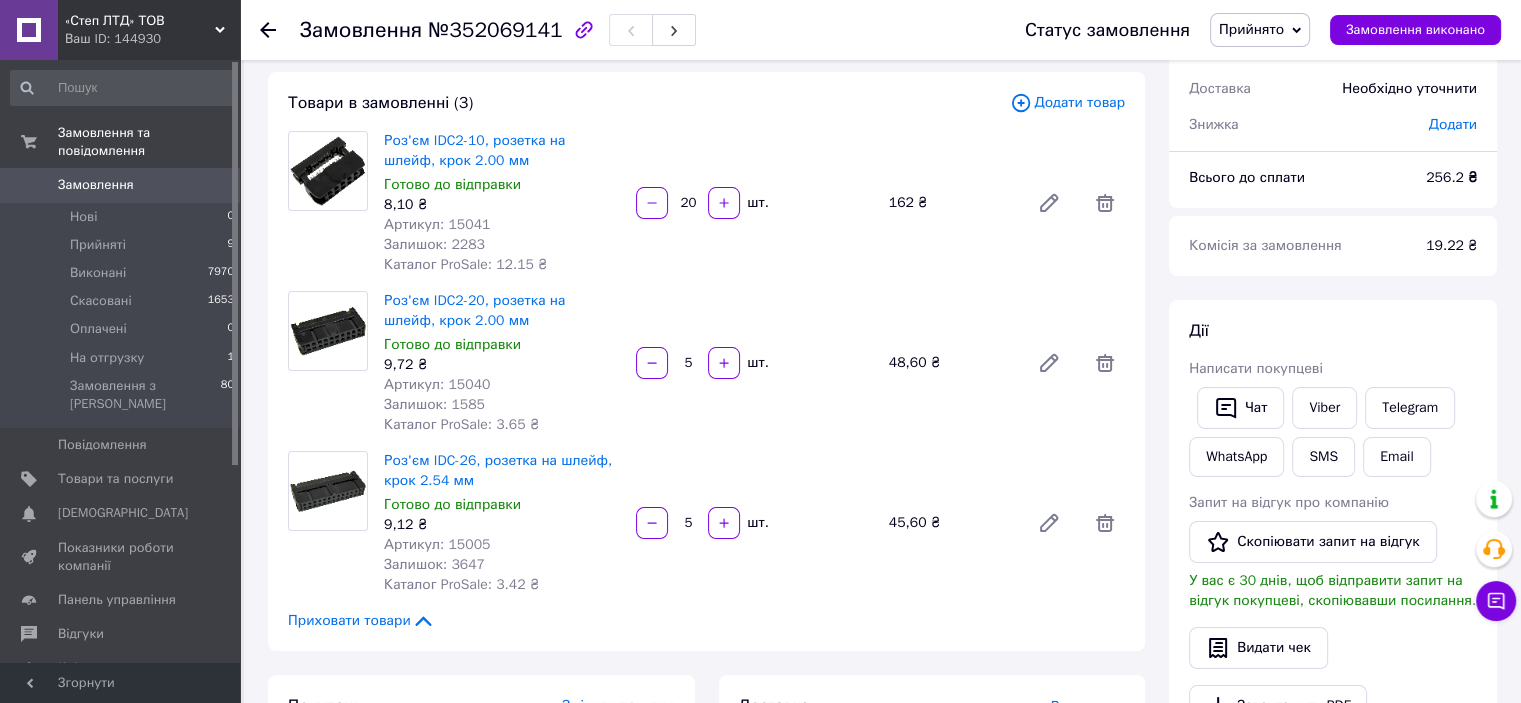 click on "Артикул: 15005" at bounding box center (437, 544) 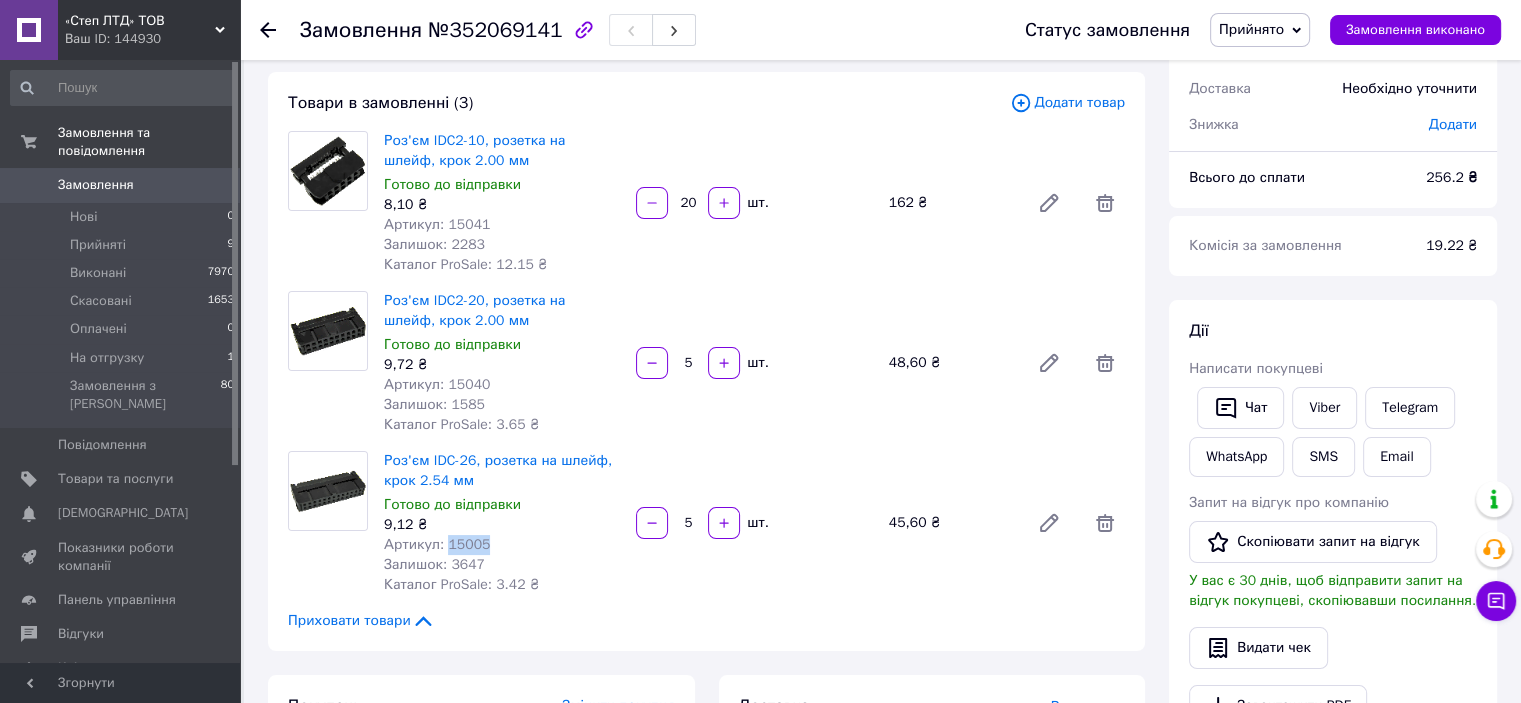 click on "Артикул: 15005" at bounding box center [437, 544] 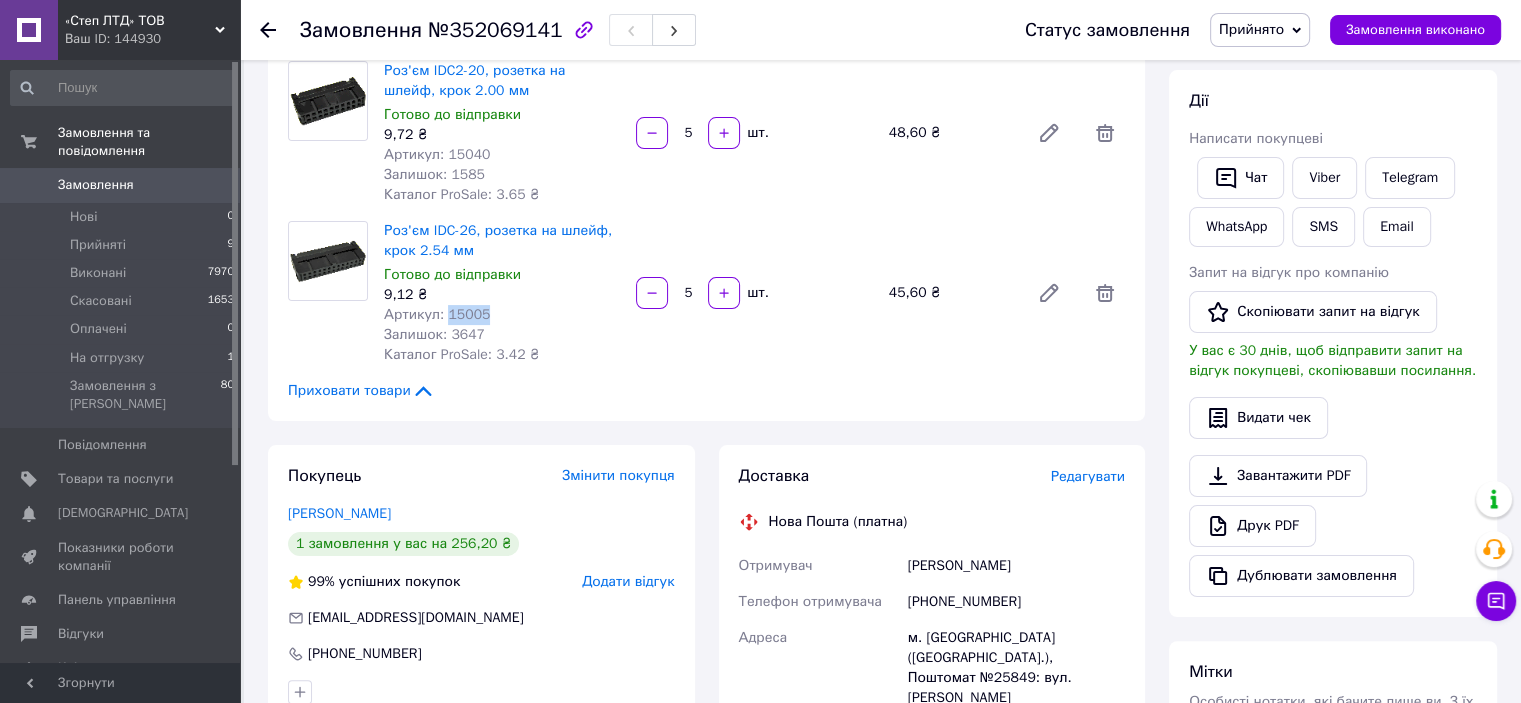 scroll, scrollTop: 300, scrollLeft: 0, axis: vertical 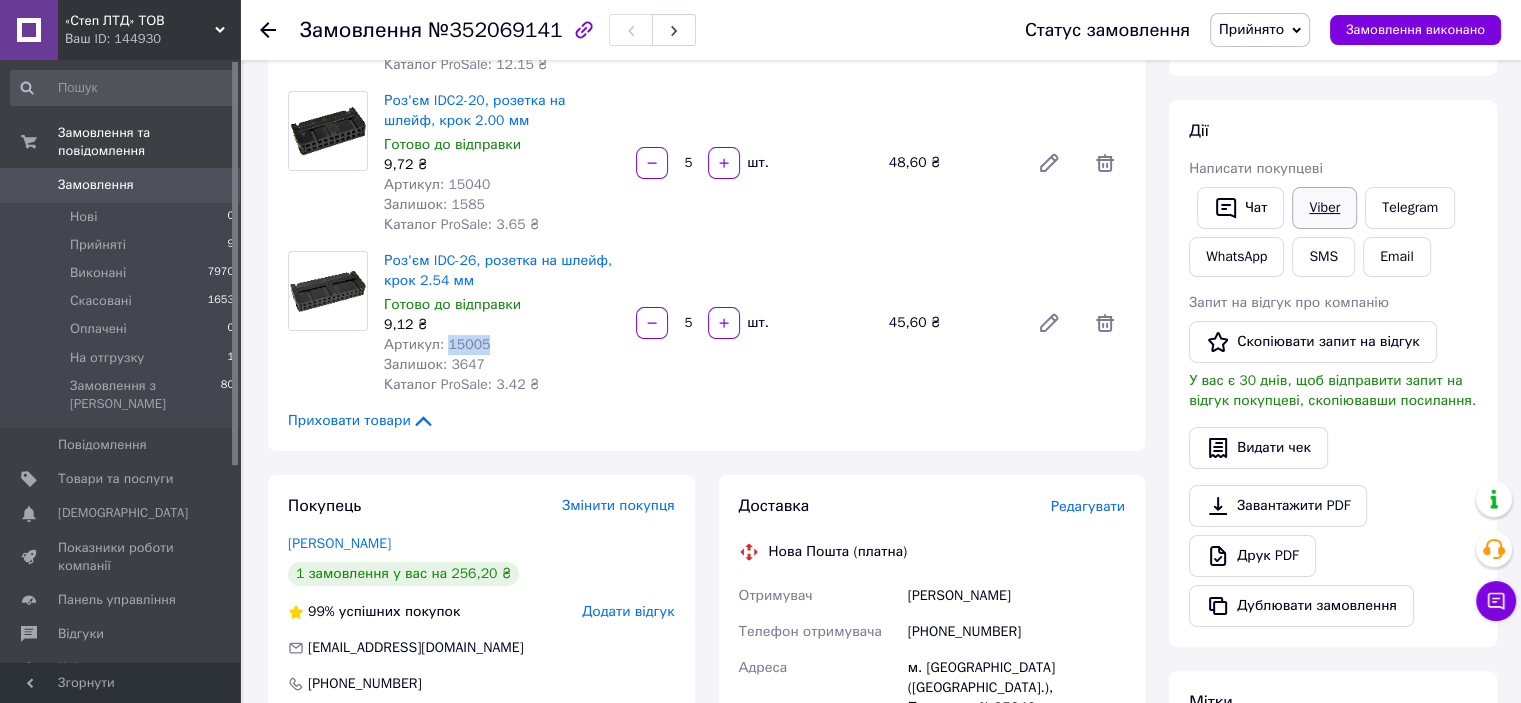 click on "Viber" at bounding box center [1324, 208] 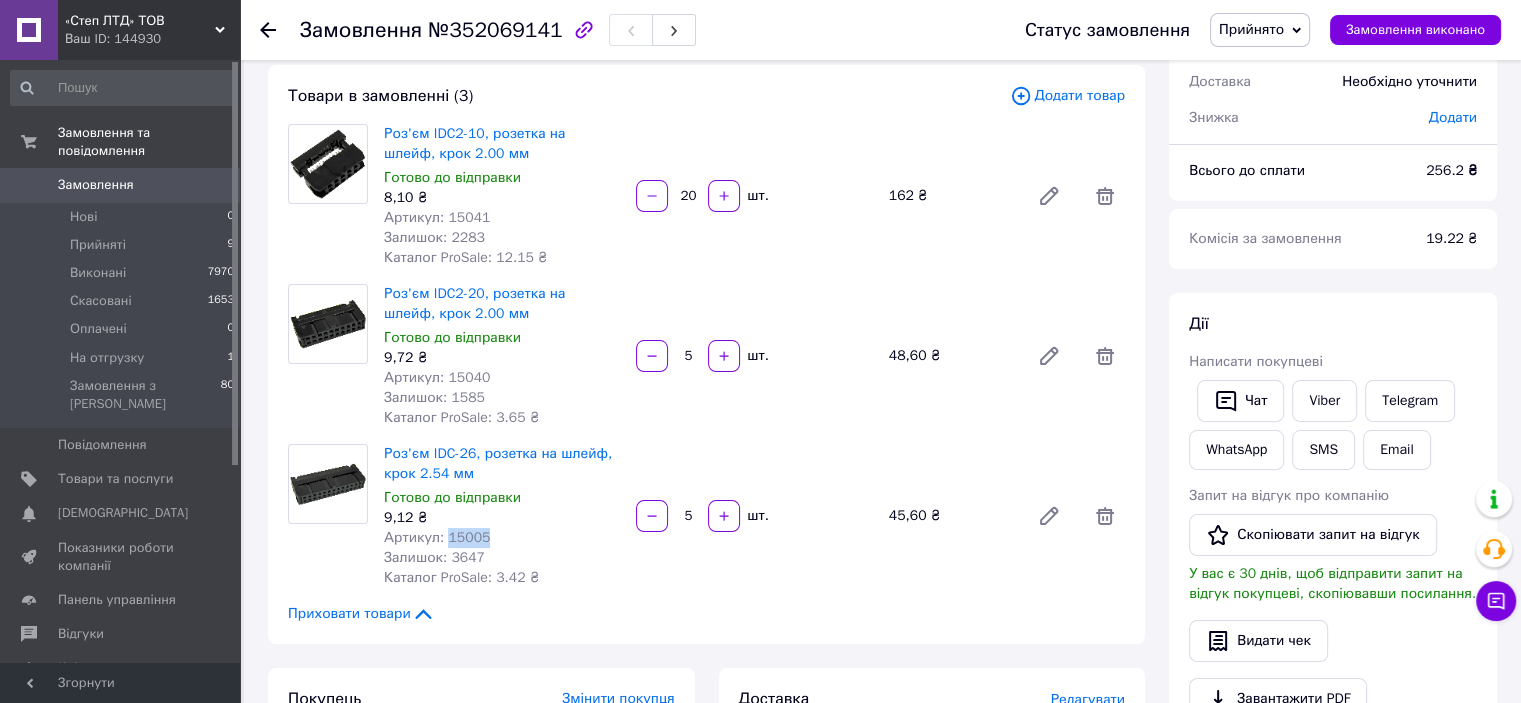 scroll, scrollTop: 100, scrollLeft: 0, axis: vertical 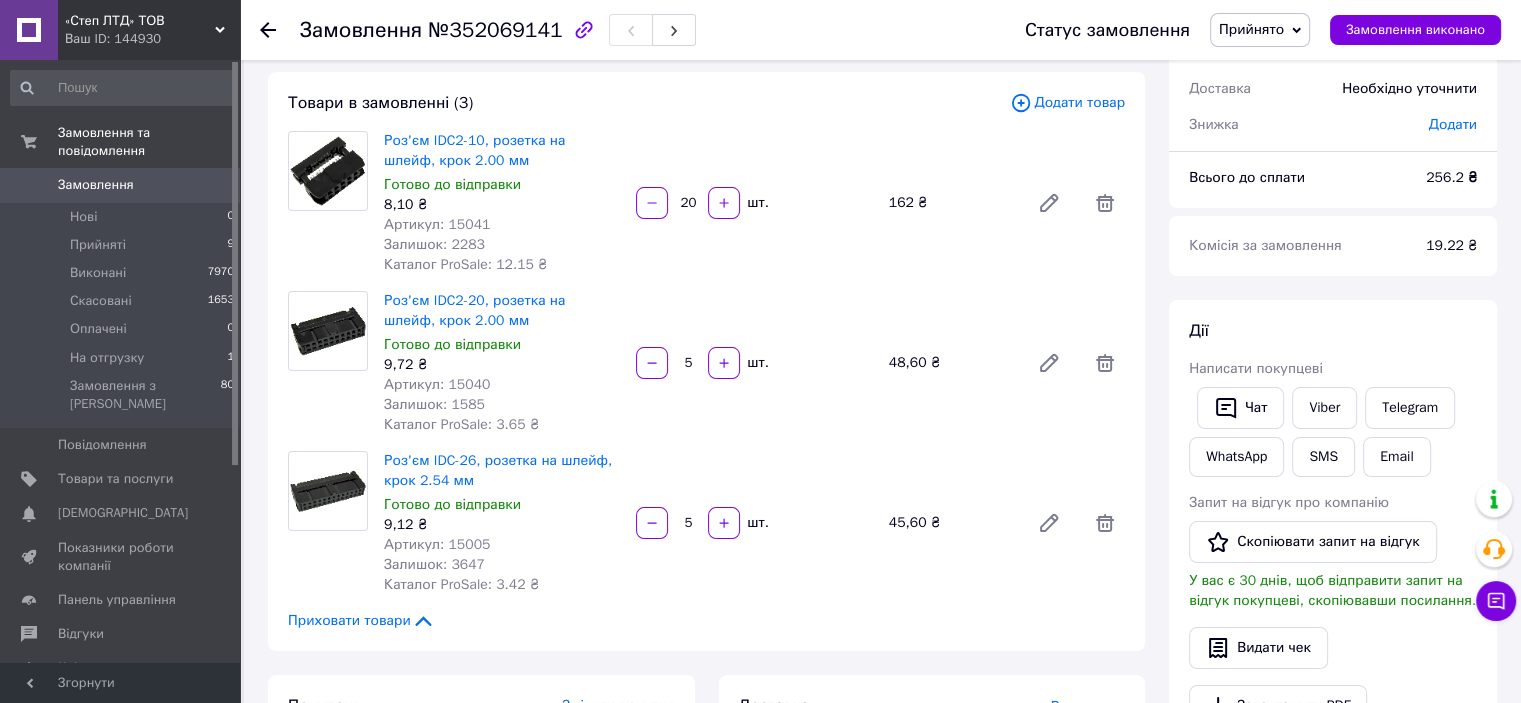 click on "Додати товар" at bounding box center [1067, 103] 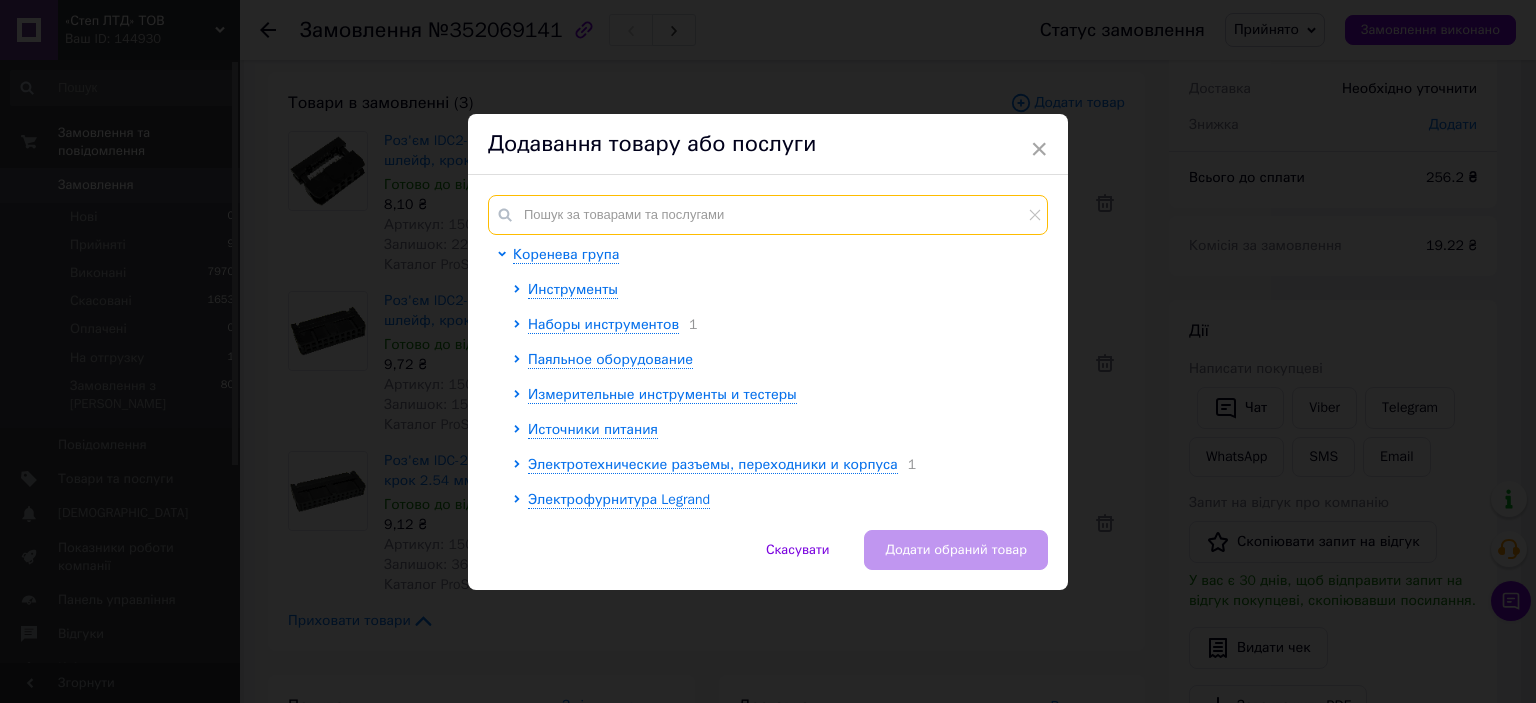click at bounding box center [768, 215] 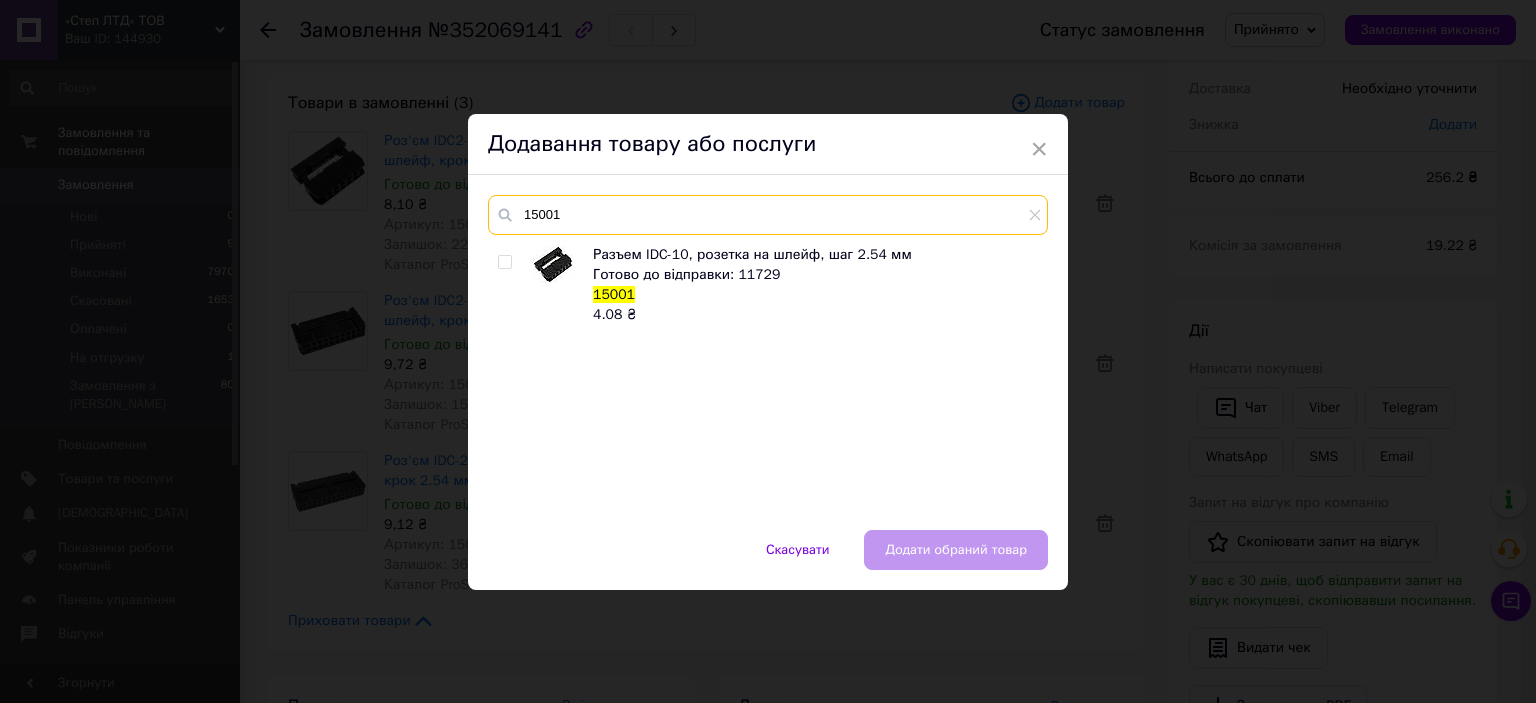 type on "15001" 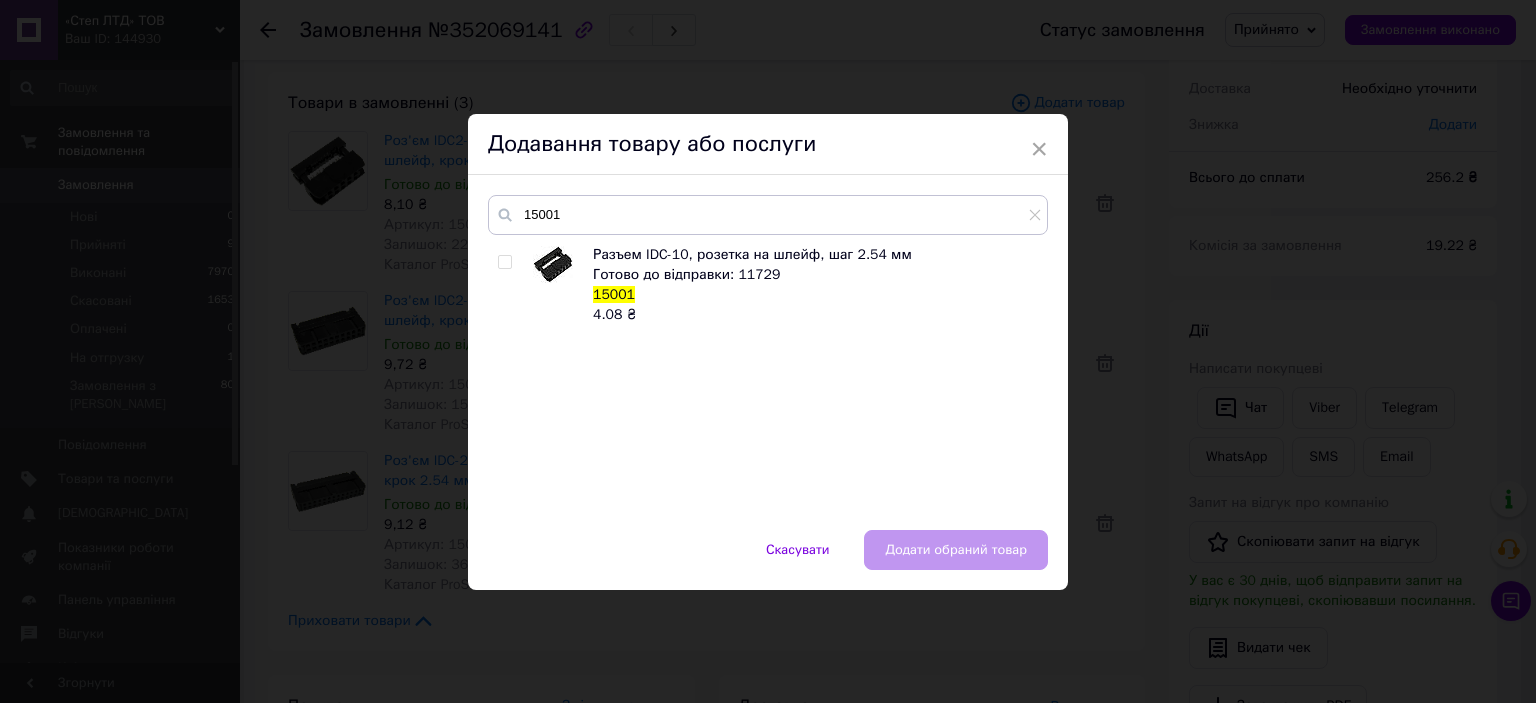 click at bounding box center [504, 262] 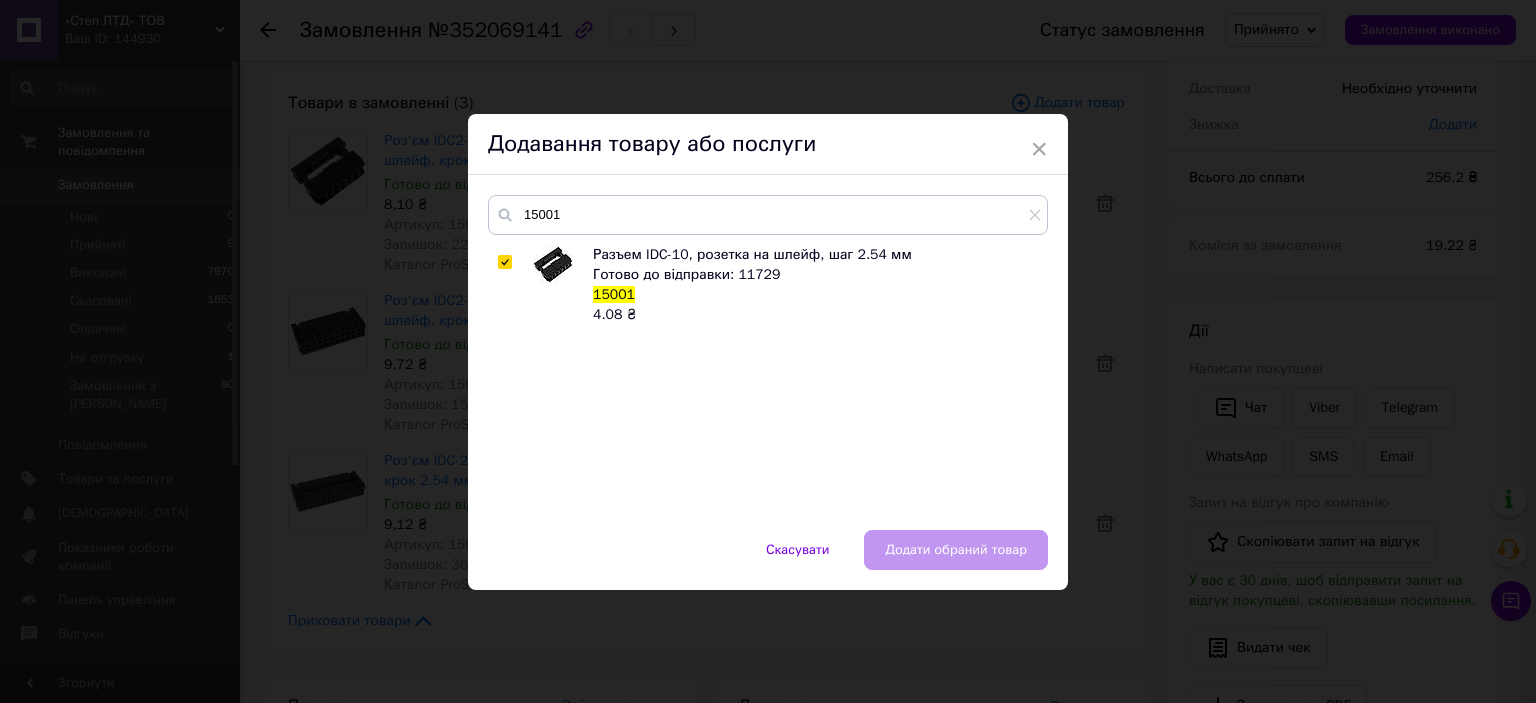 checkbox on "true" 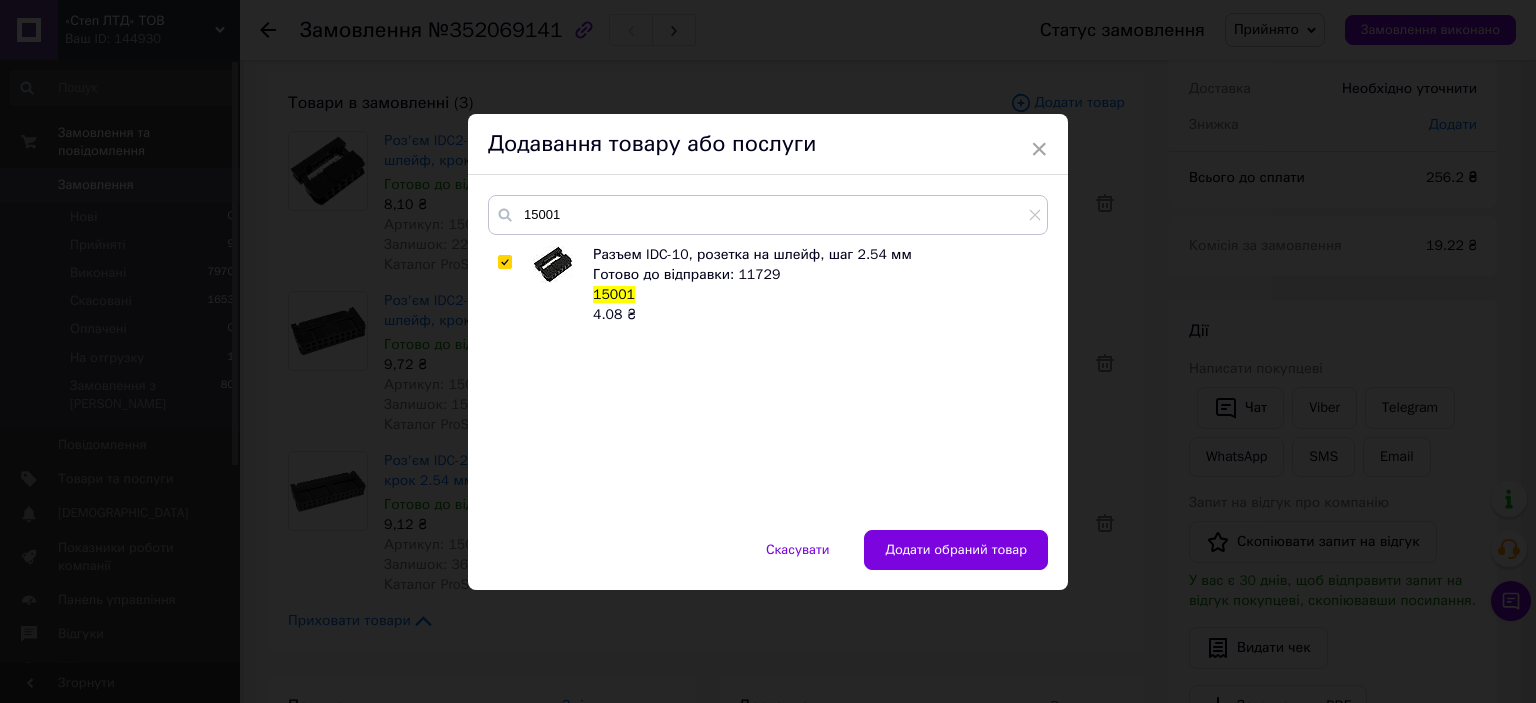 click on "Додати обраний товар" at bounding box center [956, 550] 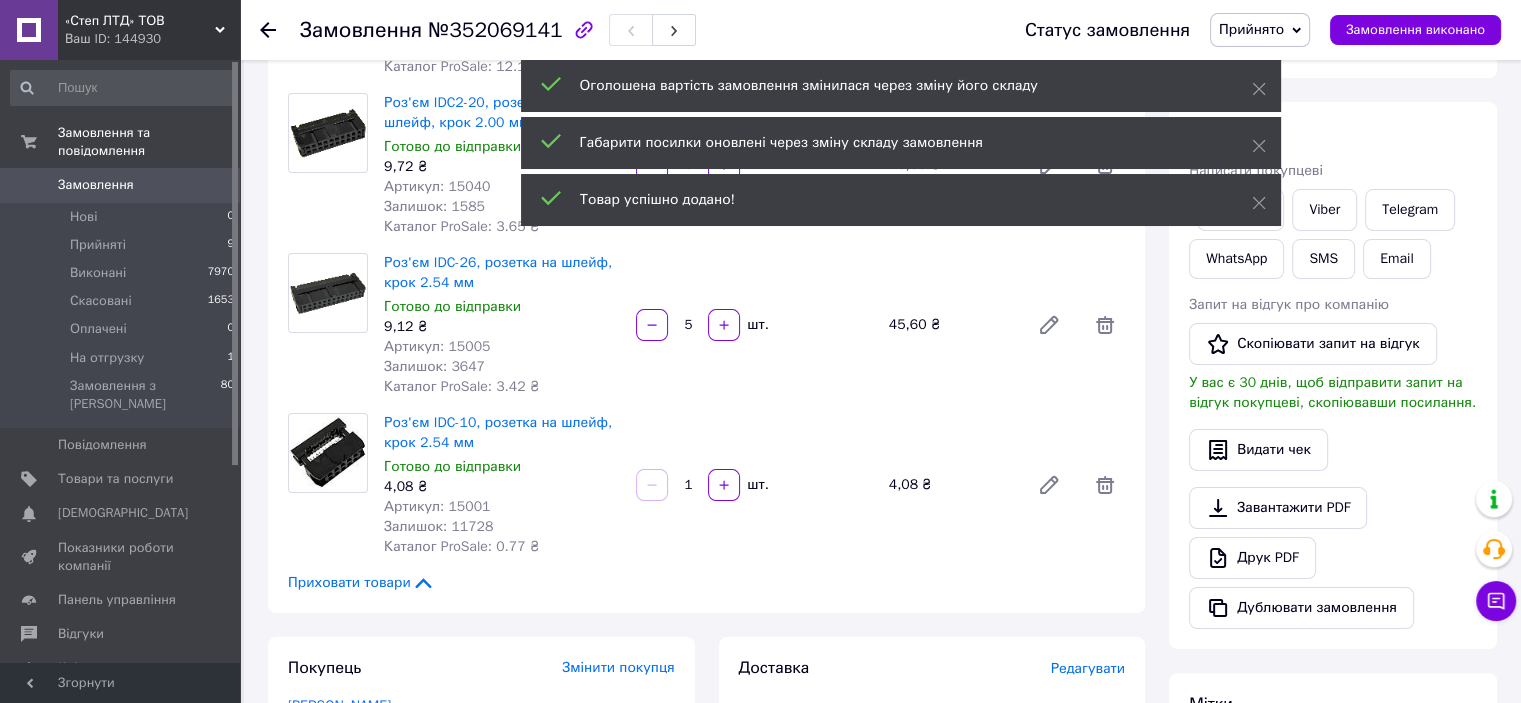 scroll, scrollTop: 300, scrollLeft: 0, axis: vertical 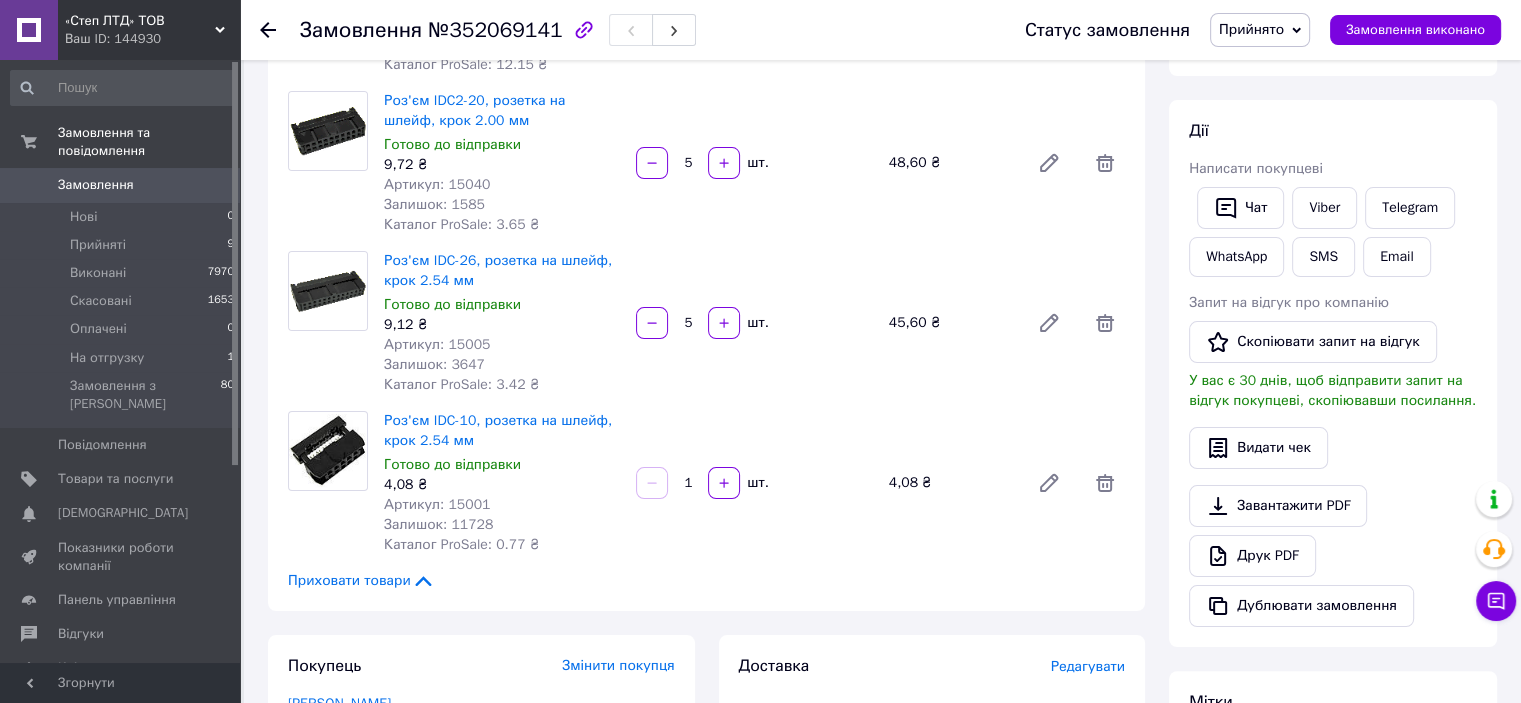 click on "1" at bounding box center [688, 483] 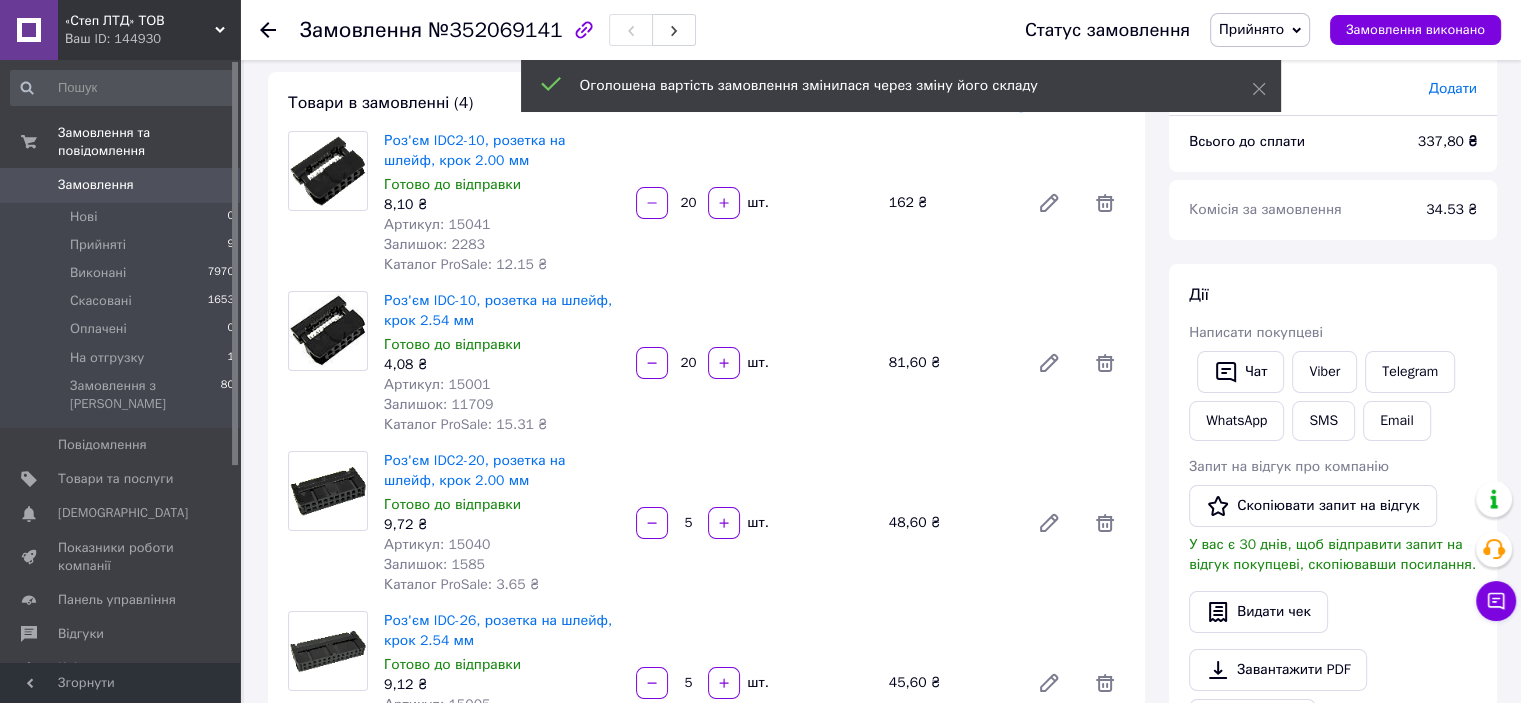 scroll, scrollTop: 0, scrollLeft: 0, axis: both 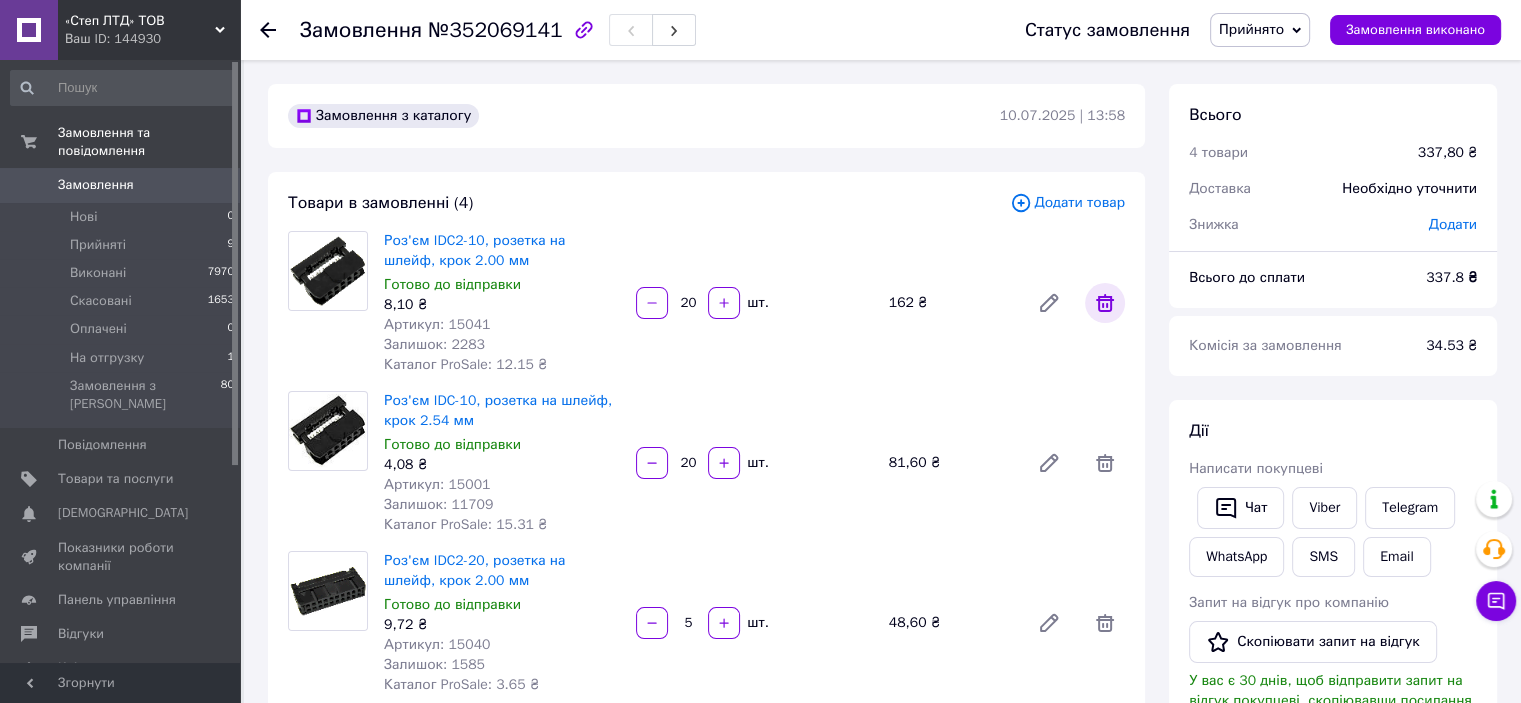 type on "20" 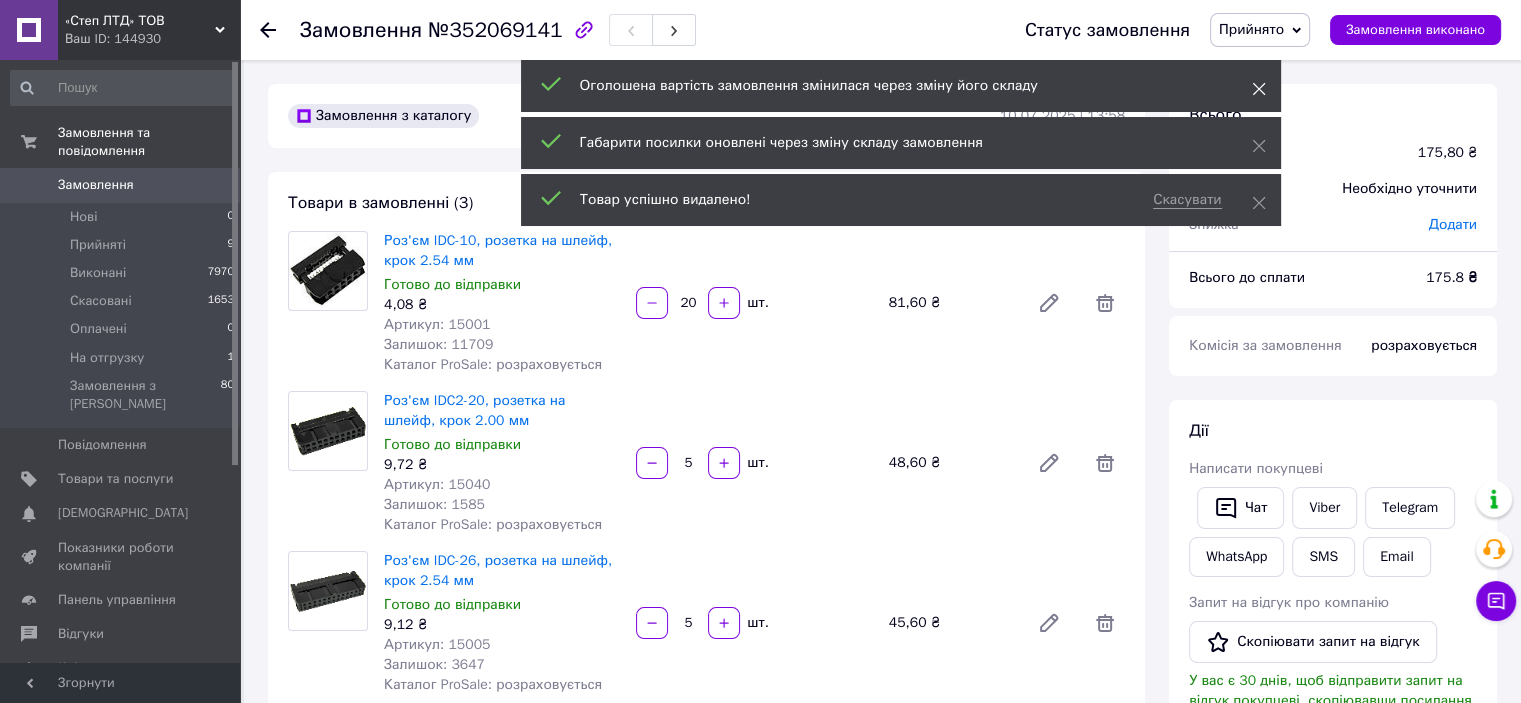 click 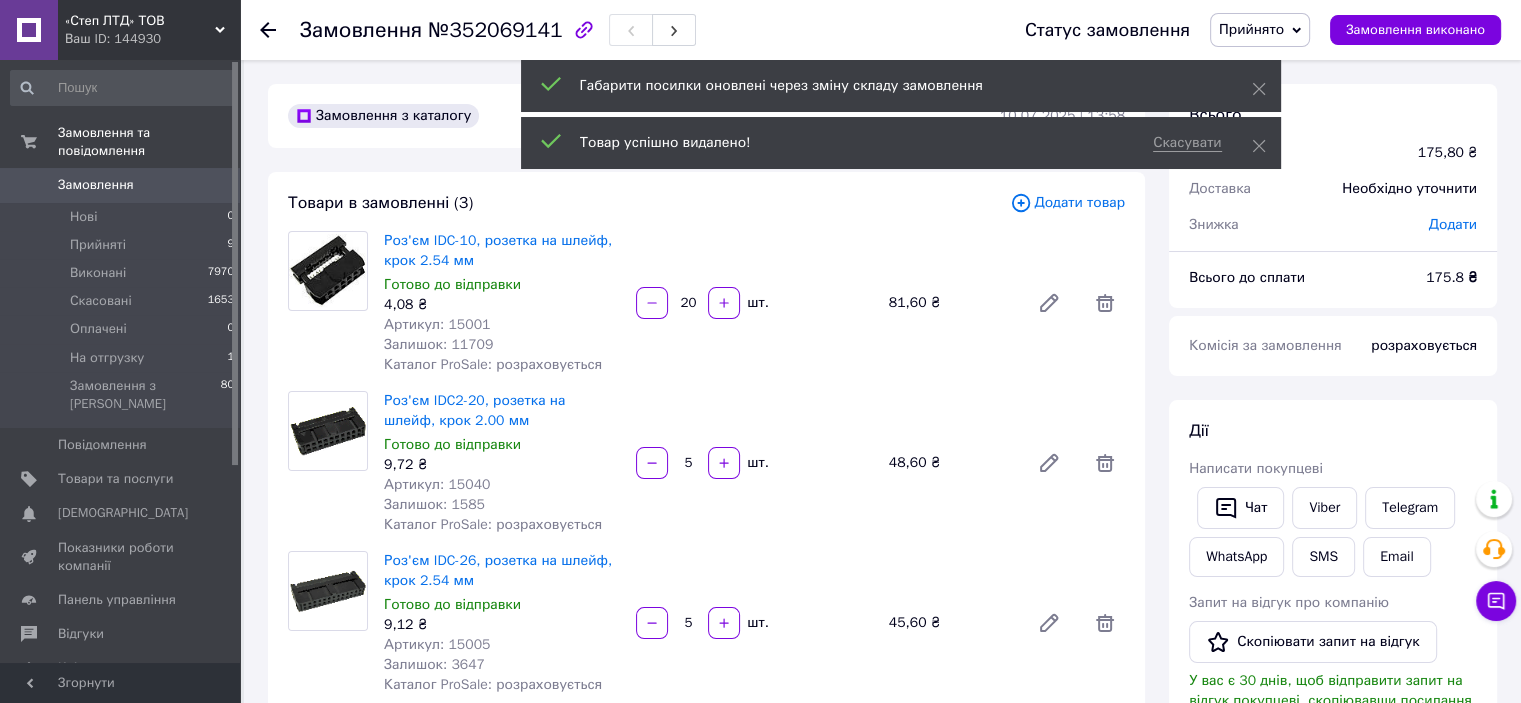 click 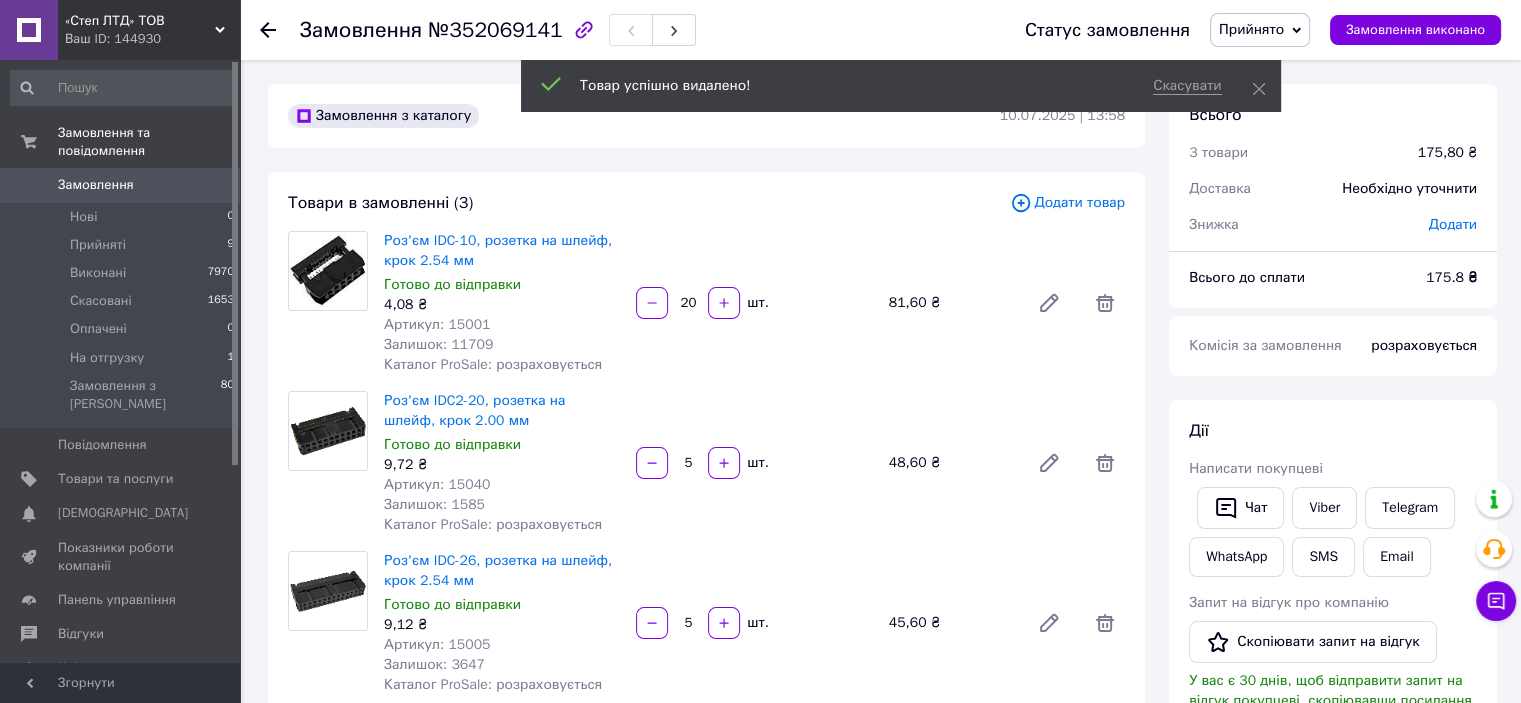 click 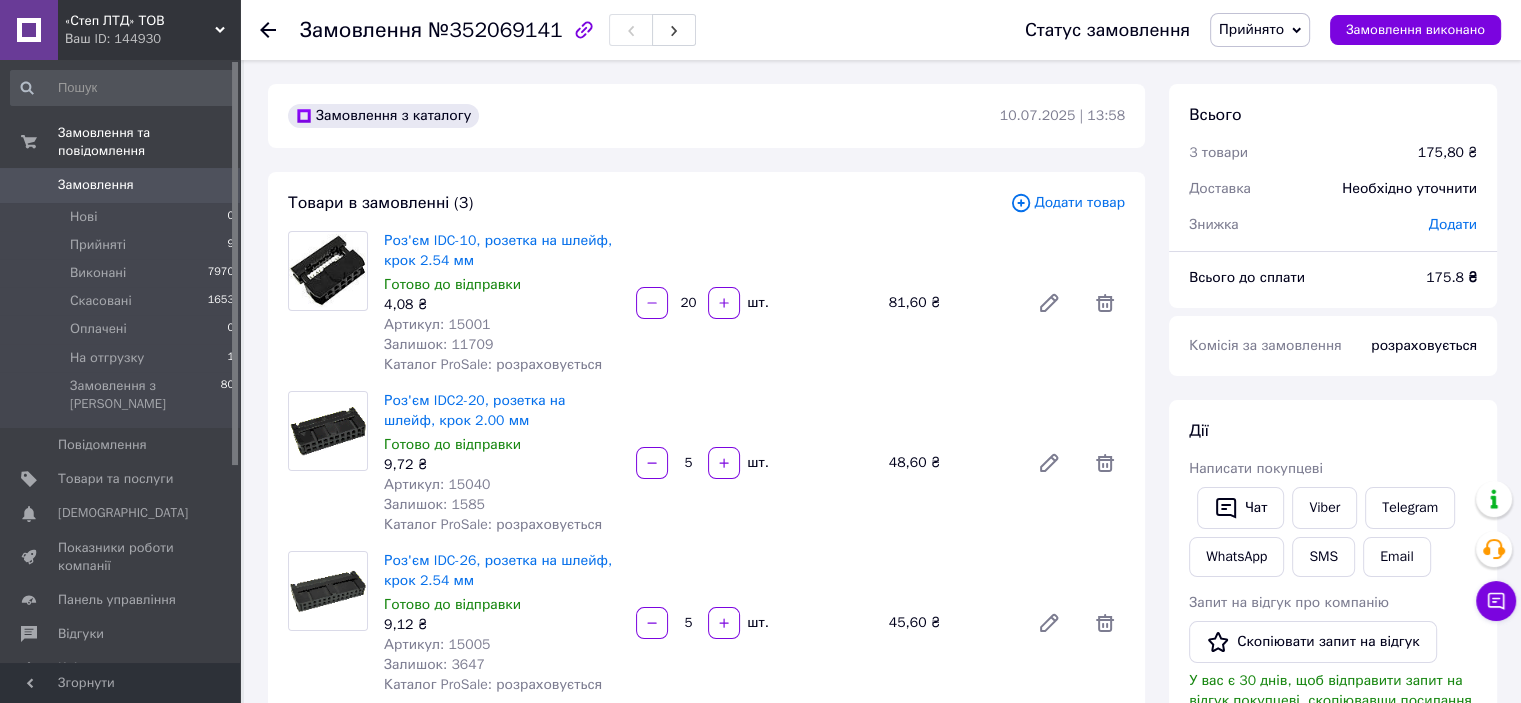 click on "Додати товар" at bounding box center [1067, 203] 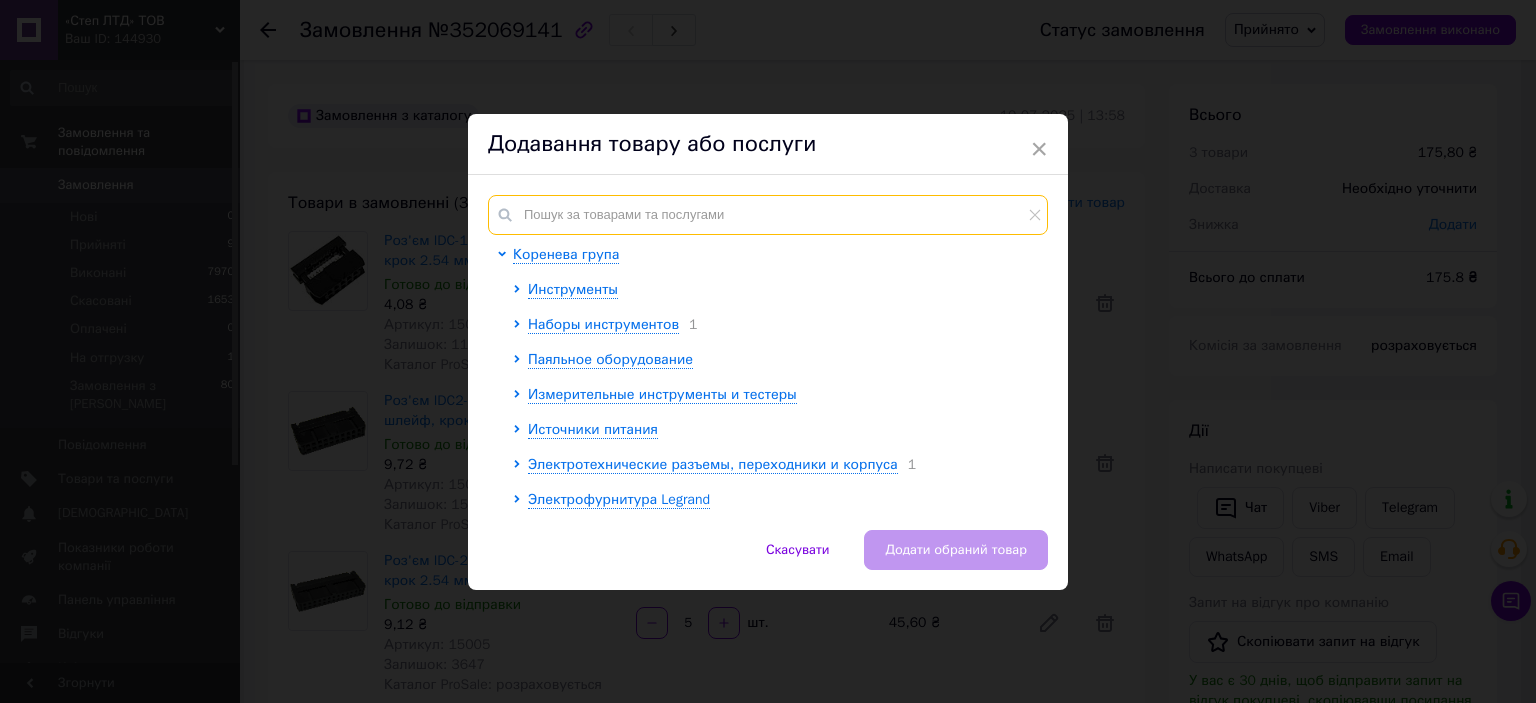 click at bounding box center (768, 215) 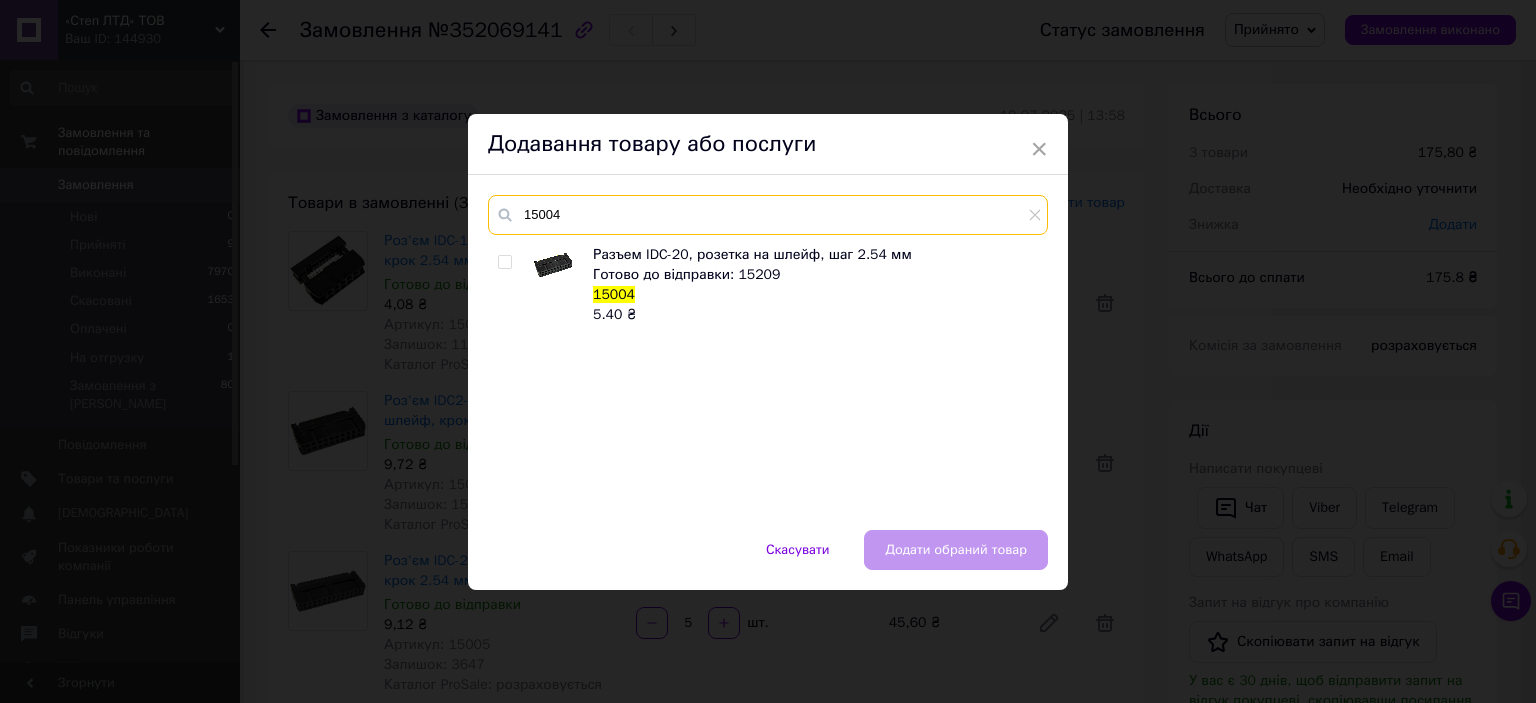 type on "15004" 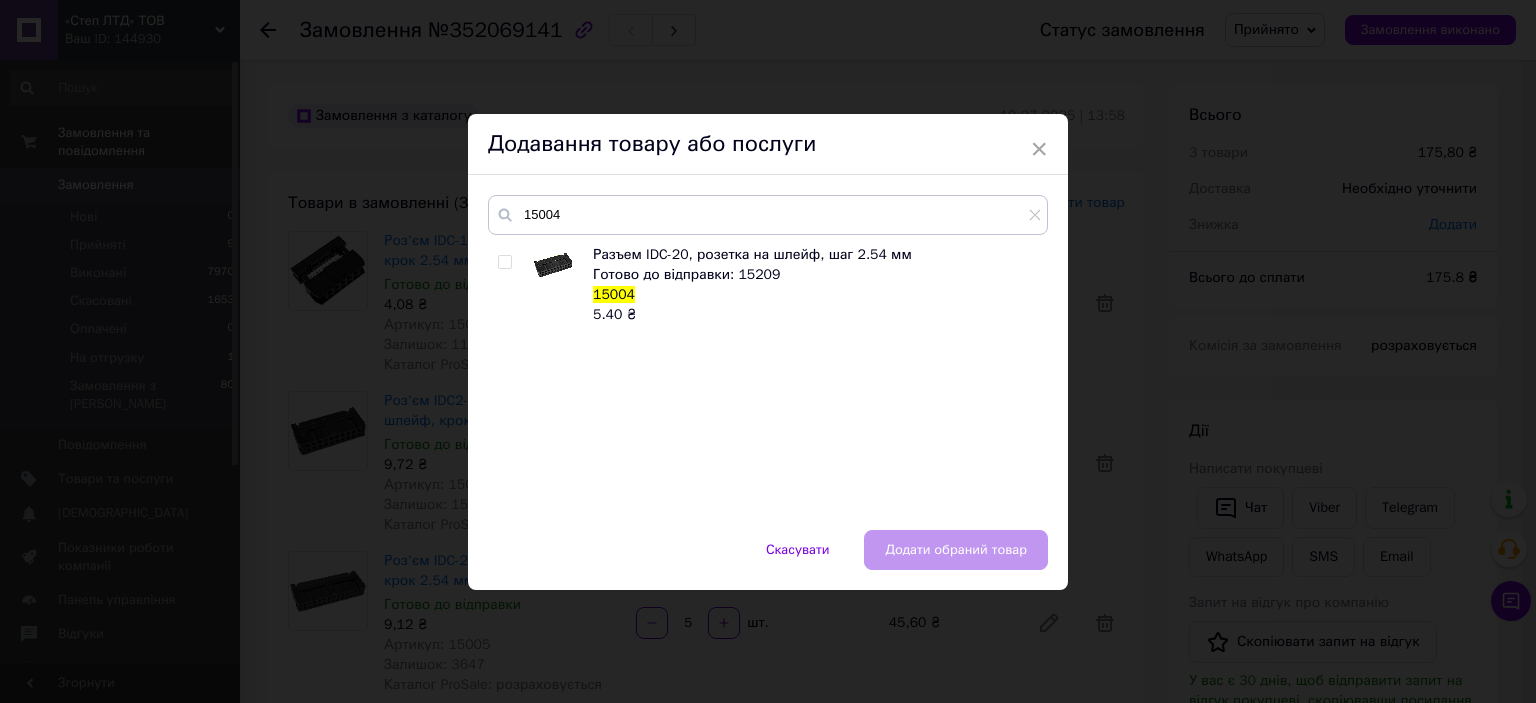 click at bounding box center [504, 262] 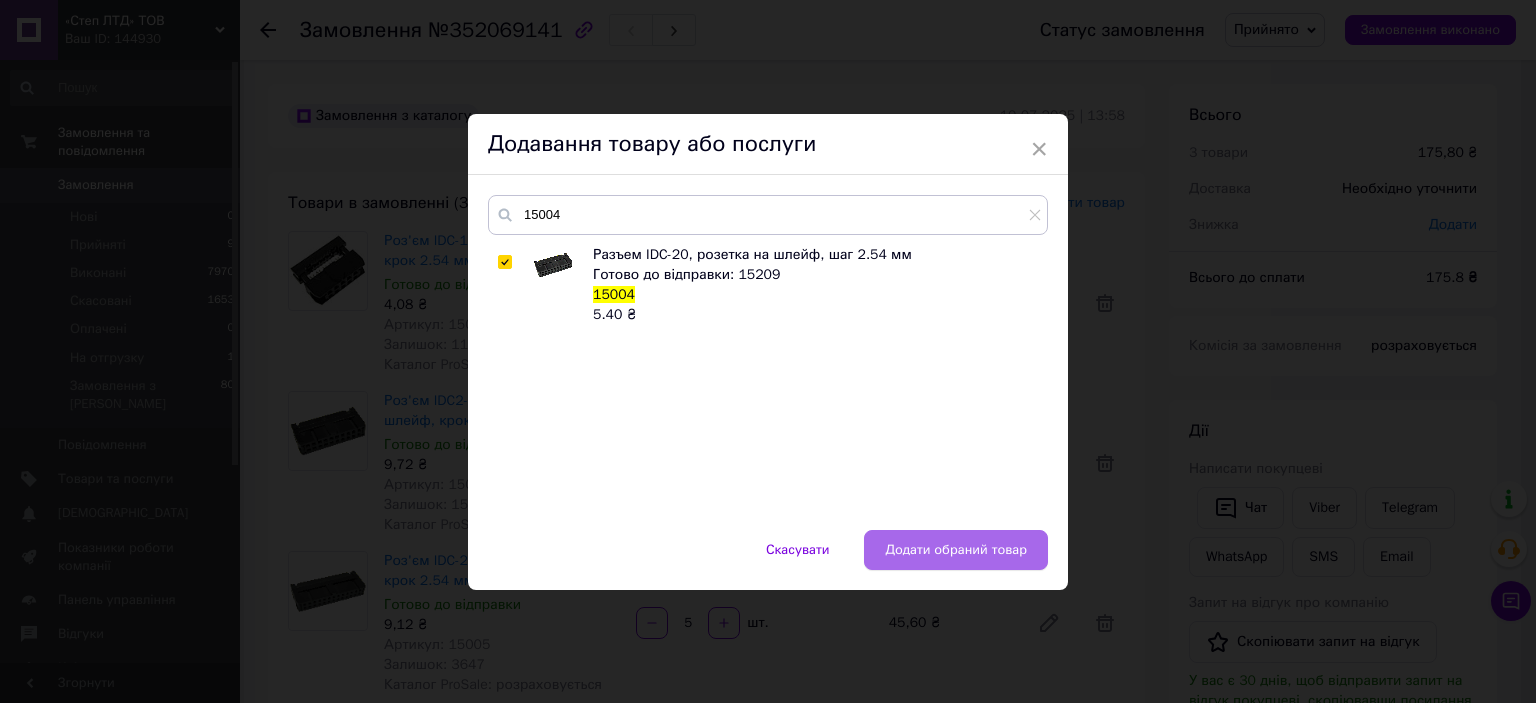 click on "Додати обраний товар" at bounding box center [956, 550] 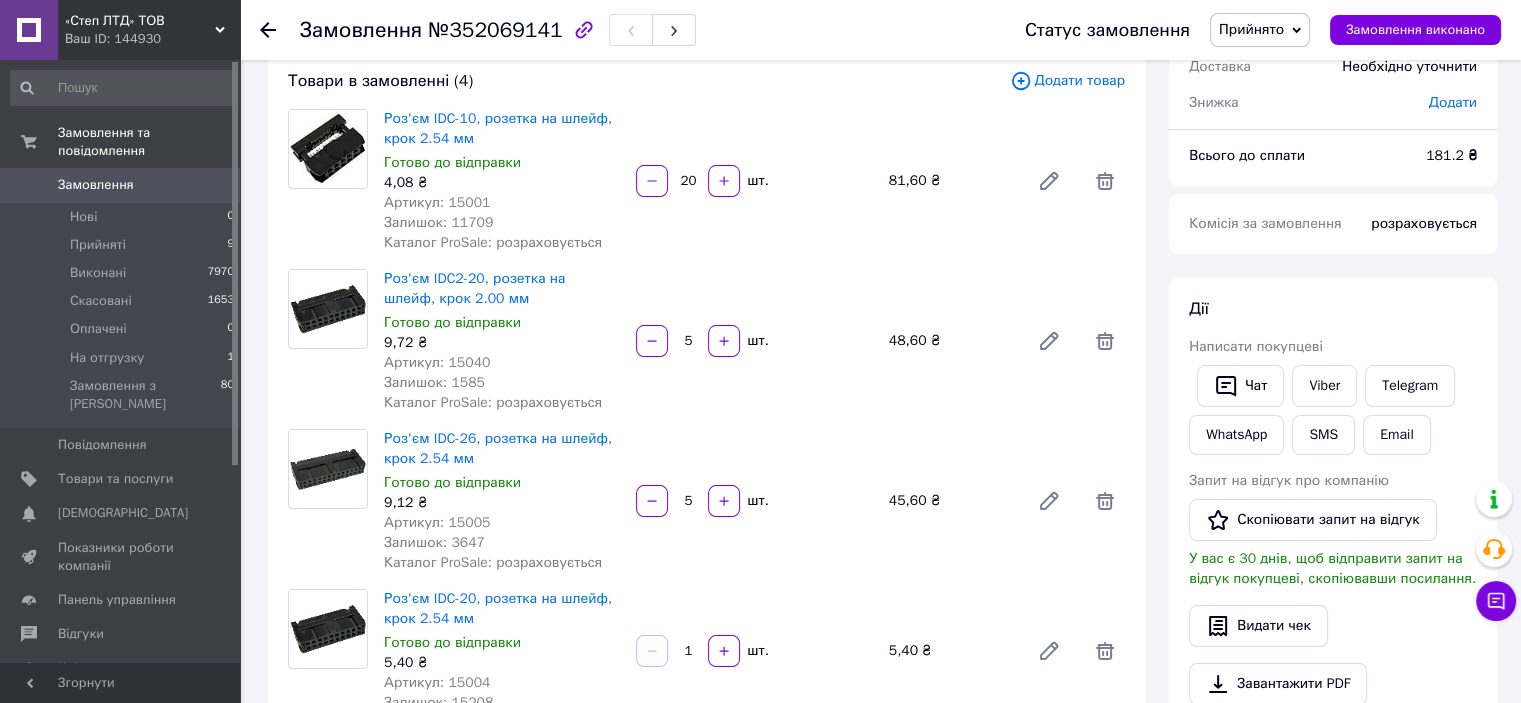 scroll, scrollTop: 100, scrollLeft: 0, axis: vertical 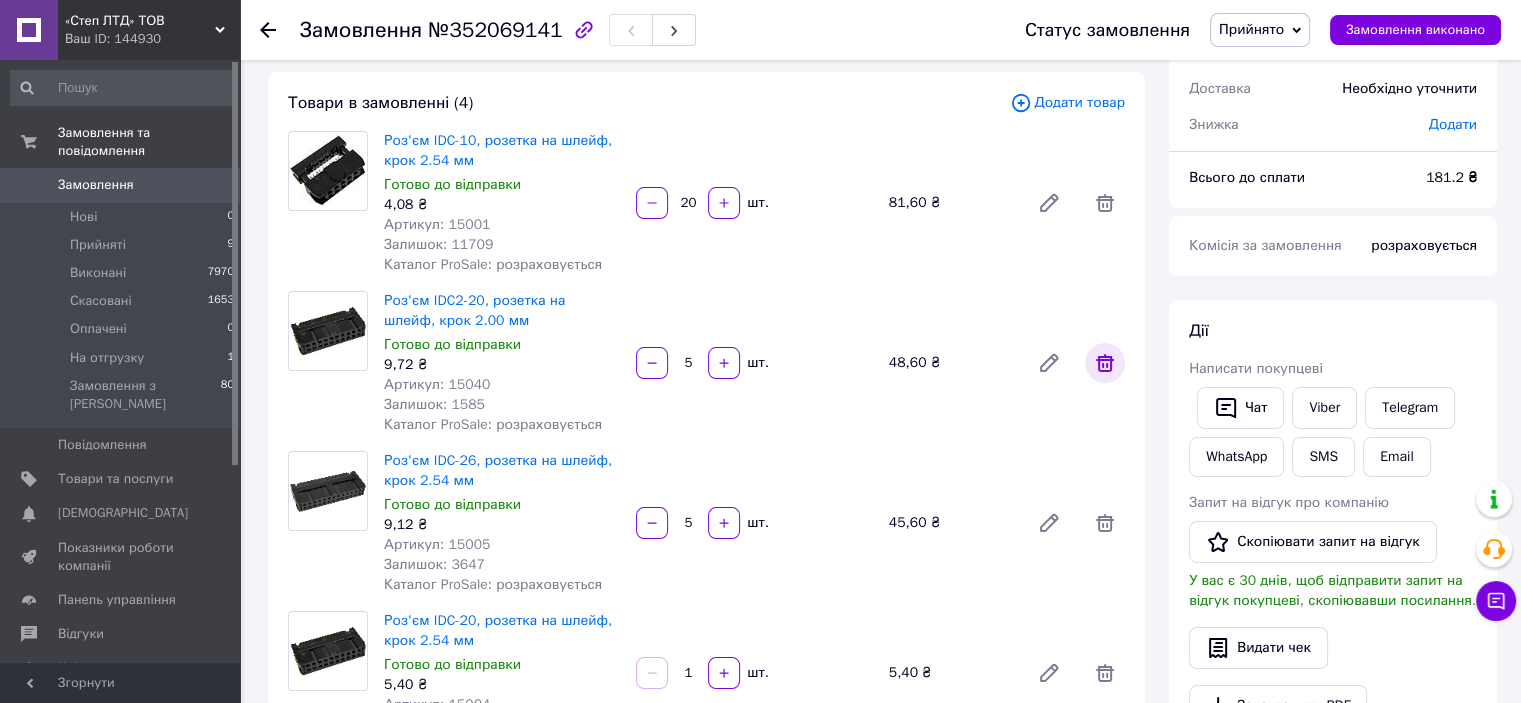 click 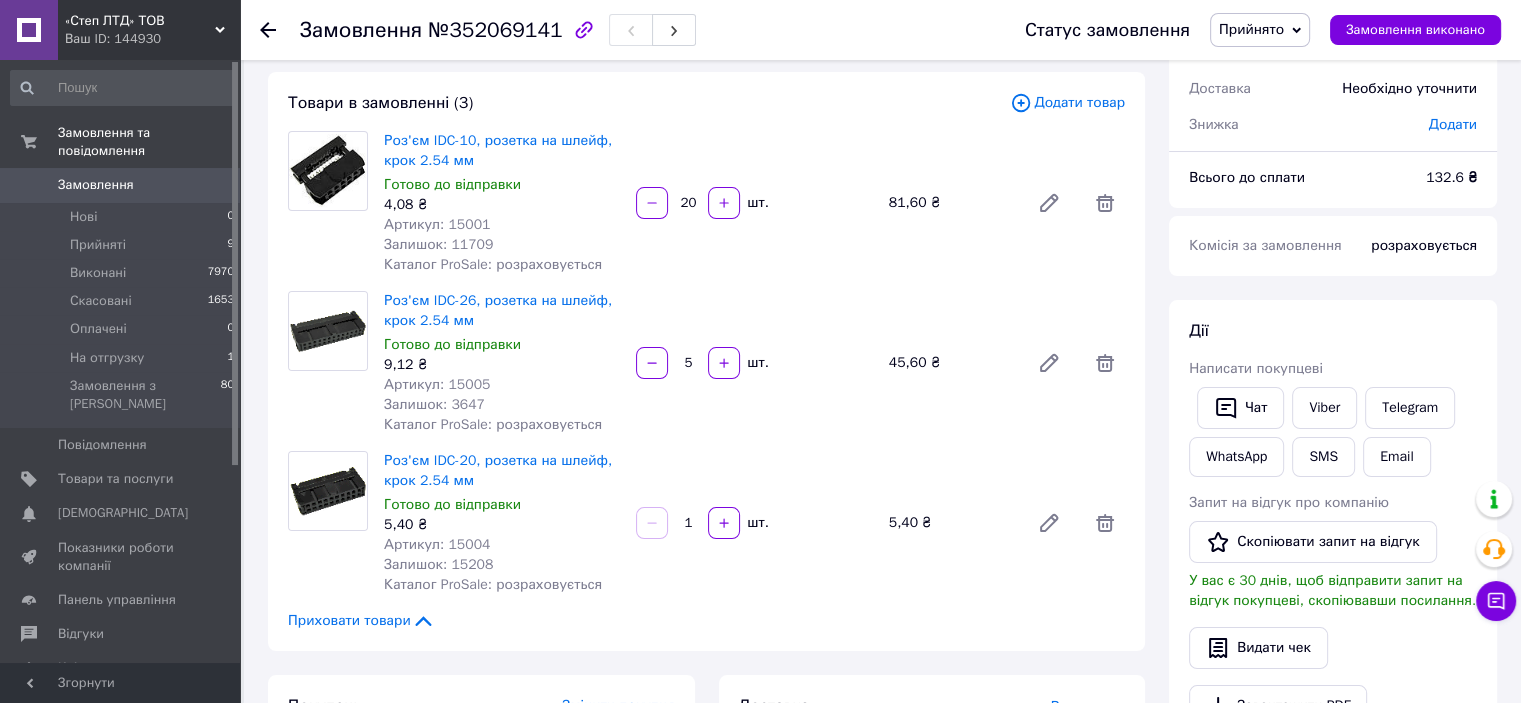 drag, startPoint x: 695, startPoint y: 528, endPoint x: 681, endPoint y: 526, distance: 14.142136 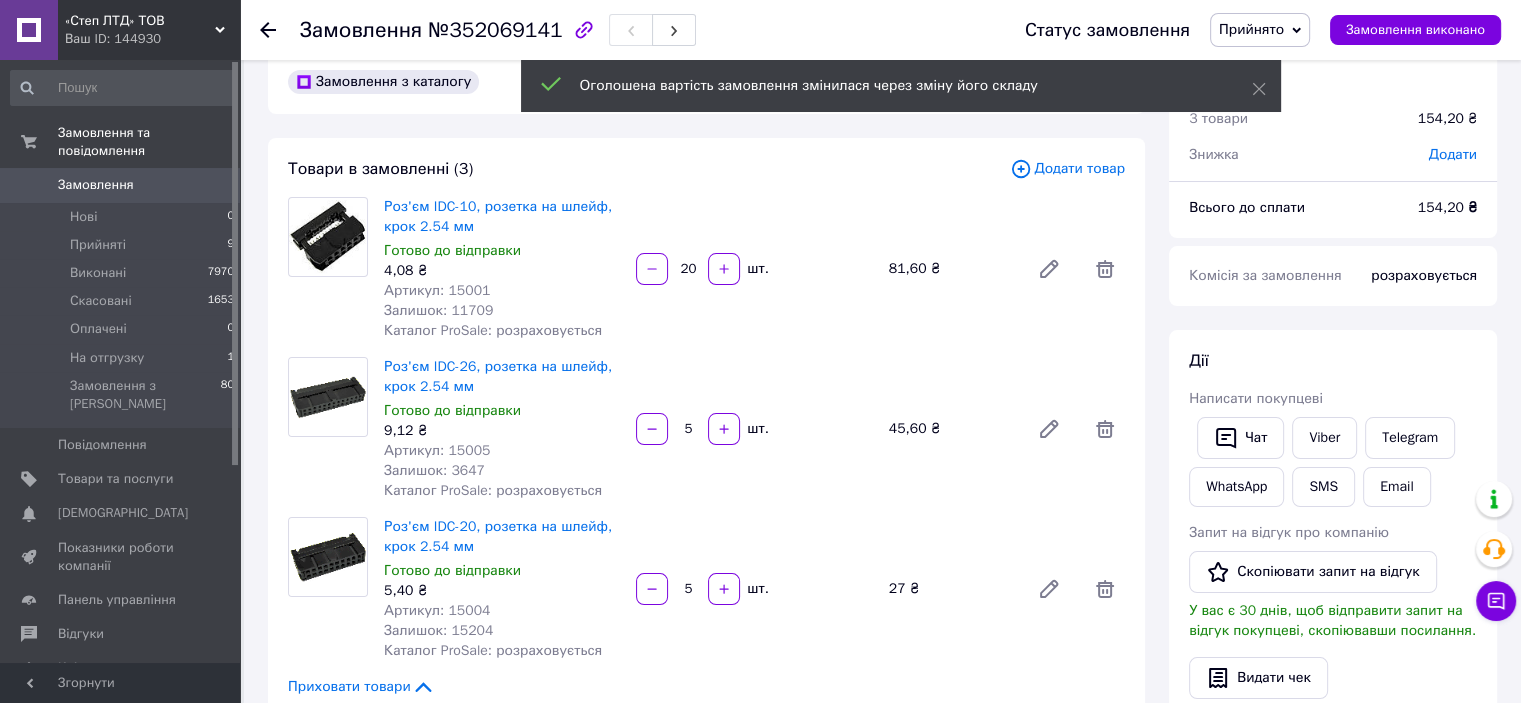 scroll, scrollTop: 0, scrollLeft: 0, axis: both 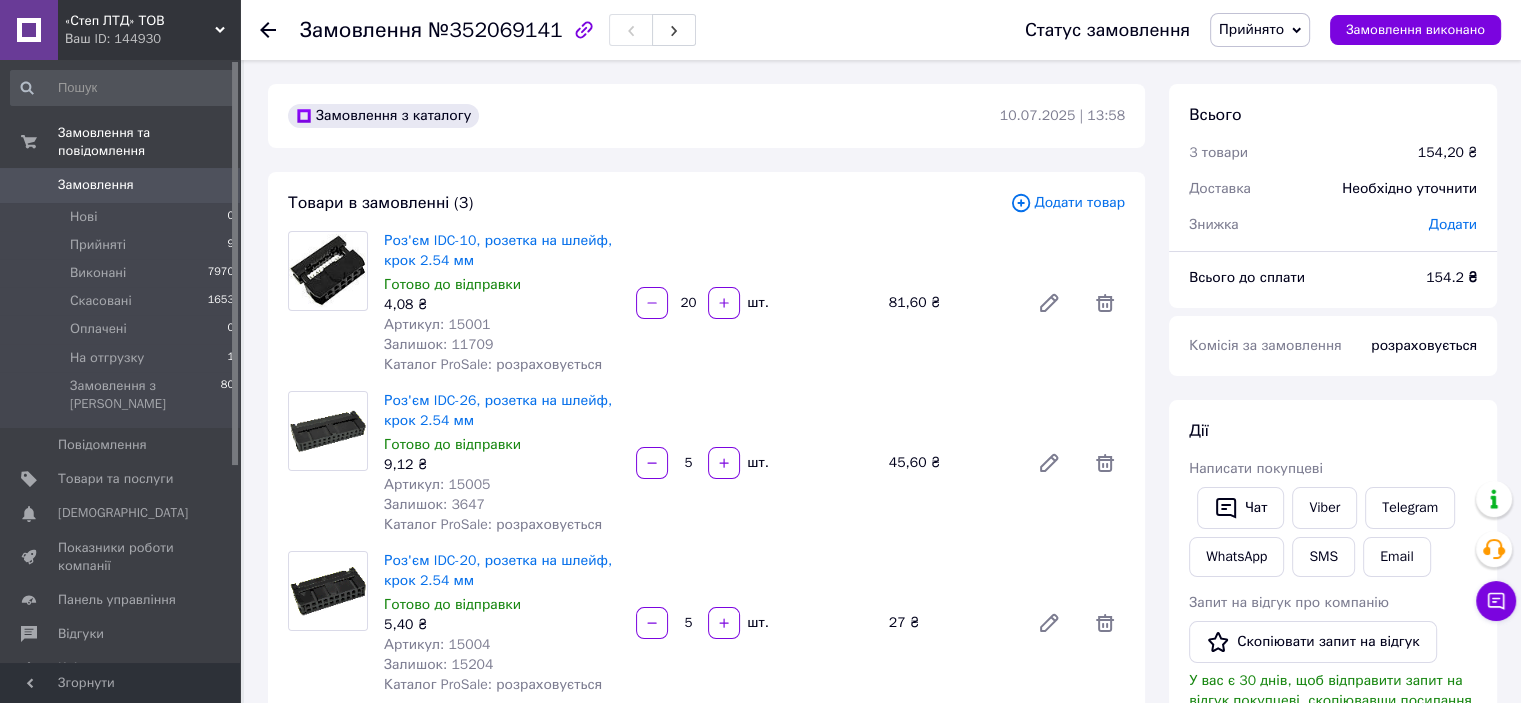 type on "5" 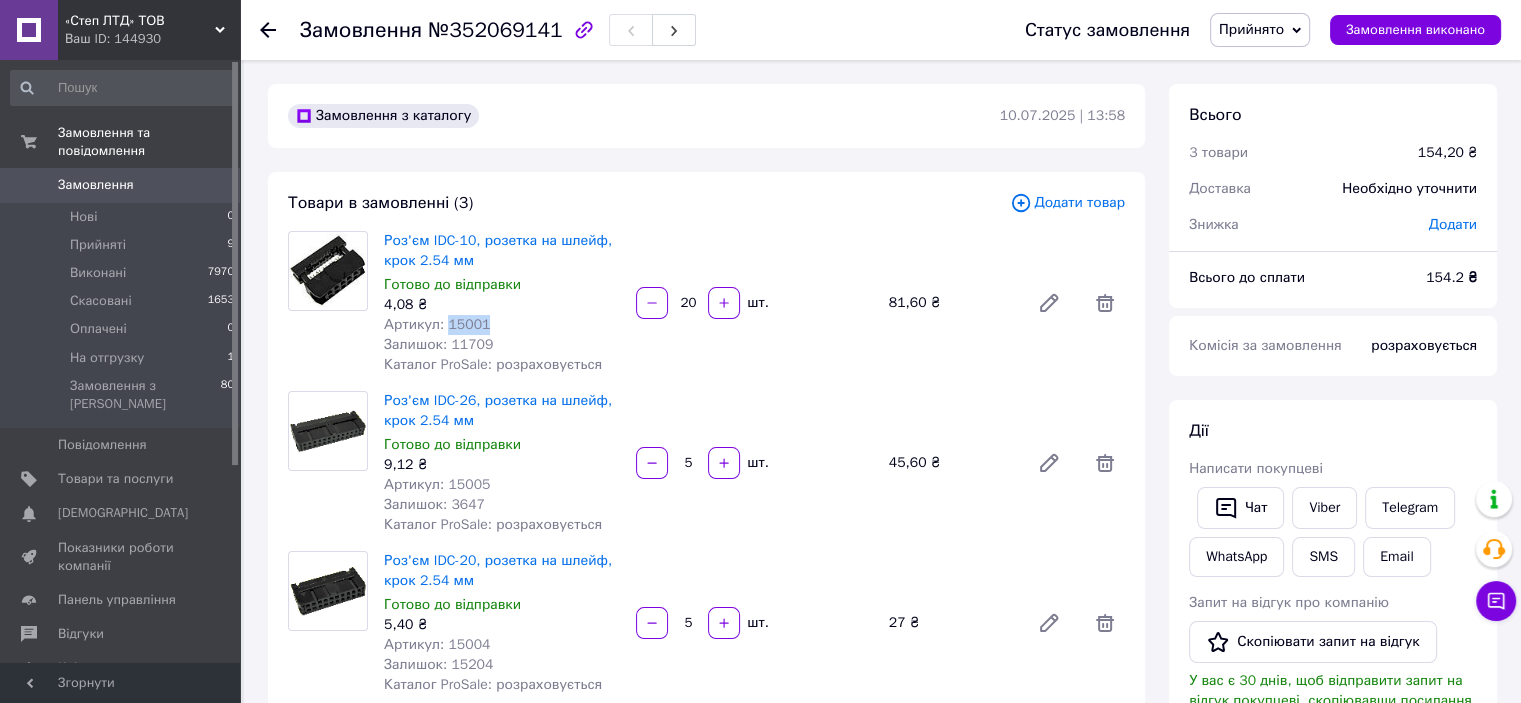 click on "Артикул: 15001" at bounding box center (437, 324) 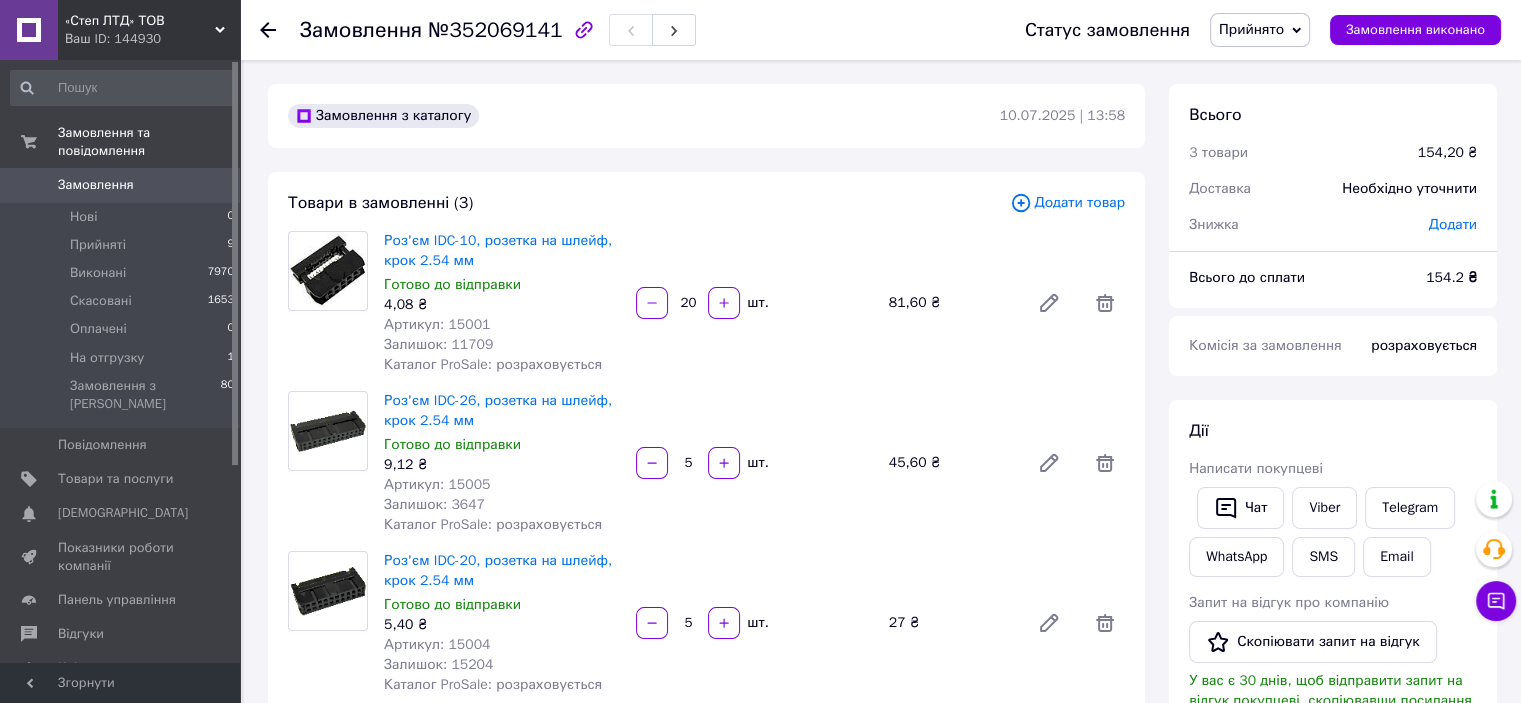 click on "Артикул: 15004" at bounding box center (437, 644) 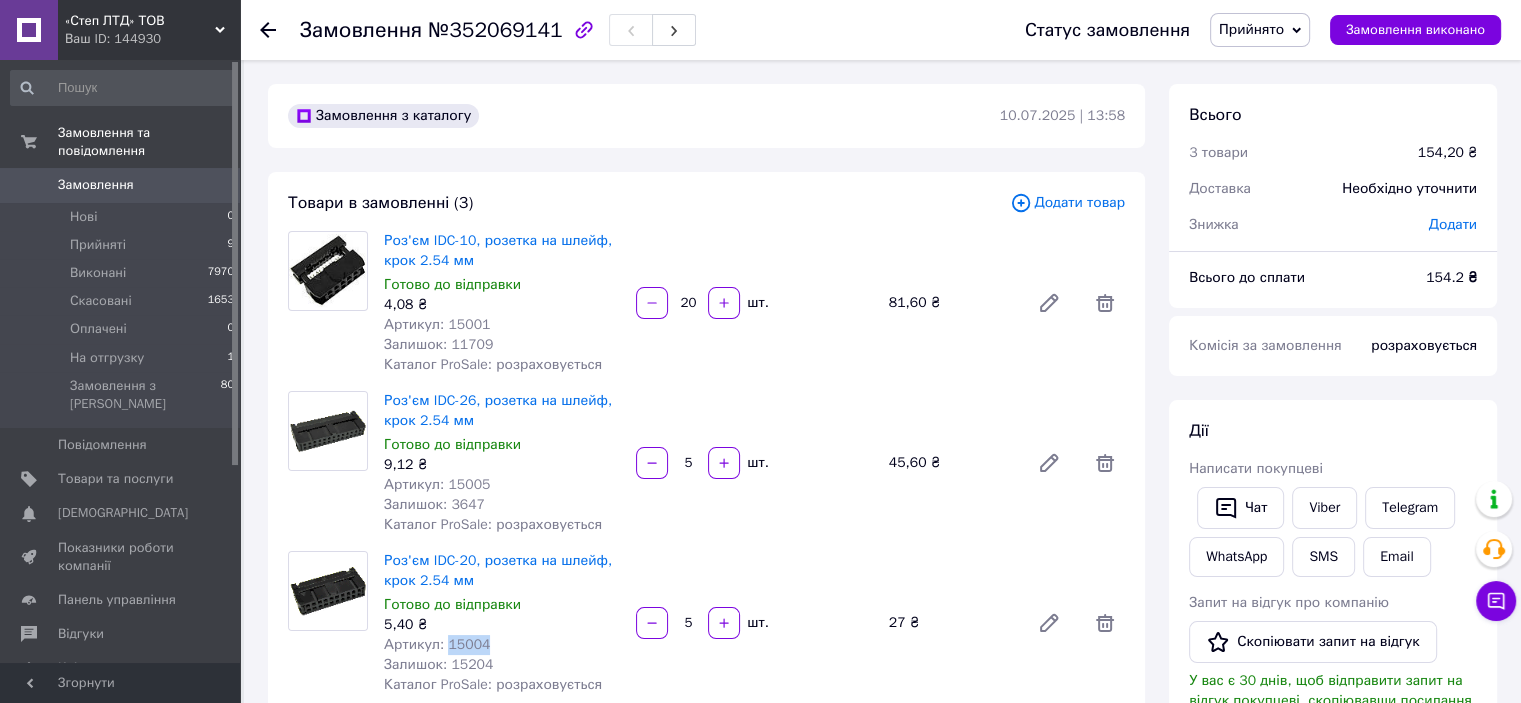 click on "Артикул: 15004" at bounding box center [437, 644] 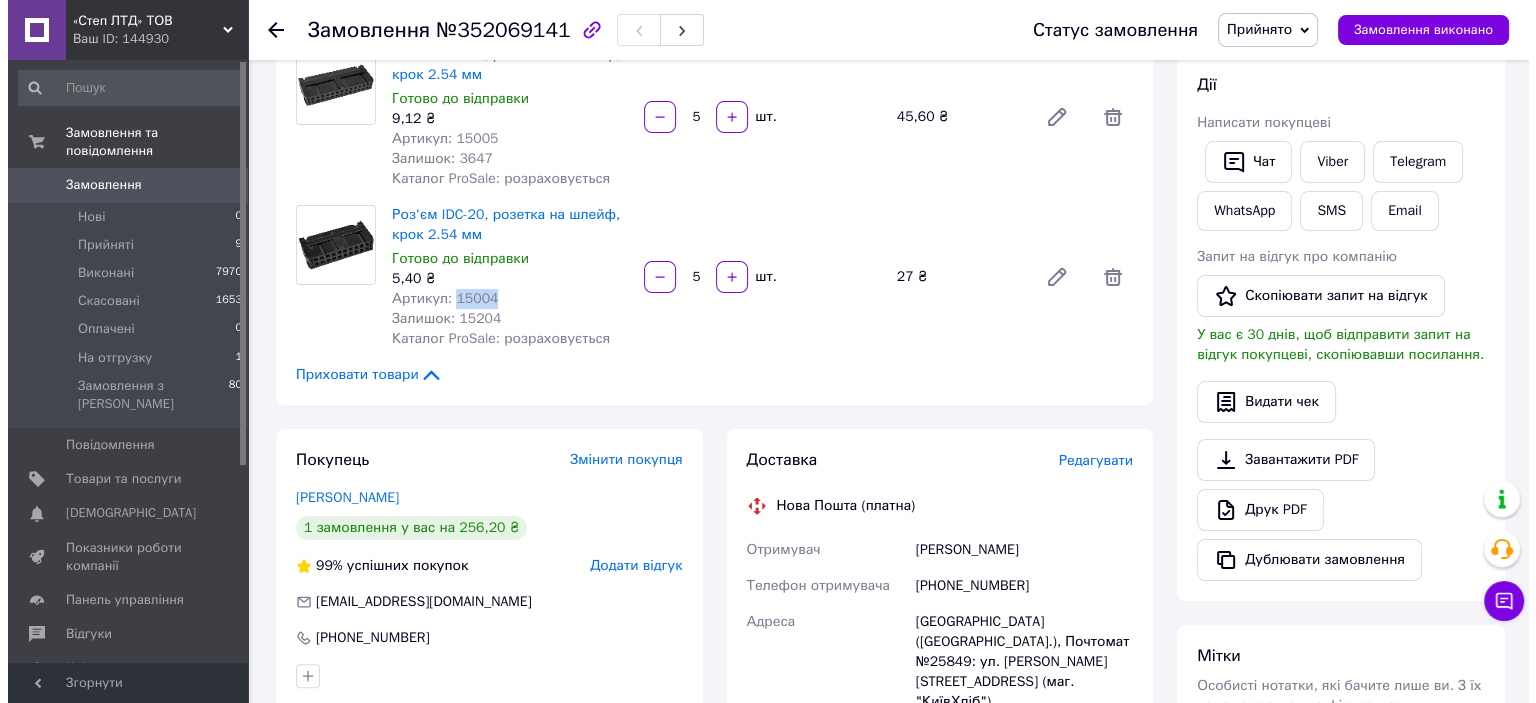scroll, scrollTop: 400, scrollLeft: 0, axis: vertical 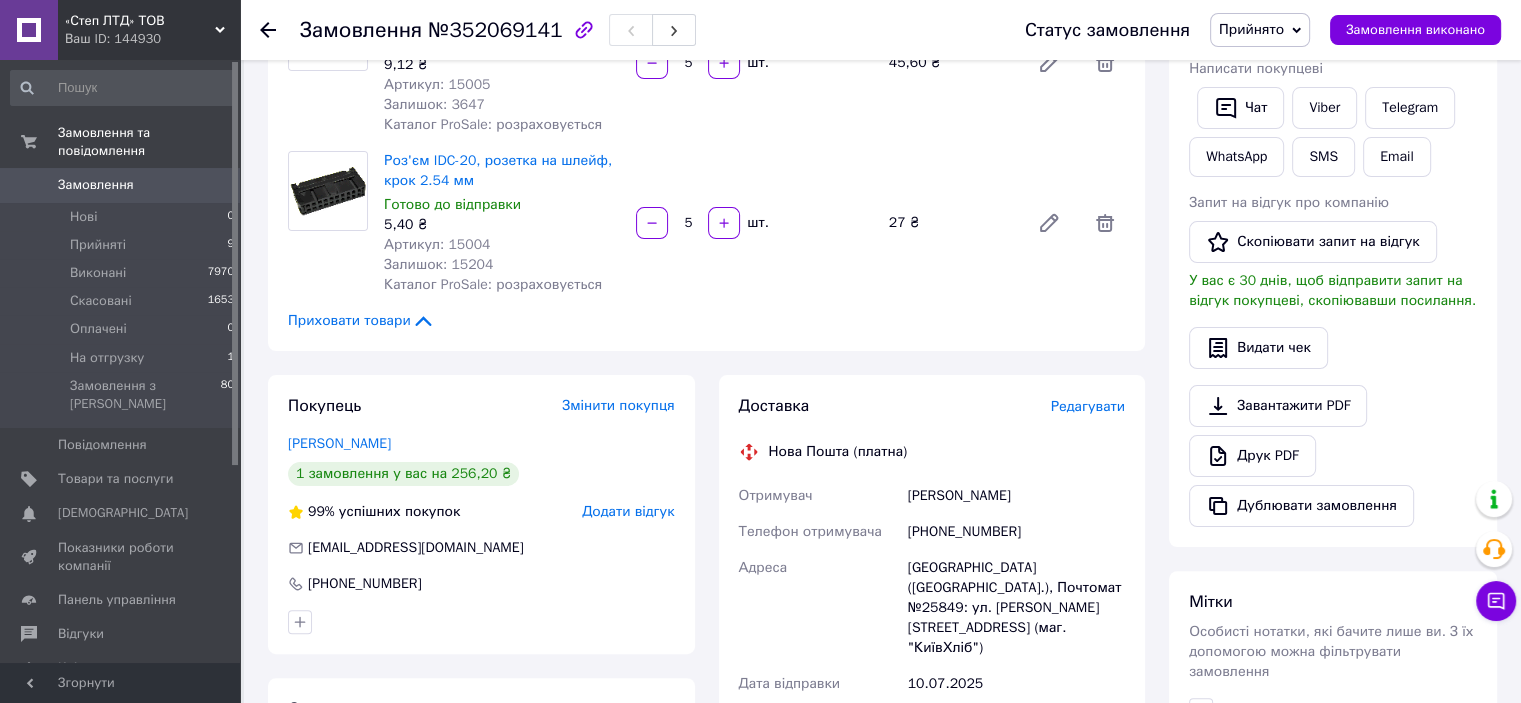 click on "Редагувати" at bounding box center (1088, 406) 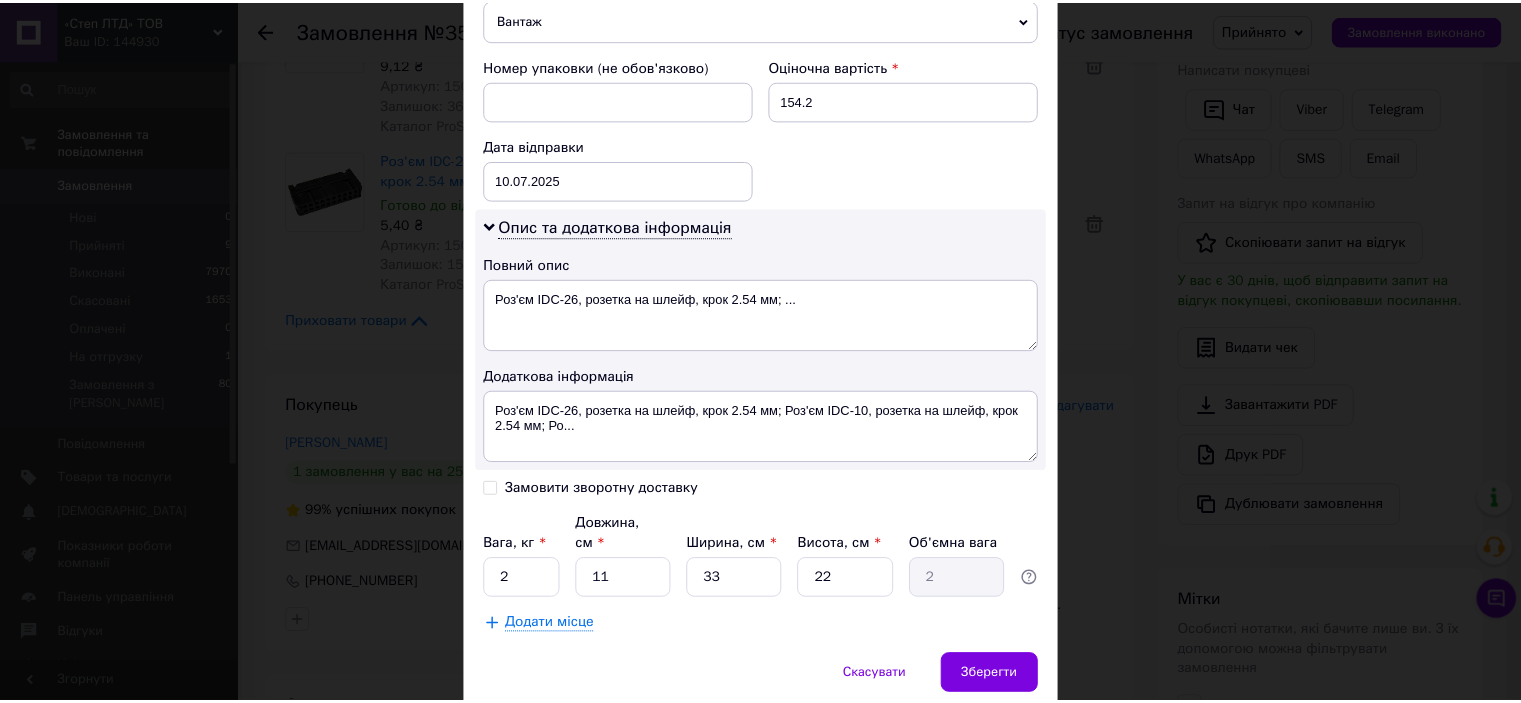 scroll, scrollTop: 898, scrollLeft: 0, axis: vertical 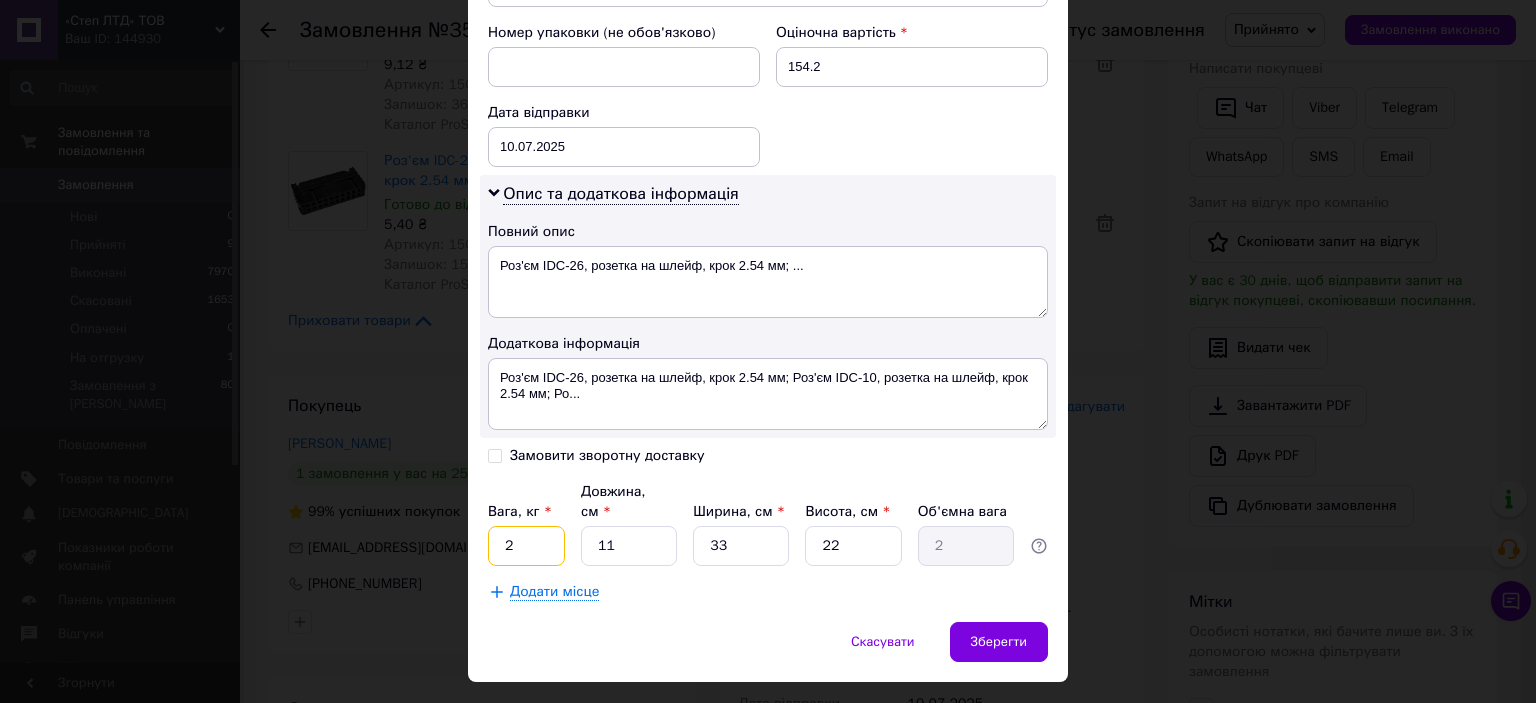 click on "2" at bounding box center [526, 546] 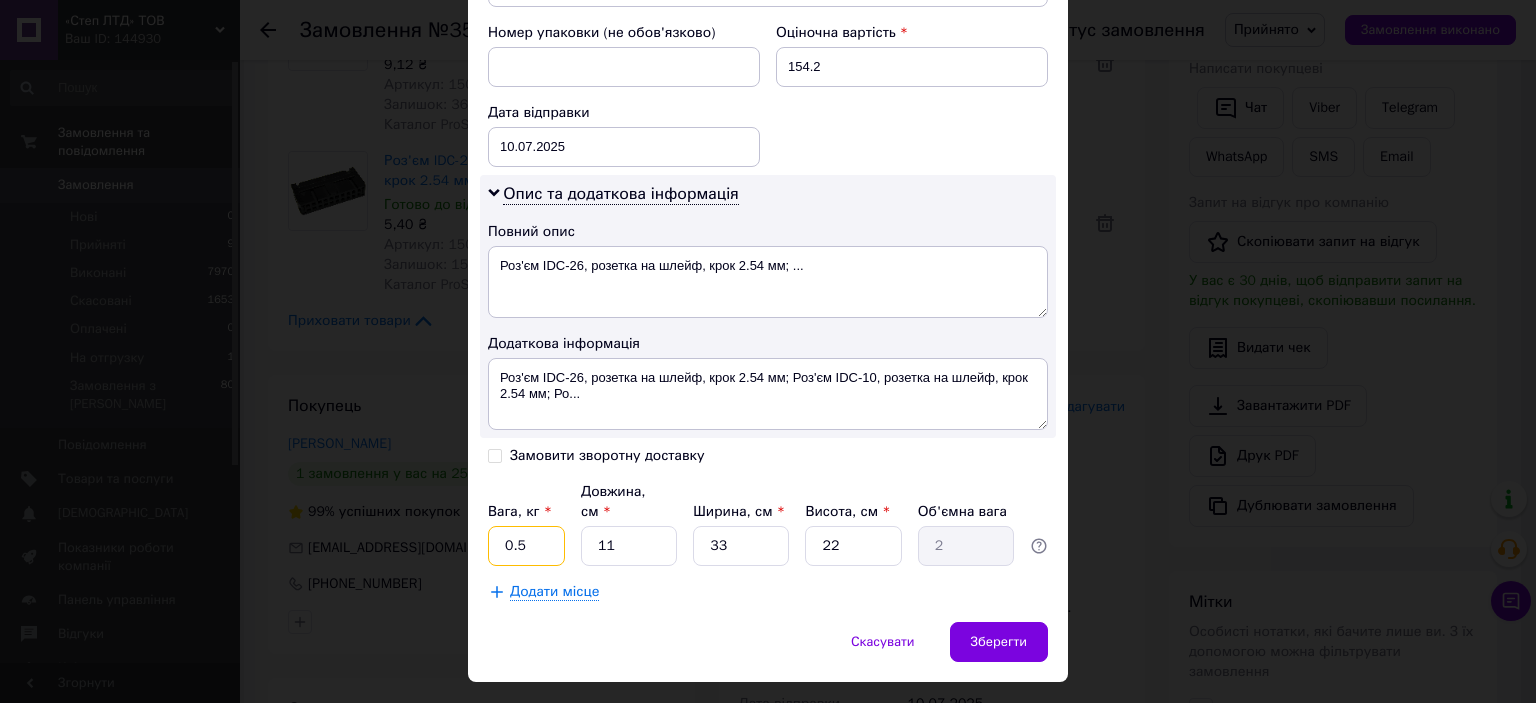 type on "0.5" 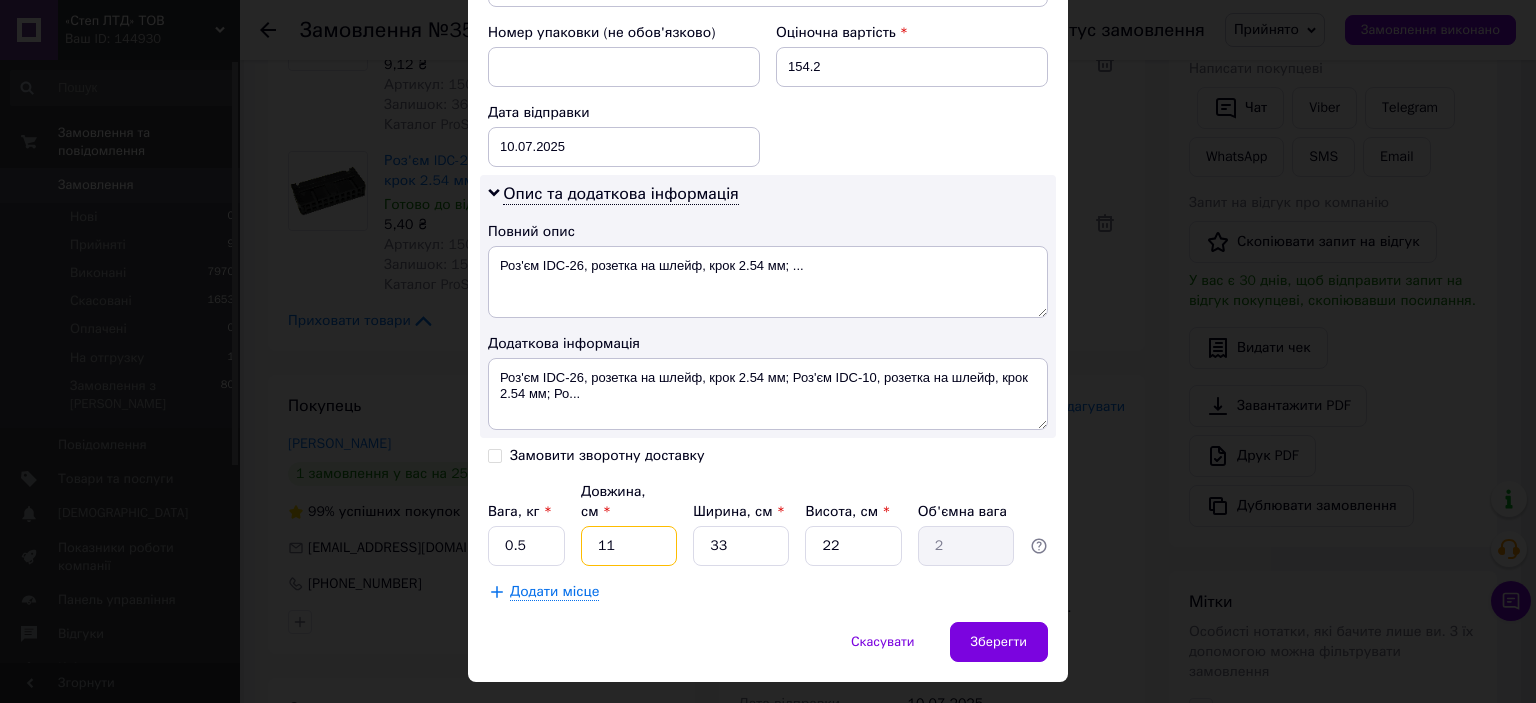 type on "2" 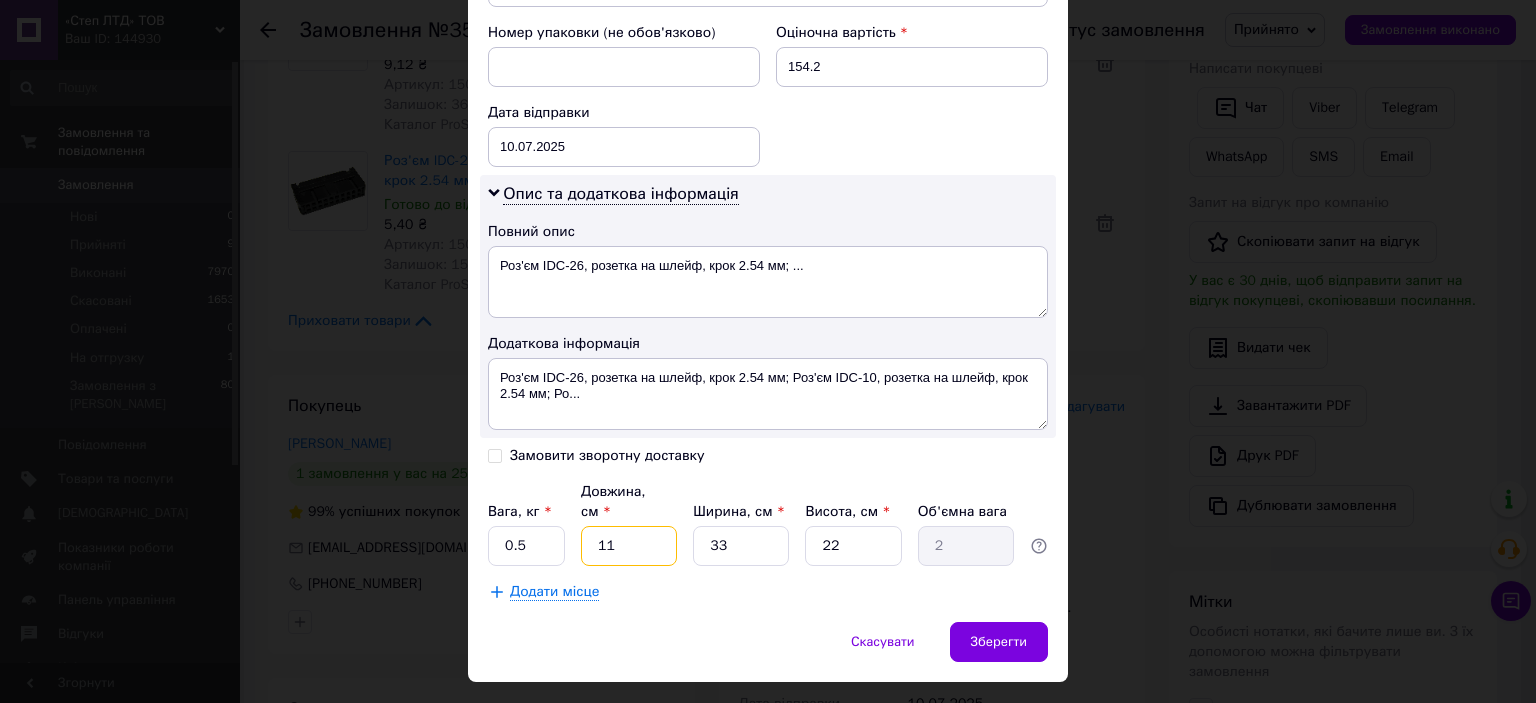 type on "0.36" 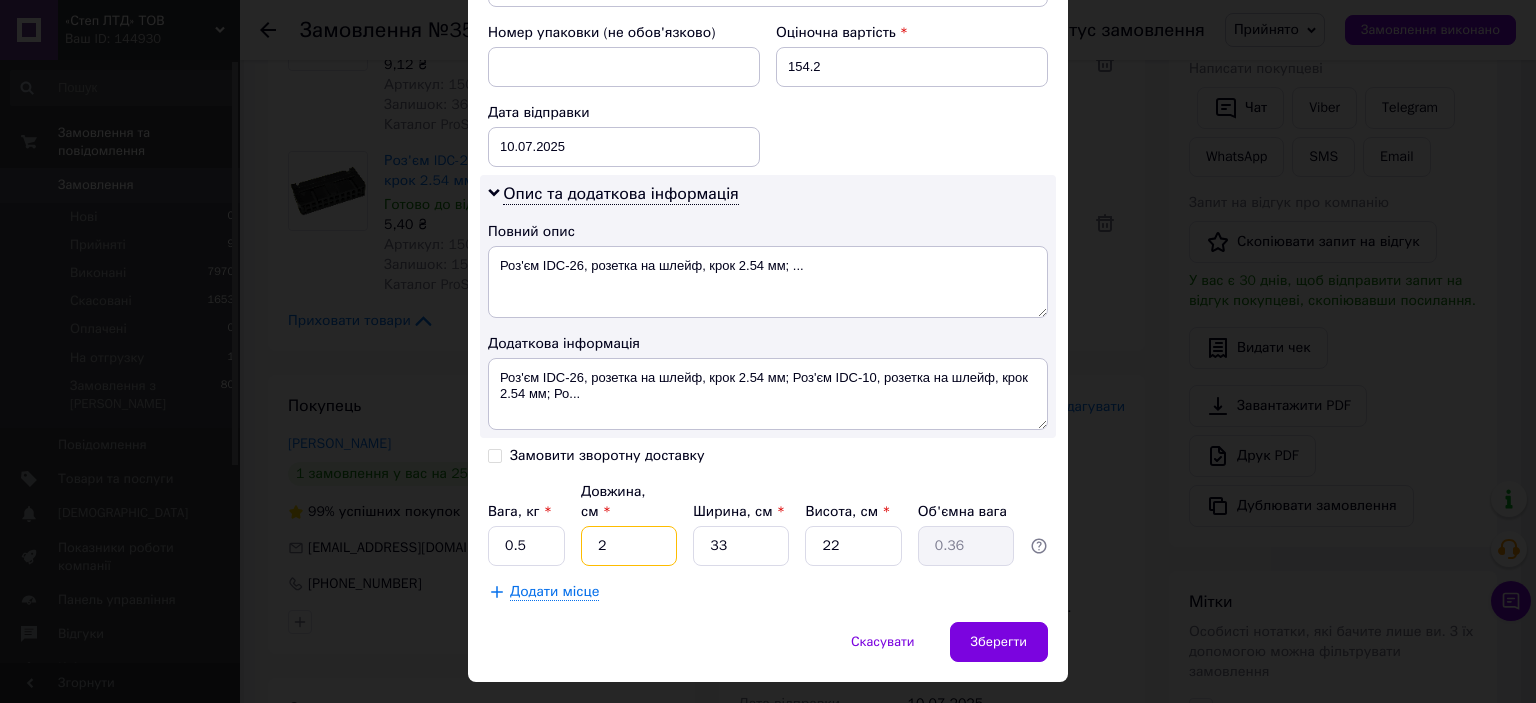 type on "2" 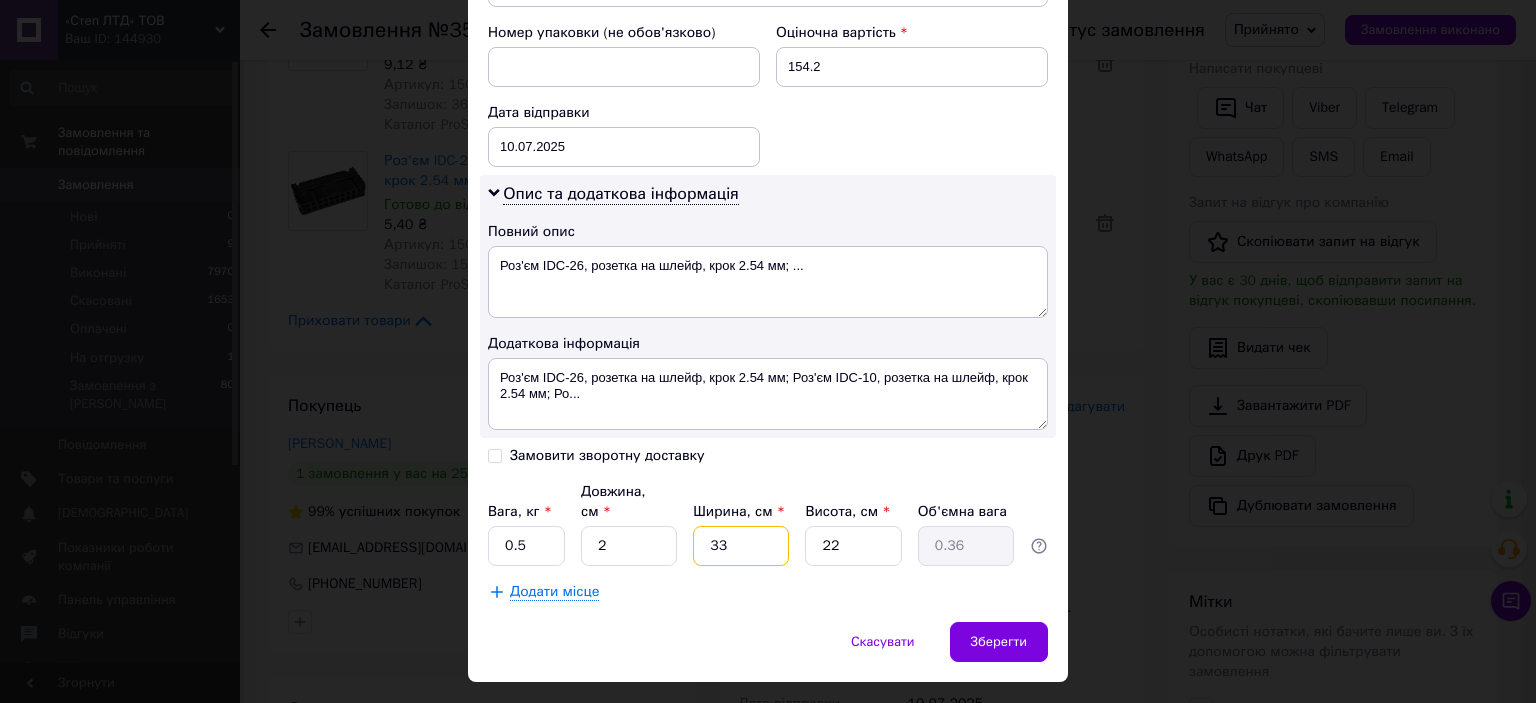 type on "1" 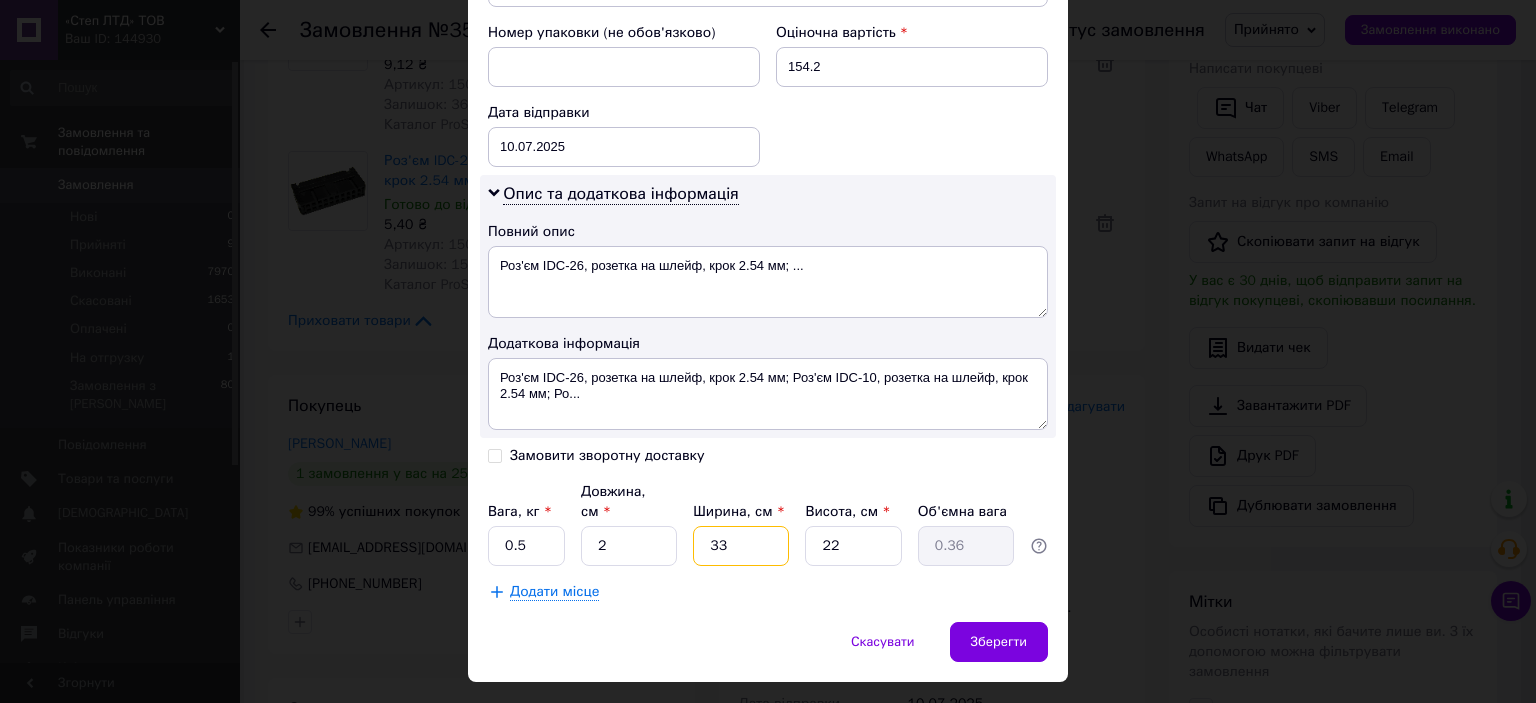 type on "0.1" 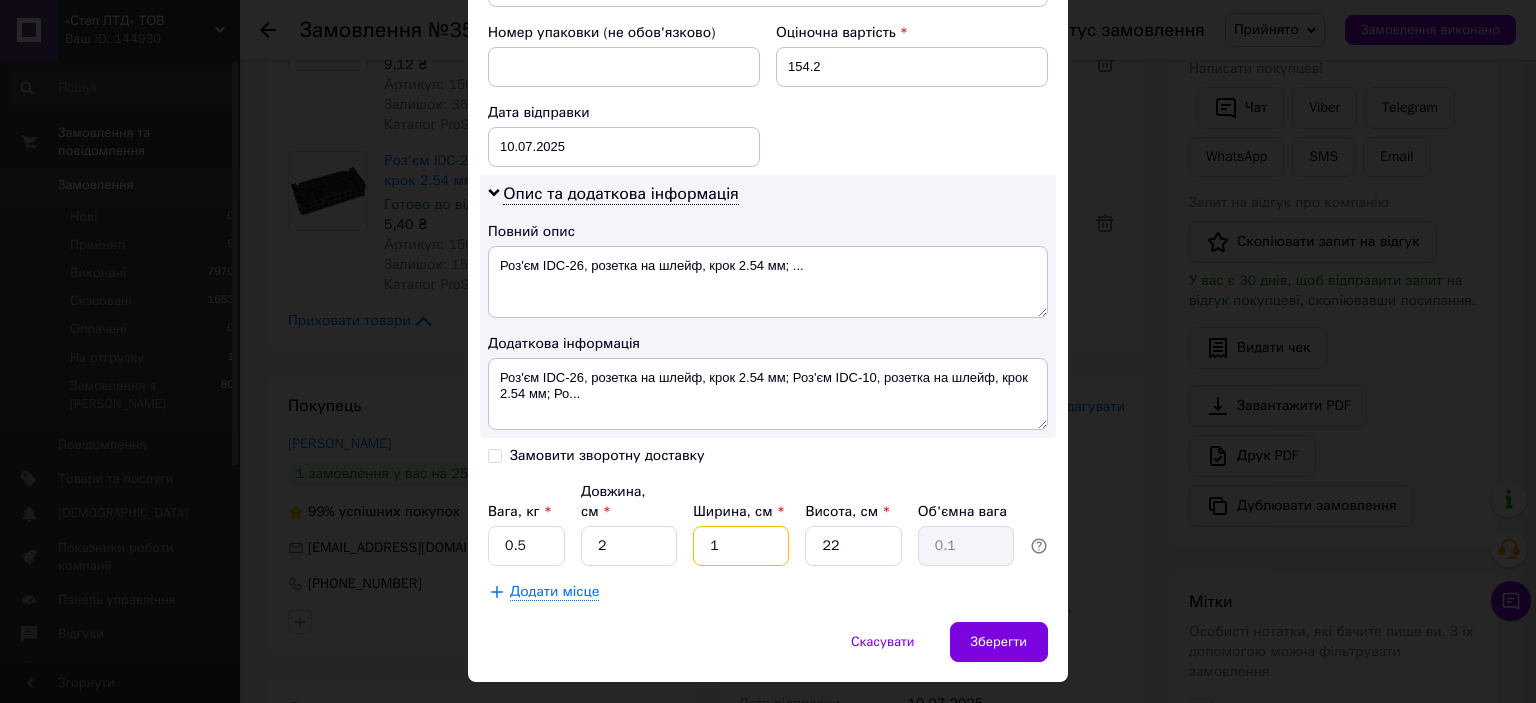 type on "10" 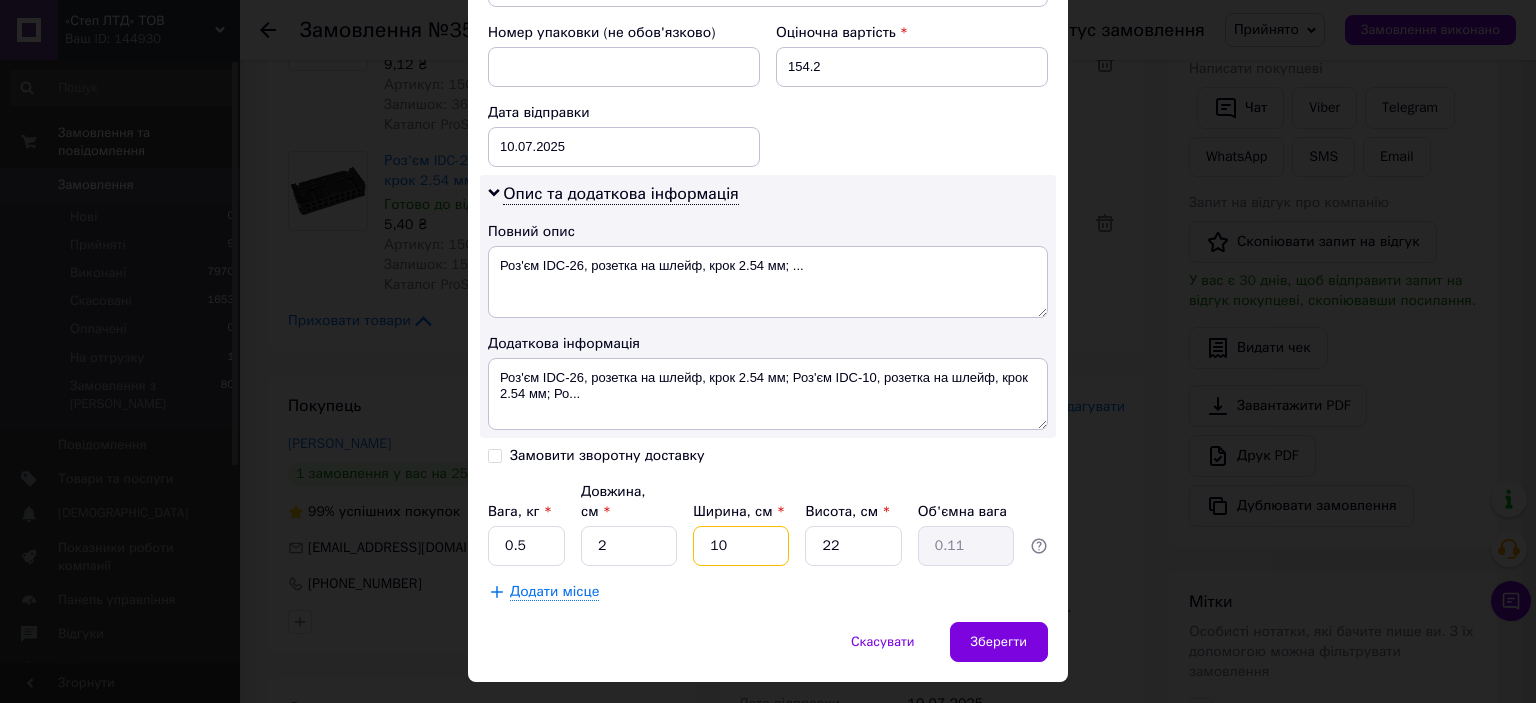 type on "10" 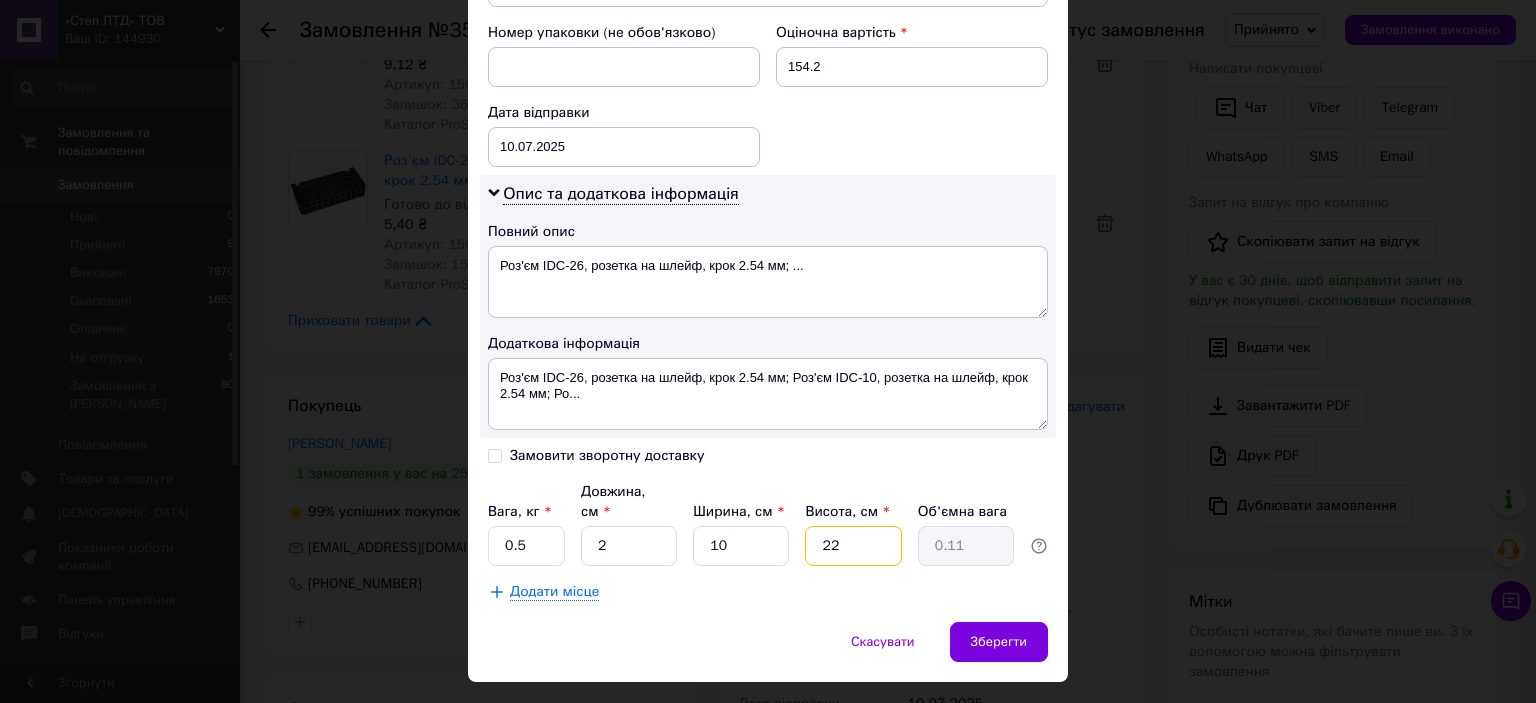 type on "1" 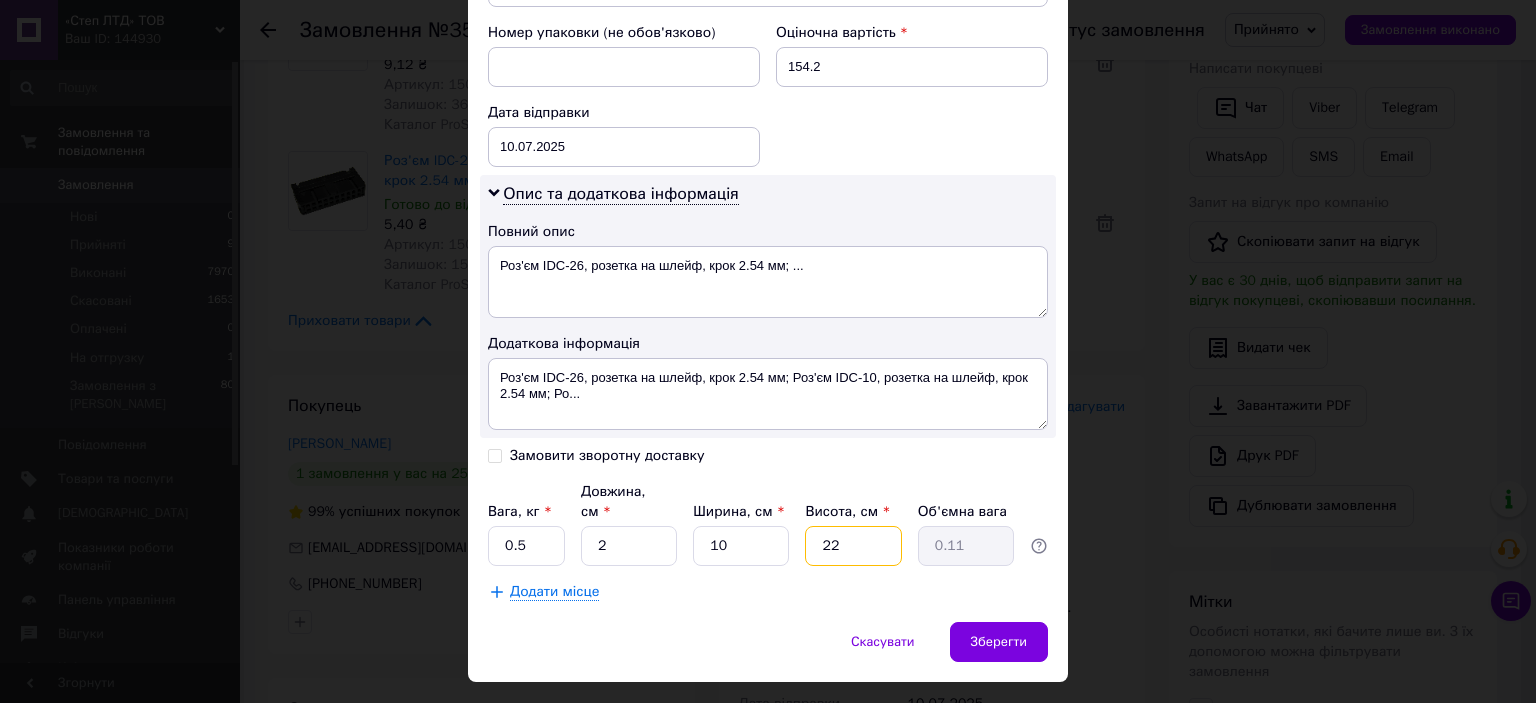 type on "0.1" 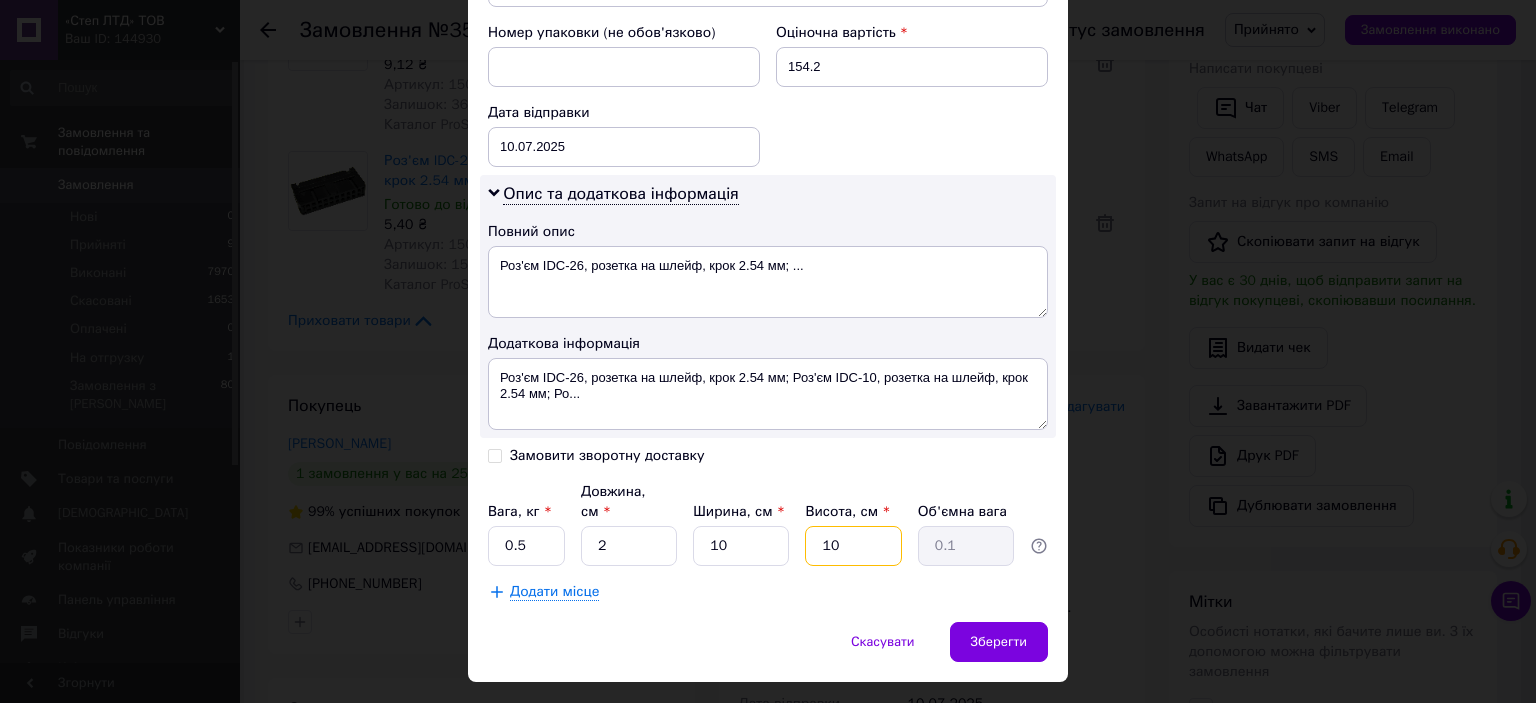 type on "10" 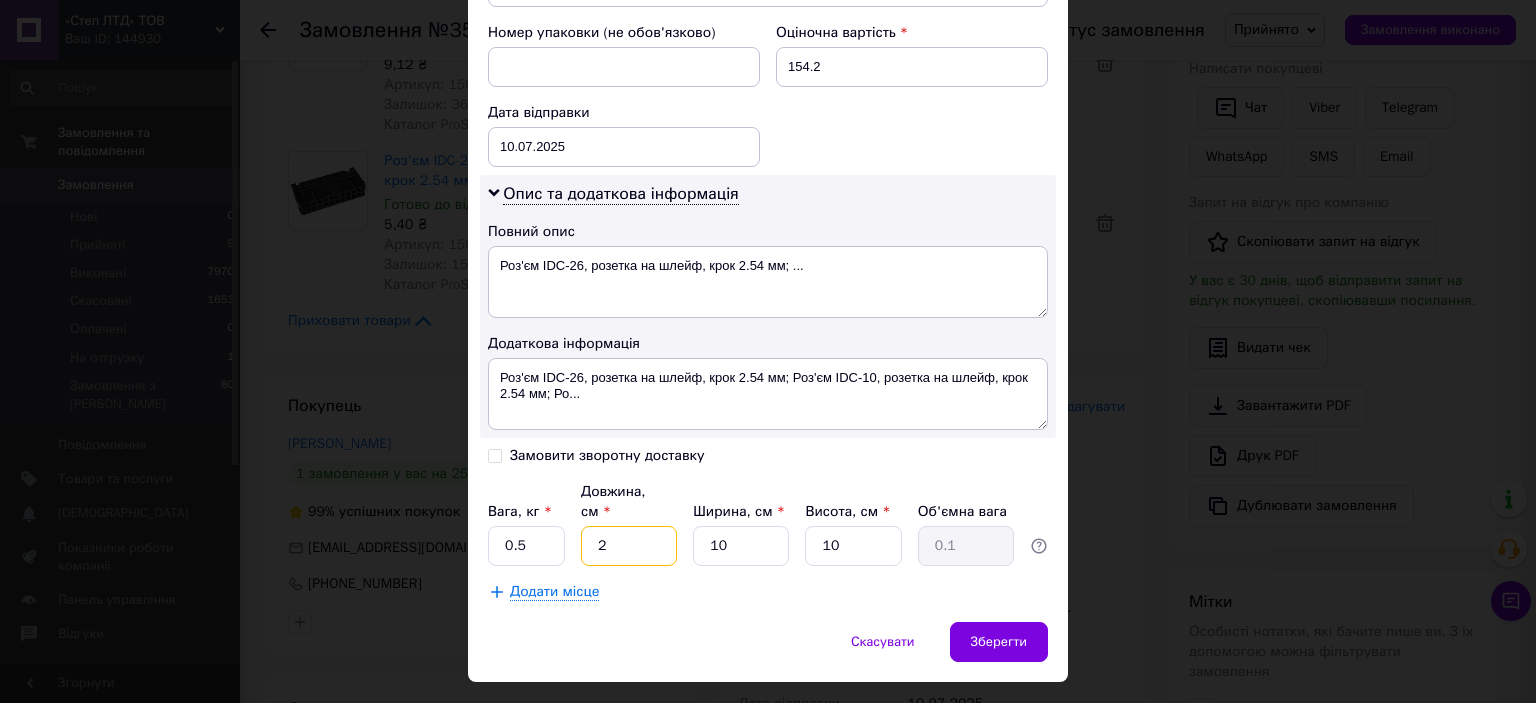 click on "2" at bounding box center (629, 546) 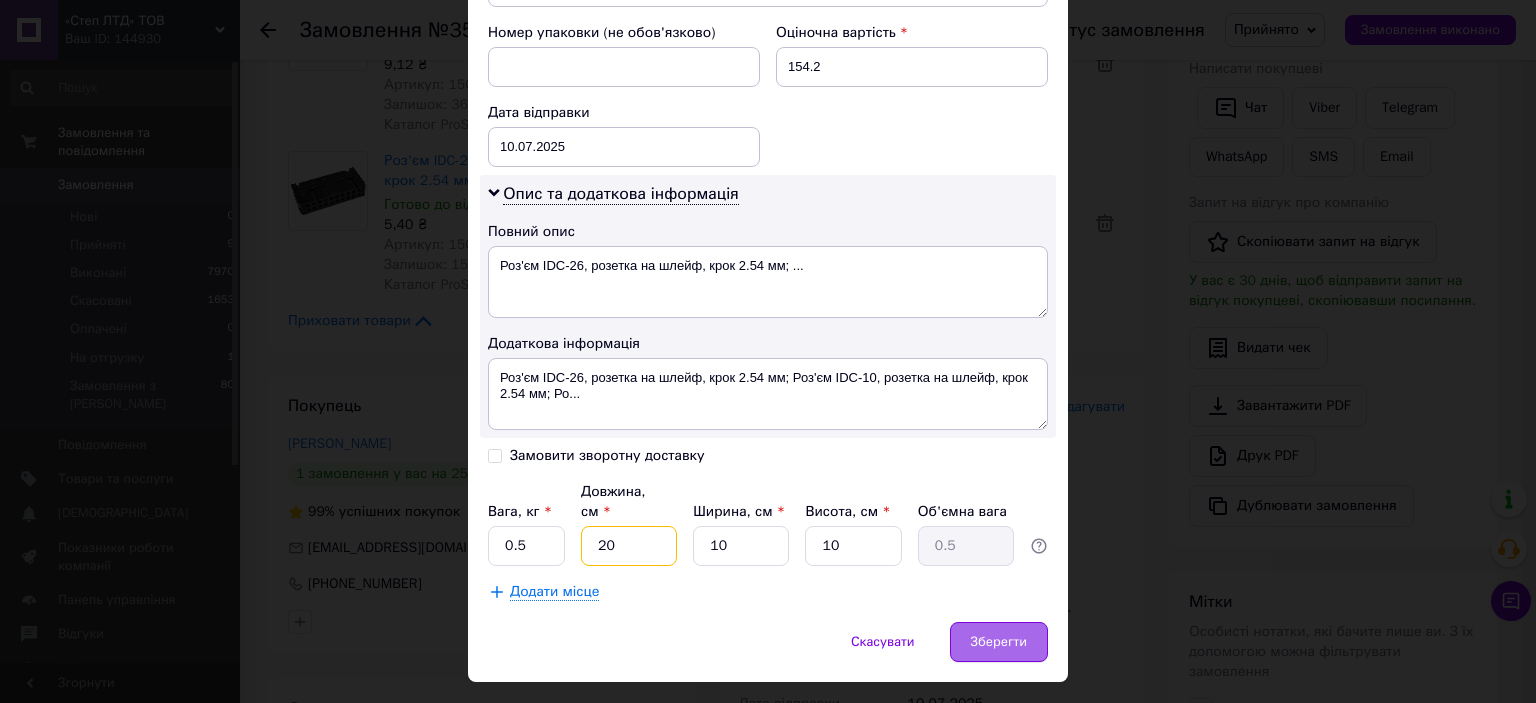 type on "20" 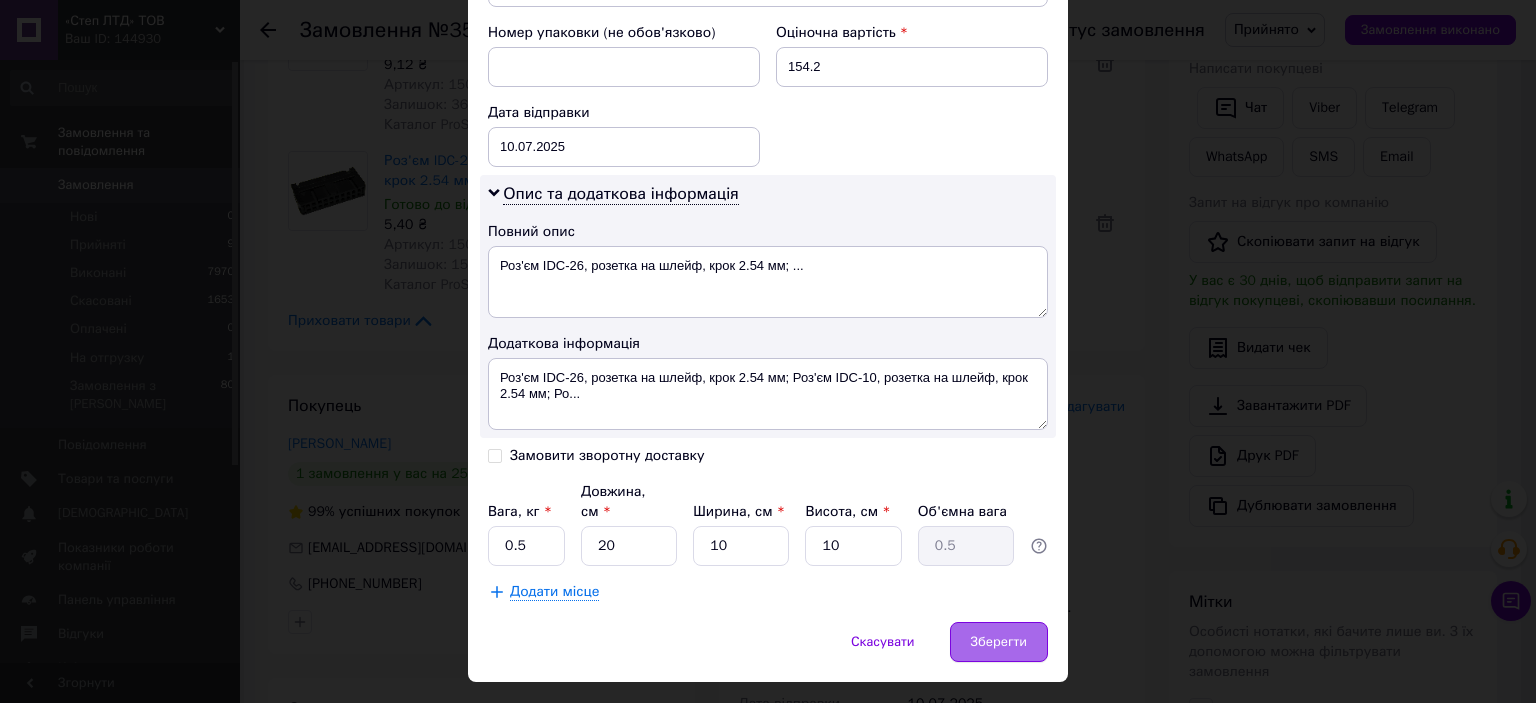click on "Зберегти" at bounding box center (999, 642) 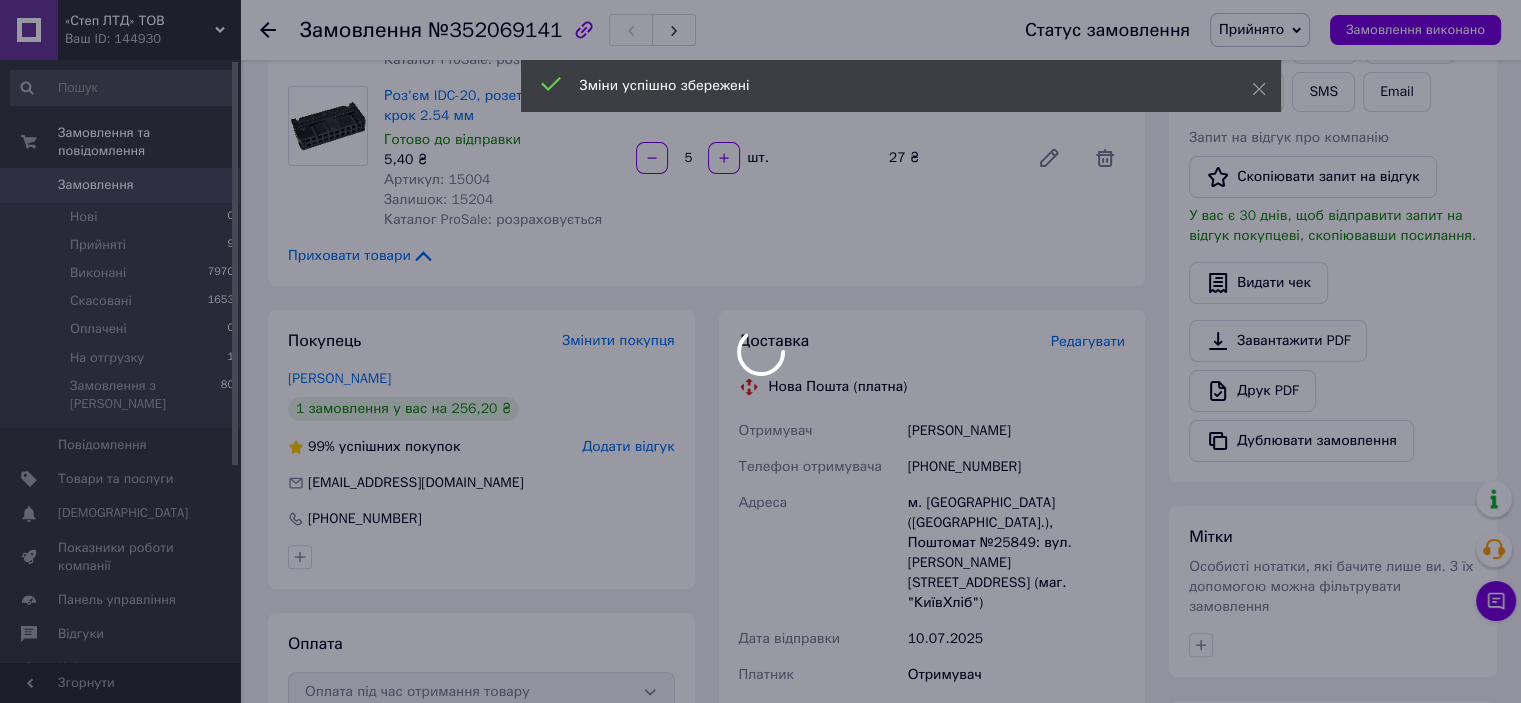 scroll, scrollTop: 500, scrollLeft: 0, axis: vertical 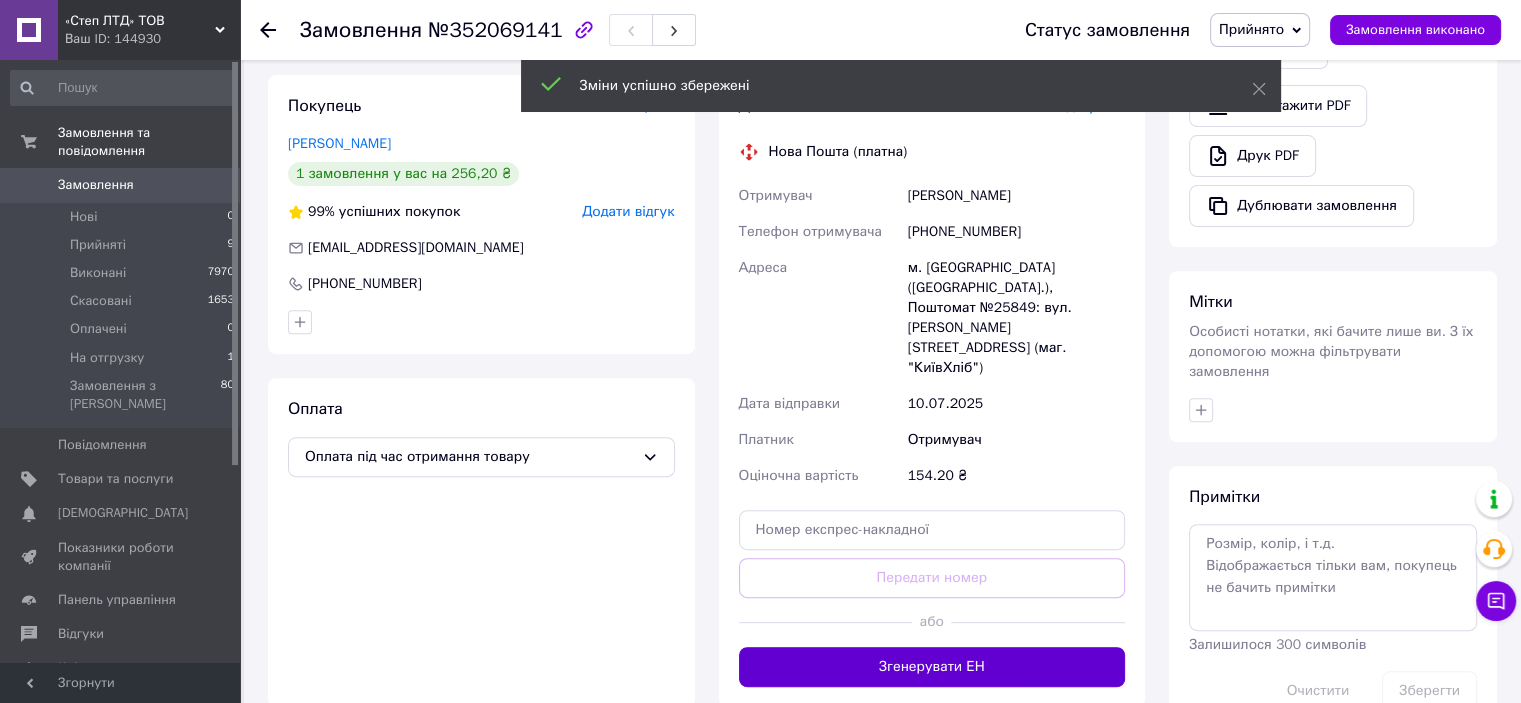 click on "Згенерувати ЕН" at bounding box center [932, 667] 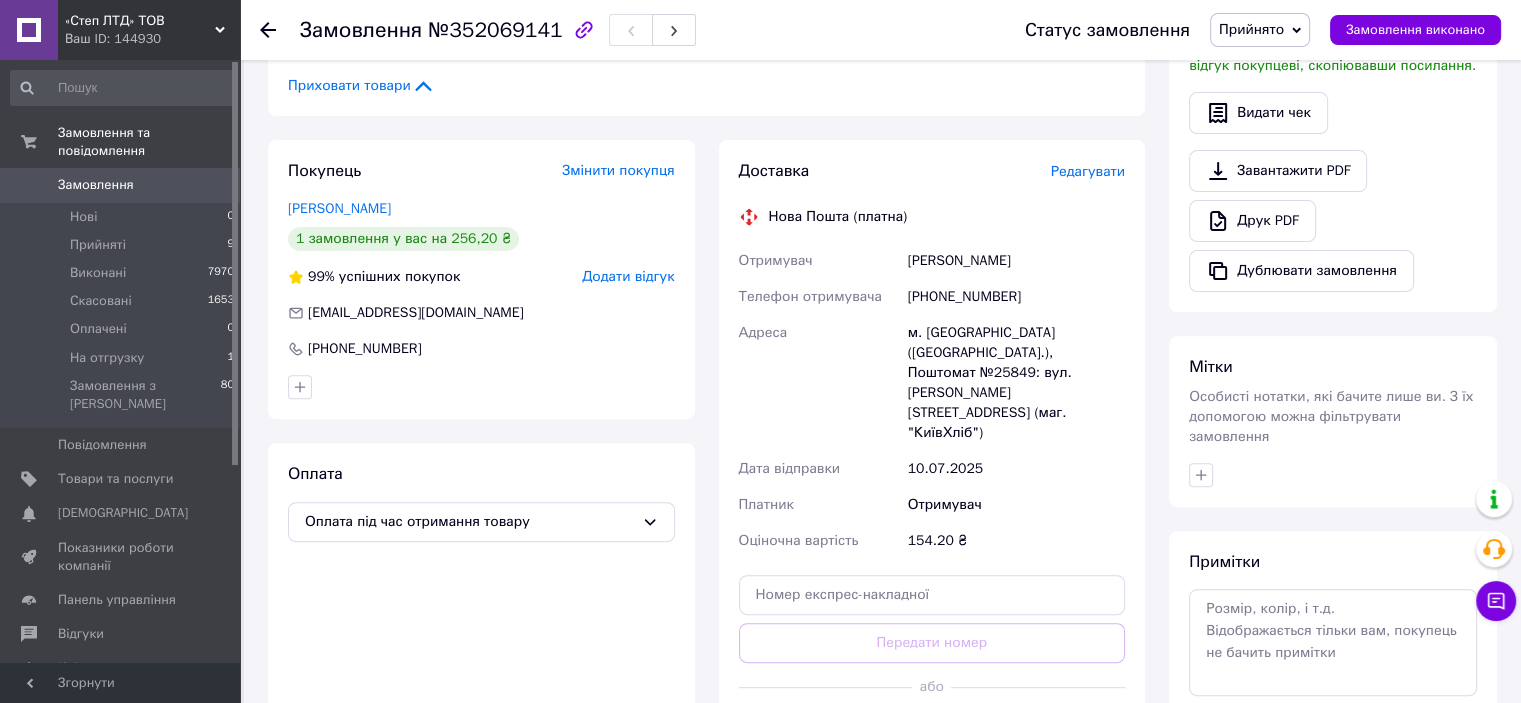 scroll, scrollTop: 600, scrollLeft: 0, axis: vertical 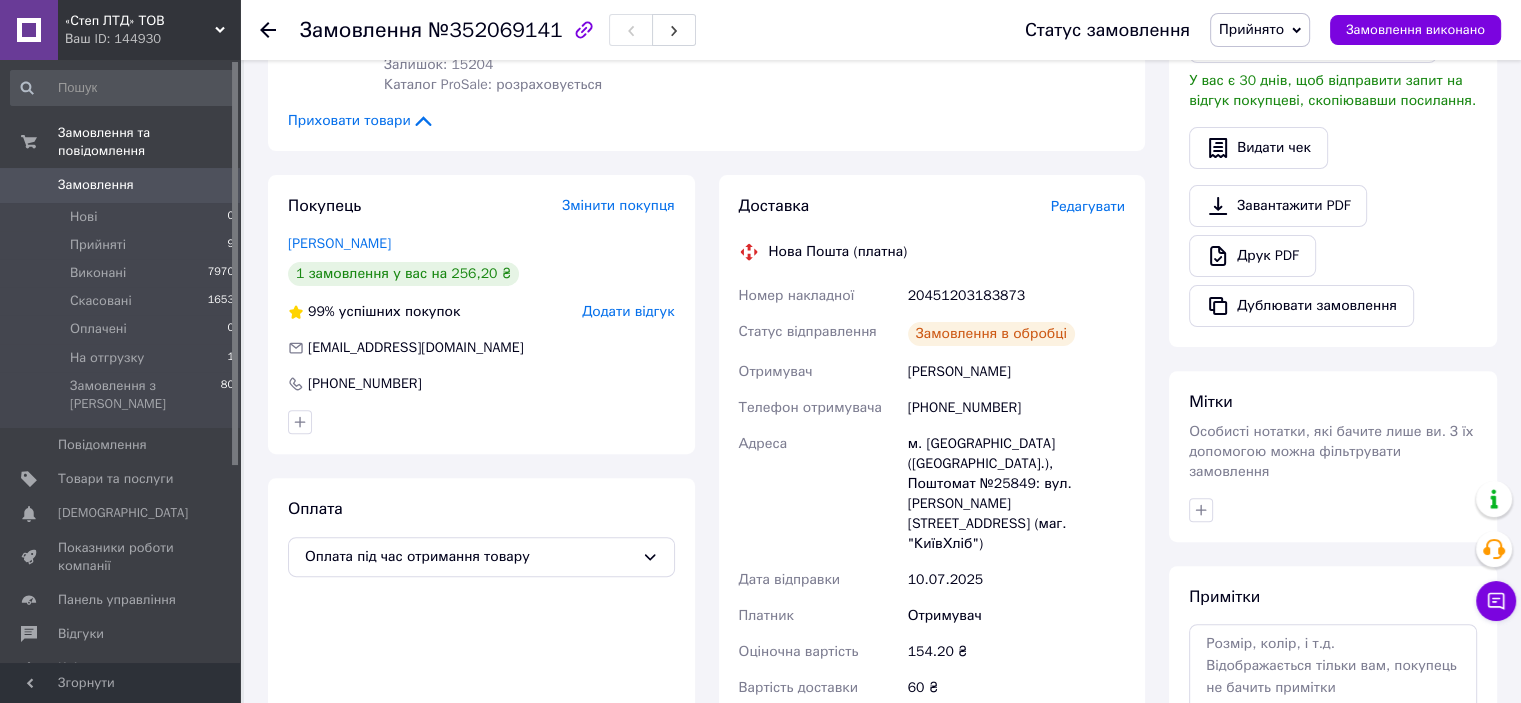 click on "20451203183873" at bounding box center (1016, 296) 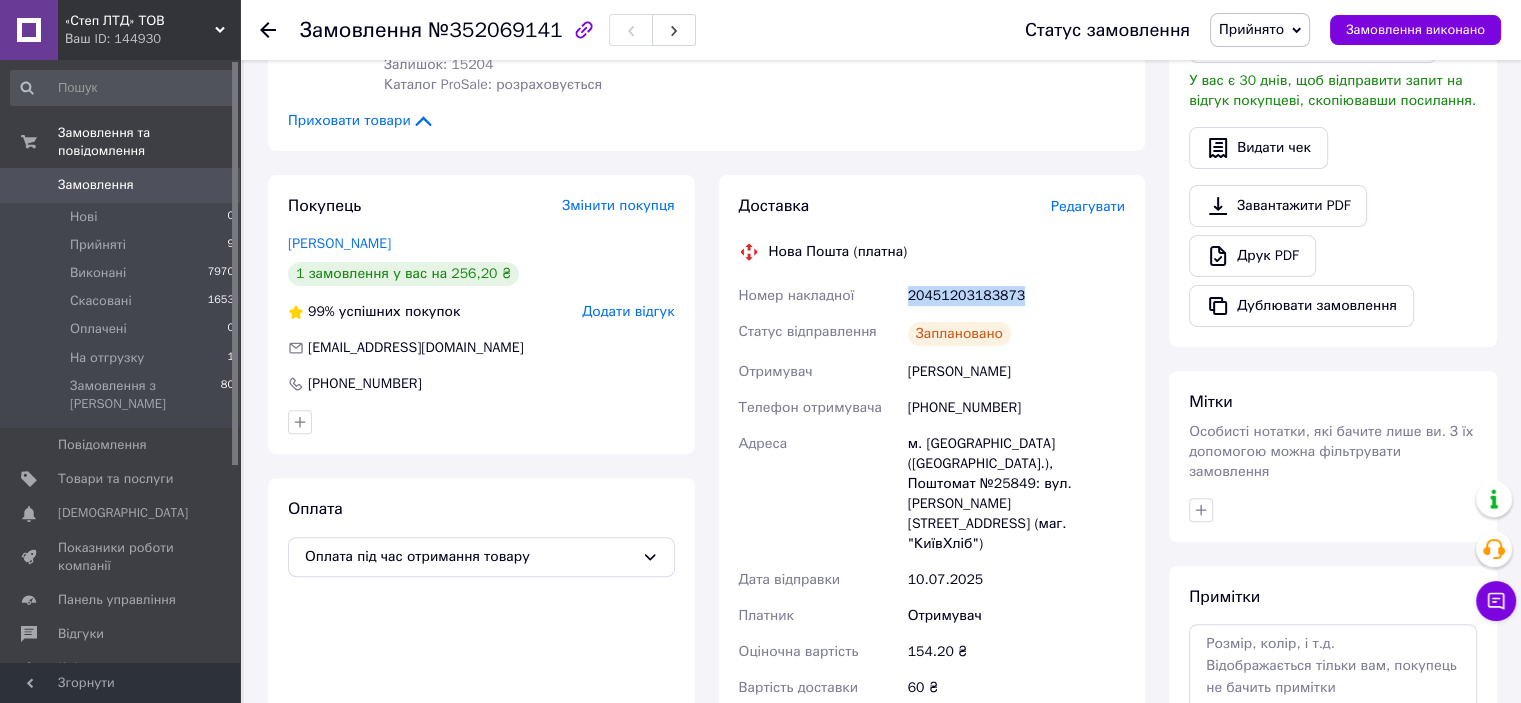 click on "20451203183873" at bounding box center (1016, 296) 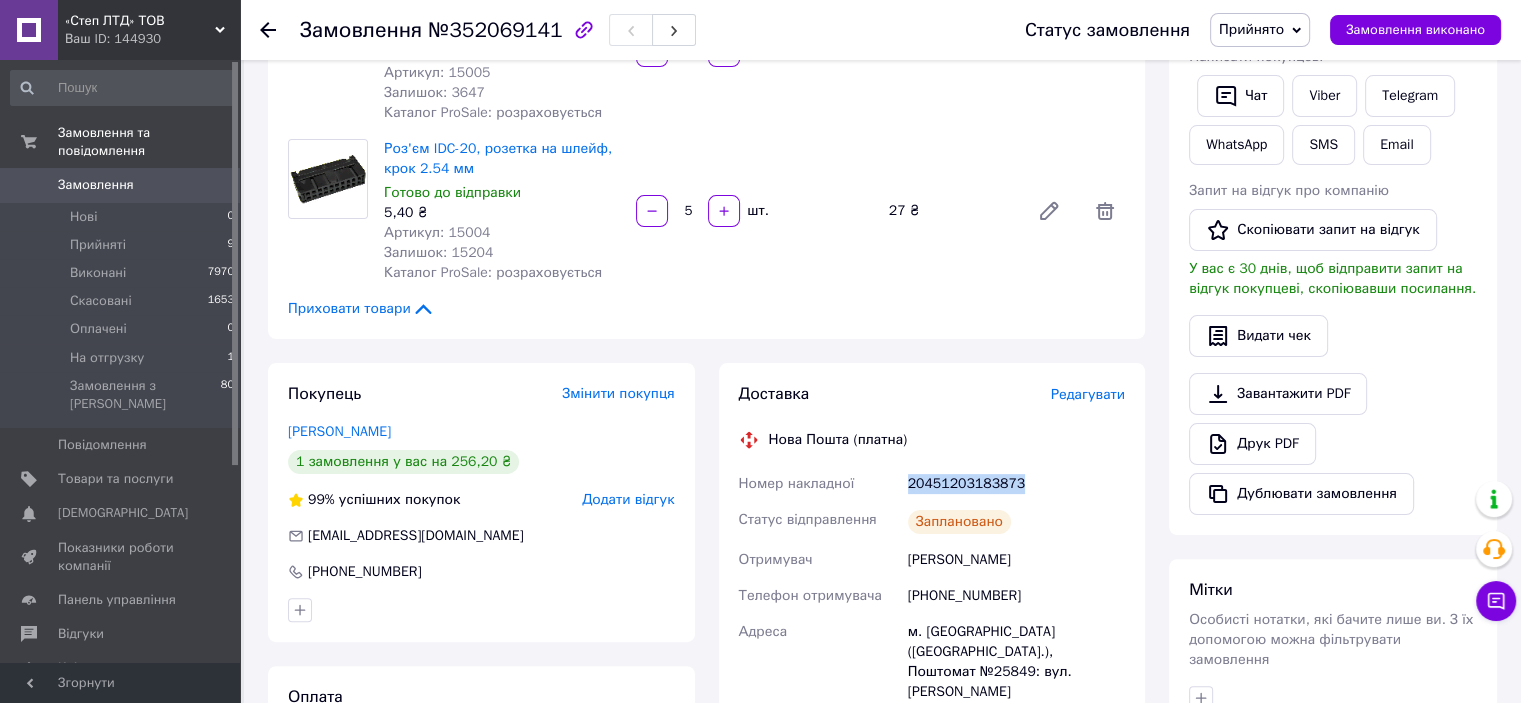 scroll, scrollTop: 400, scrollLeft: 0, axis: vertical 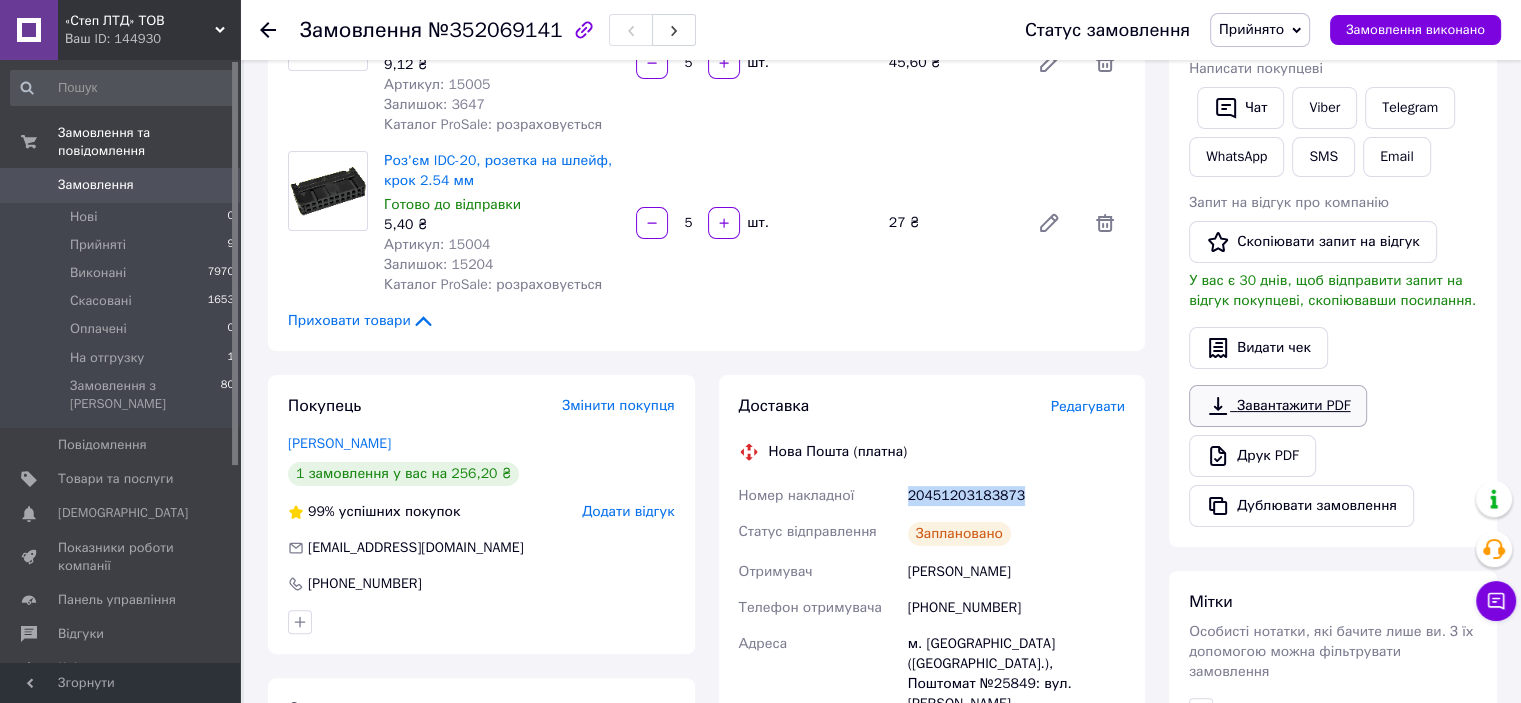 click on "Завантажити PDF" at bounding box center (1278, 406) 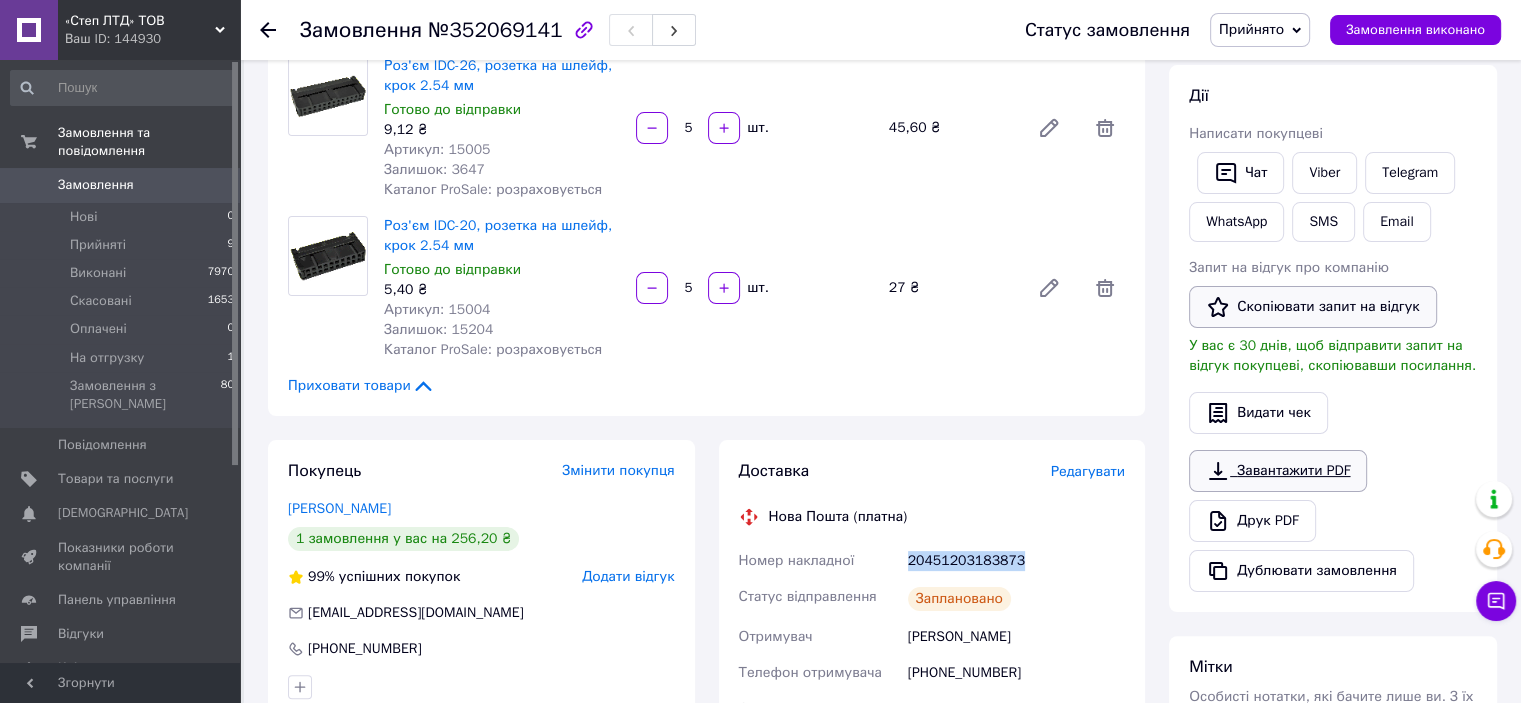 scroll, scrollTop: 300, scrollLeft: 0, axis: vertical 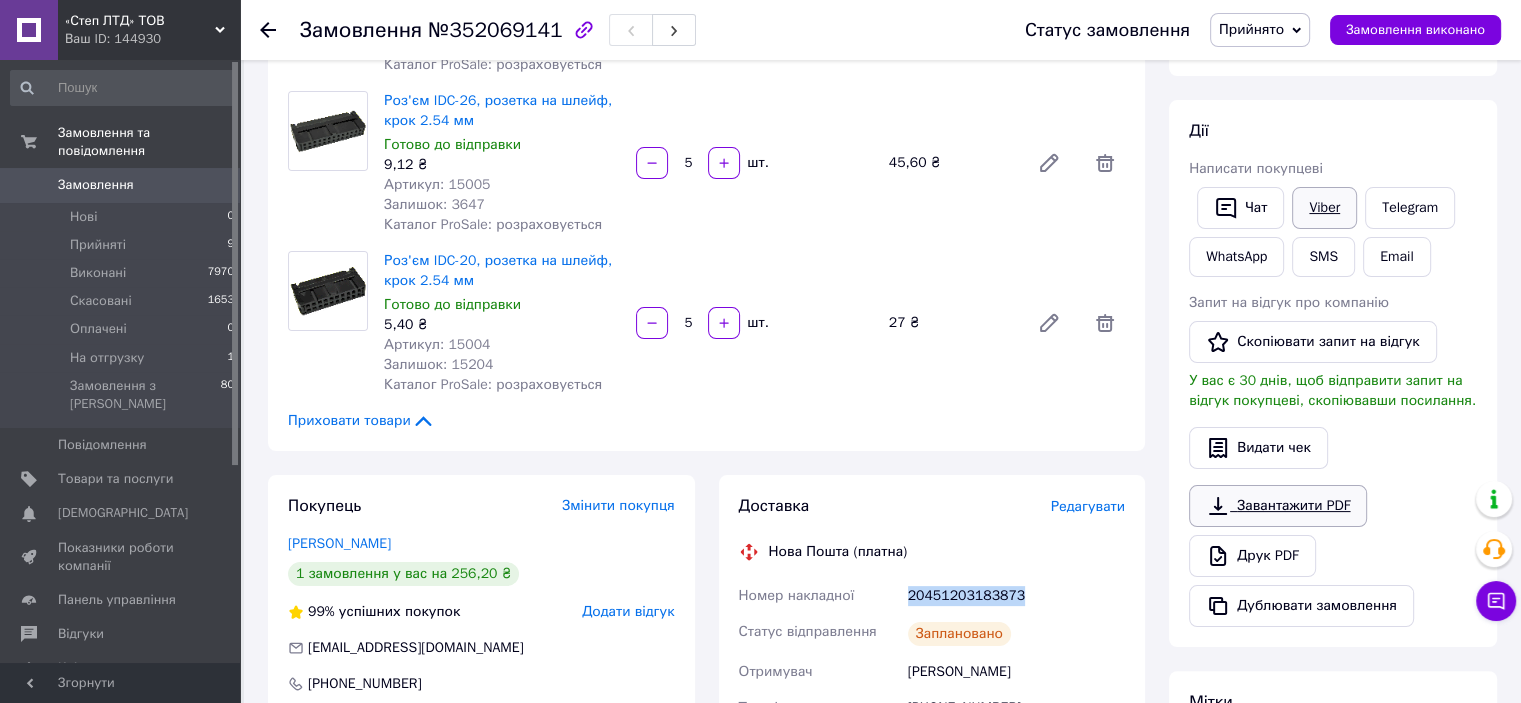 click on "Viber" at bounding box center (1324, 208) 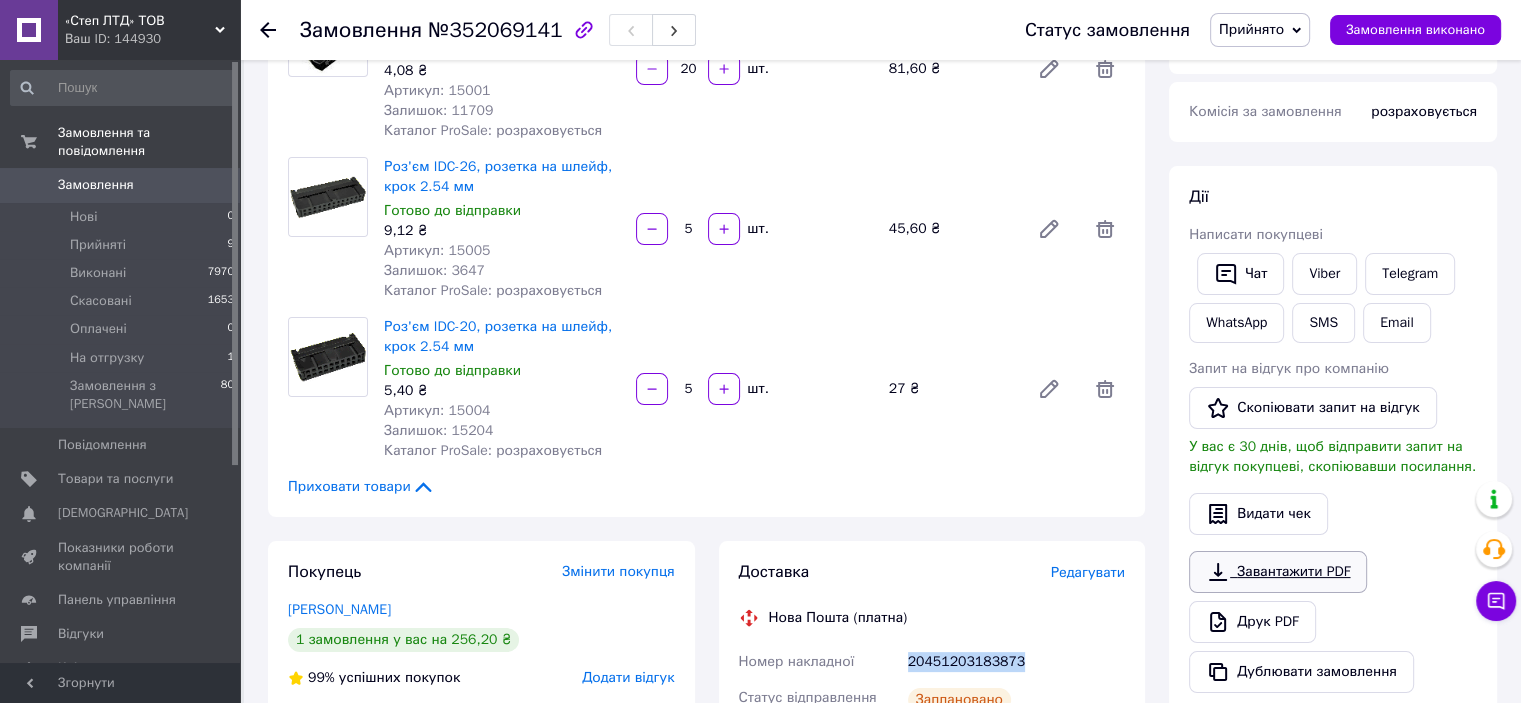 scroll, scrollTop: 200, scrollLeft: 0, axis: vertical 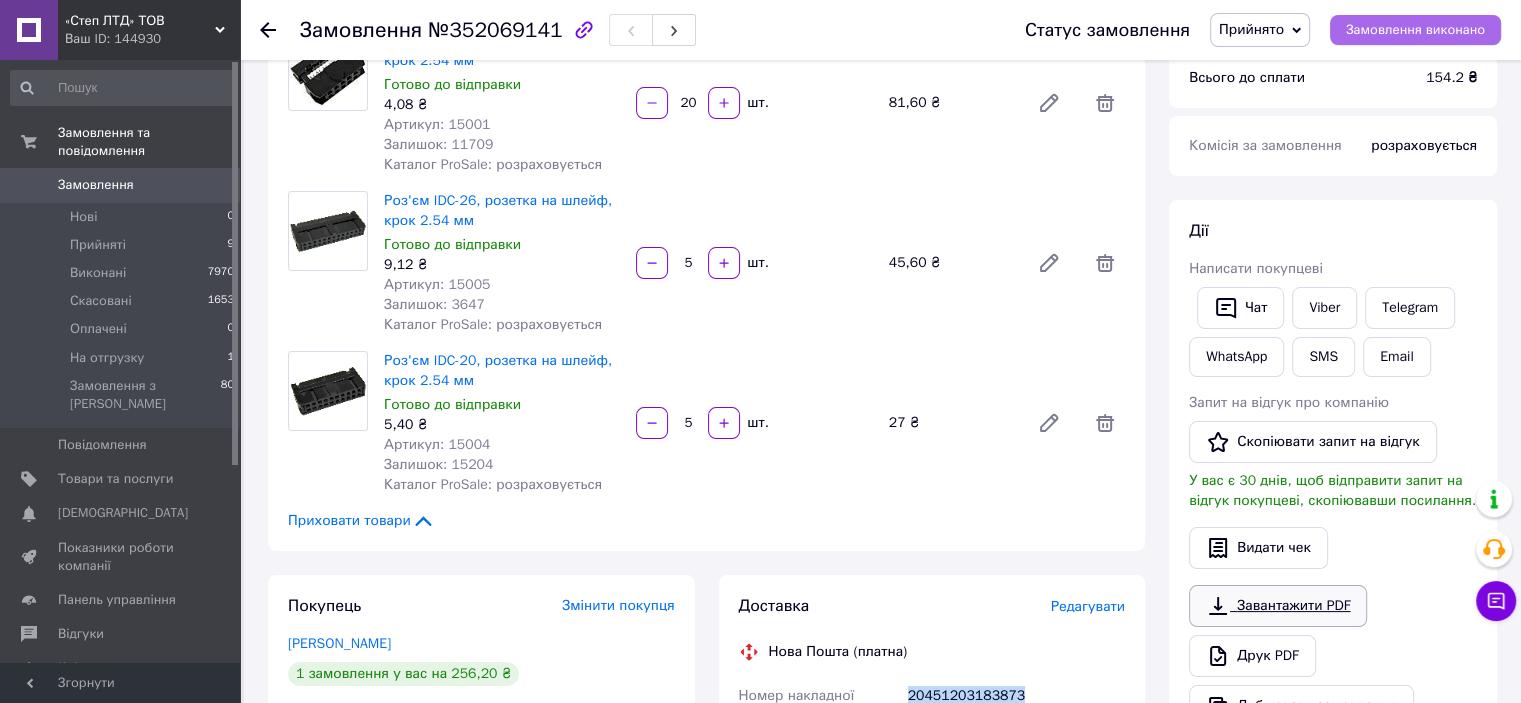 click on "Замовлення виконано" at bounding box center (1415, 30) 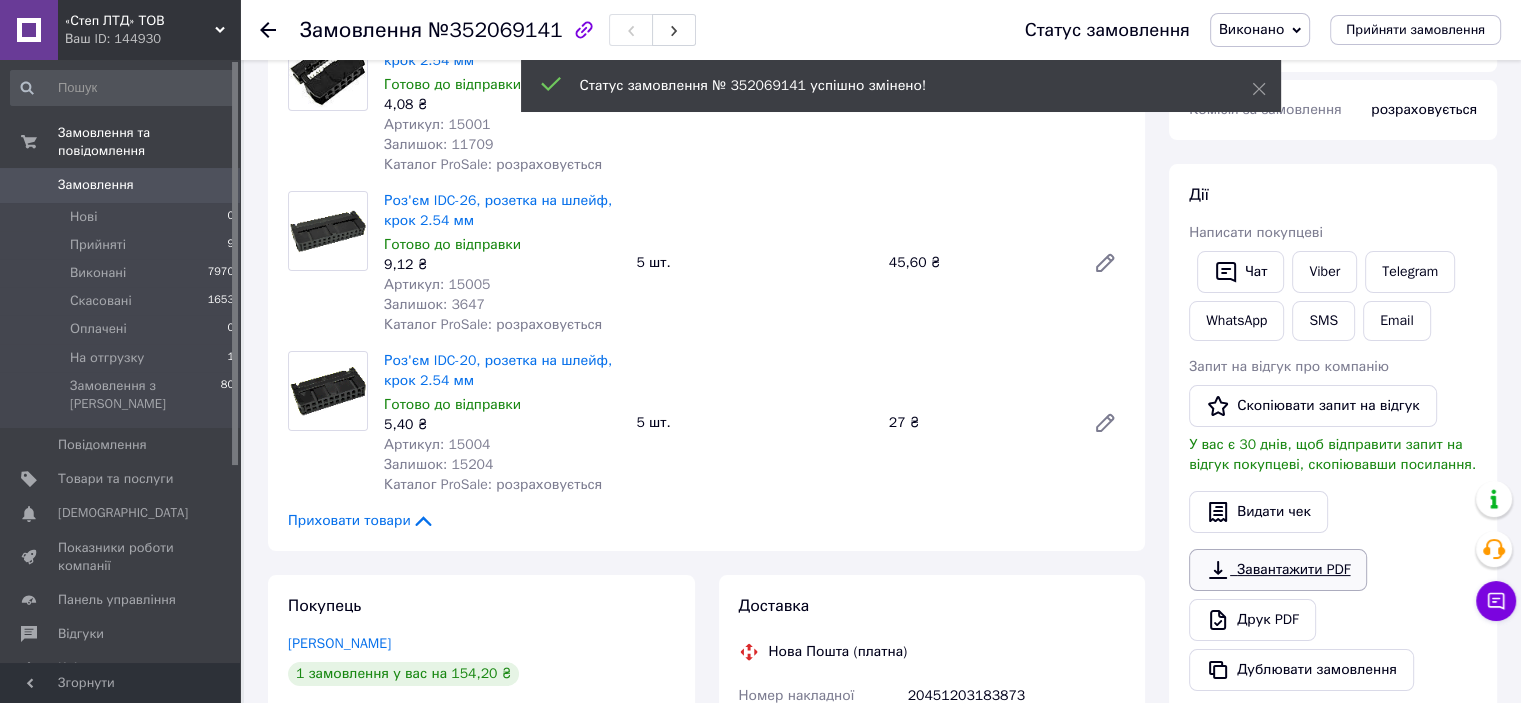 click 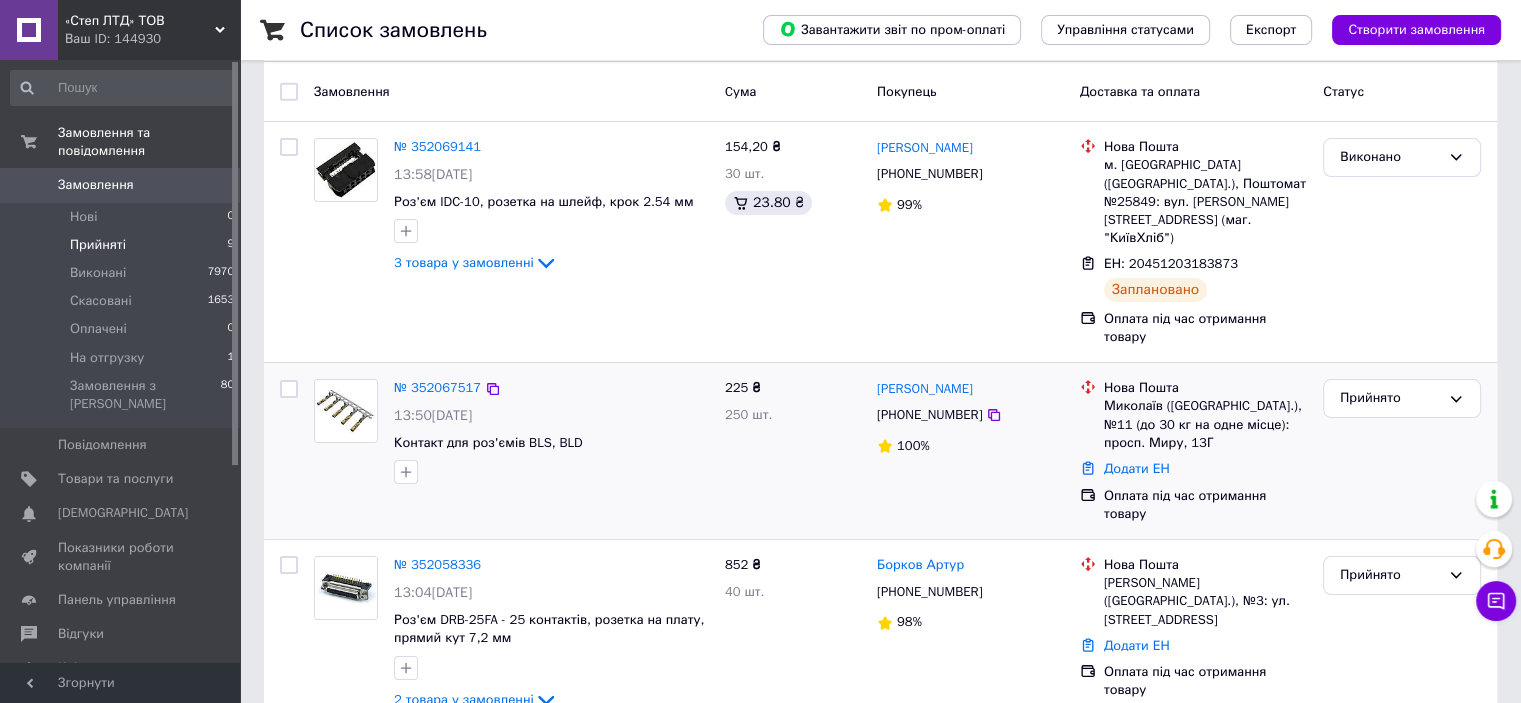 scroll, scrollTop: 200, scrollLeft: 0, axis: vertical 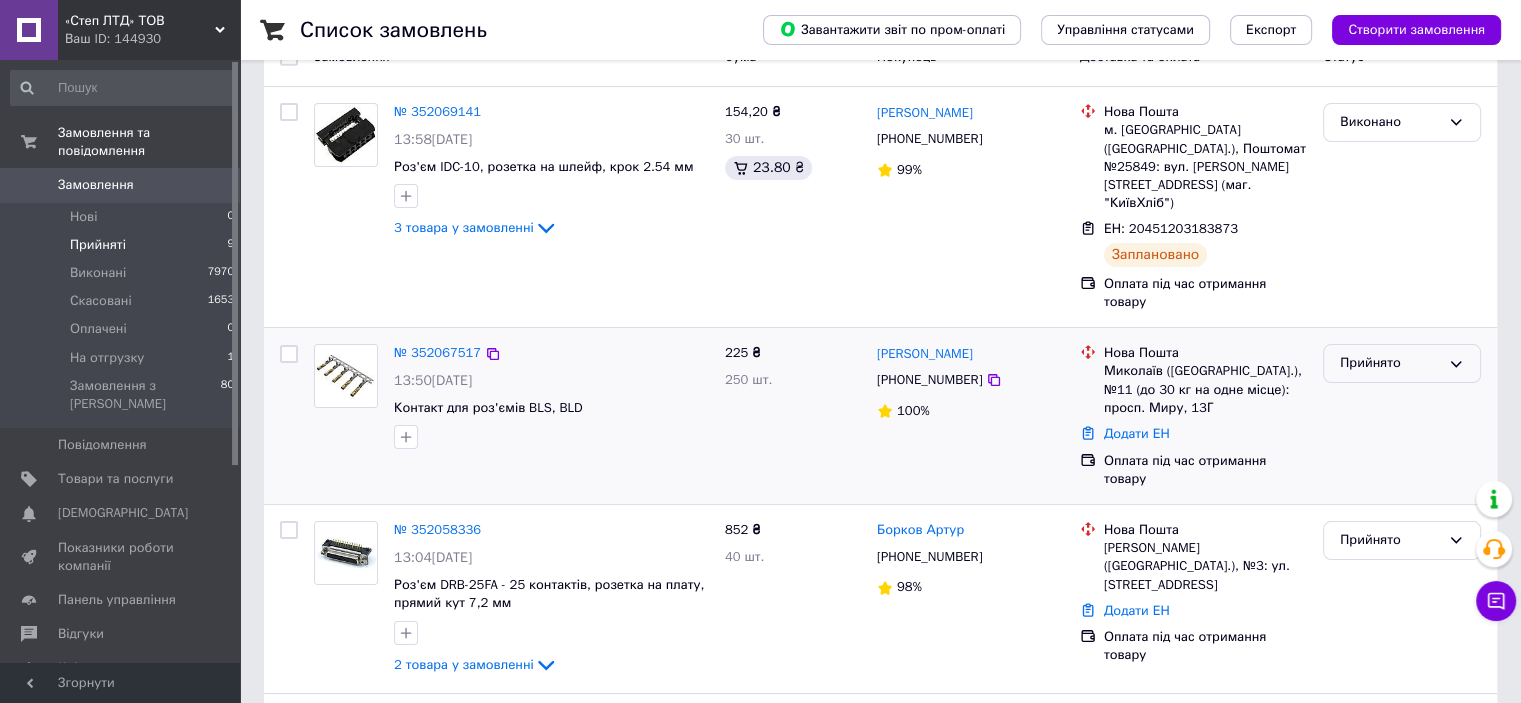 click on "Прийнято" at bounding box center (1390, 363) 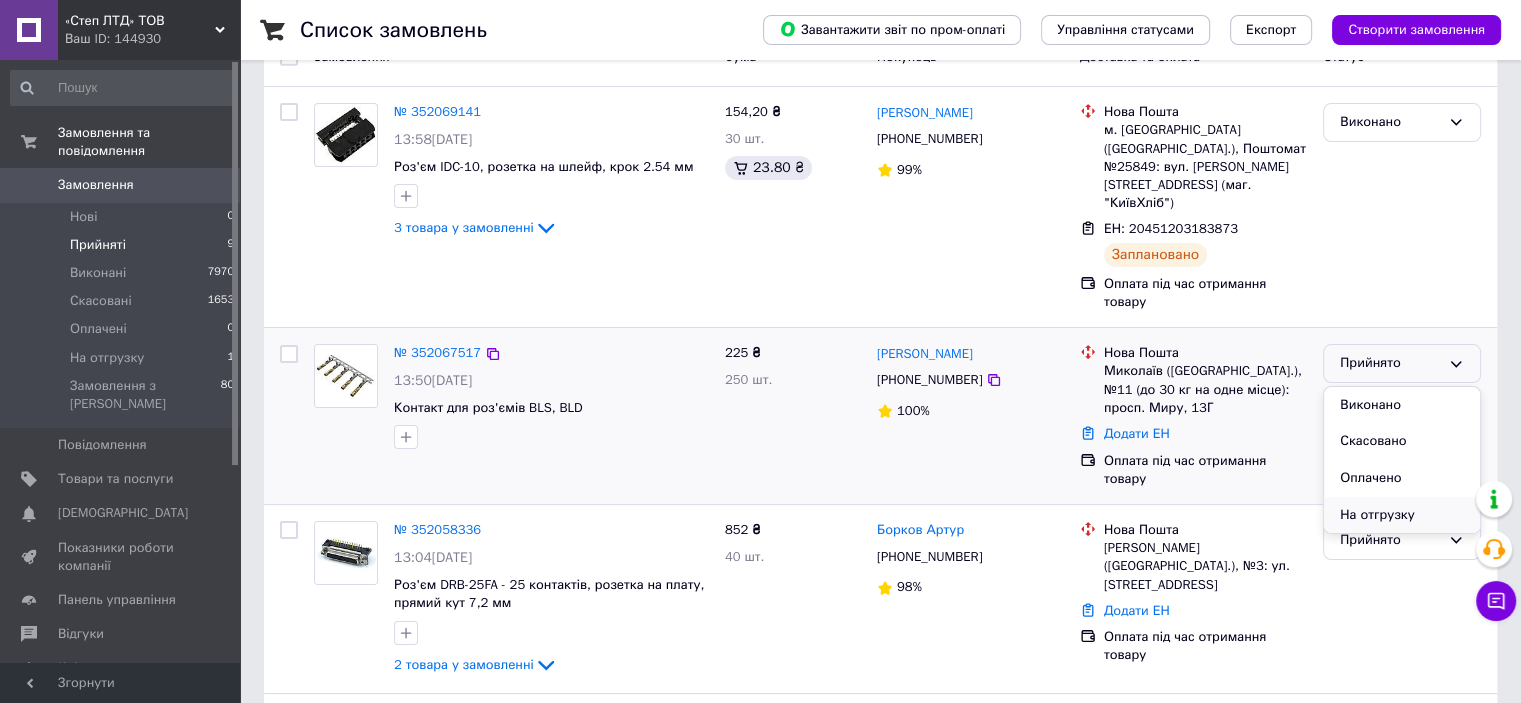 click on "На отгрузку" at bounding box center [1402, 515] 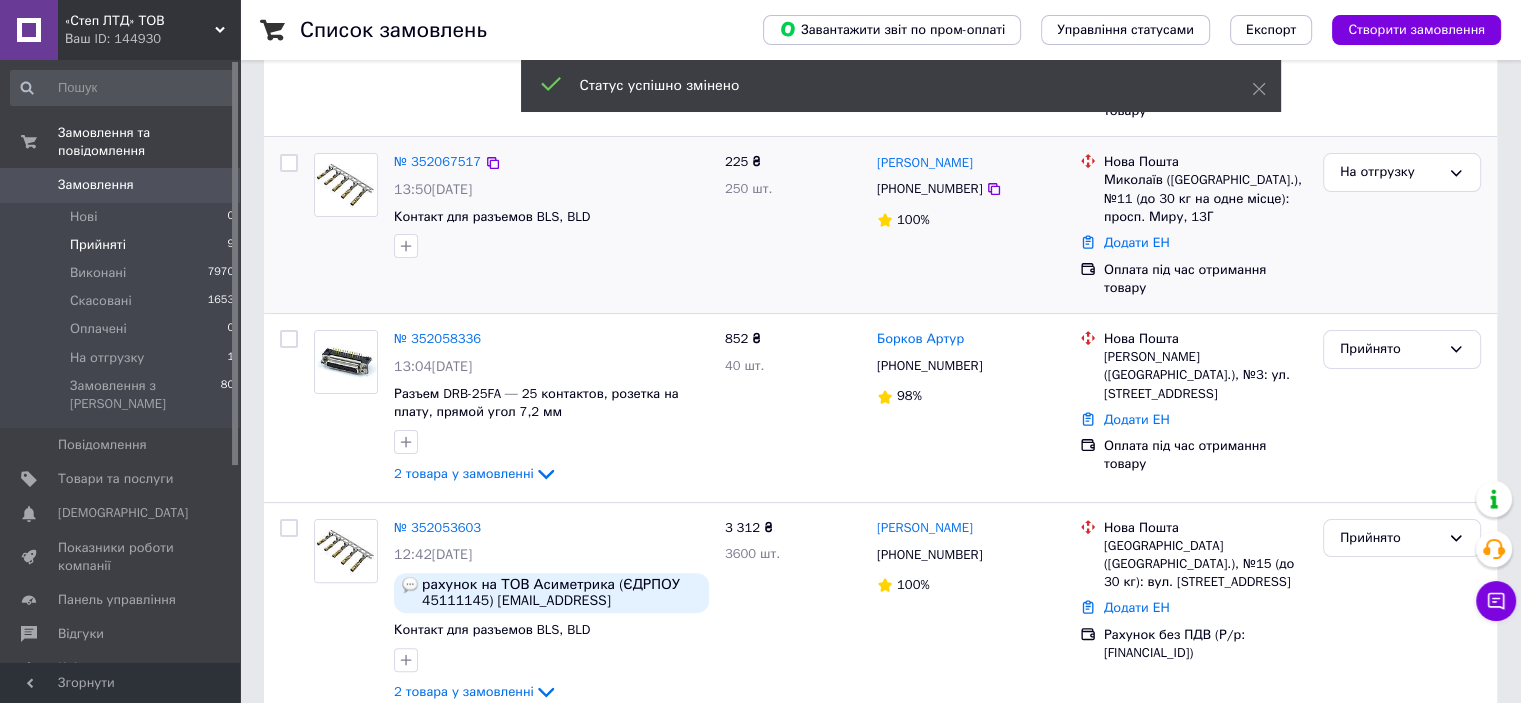 scroll, scrollTop: 400, scrollLeft: 0, axis: vertical 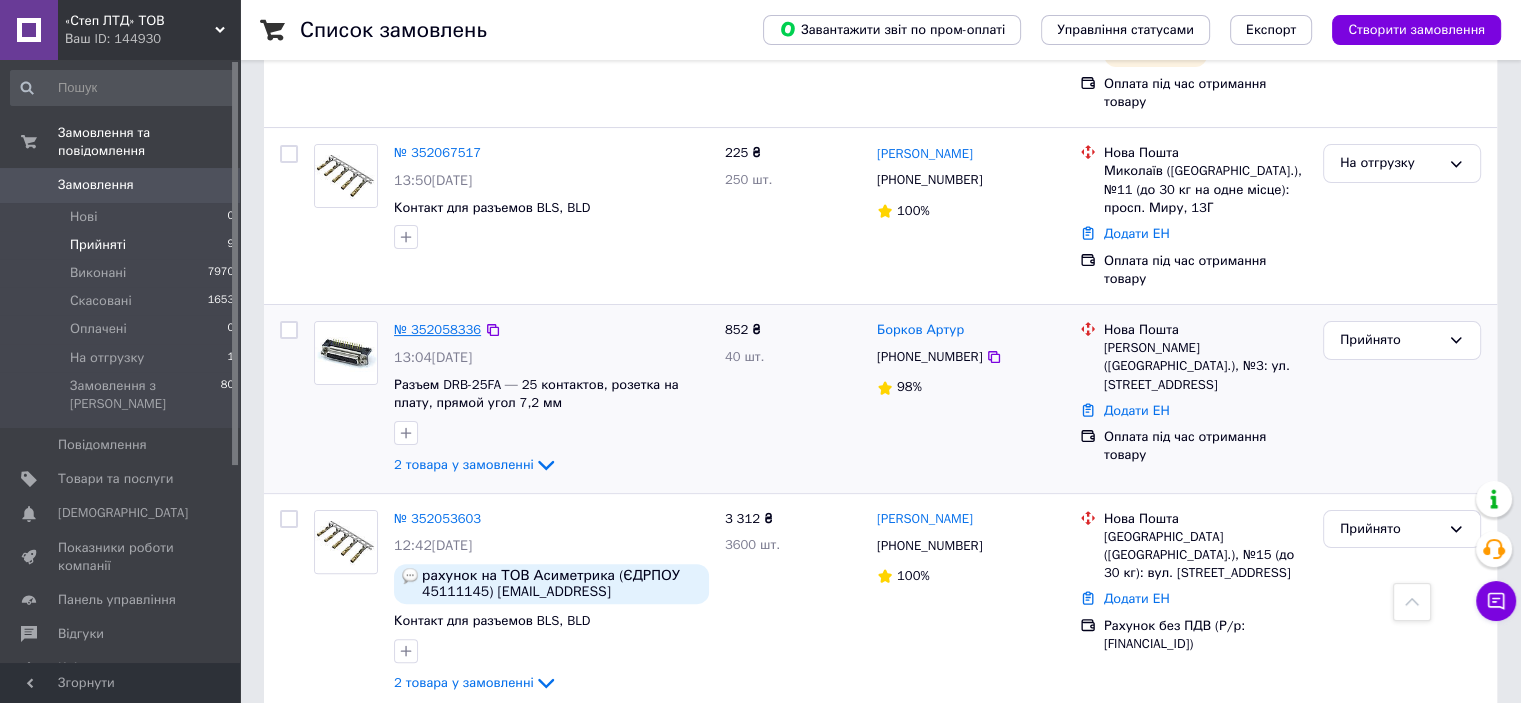 click on "№ 352058336" at bounding box center [437, 329] 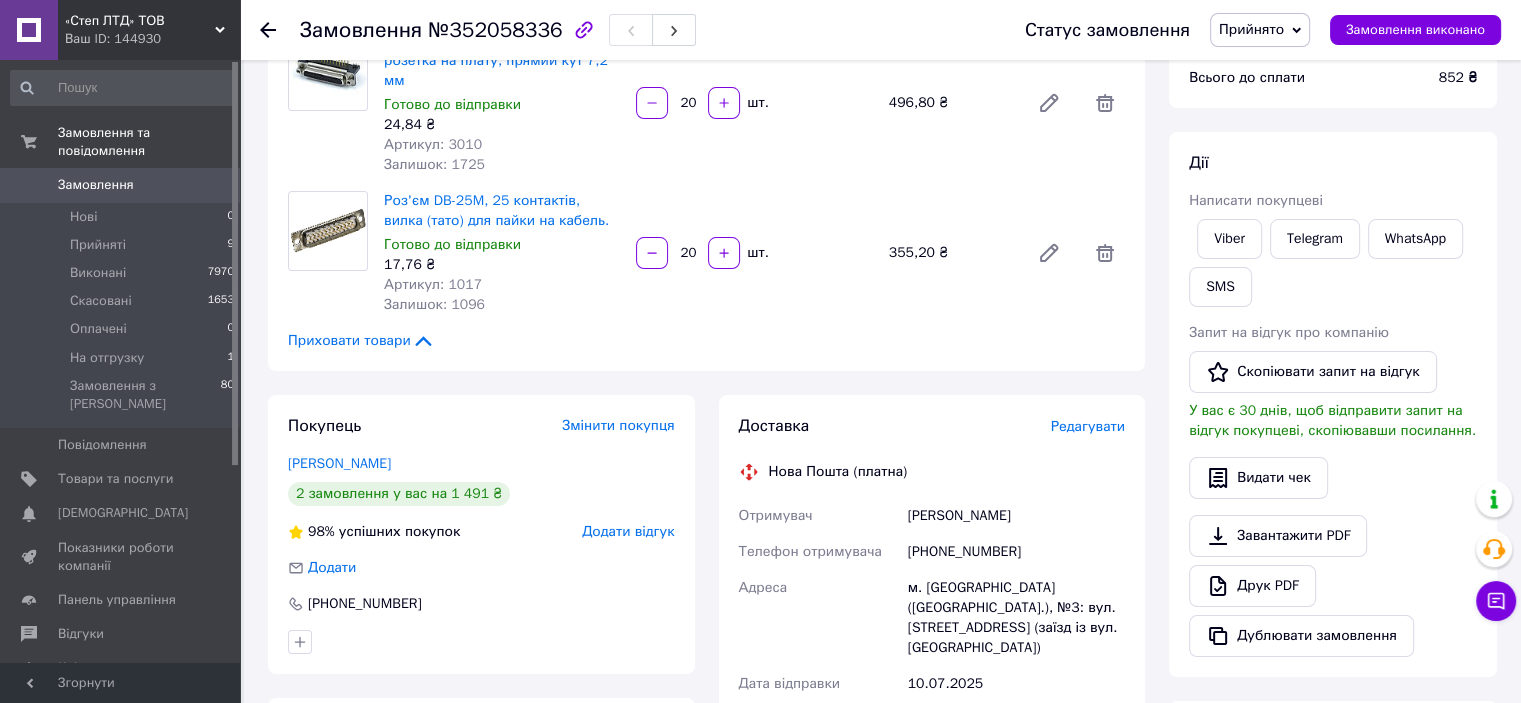scroll, scrollTop: 100, scrollLeft: 0, axis: vertical 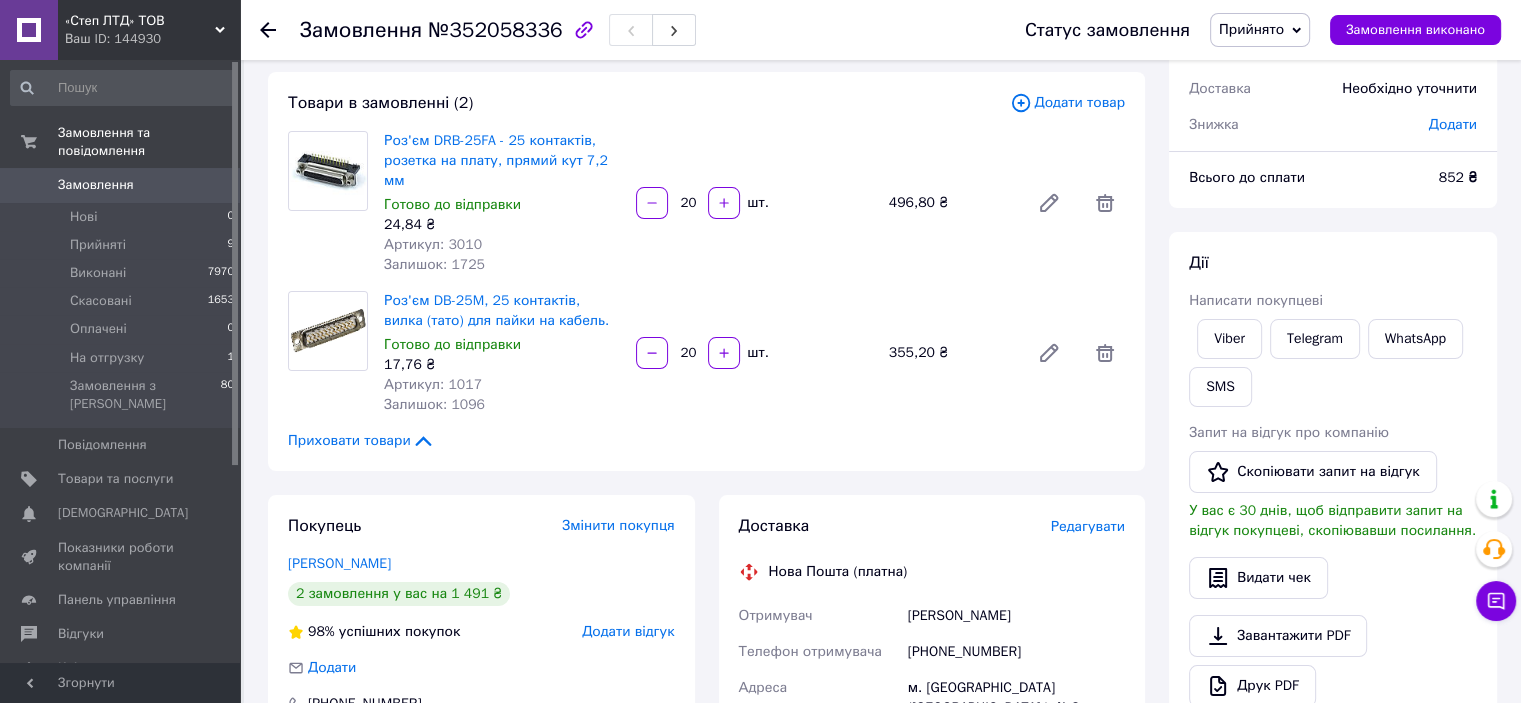 click on "Артикул: 3010" at bounding box center (433, 244) 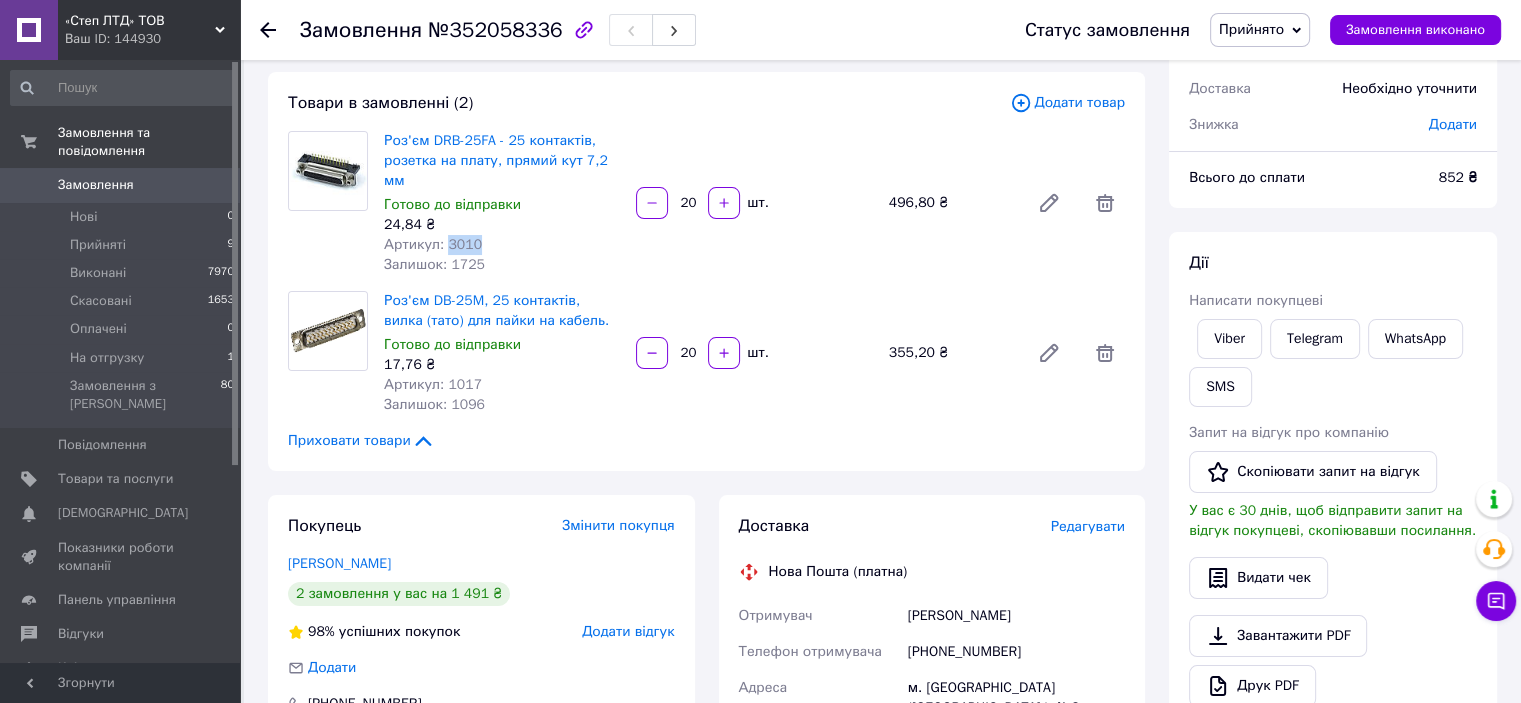 click on "Артикул: 3010" at bounding box center [433, 244] 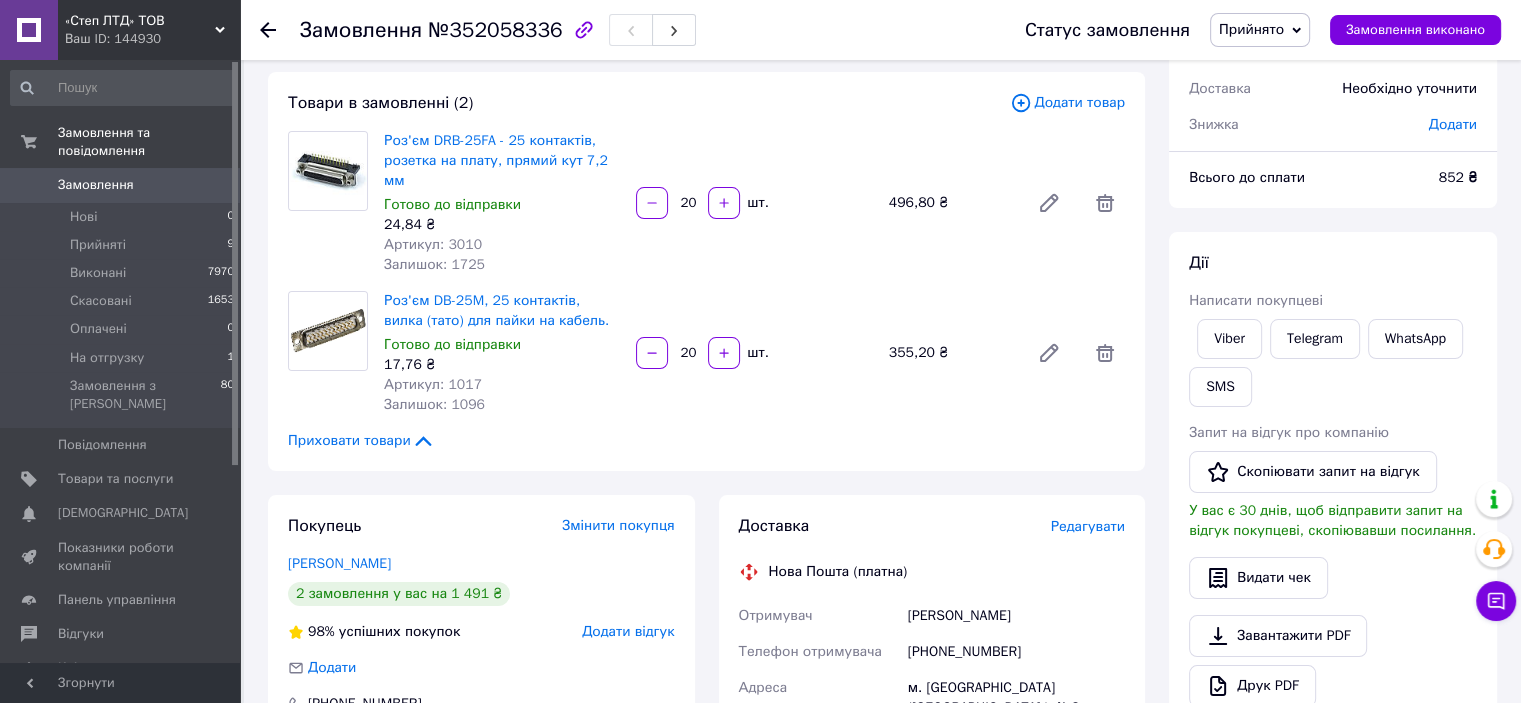 click on "Артикул: 1017" at bounding box center (433, 384) 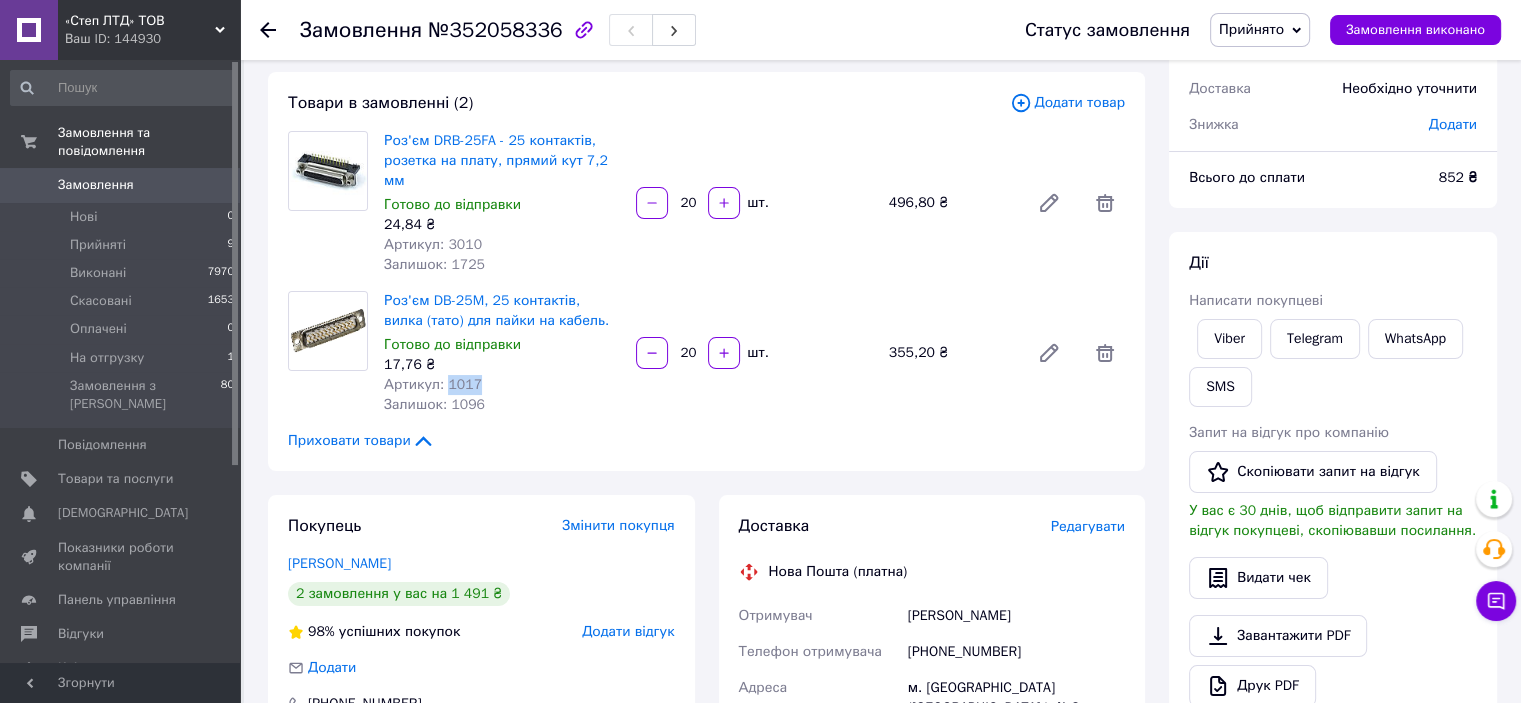 click on "Артикул: 1017" at bounding box center (433, 384) 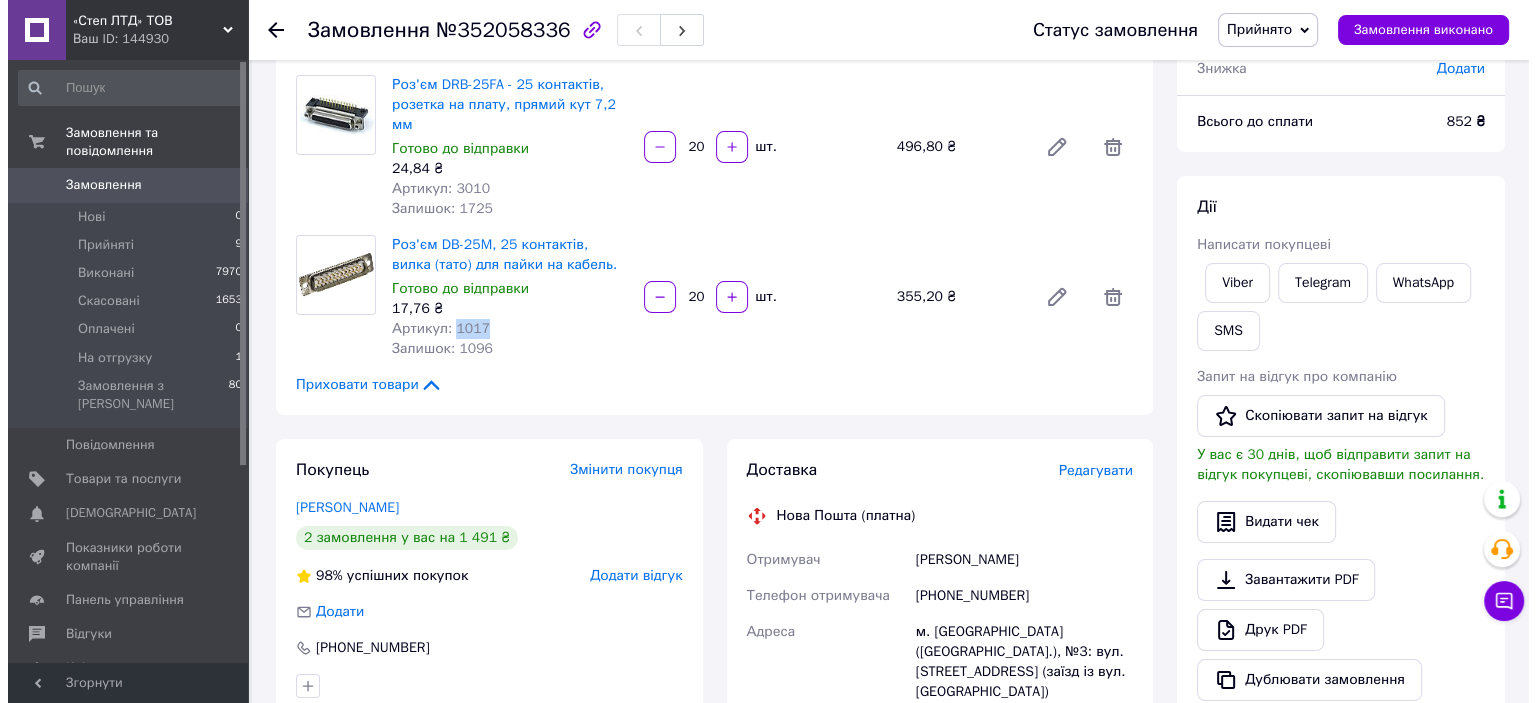 scroll, scrollTop: 200, scrollLeft: 0, axis: vertical 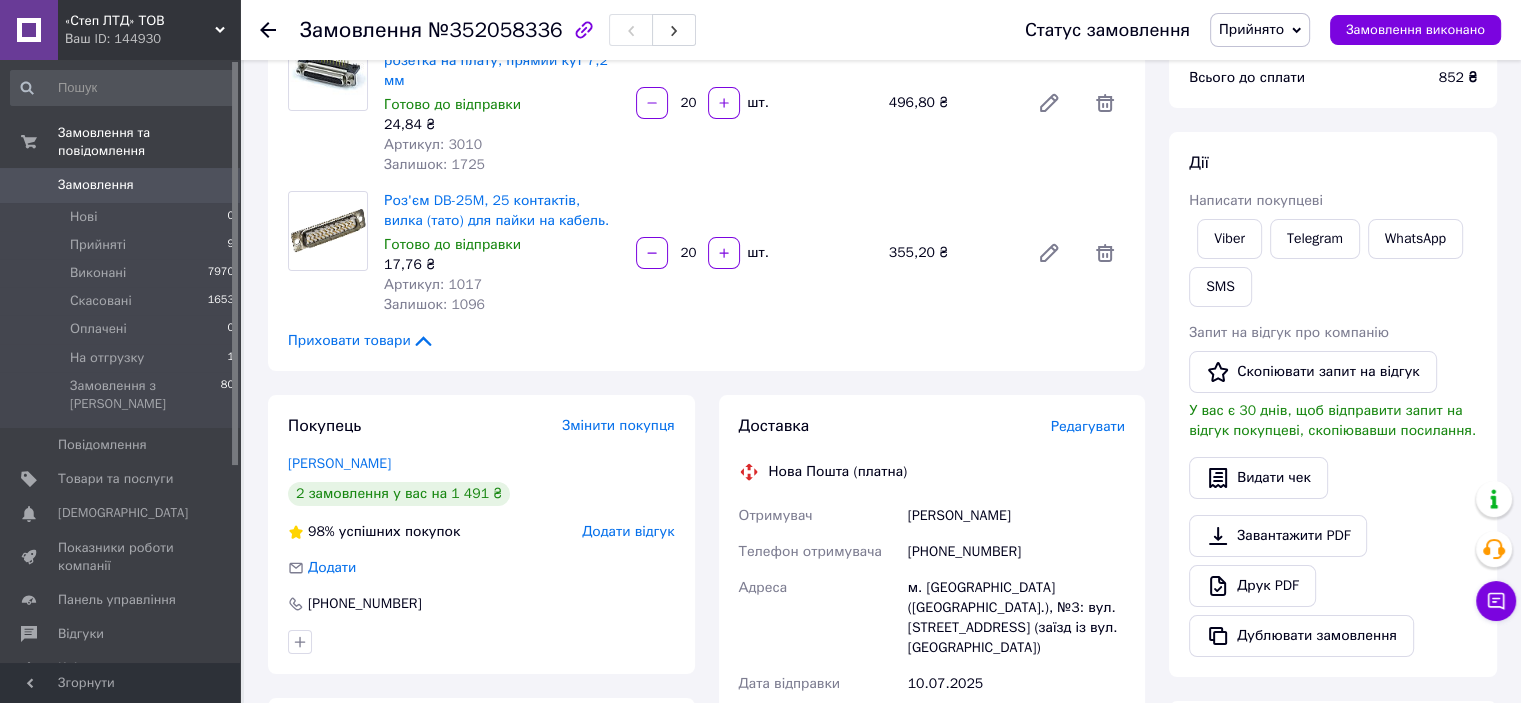 click on "Редагувати" at bounding box center (1088, 426) 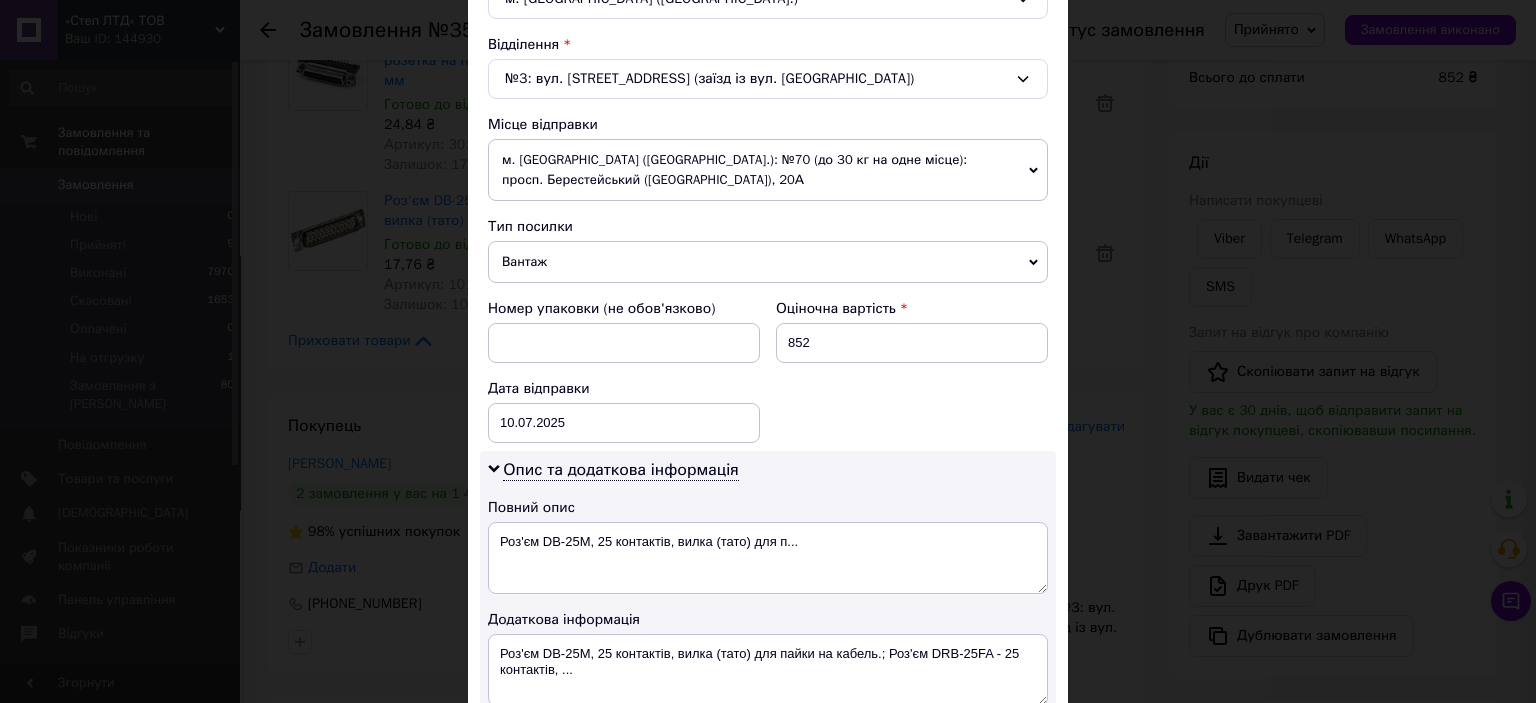 scroll, scrollTop: 800, scrollLeft: 0, axis: vertical 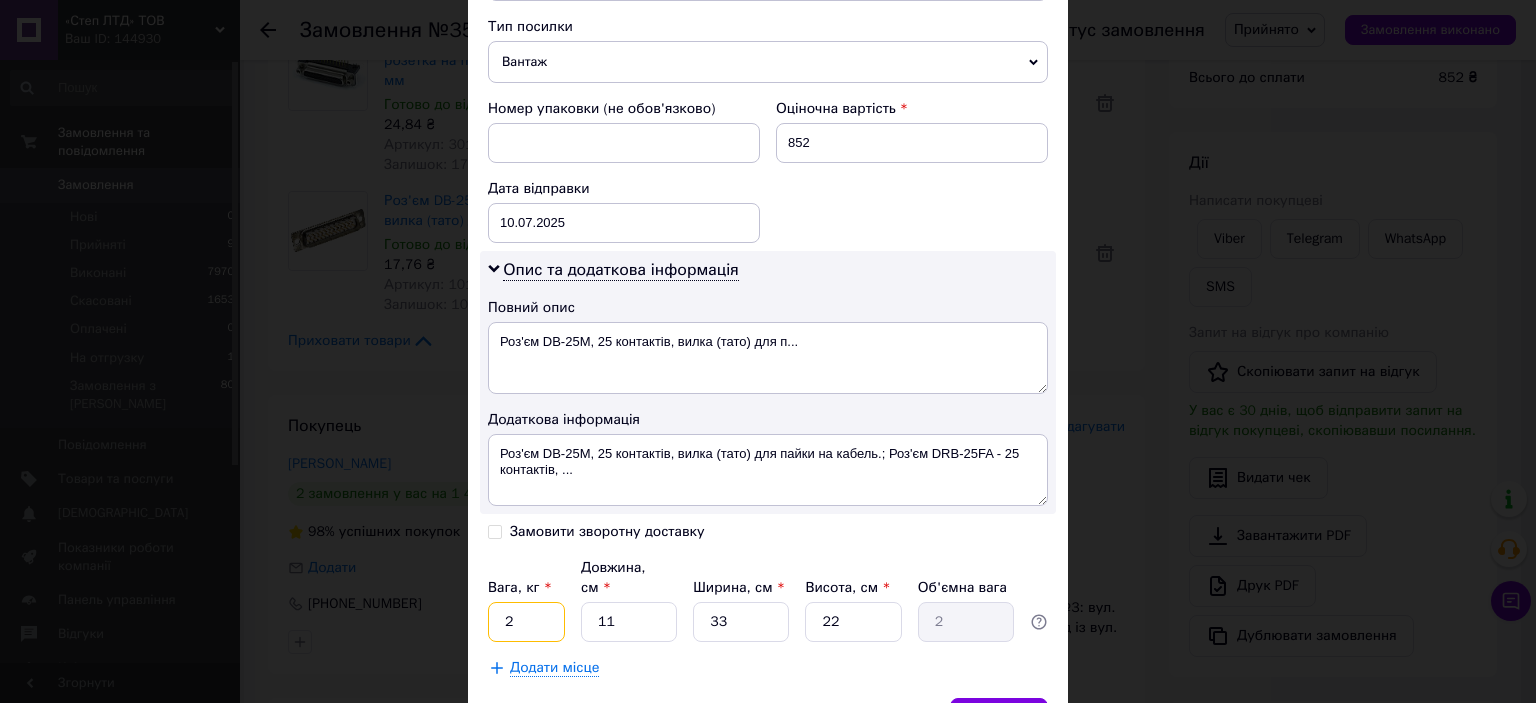 click on "2" at bounding box center [526, 622] 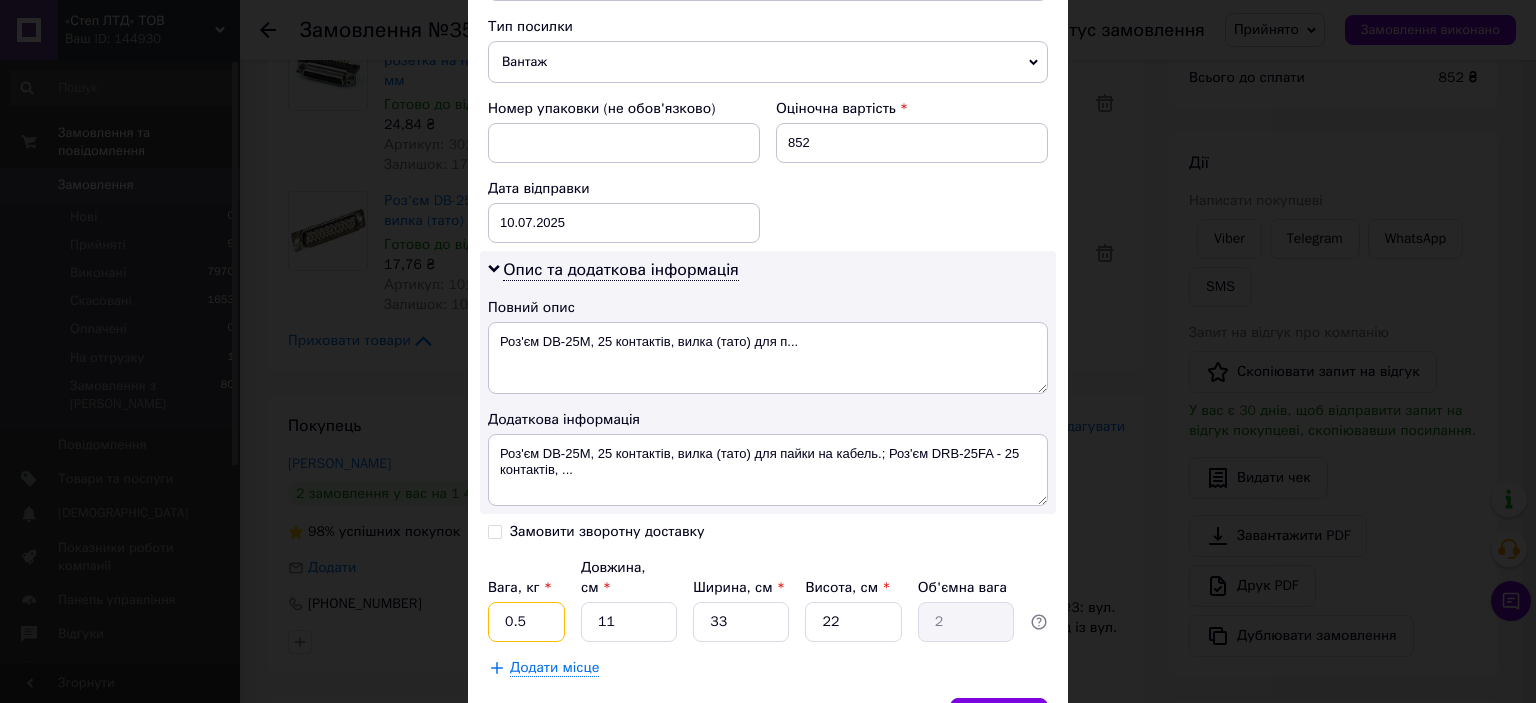 type on "0.5" 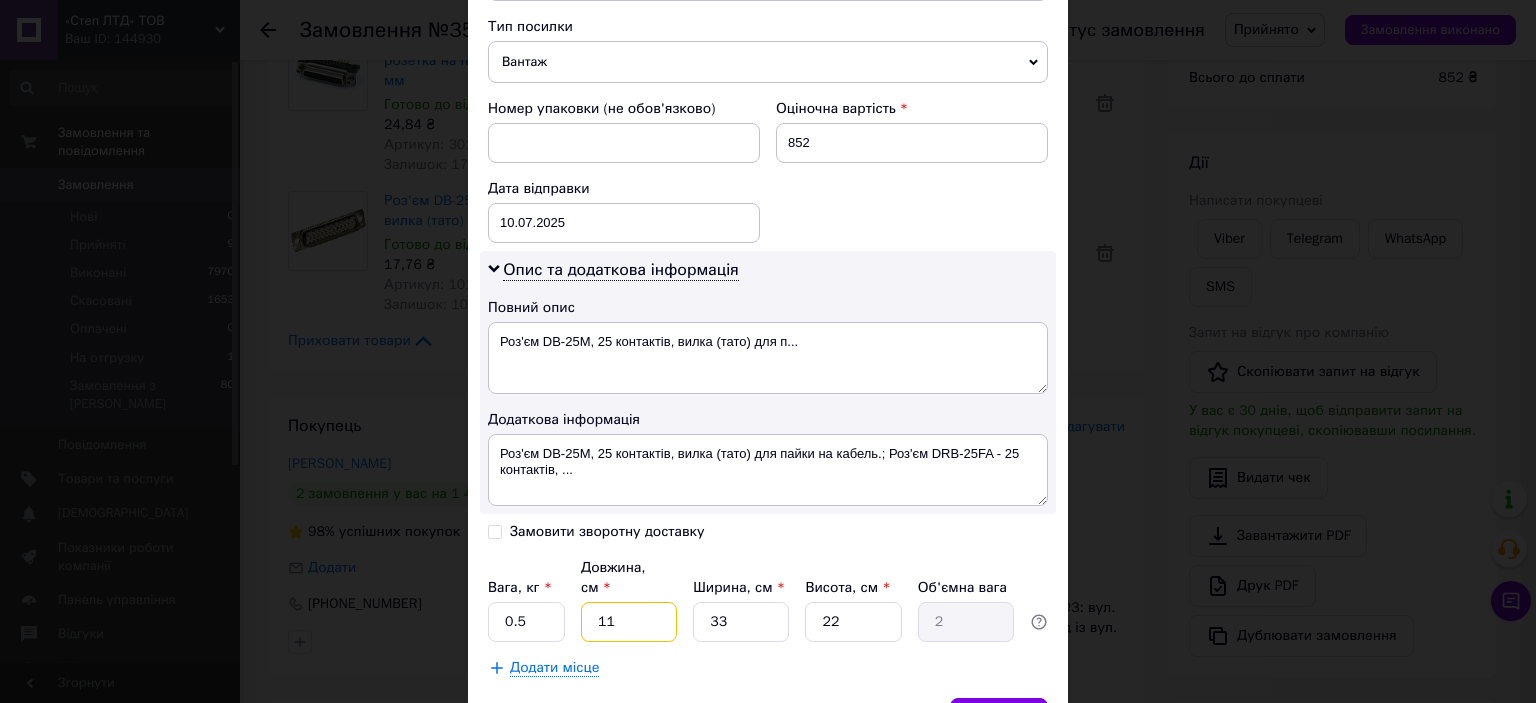 type on "2" 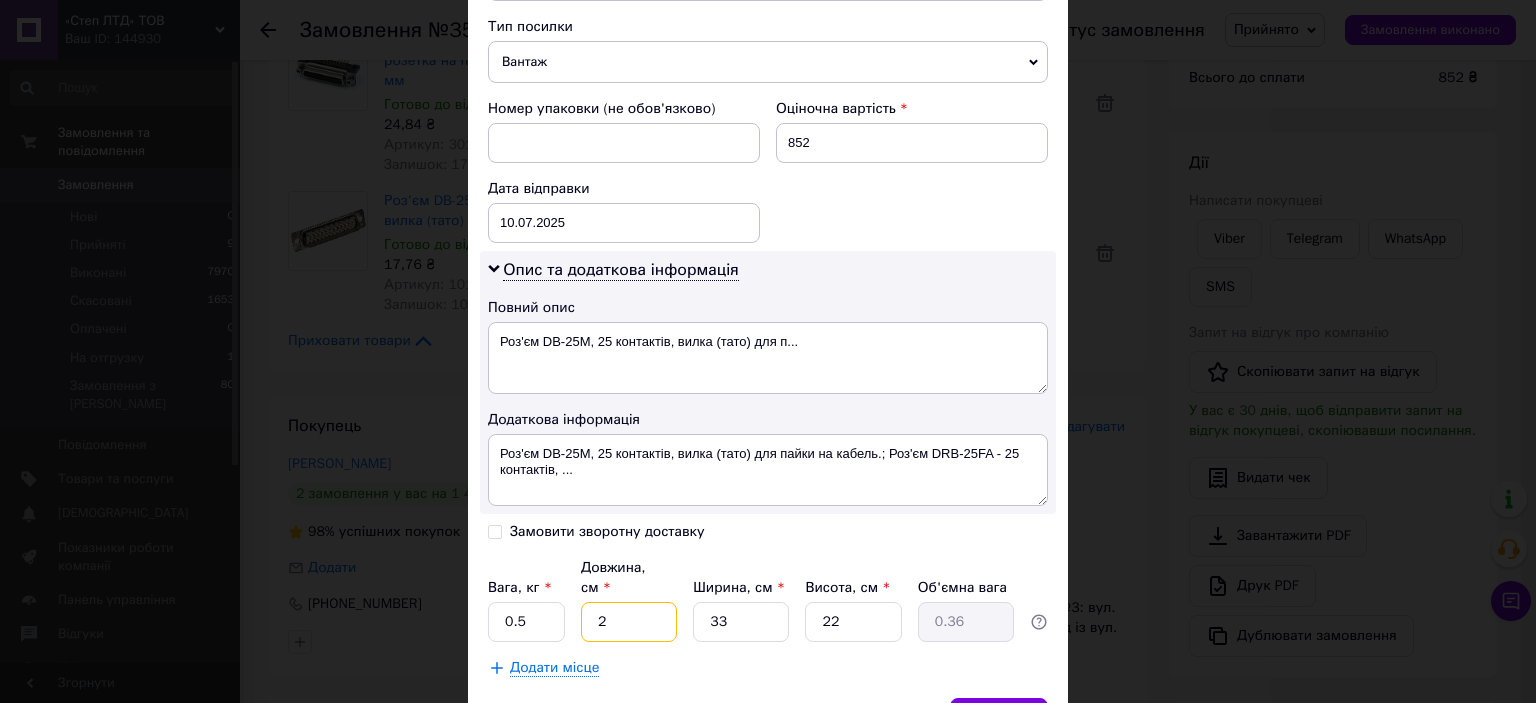 type on "20" 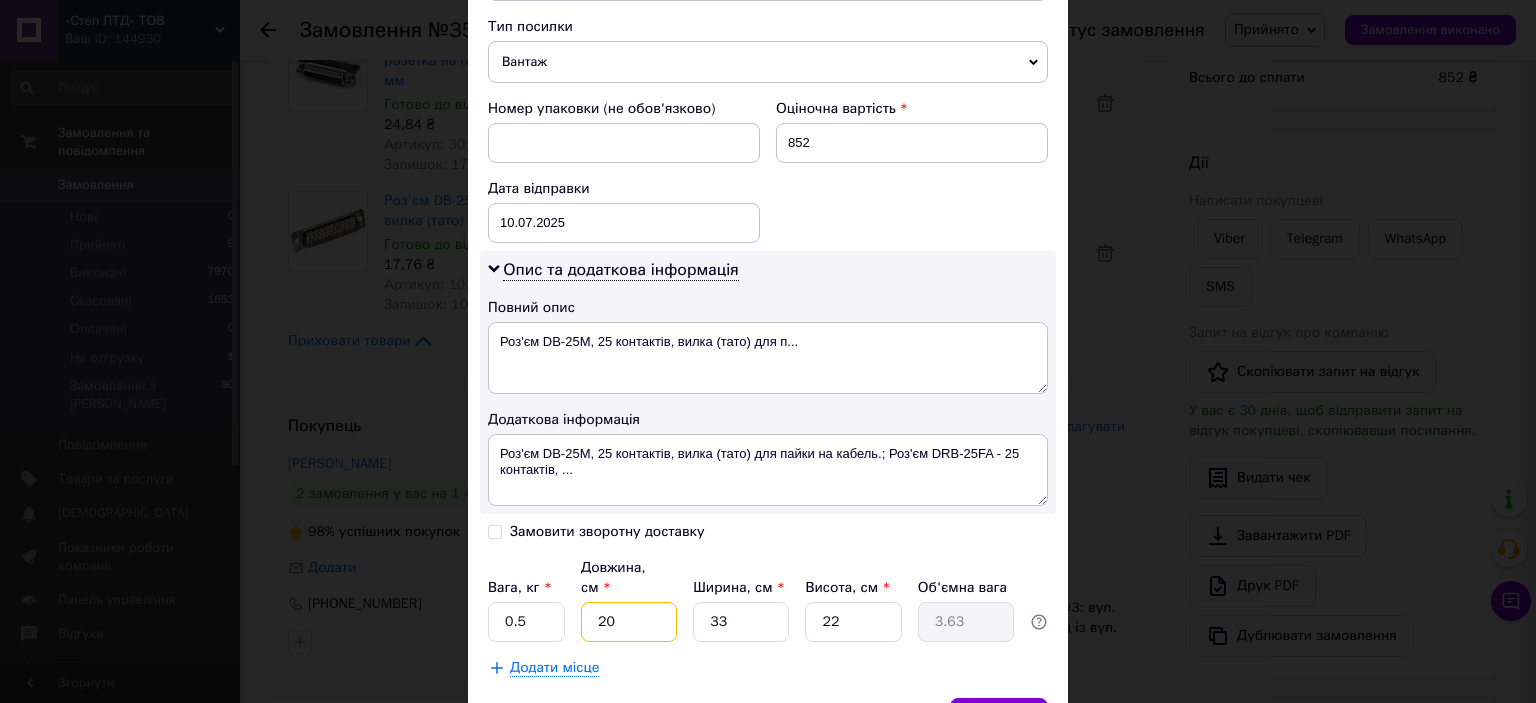 type on "20" 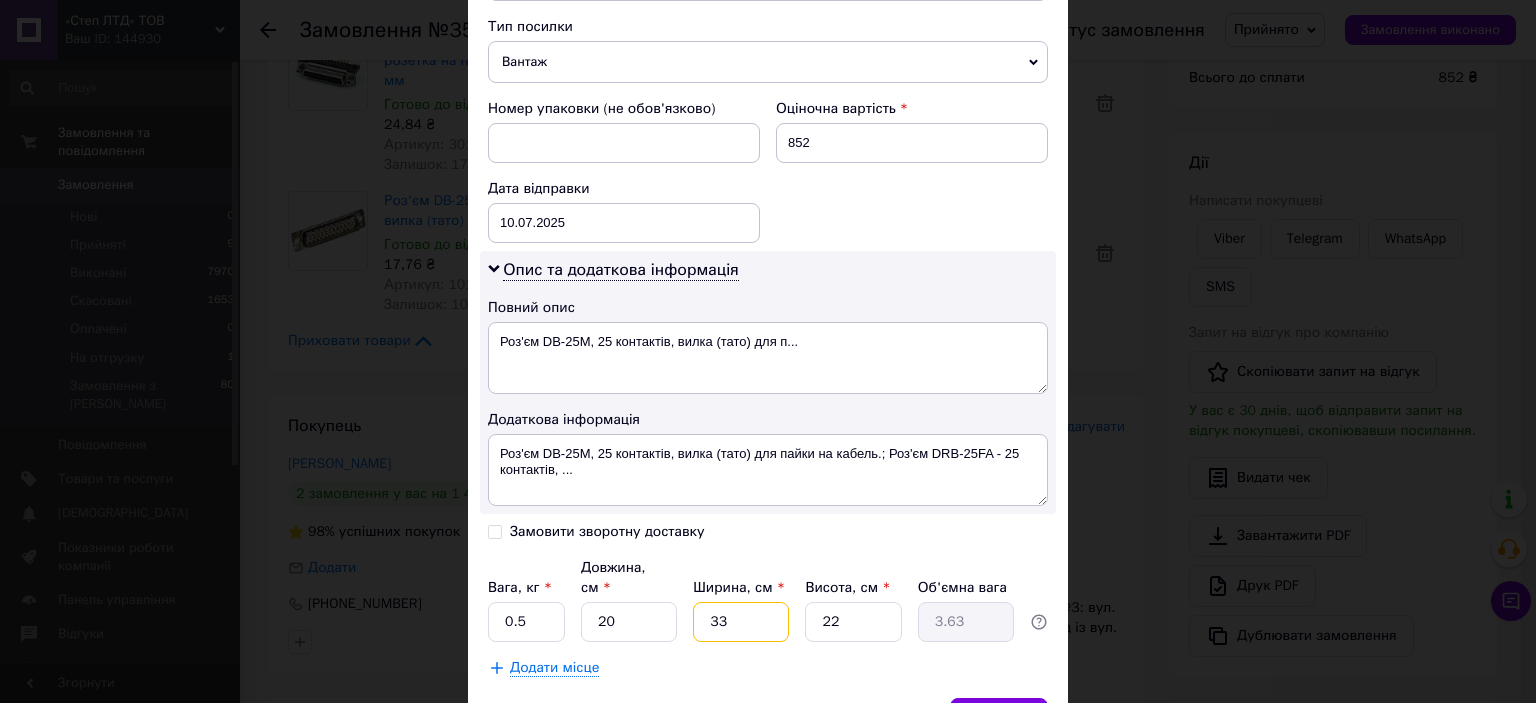 type on "1" 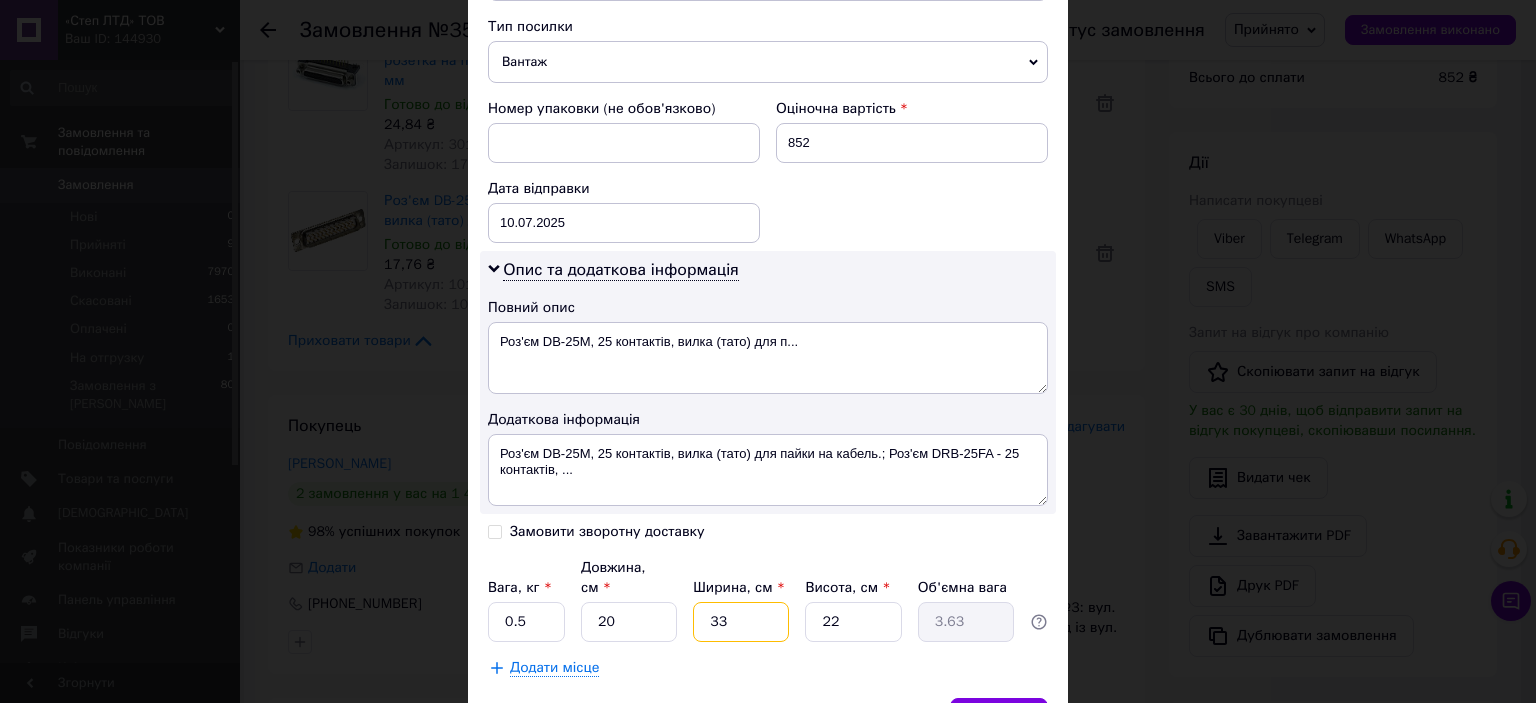 type on "0.11" 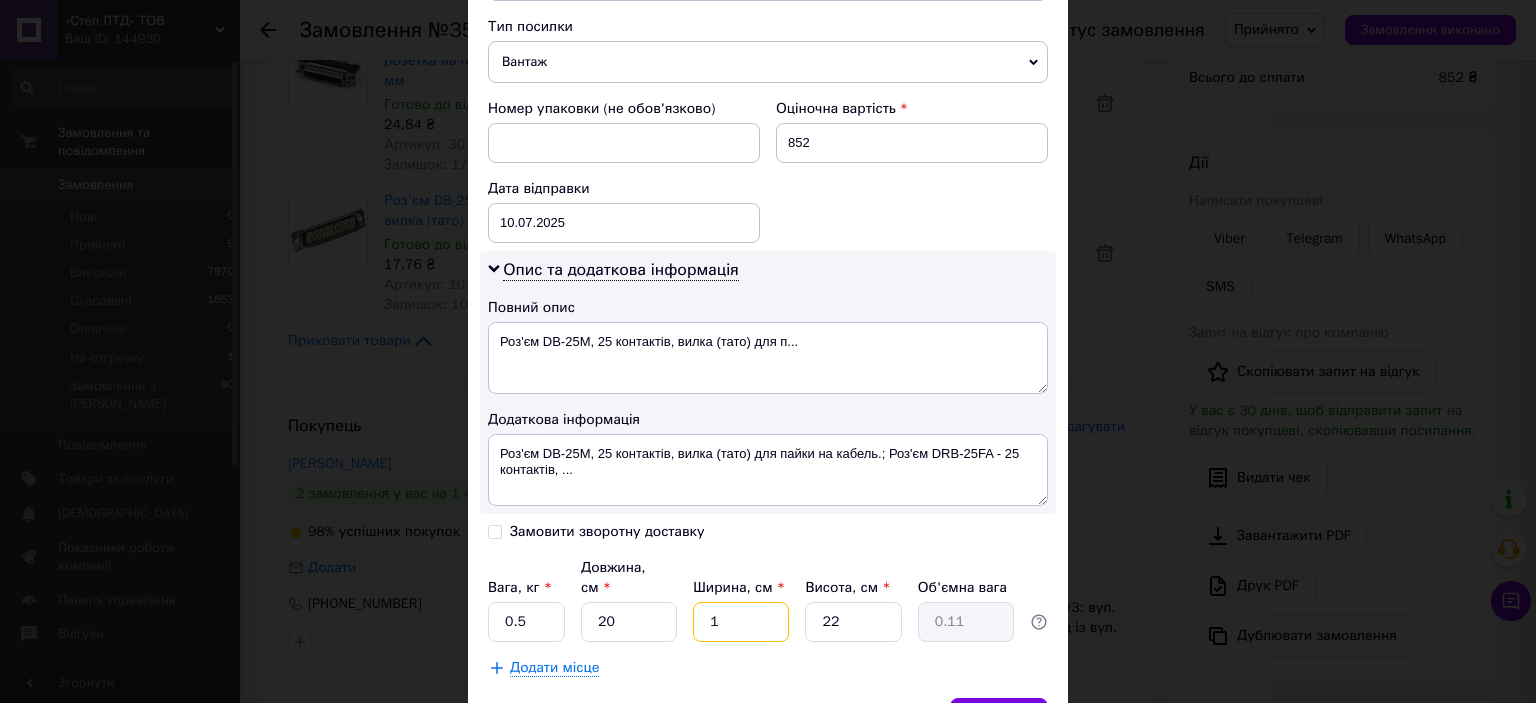 type on "10" 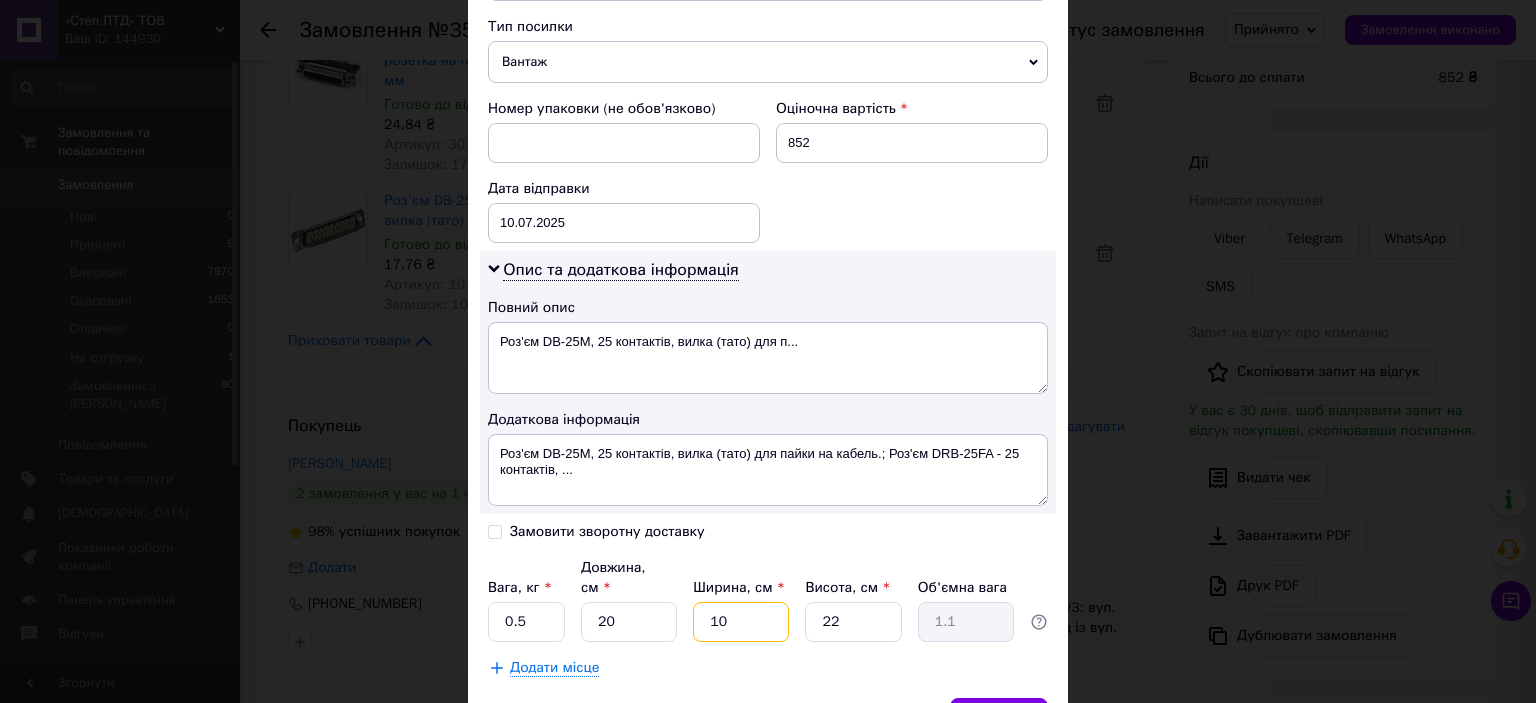 type on "10" 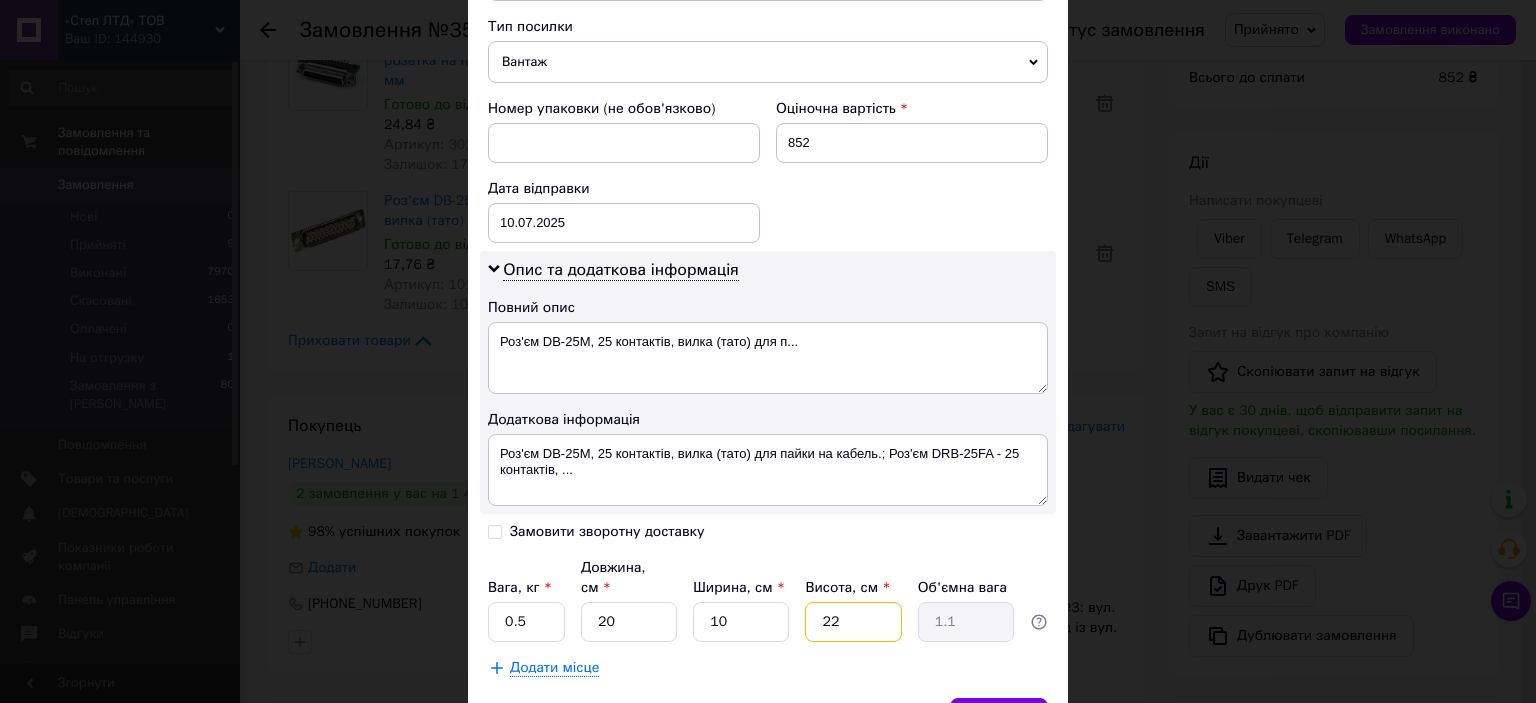 type on "1" 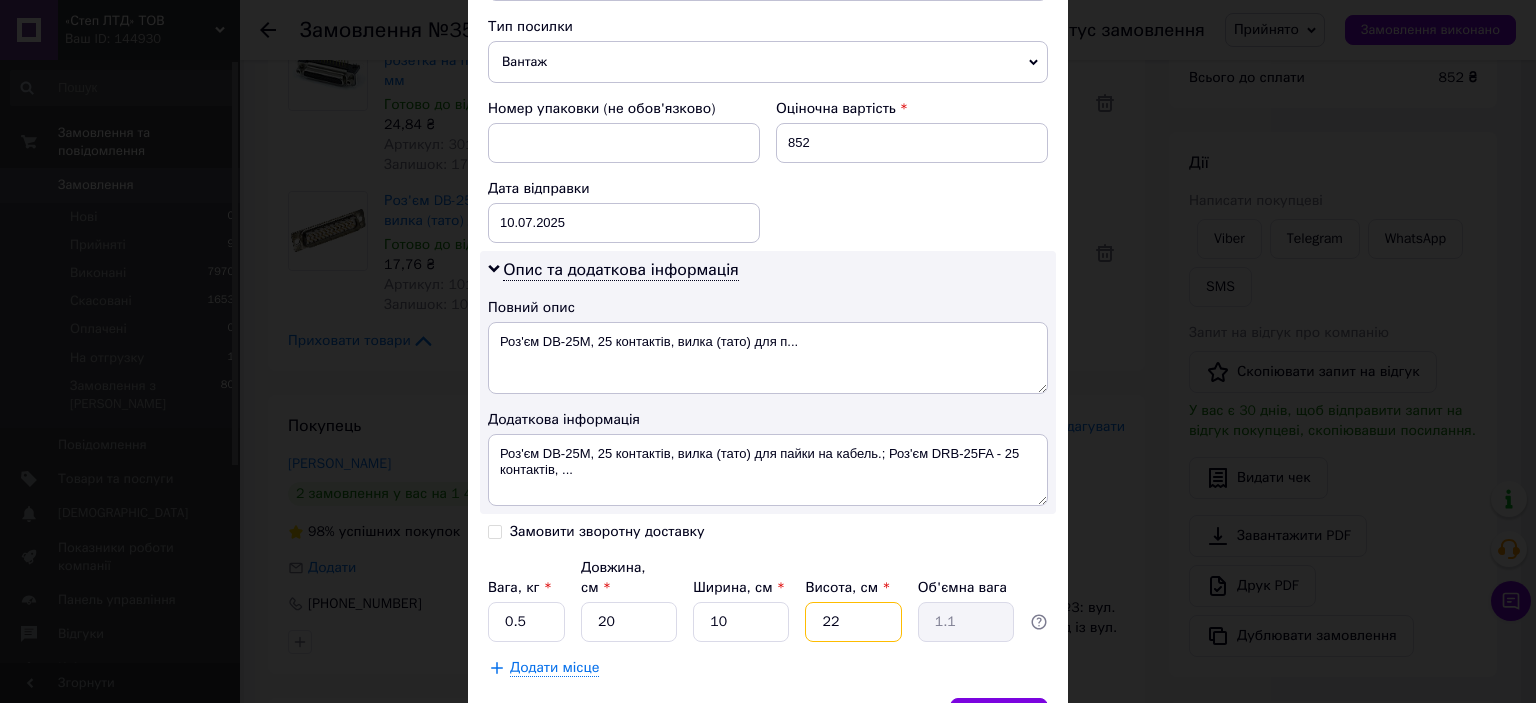 type on "0.1" 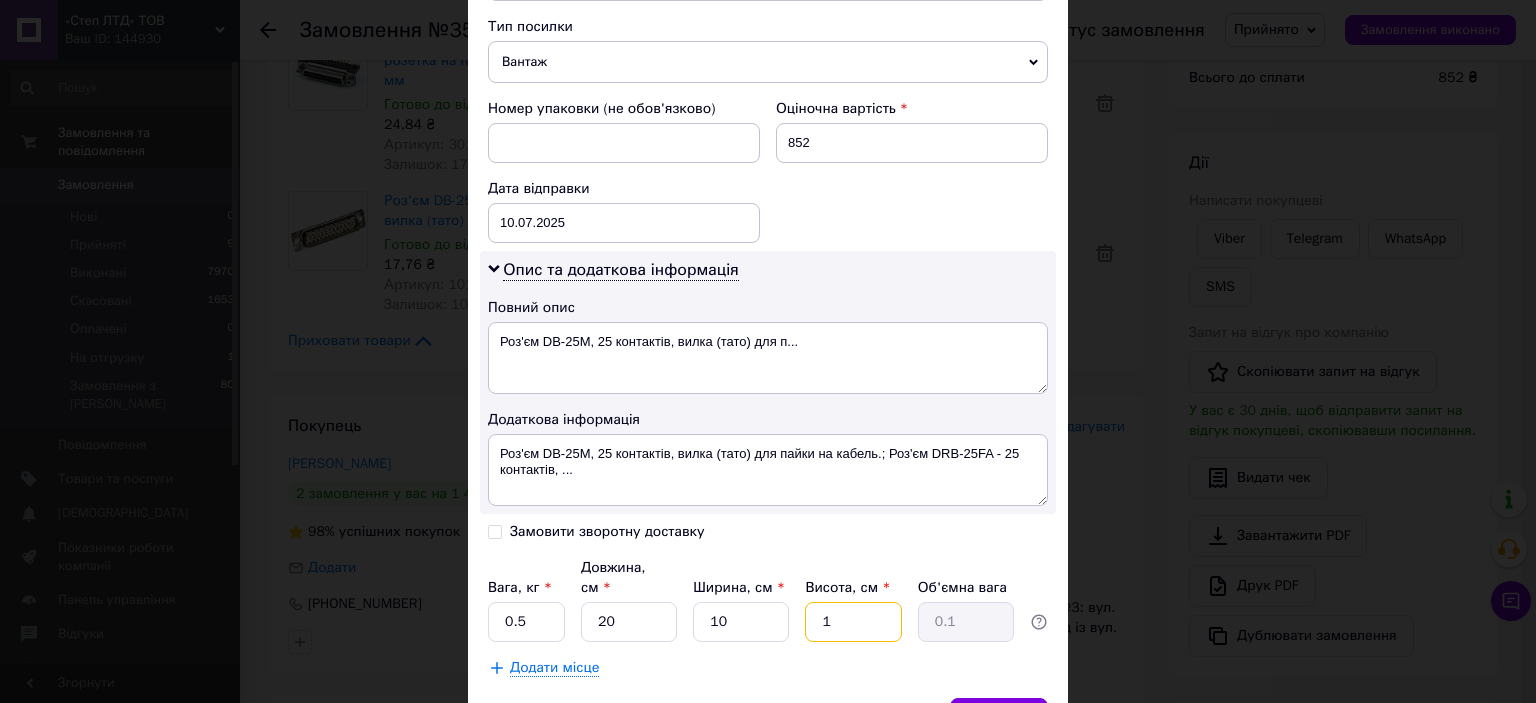type on "10" 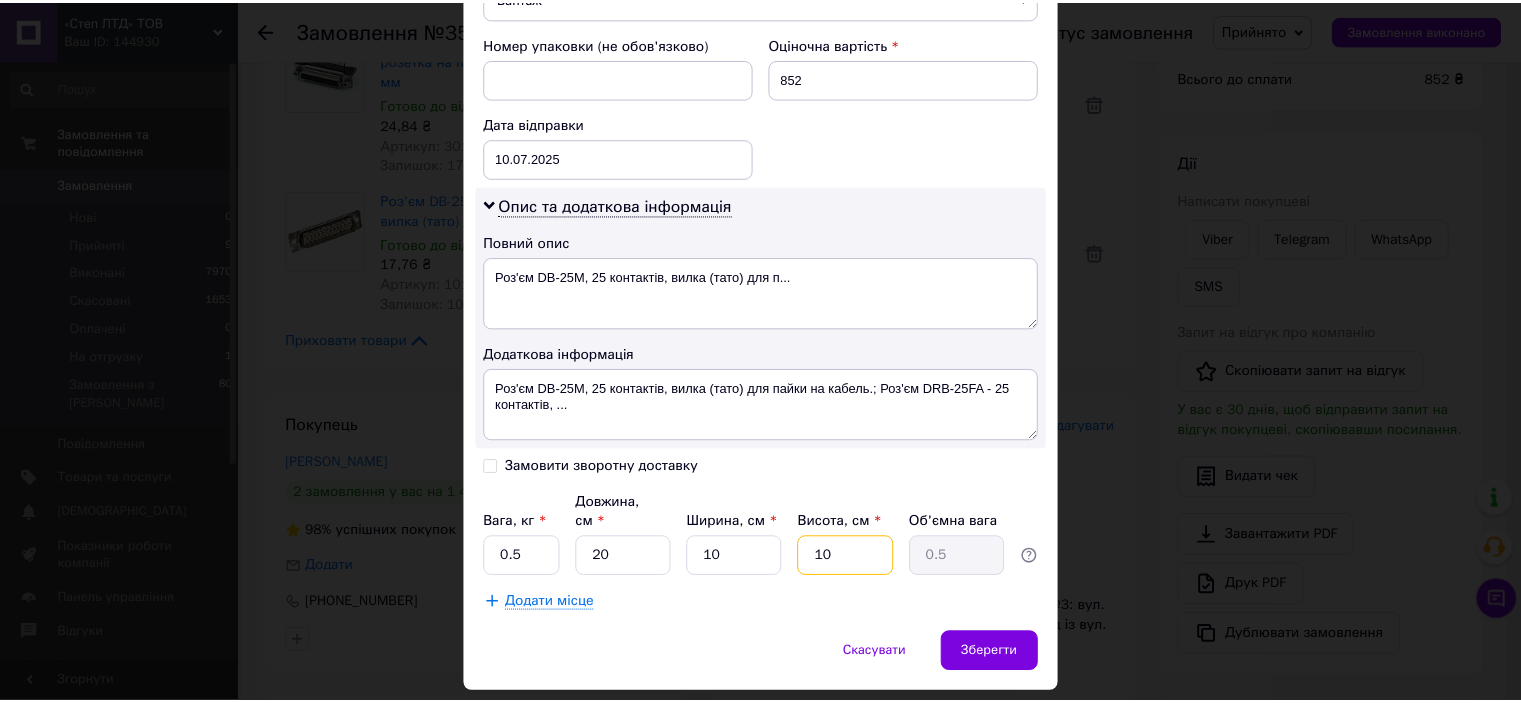 scroll, scrollTop: 898, scrollLeft: 0, axis: vertical 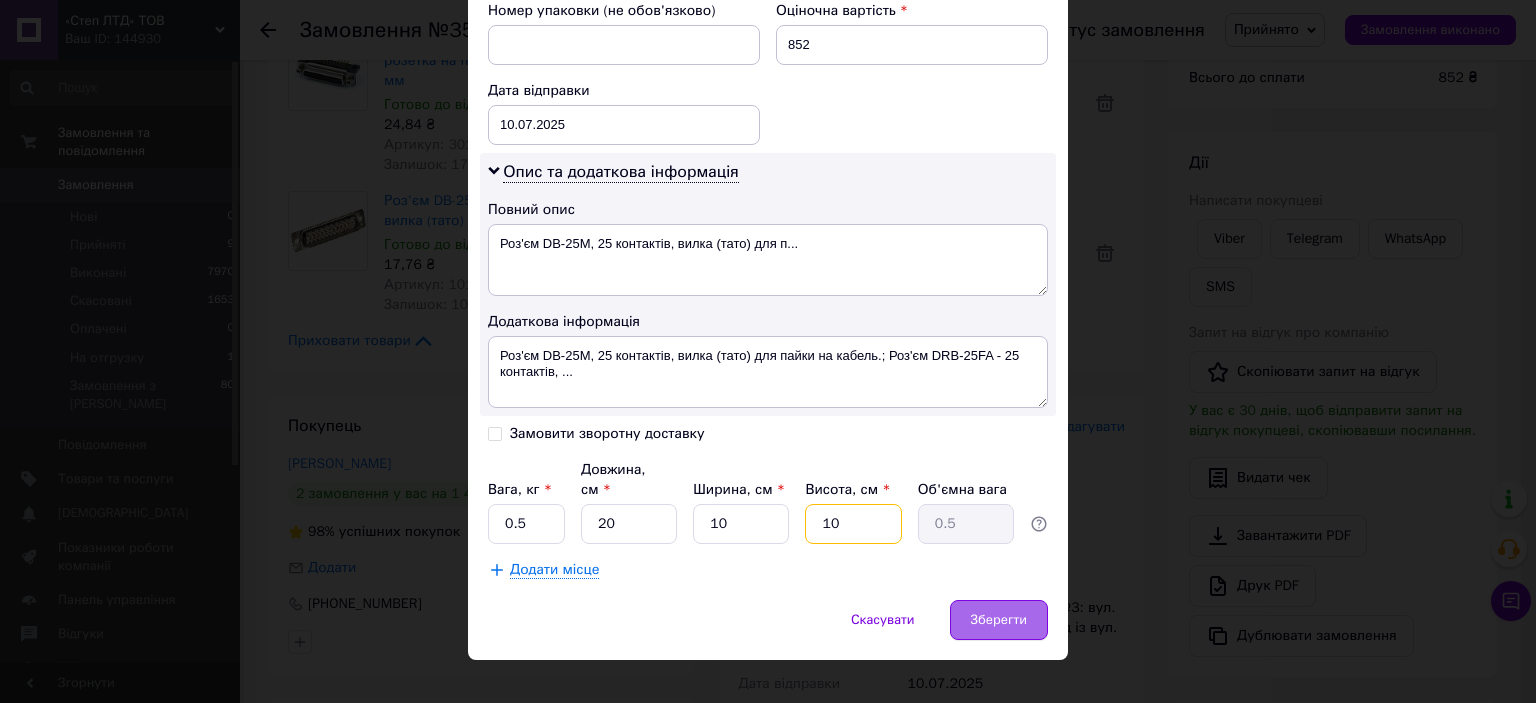 type on "10" 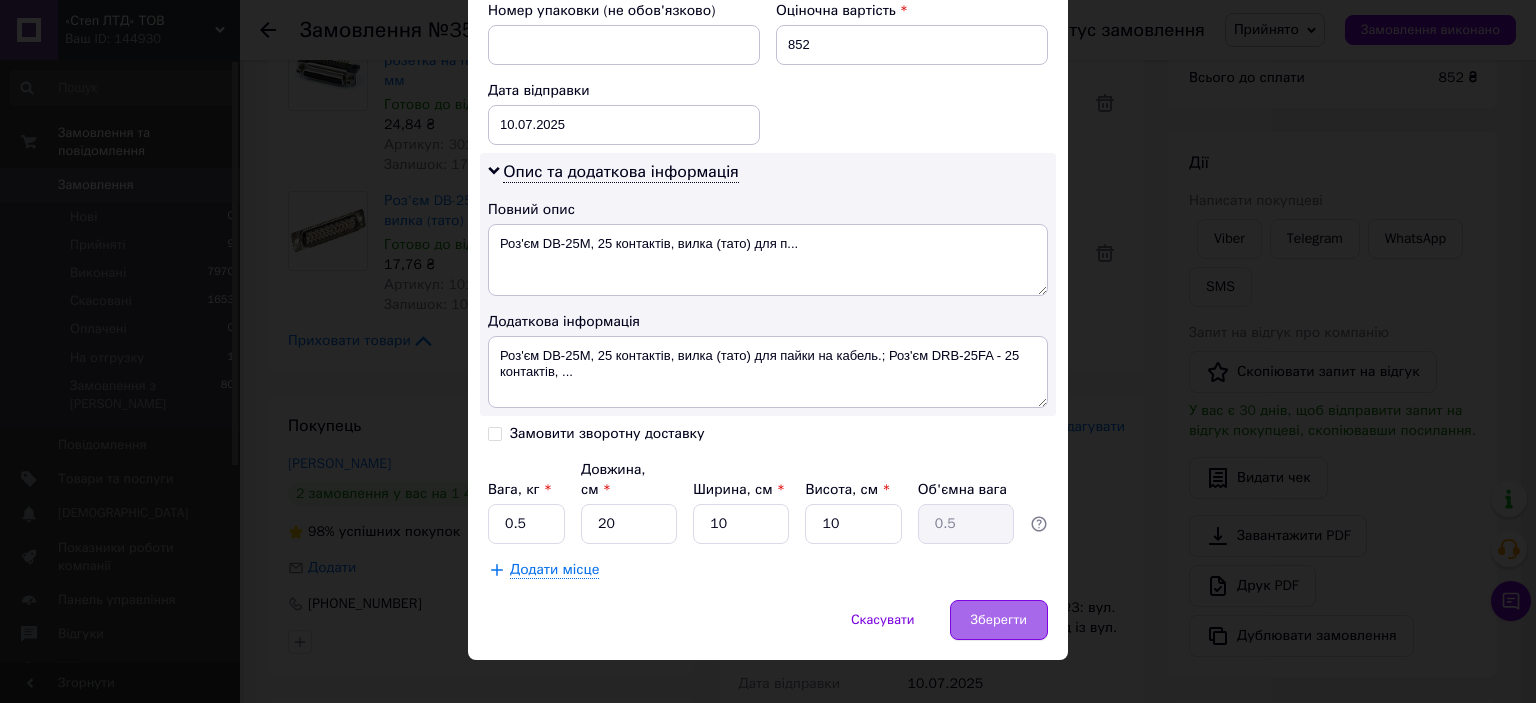 click on "Зберегти" at bounding box center [999, 620] 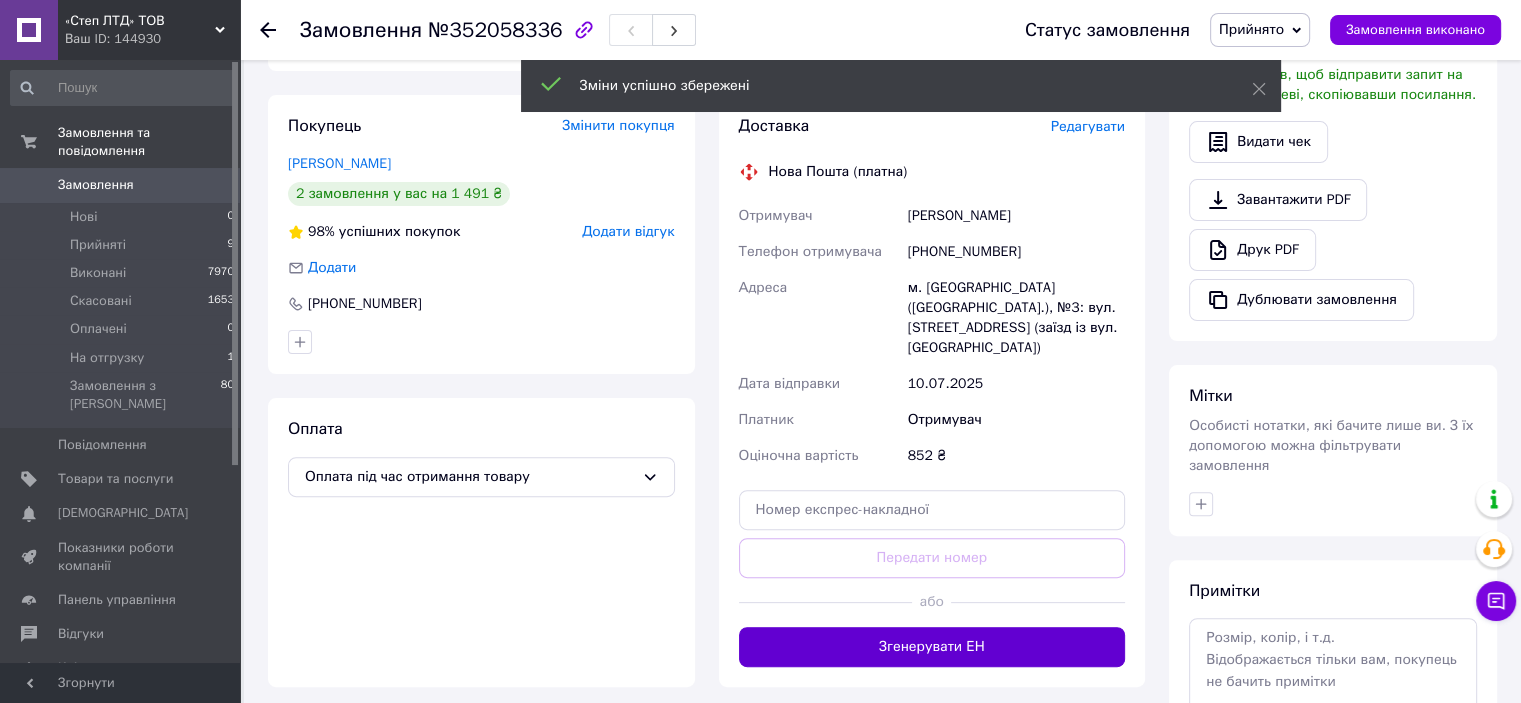 click on "Згенерувати ЕН" at bounding box center (932, 647) 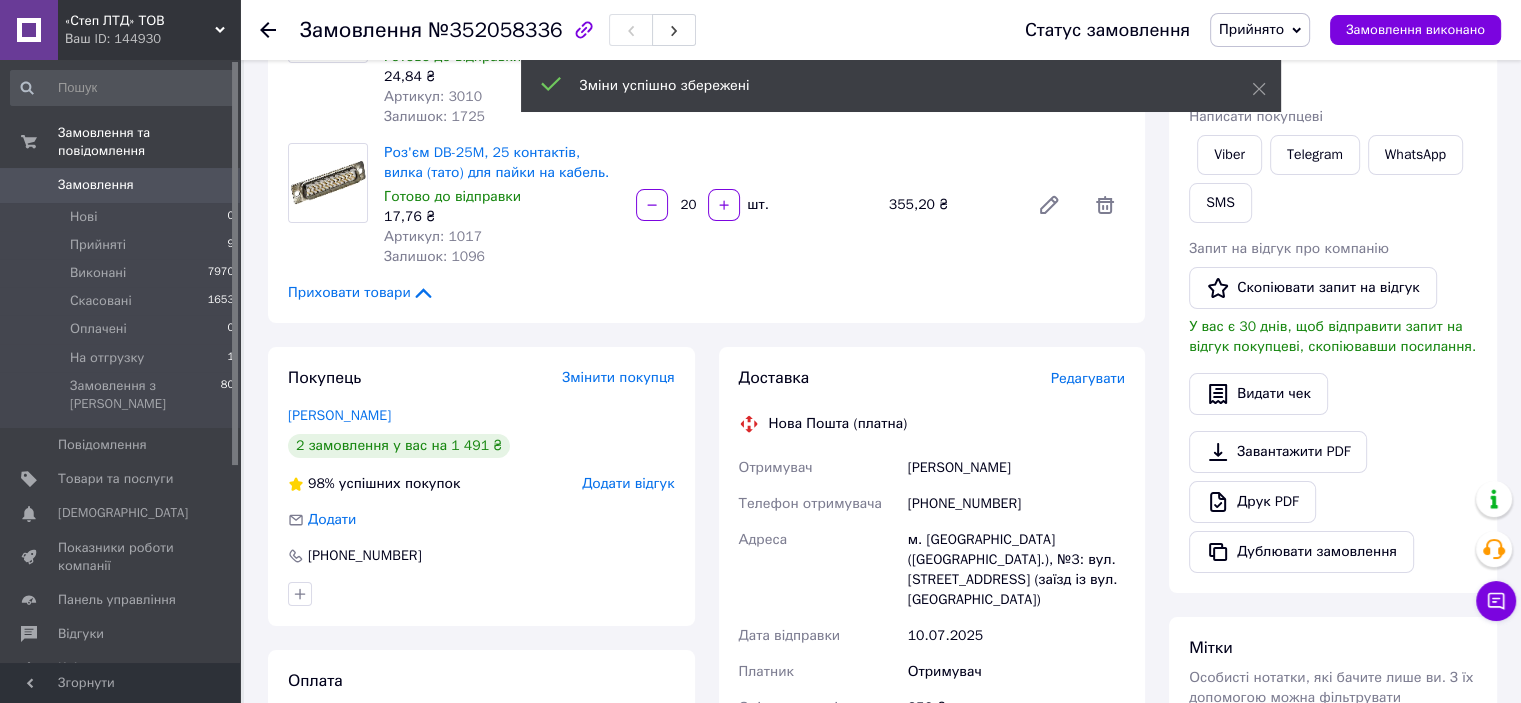 scroll, scrollTop: 200, scrollLeft: 0, axis: vertical 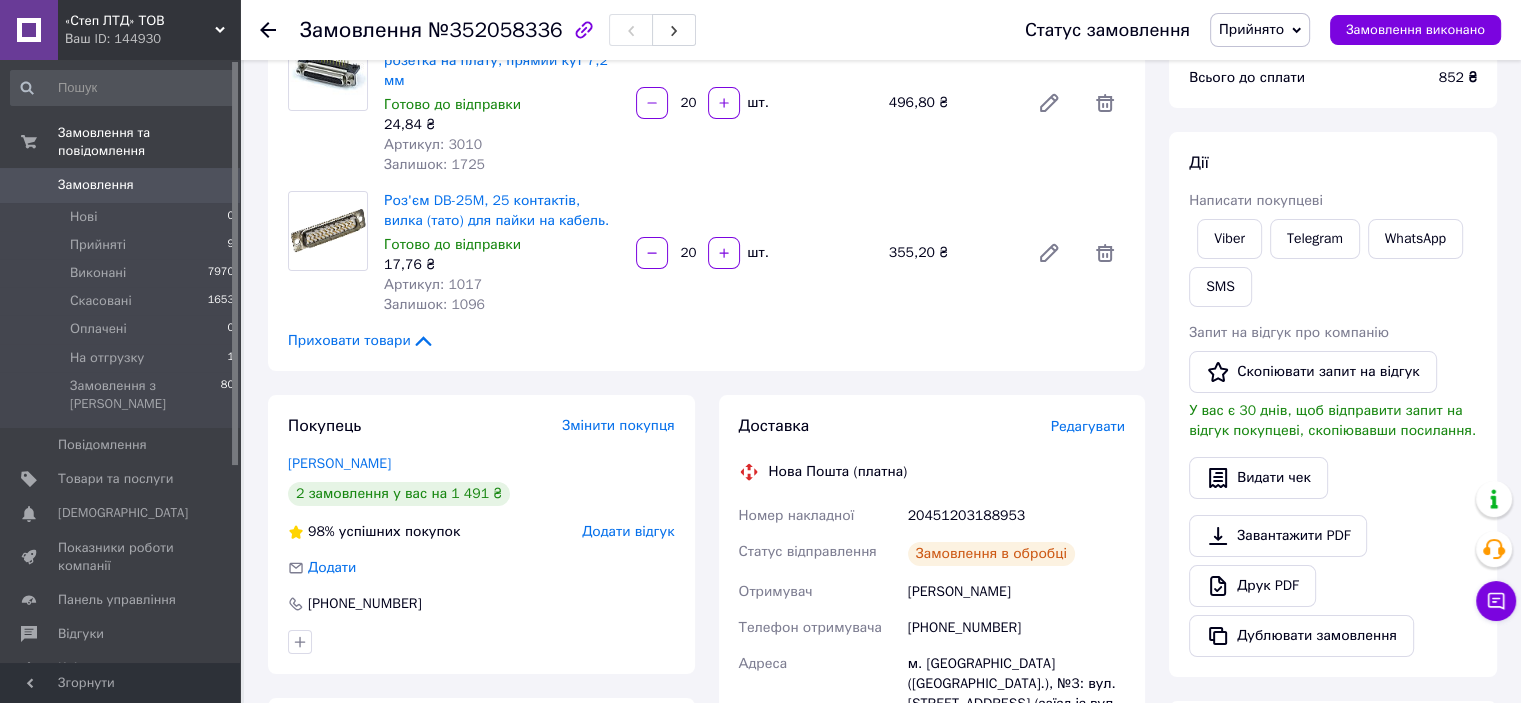 click on "20451203188953" at bounding box center [1016, 516] 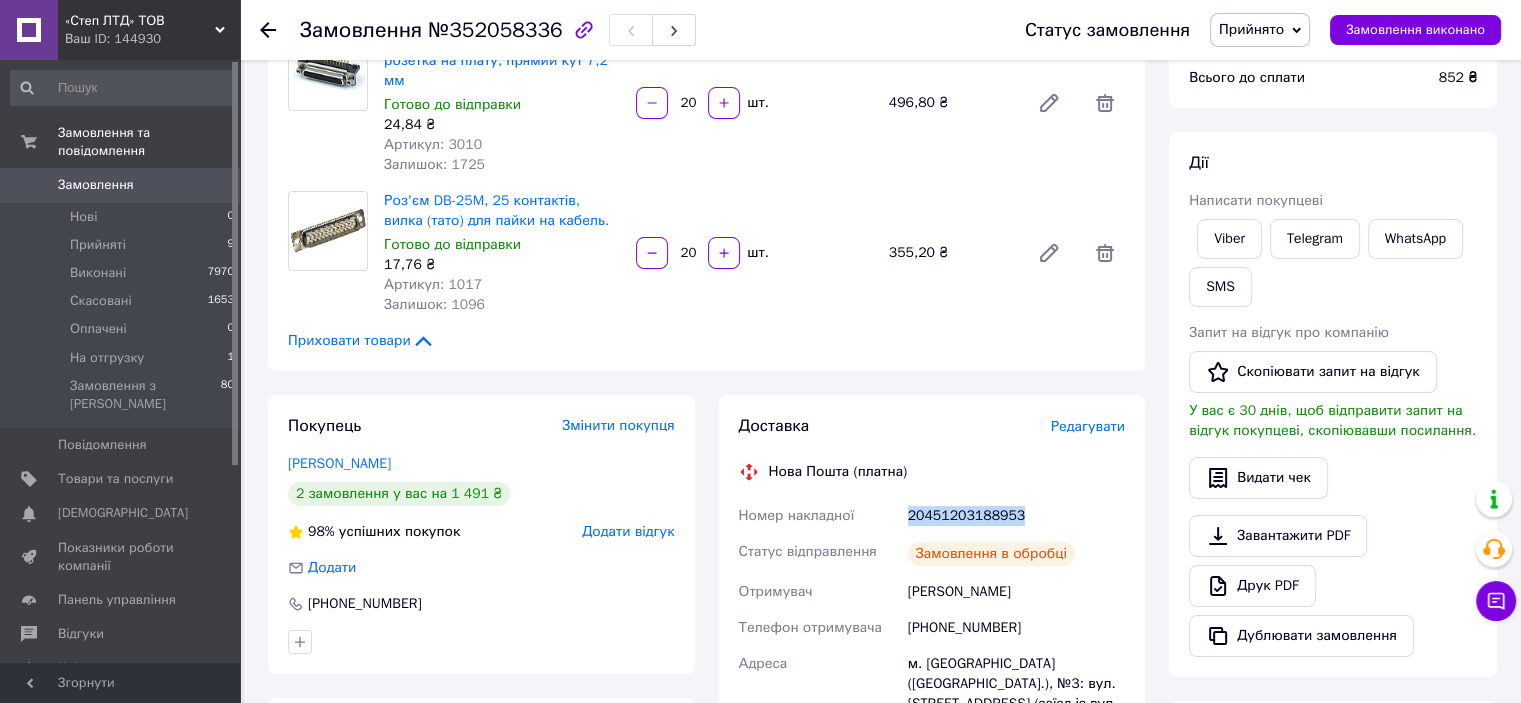 click on "20451203188953" at bounding box center [1016, 516] 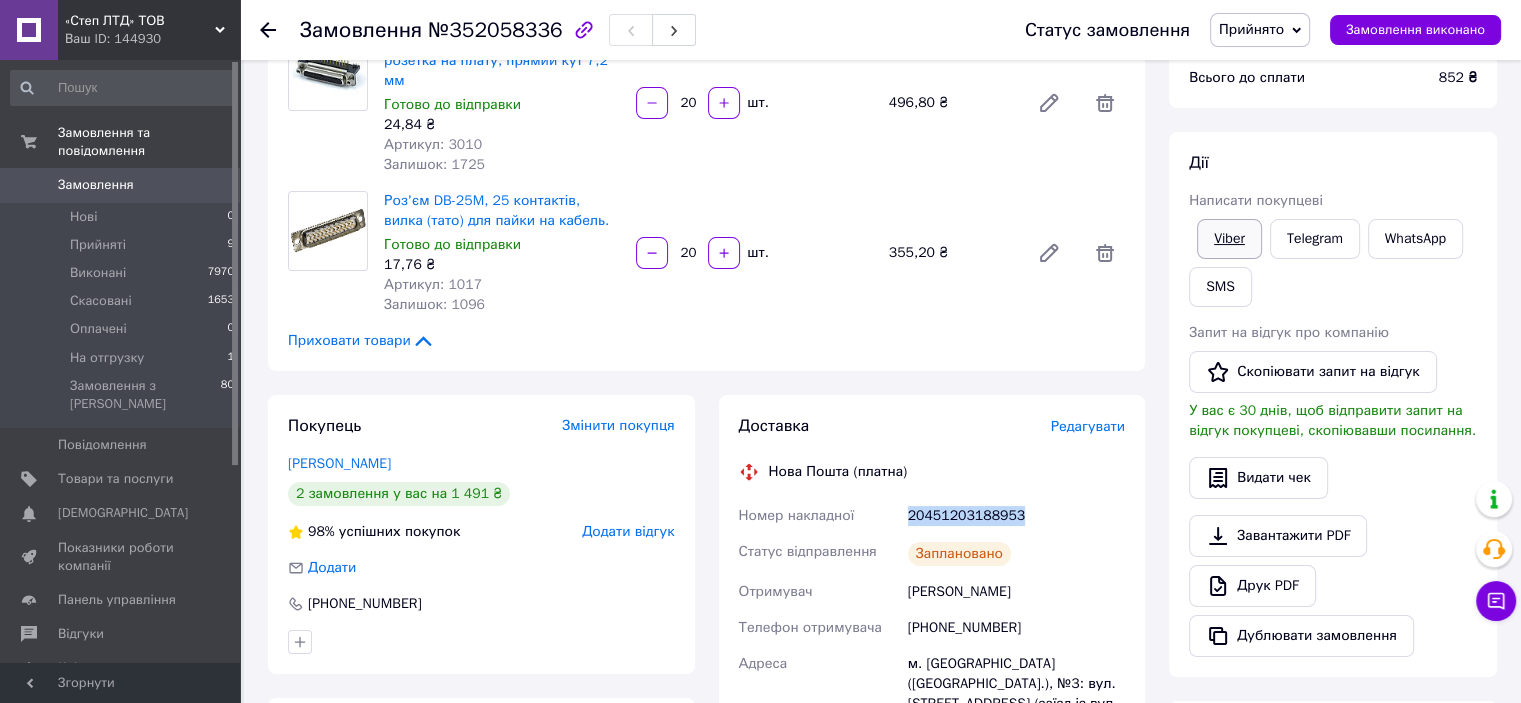 click on "Viber" at bounding box center [1229, 239] 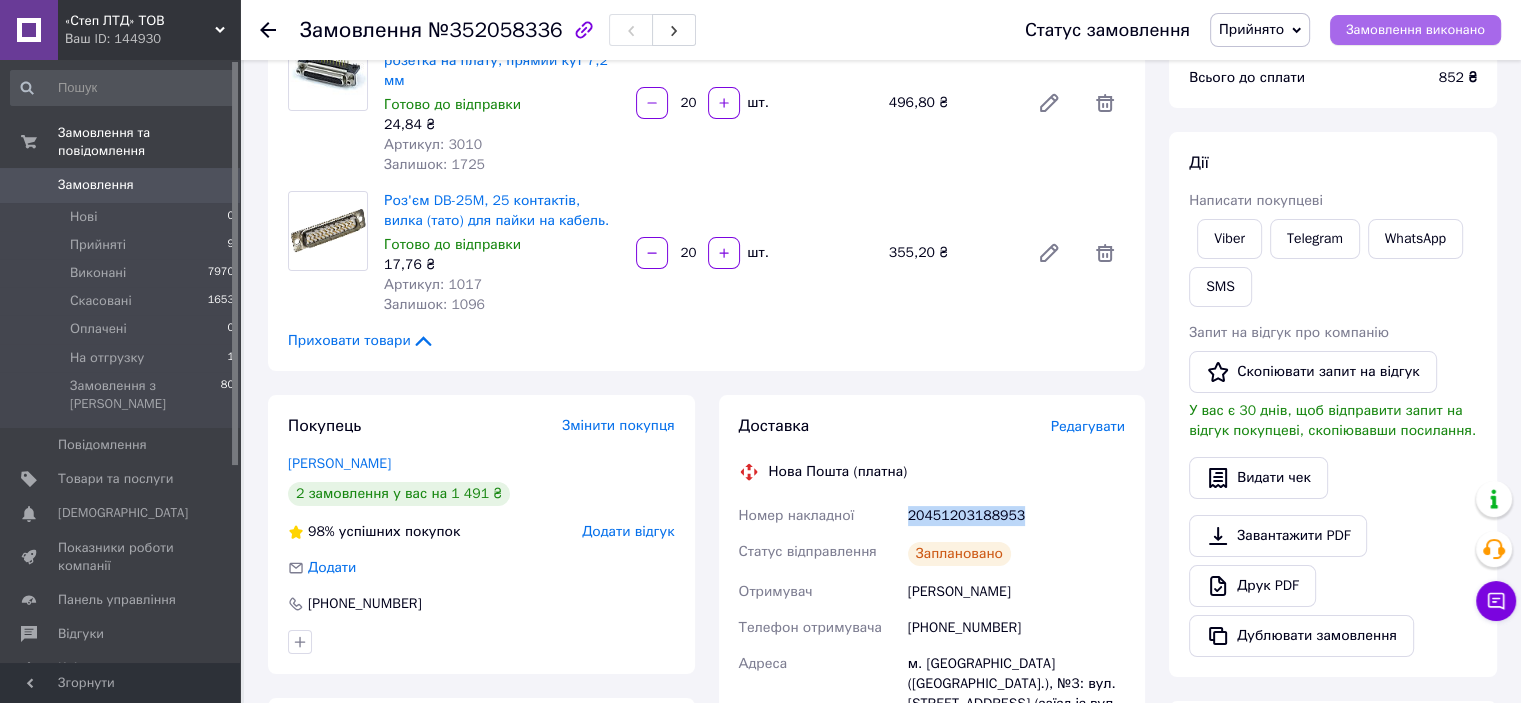 click on "Замовлення виконано" at bounding box center (1415, 30) 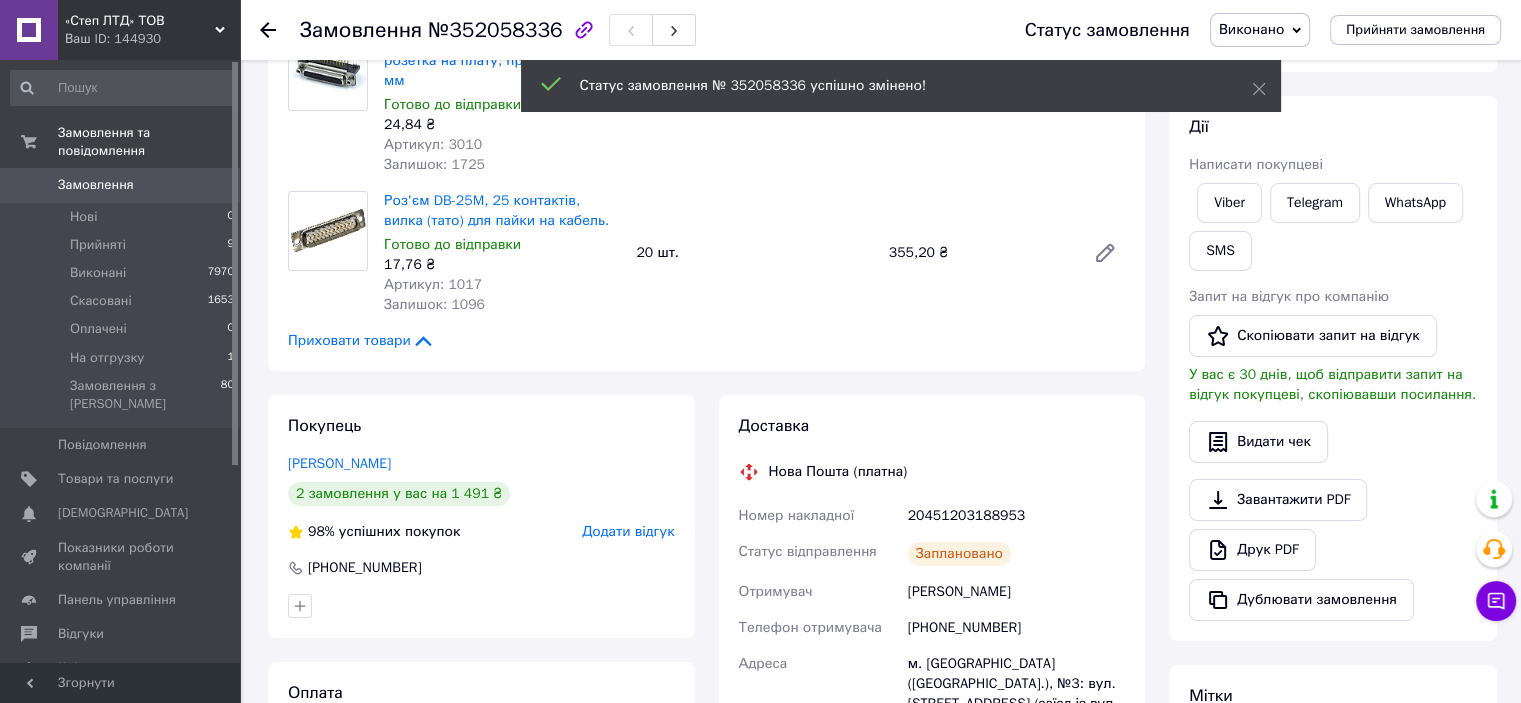 click 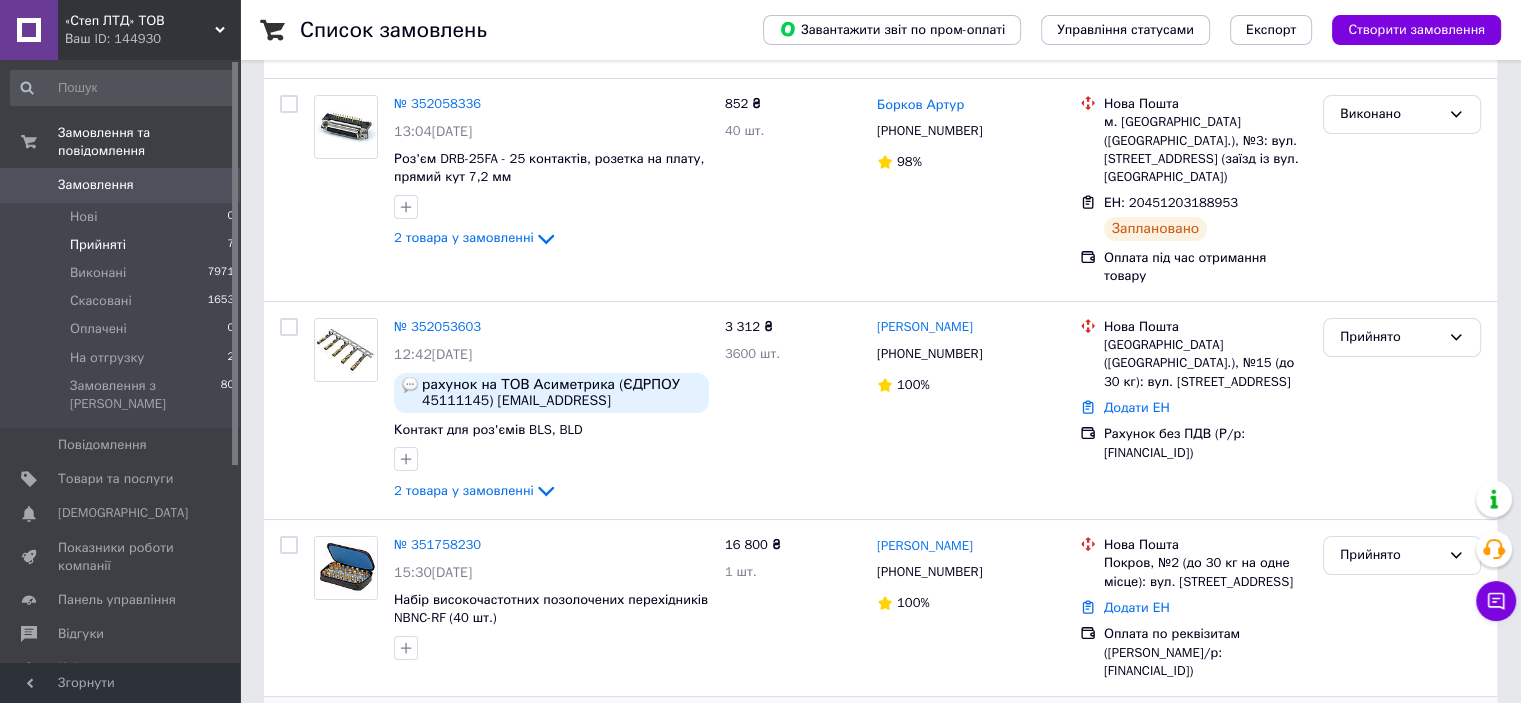 scroll, scrollTop: 160, scrollLeft: 0, axis: vertical 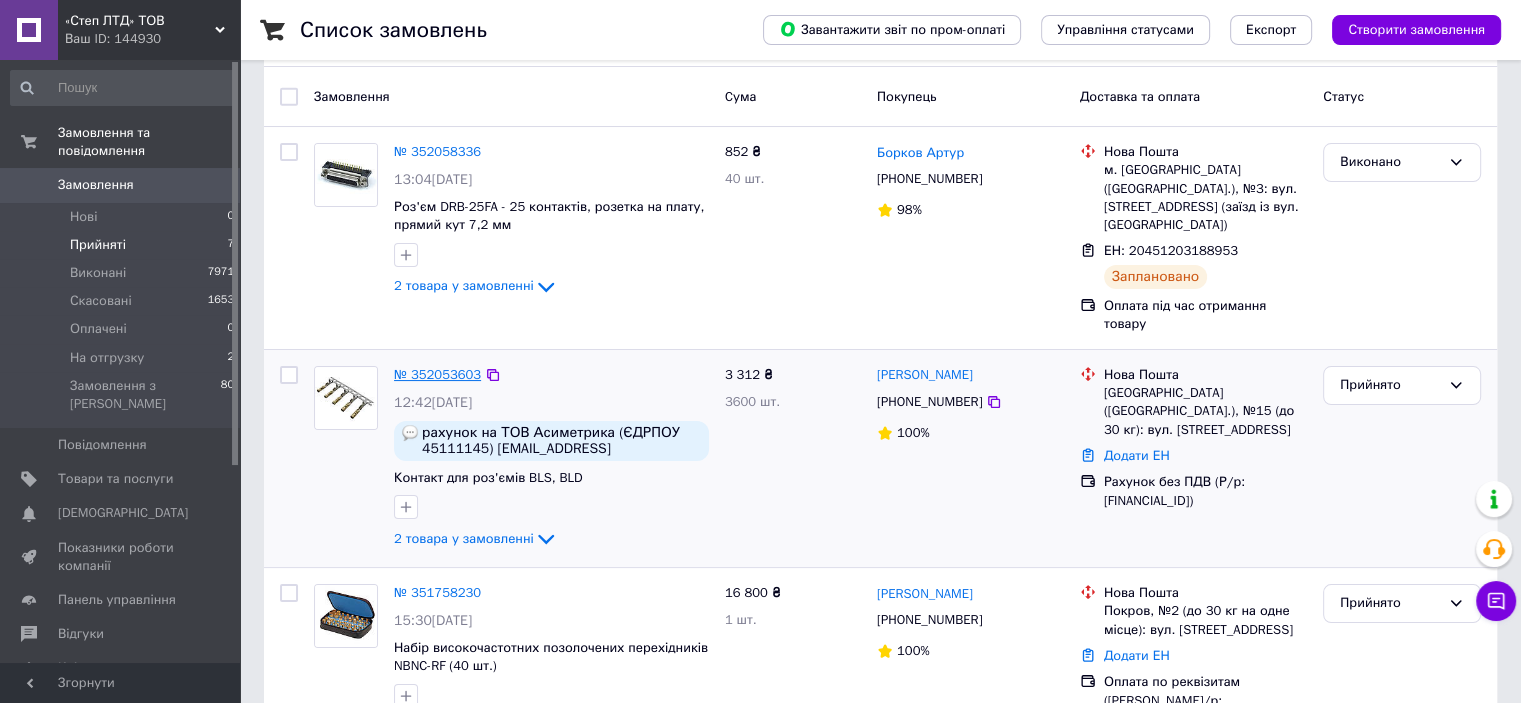 click on "№ 352053603" at bounding box center (437, 374) 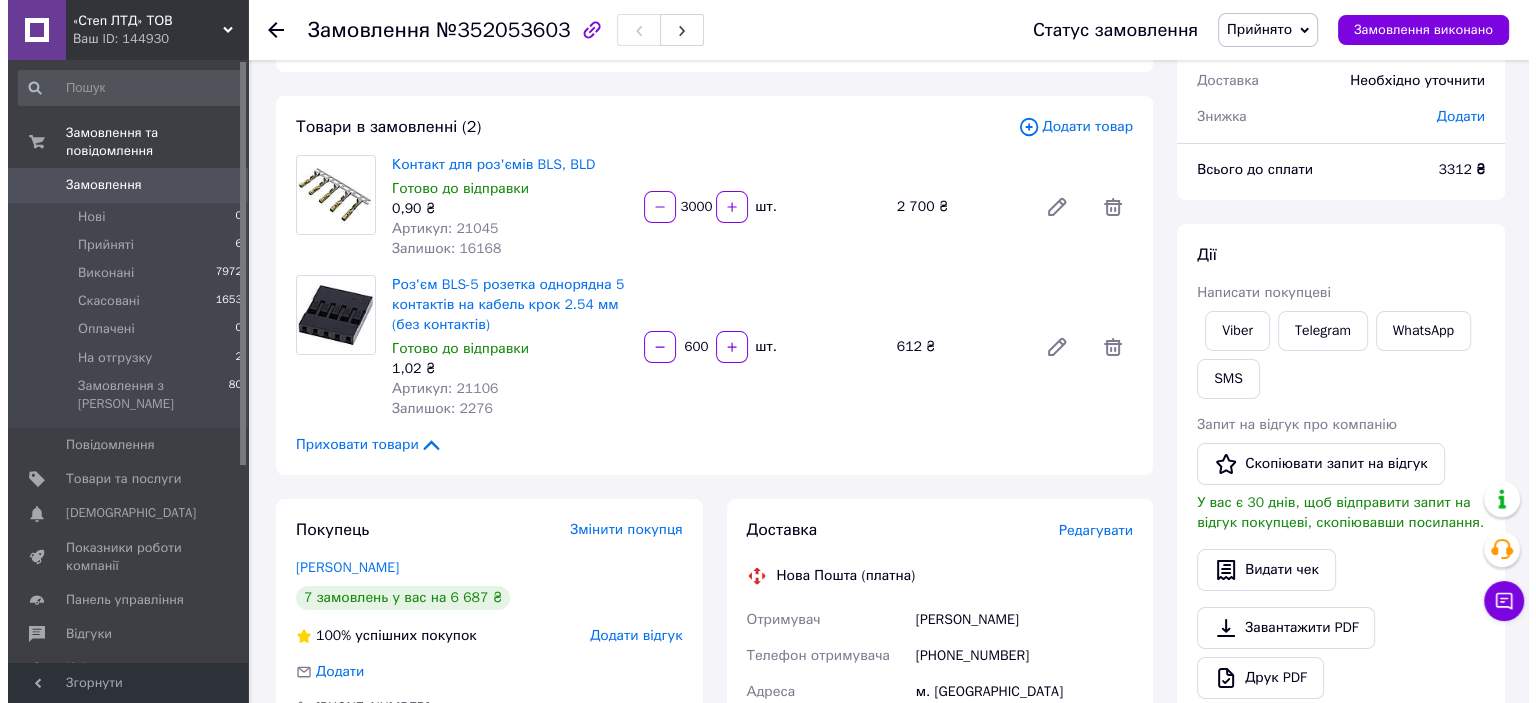 scroll, scrollTop: 300, scrollLeft: 0, axis: vertical 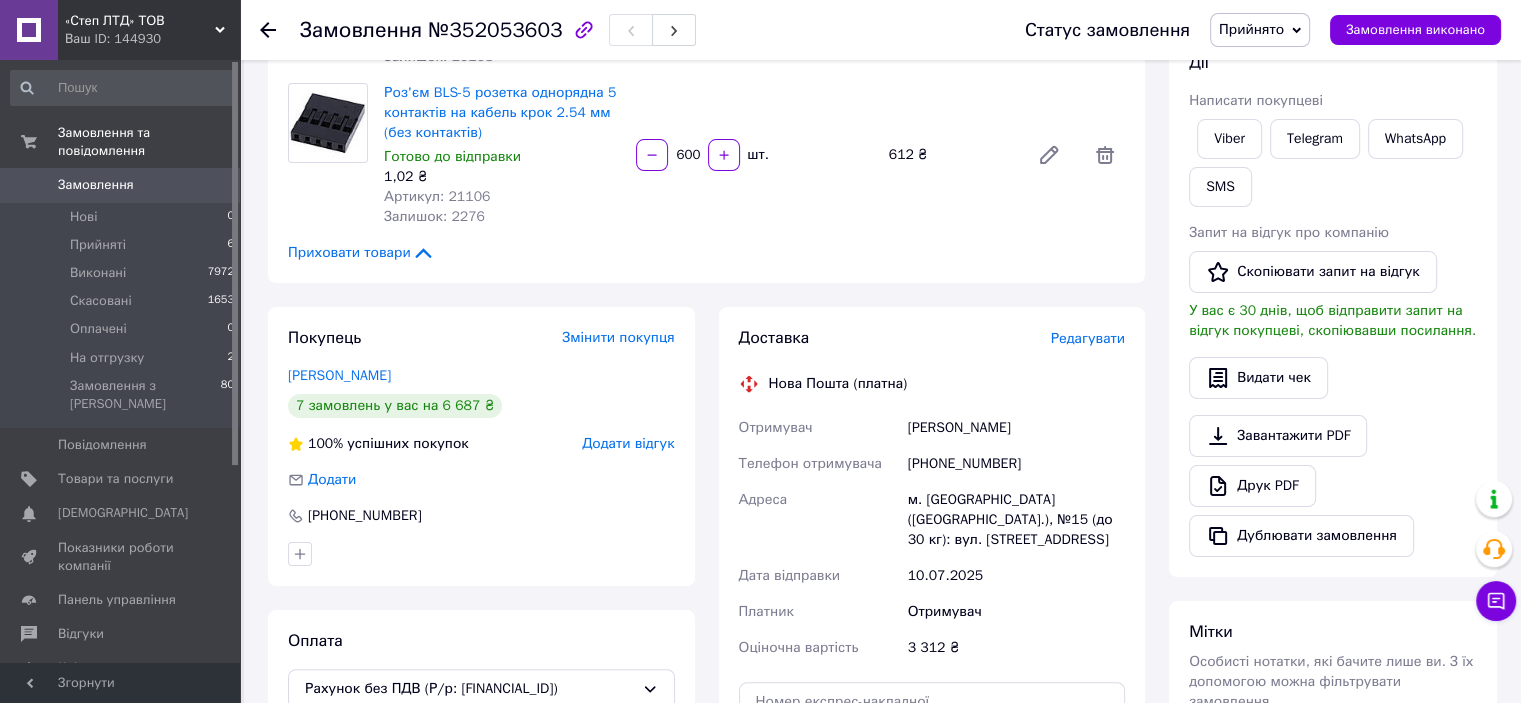 click on "Редагувати" at bounding box center [1088, 338] 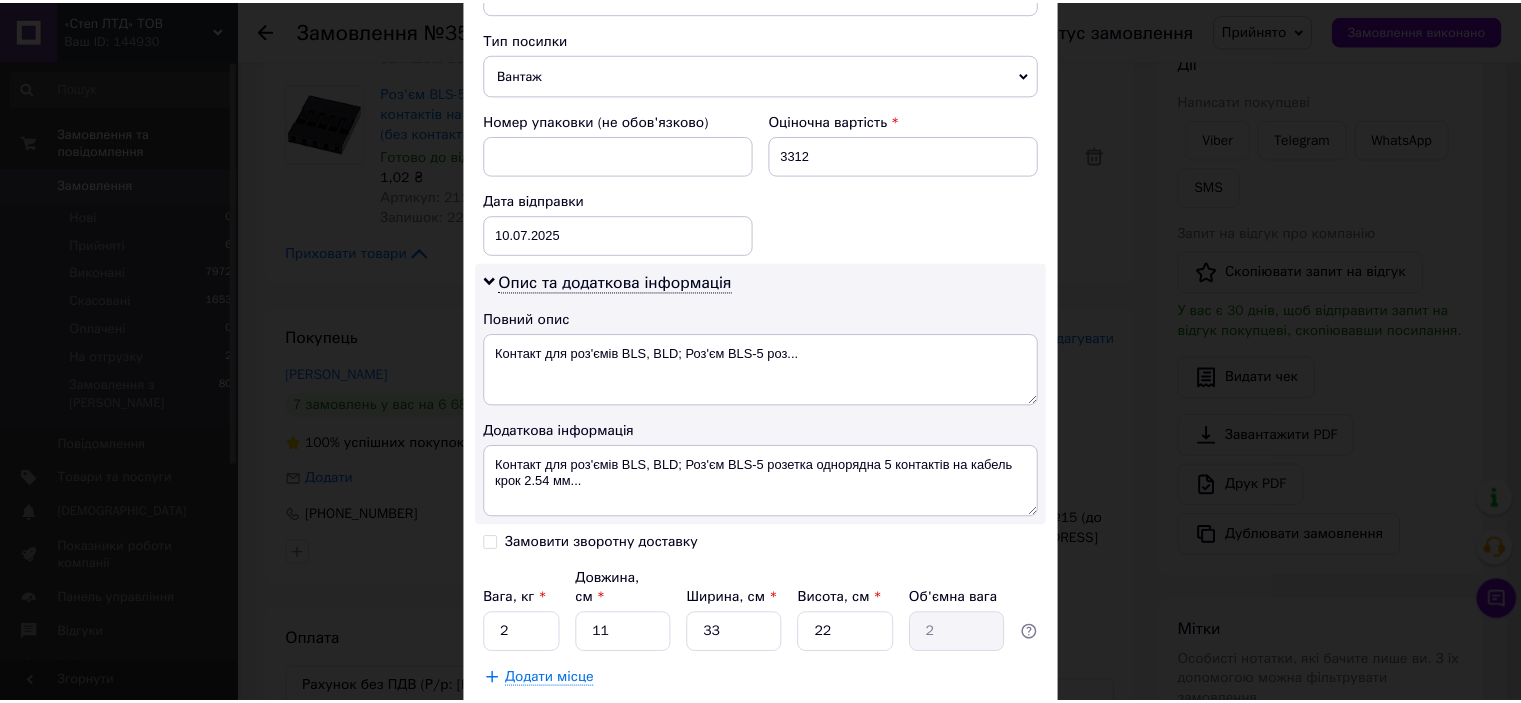 scroll, scrollTop: 898, scrollLeft: 0, axis: vertical 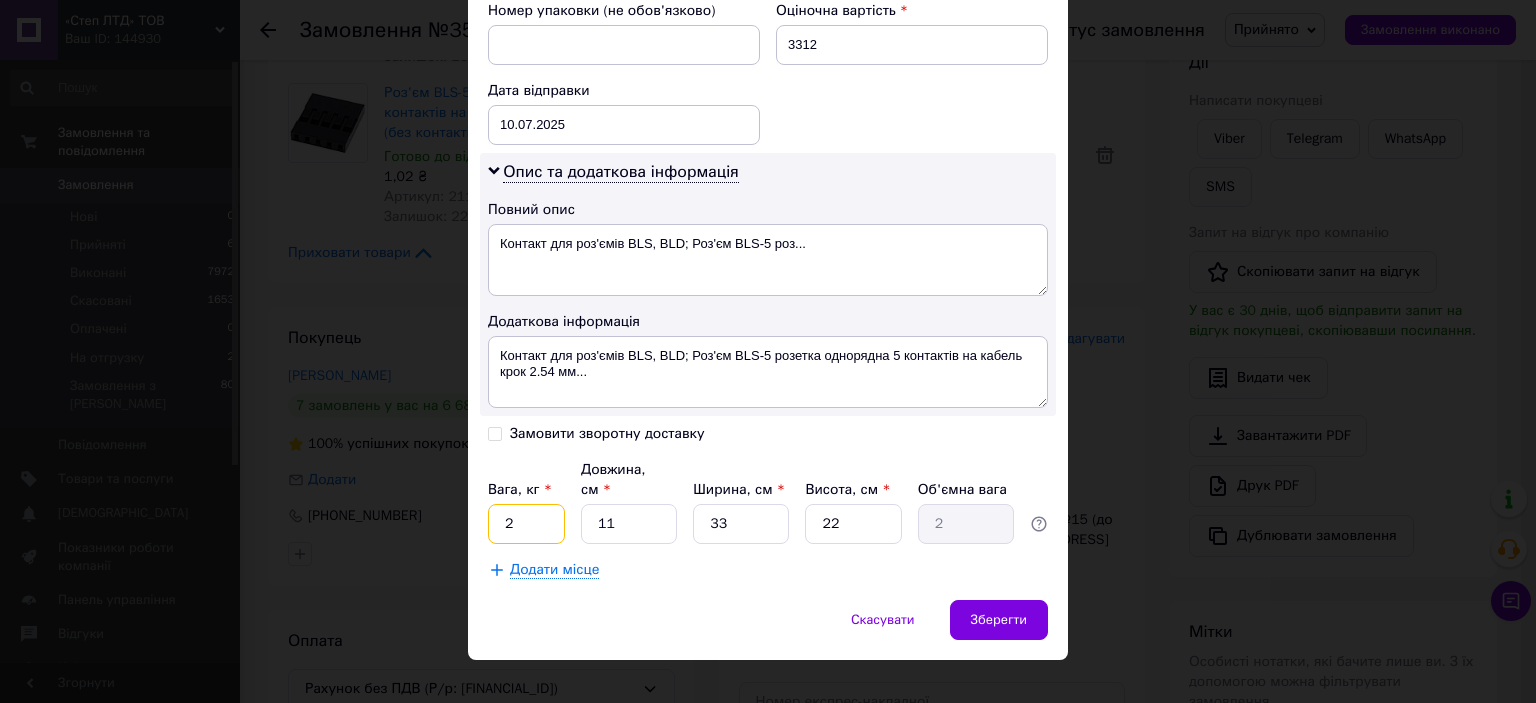 click on "2" at bounding box center (526, 524) 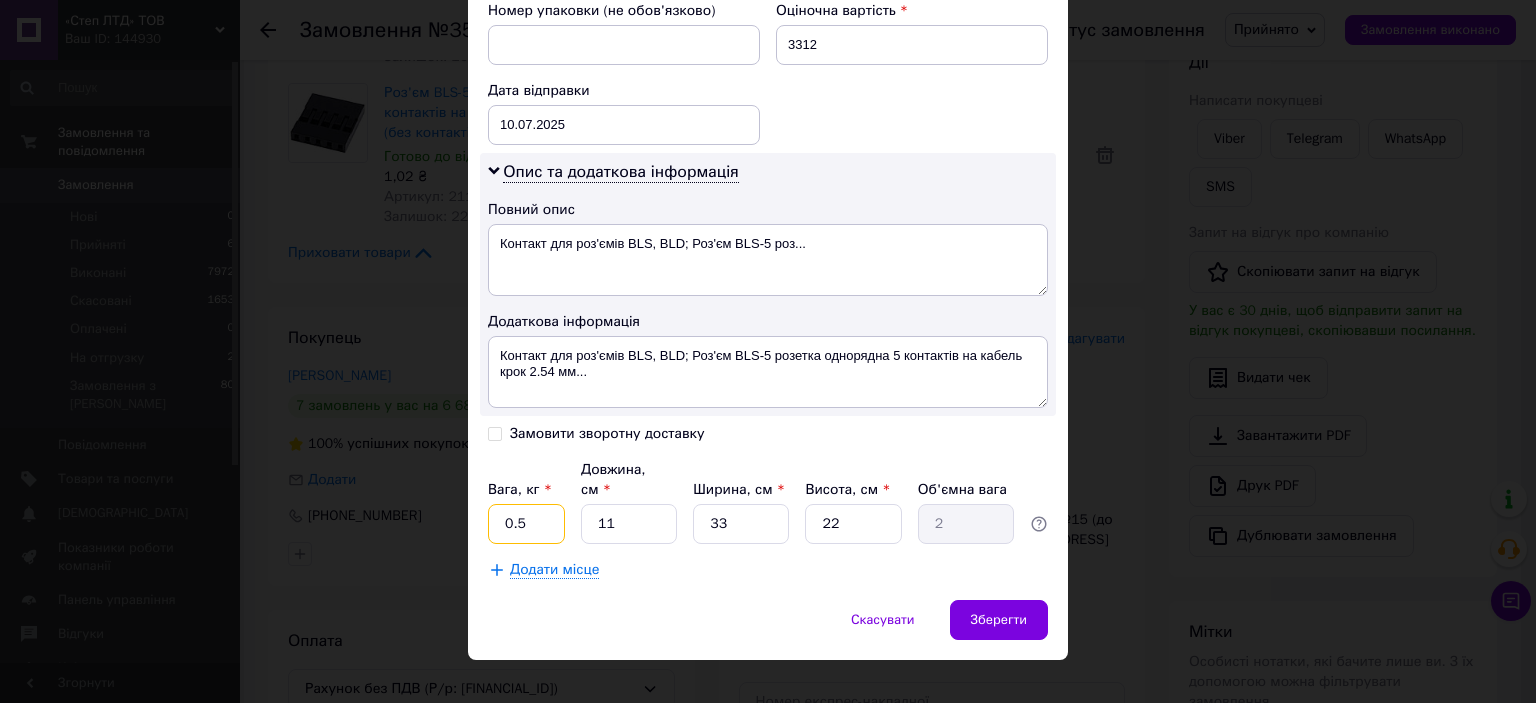 type on "0.5" 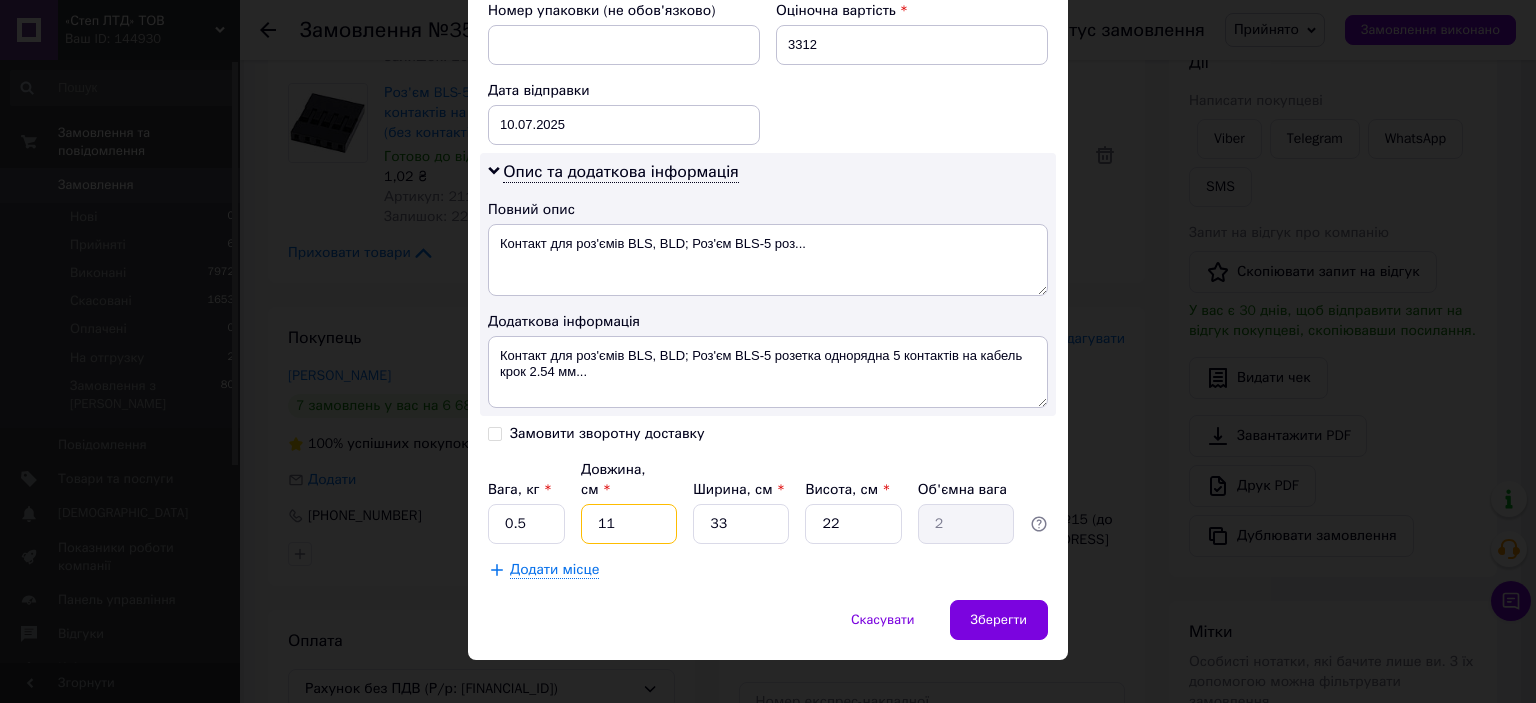 type on "2" 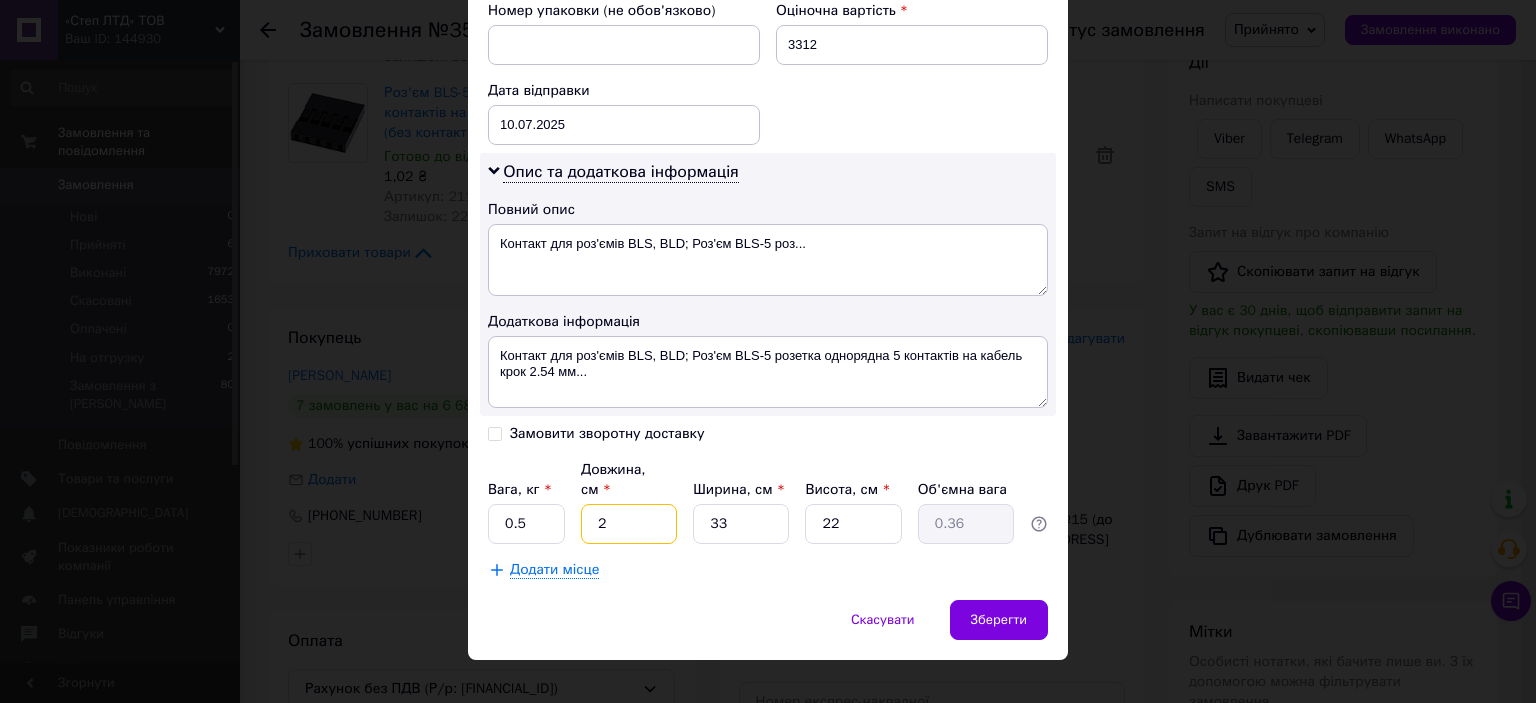 type on "20" 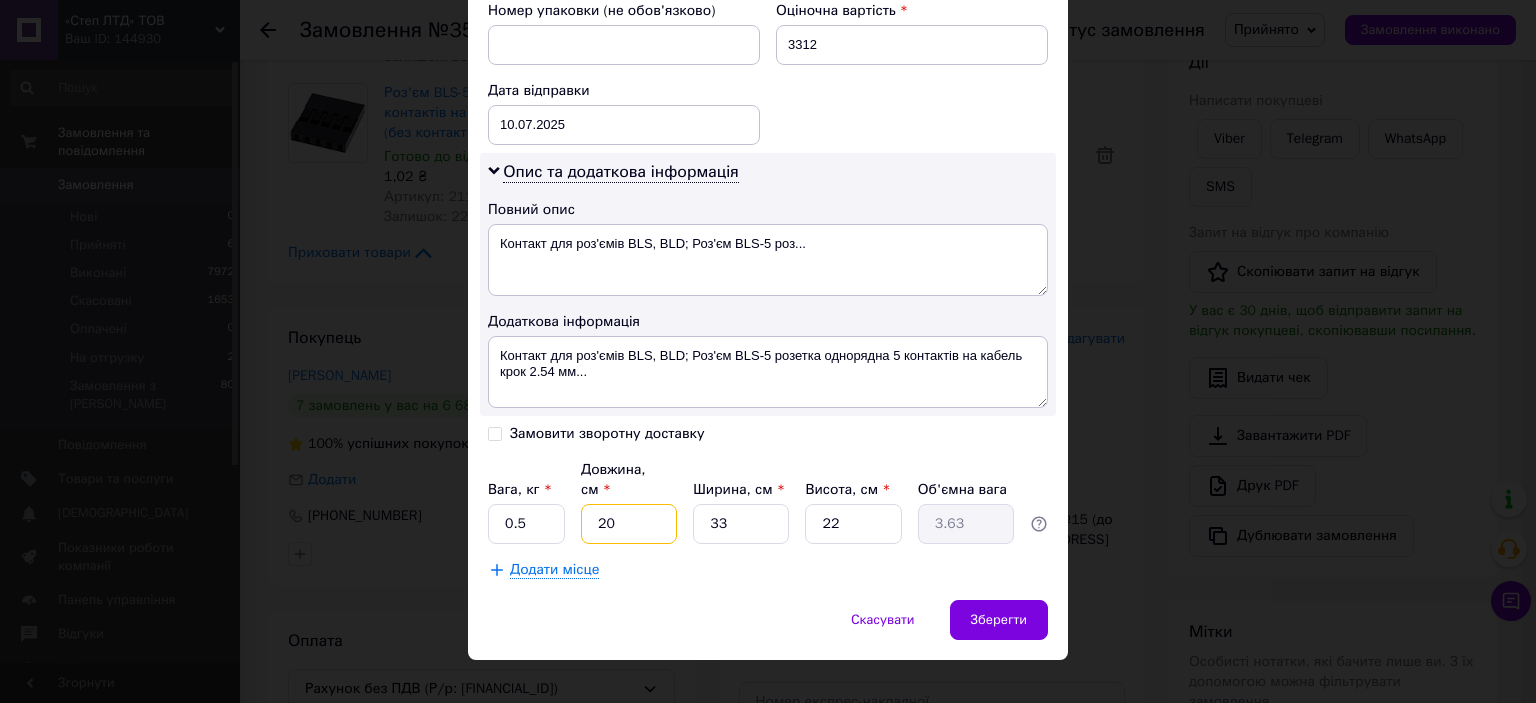 type on "20" 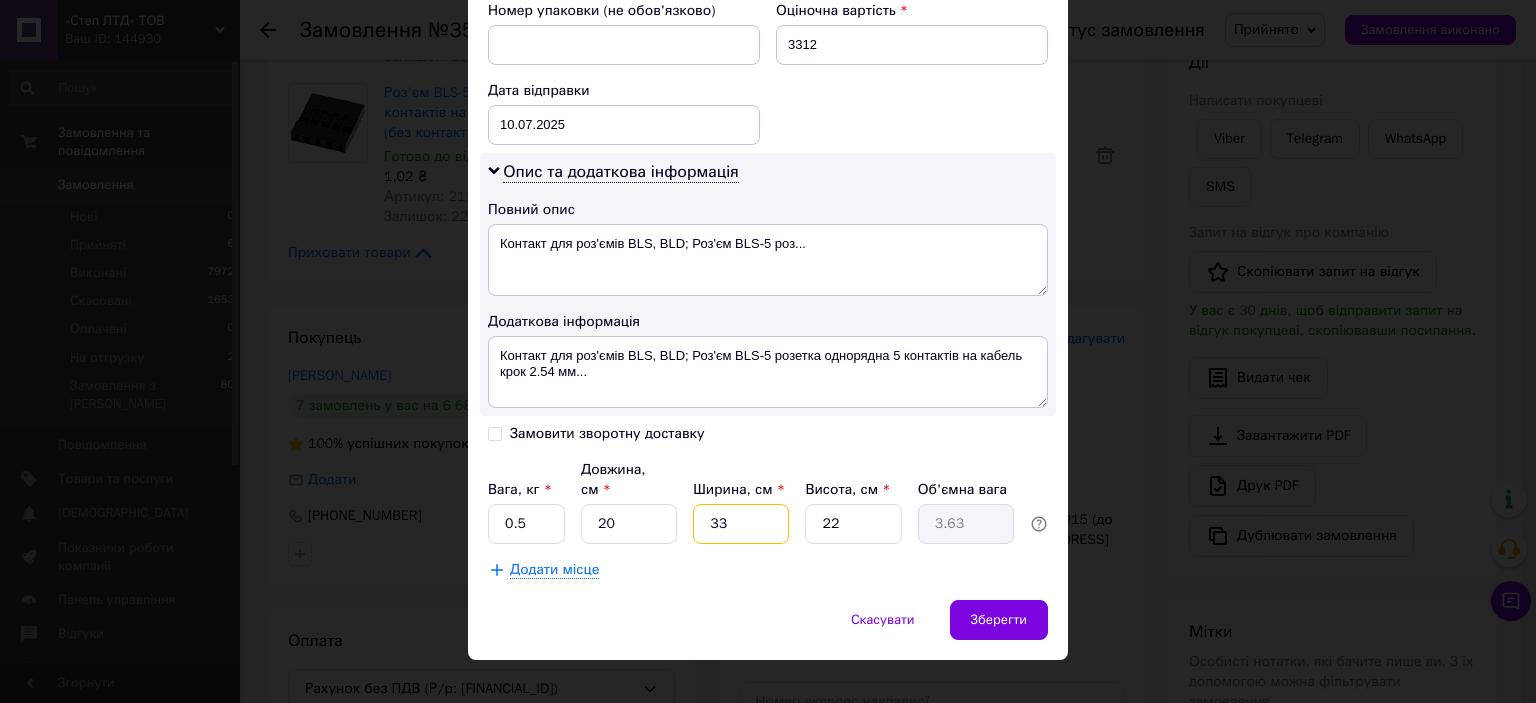 type on "1" 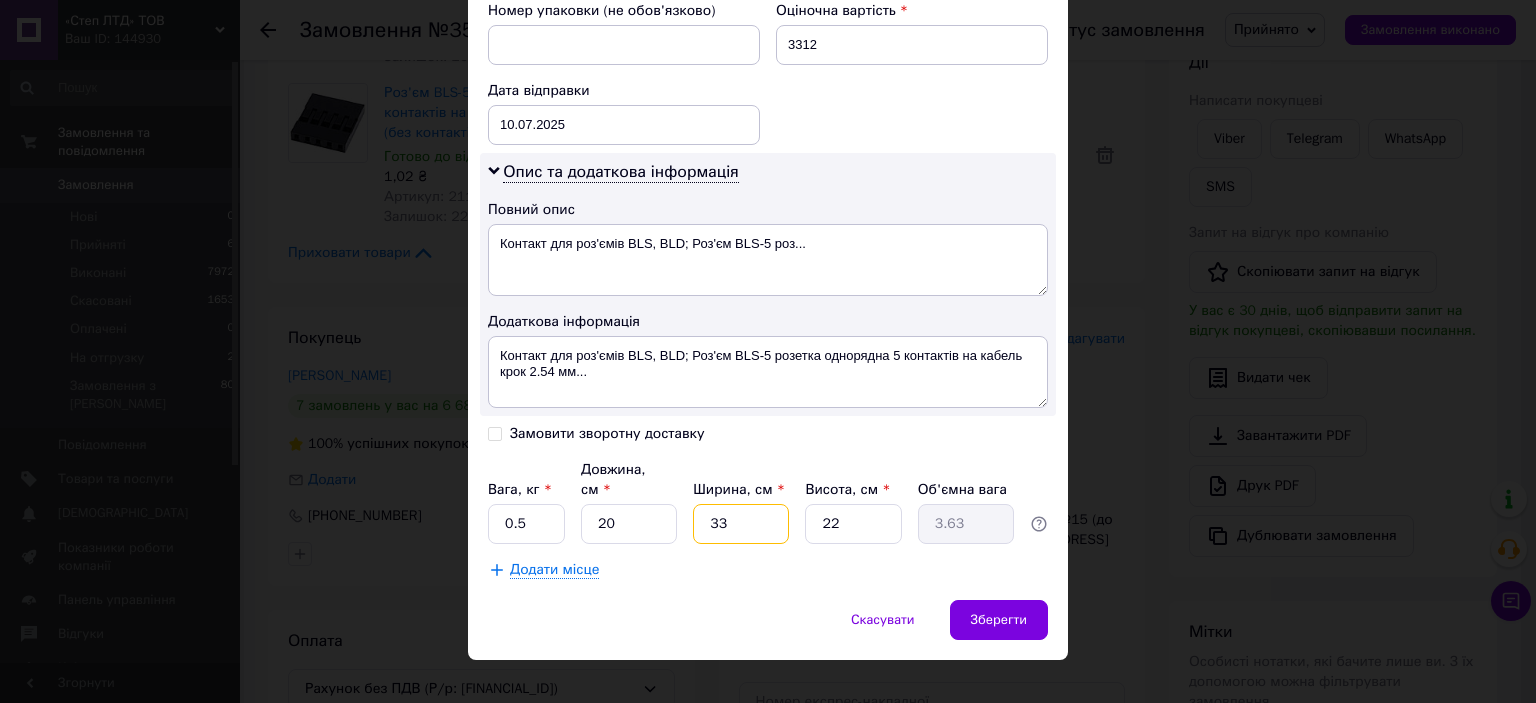 type on "0.11" 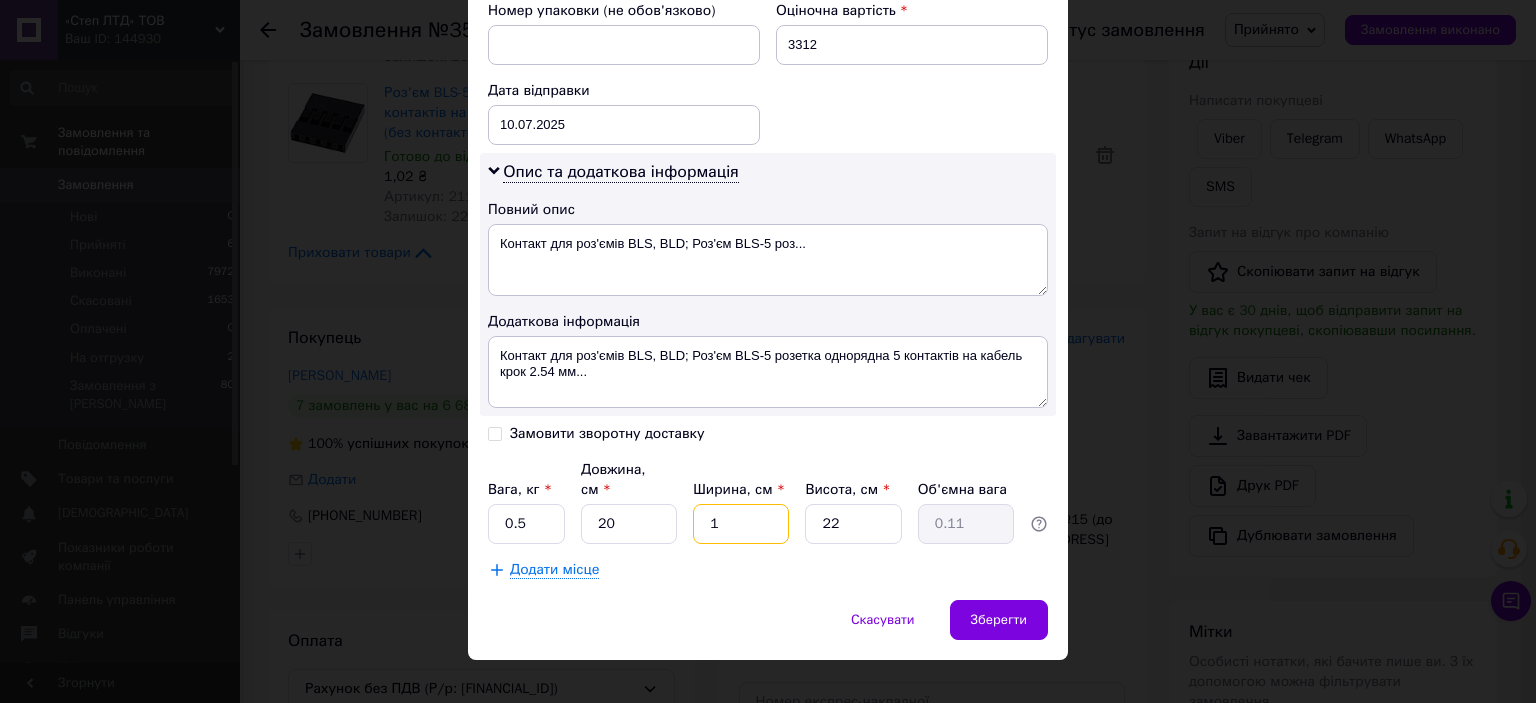 type on "10" 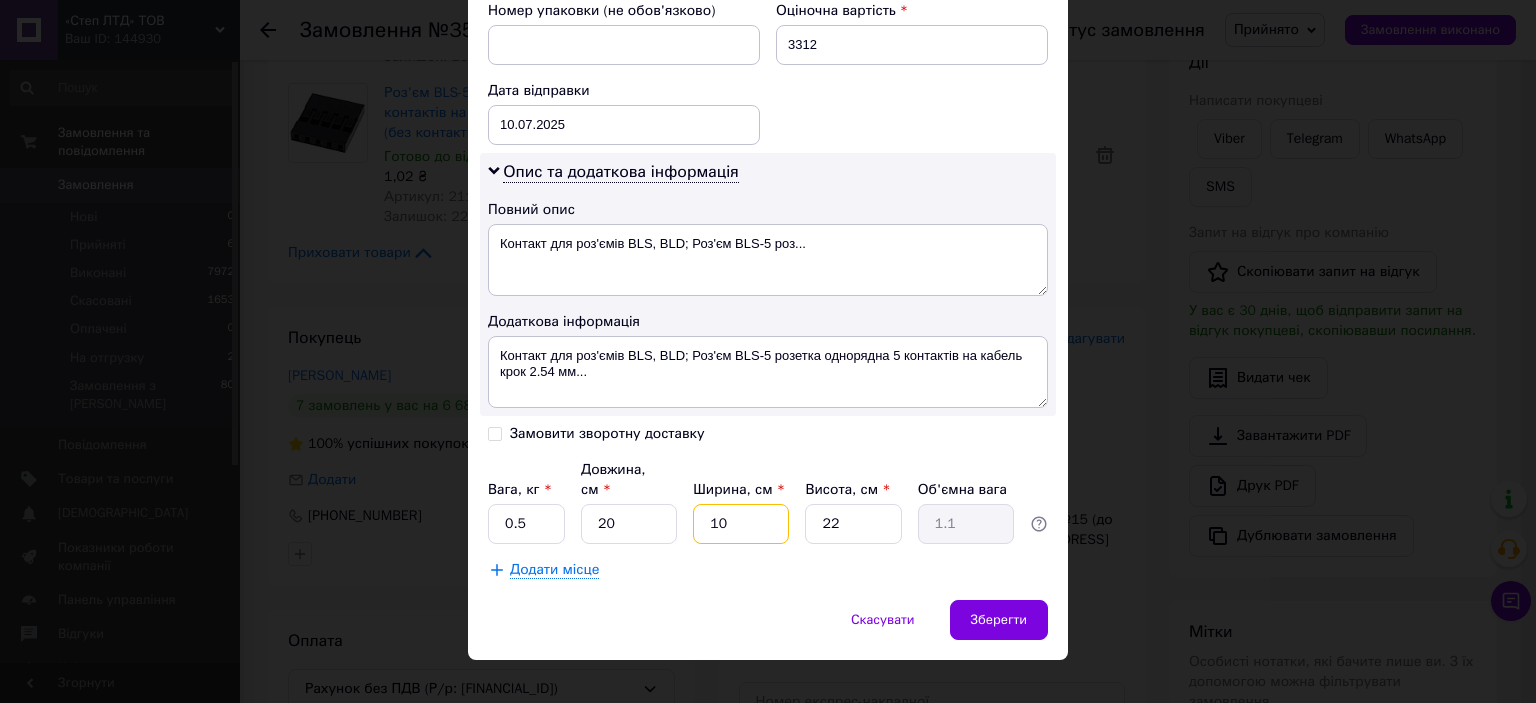 type on "10" 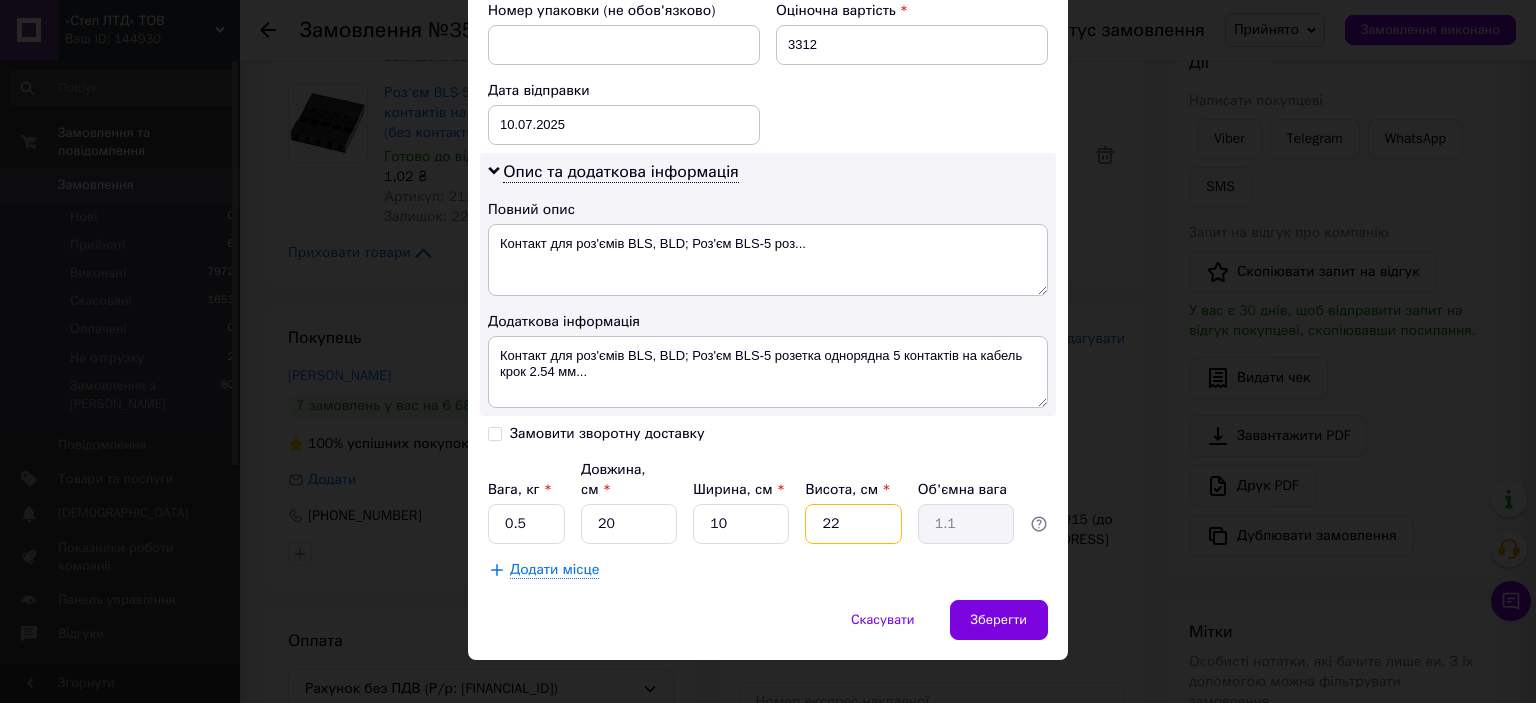 type on "1" 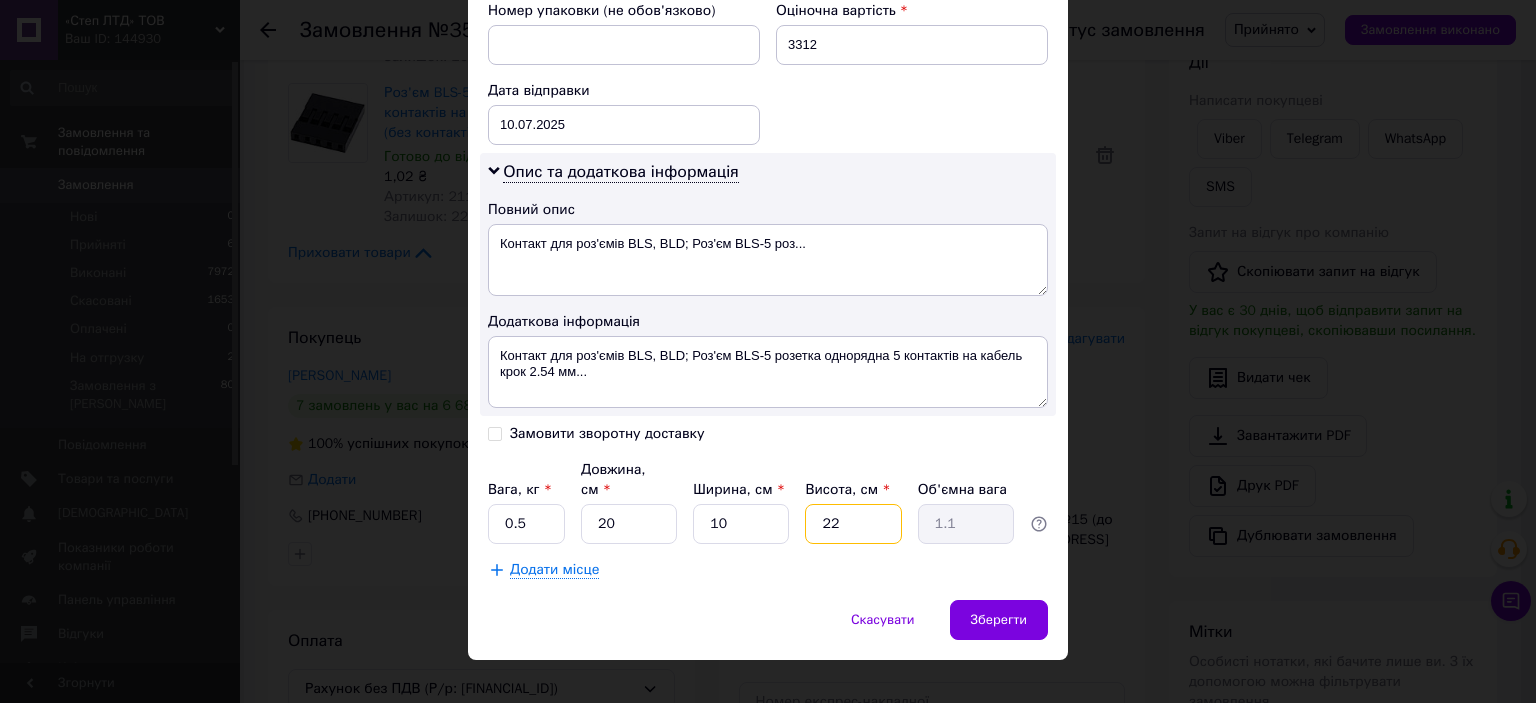 type on "0.1" 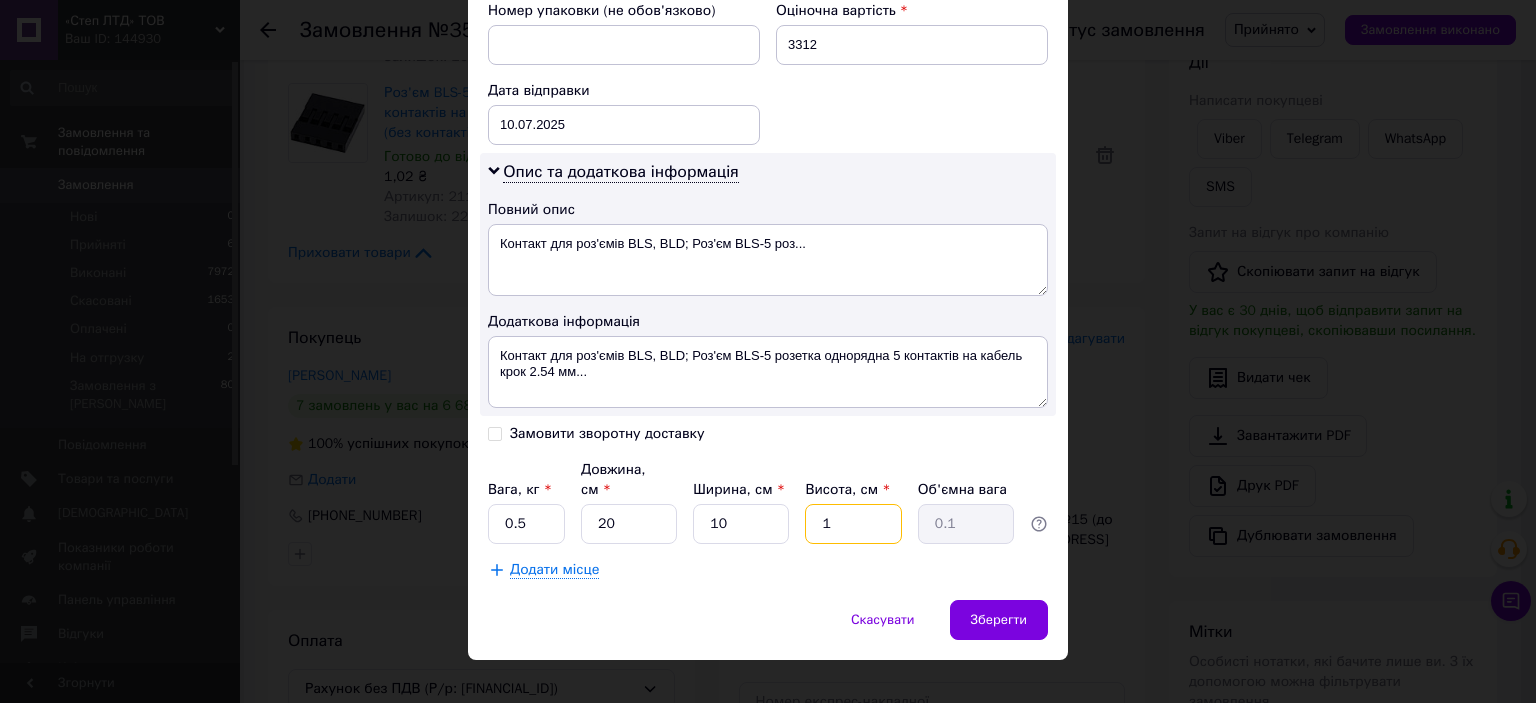 type on "10" 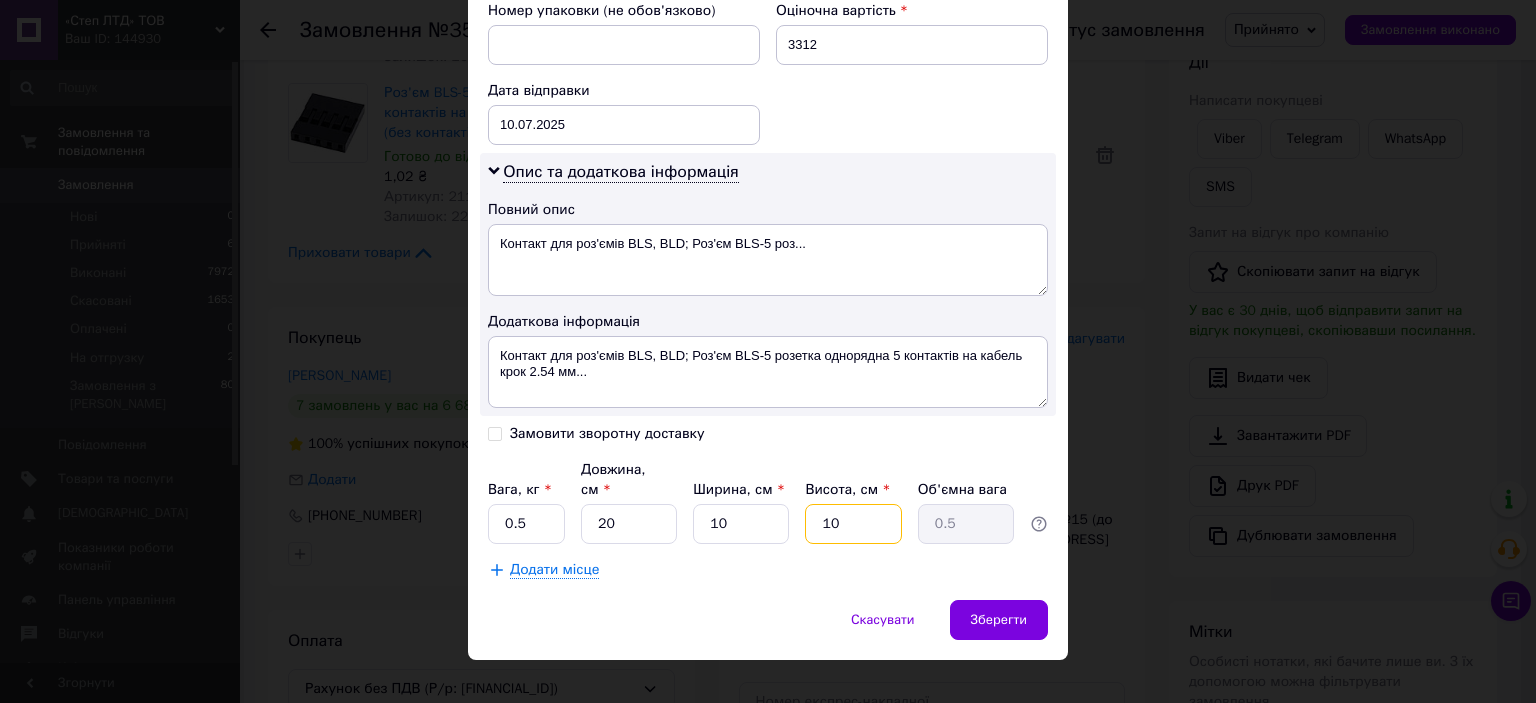 type on "10" 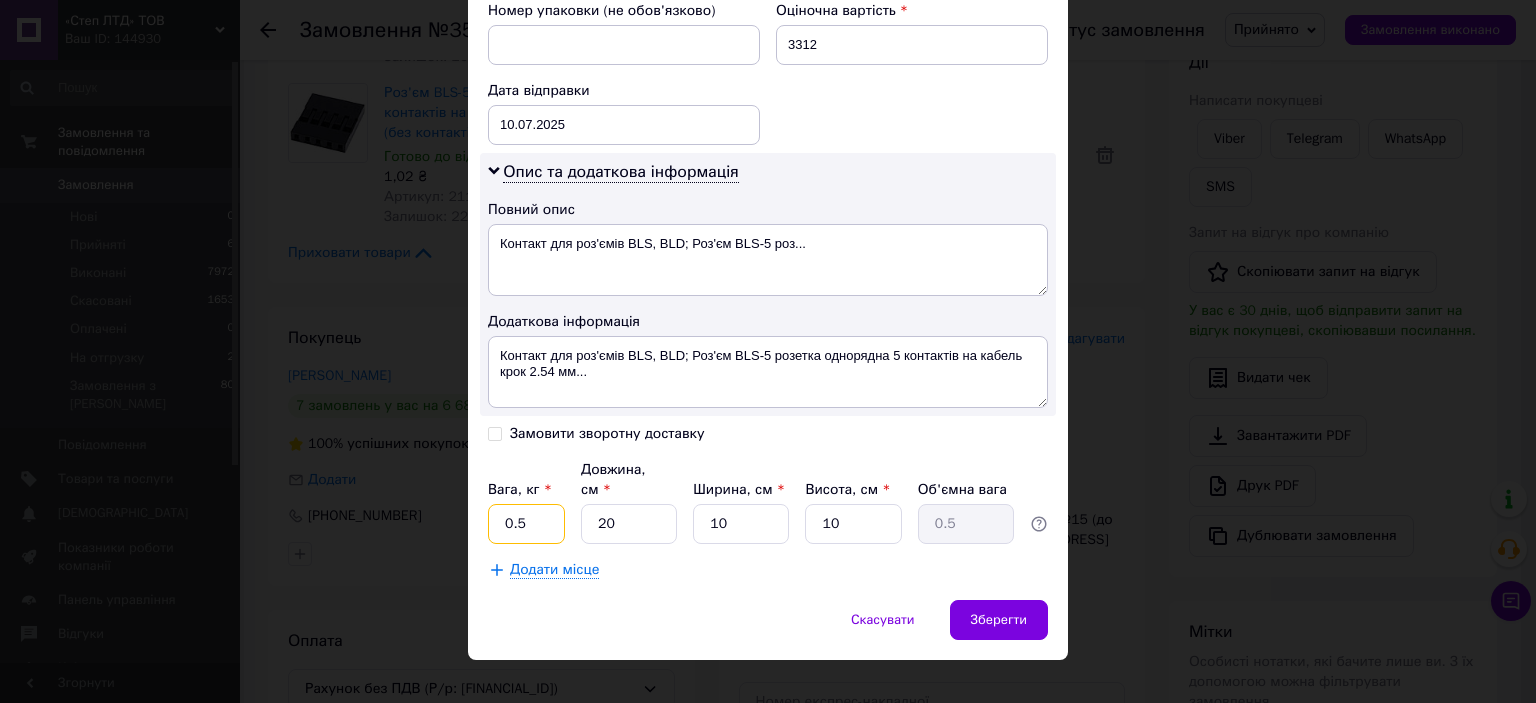 drag, startPoint x: 535, startPoint y: 504, endPoint x: 469, endPoint y: 503, distance: 66.007576 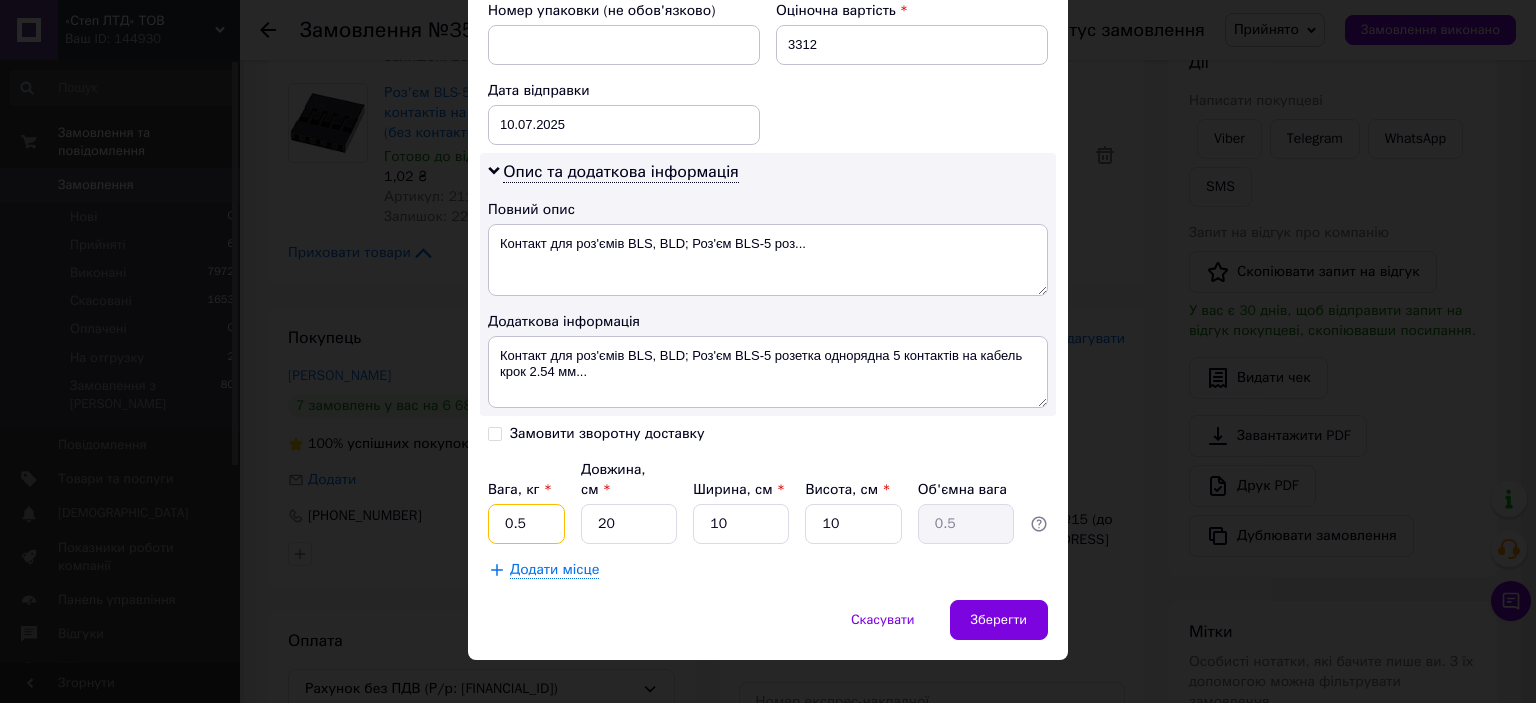 click on "Спосіб доставки Нова Пошта (платна) Платник Отримувач Відправник Прізвище отримувача Нижник Ім'я отримувача Кирило По батькові отримувача Телефон отримувача +380934058055 Тип доставки У відділенні Кур'єром В поштоматі Місто м. Львів (Львівська обл.) Відділення №15 (до 30 кг): вул. Героїв УПА, 6 Місце відправки м. Київ (Київська обл.): №70 (до 30 кг на одне місце): просп. Берестейський (Перемоги), 20А Бориспіль: №13 (до 30 кг на одне місце): вул. Київський шлях, 47 м. Київ (Київська обл.): №13: вул. Дорогожицька, 4 Додати ще місце відправки Тип посилки Вантаж Документи 3312 10.07.2025 < 2025 > < >" at bounding box center (768, -84) 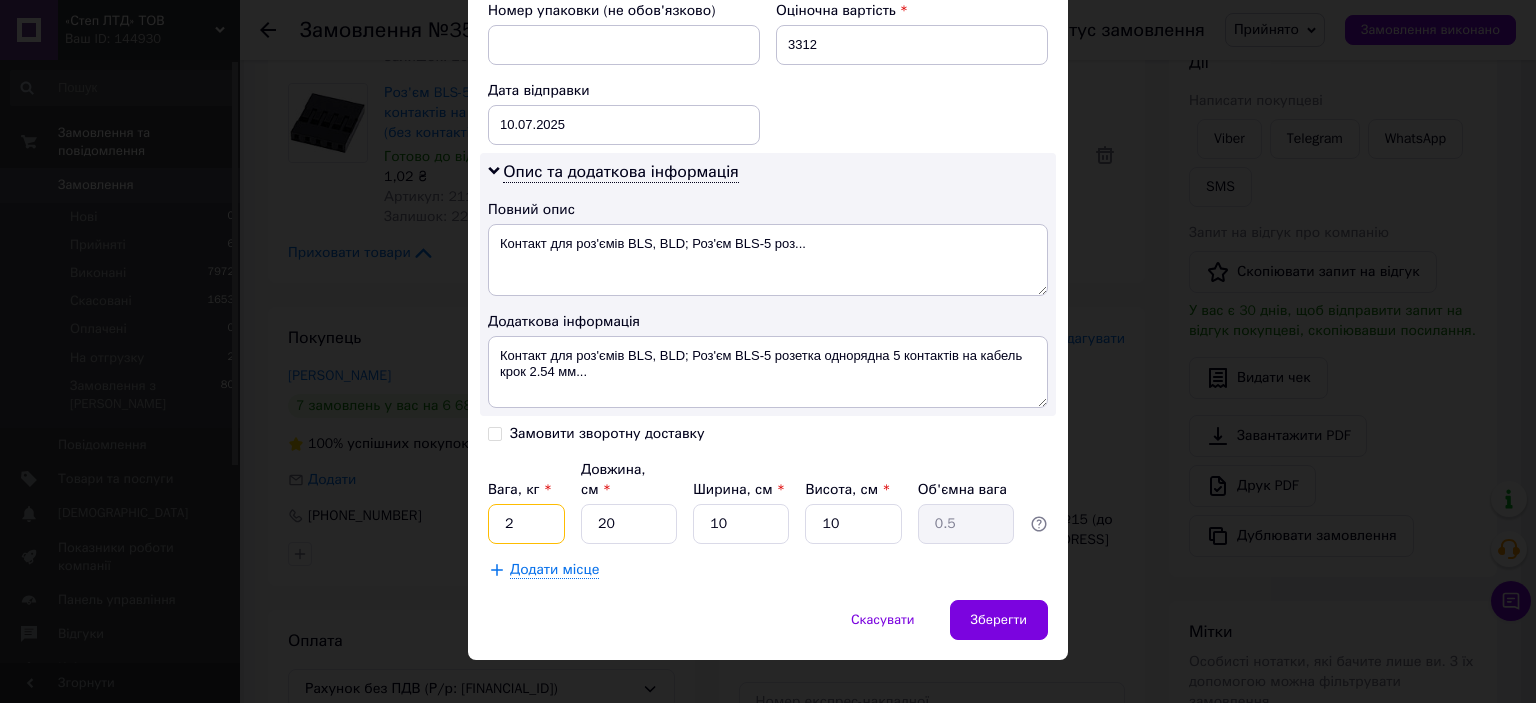 type on "2" 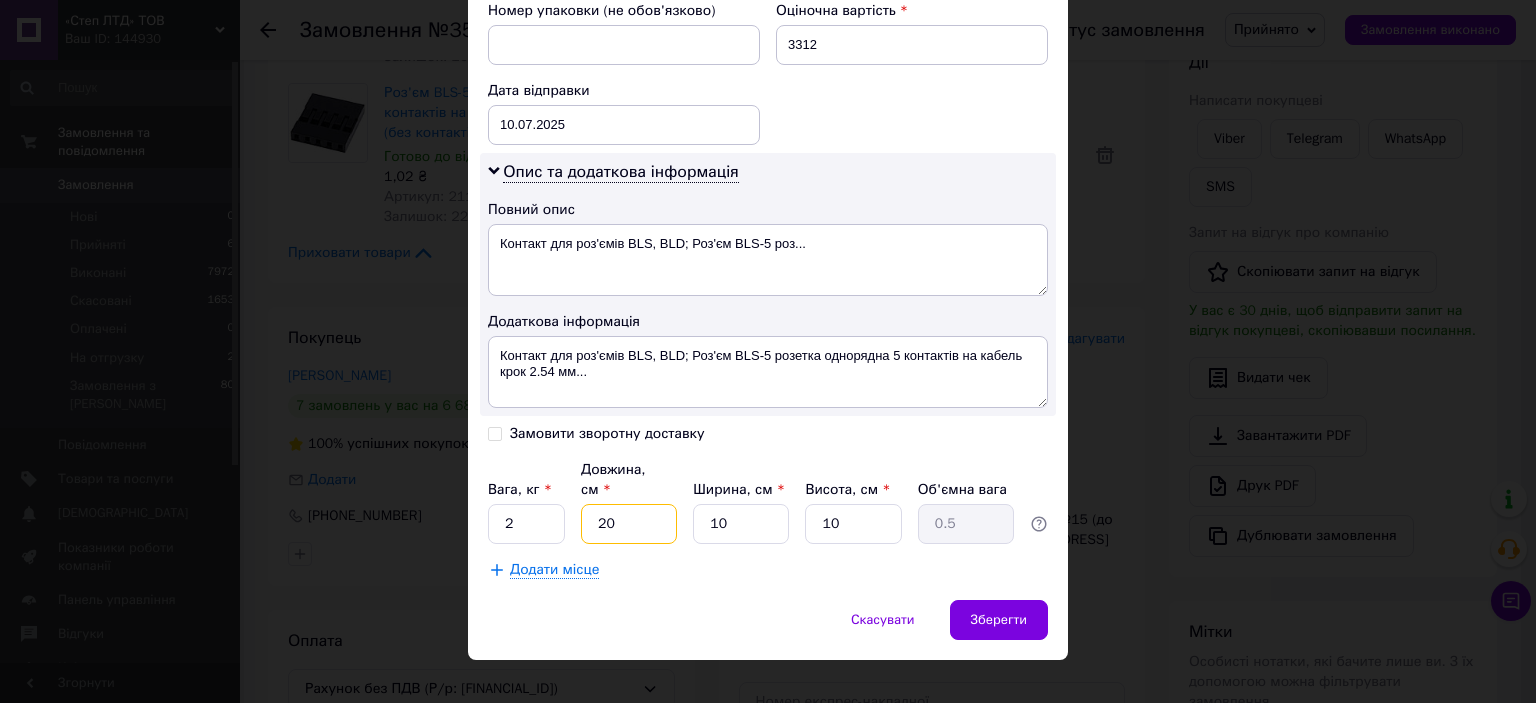 type on "2" 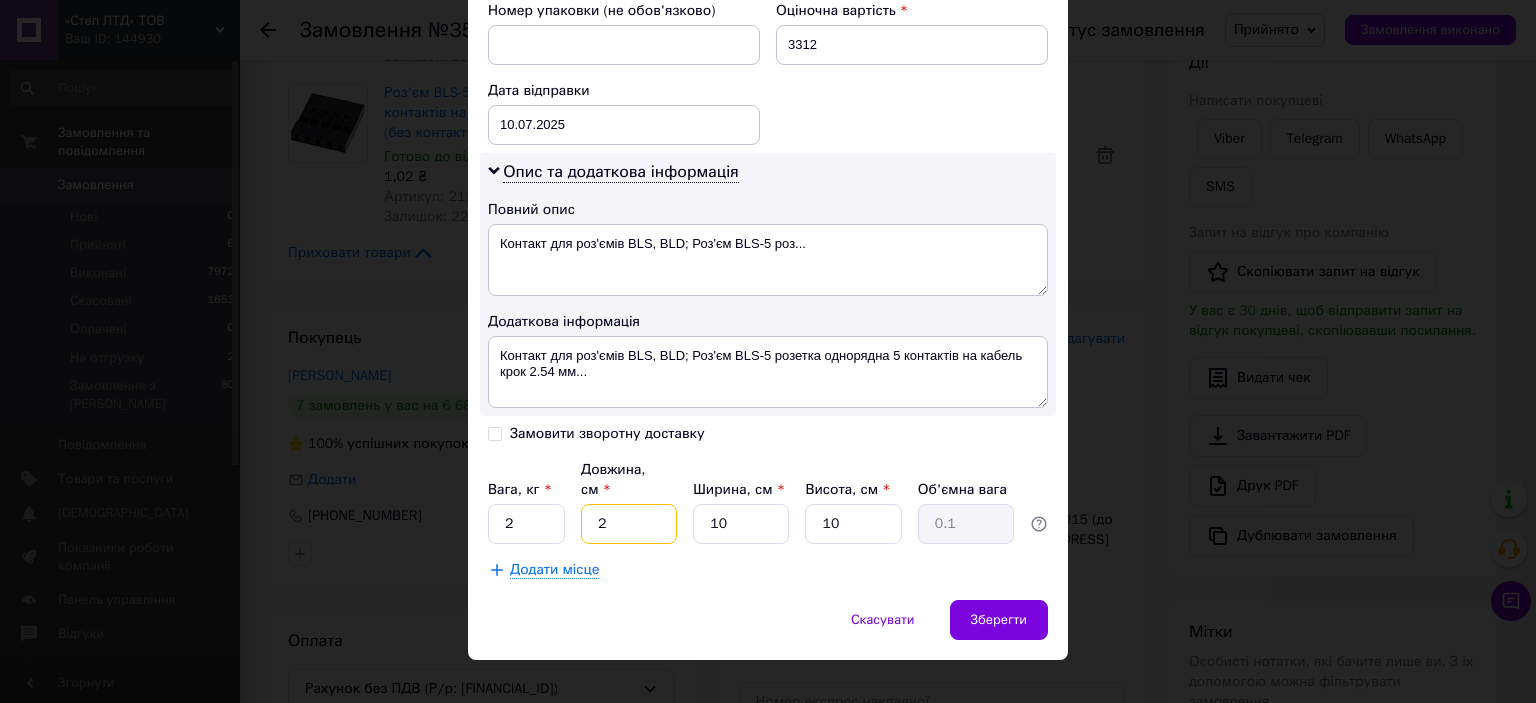 type on "20" 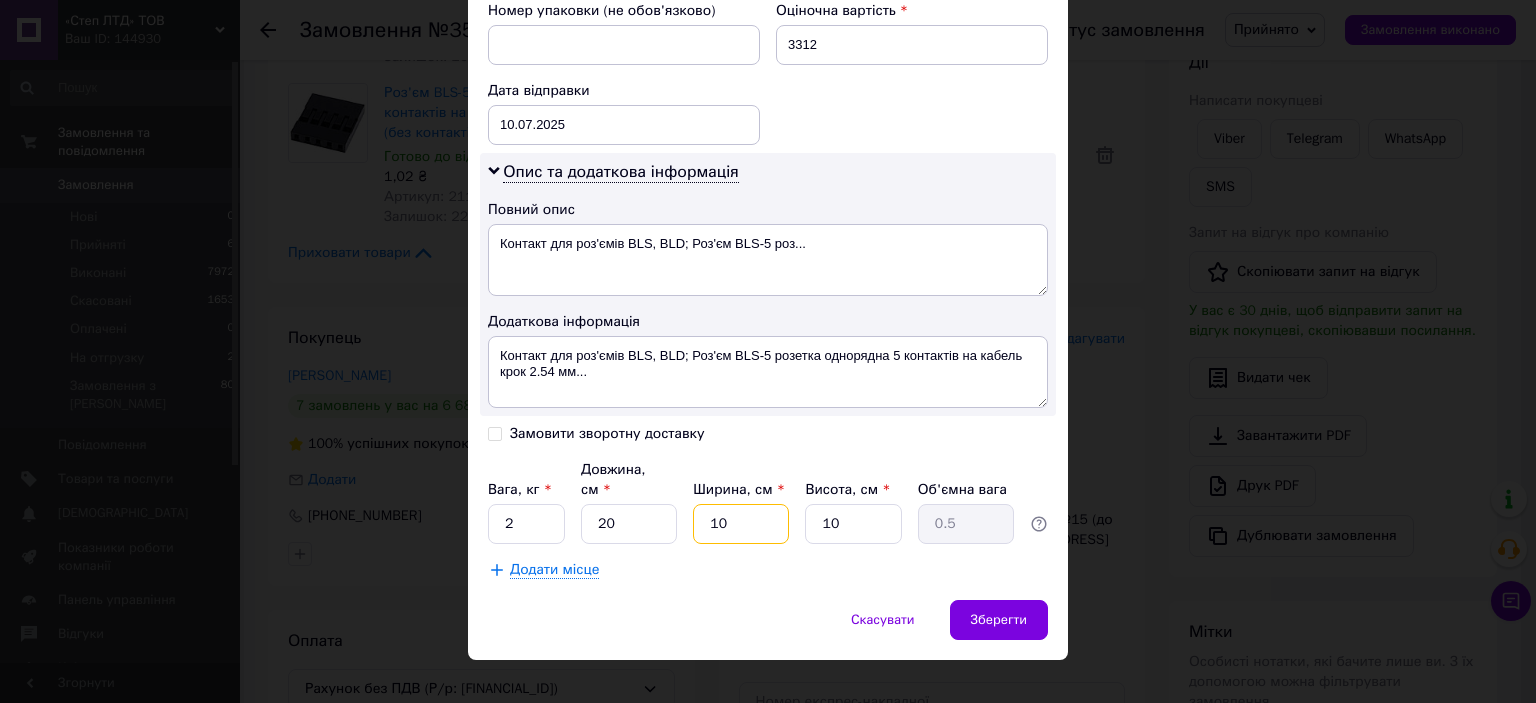 type on "2" 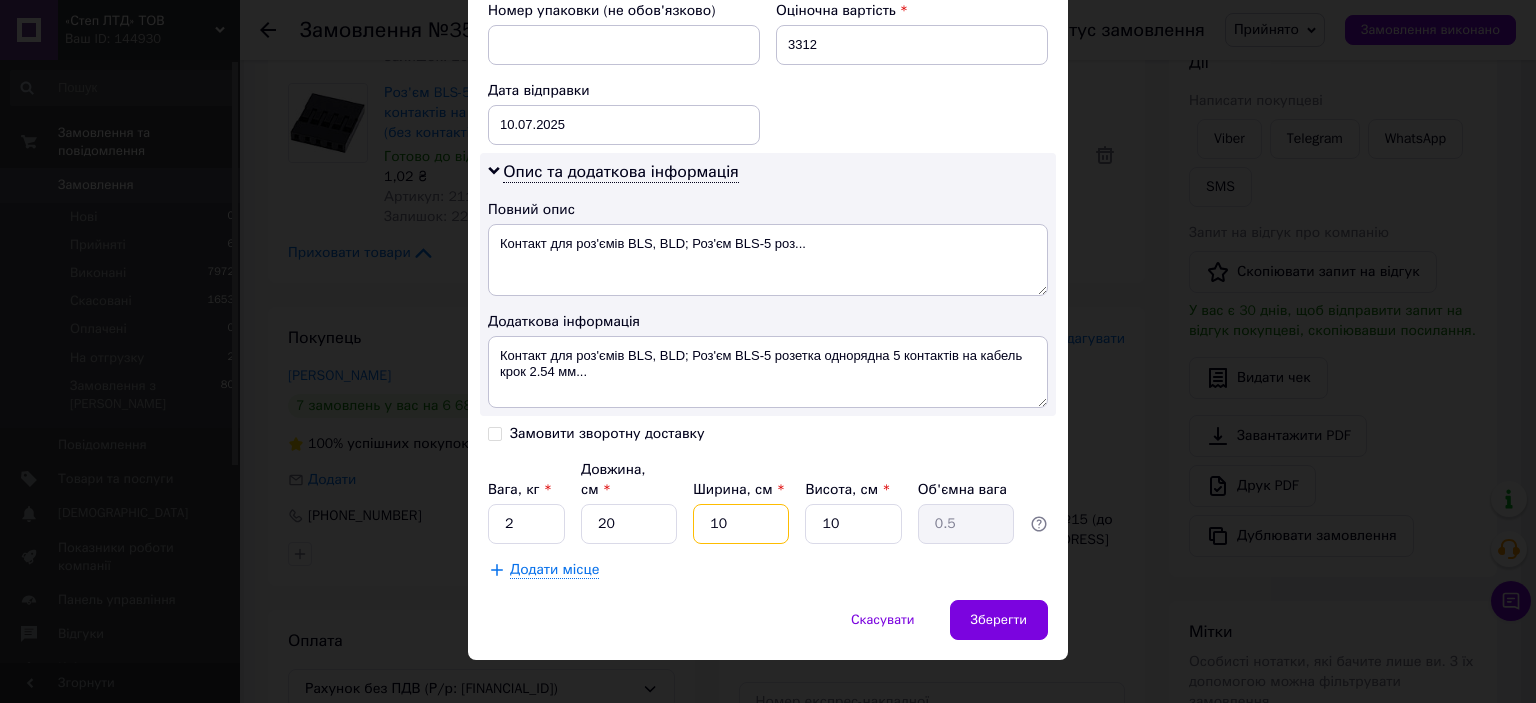 type on "0.1" 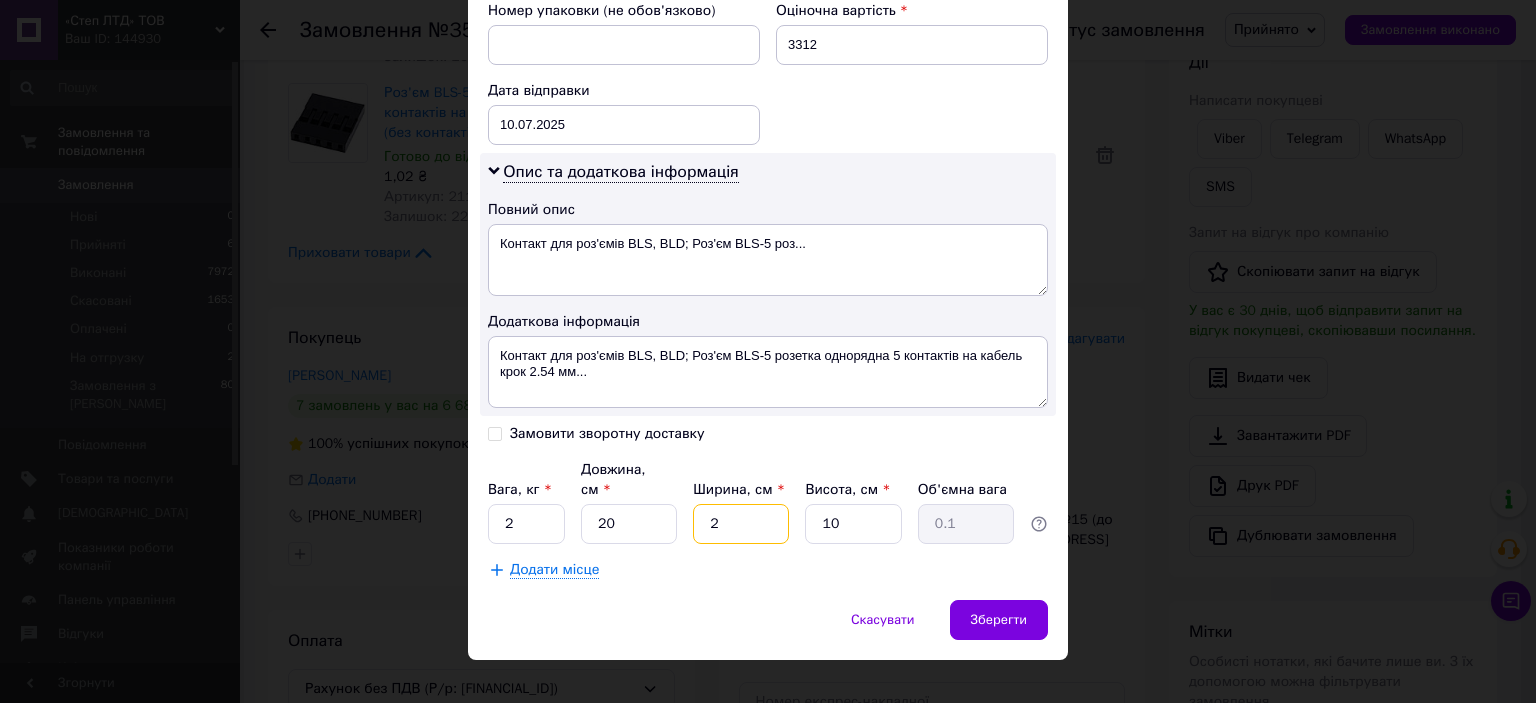 type on "20" 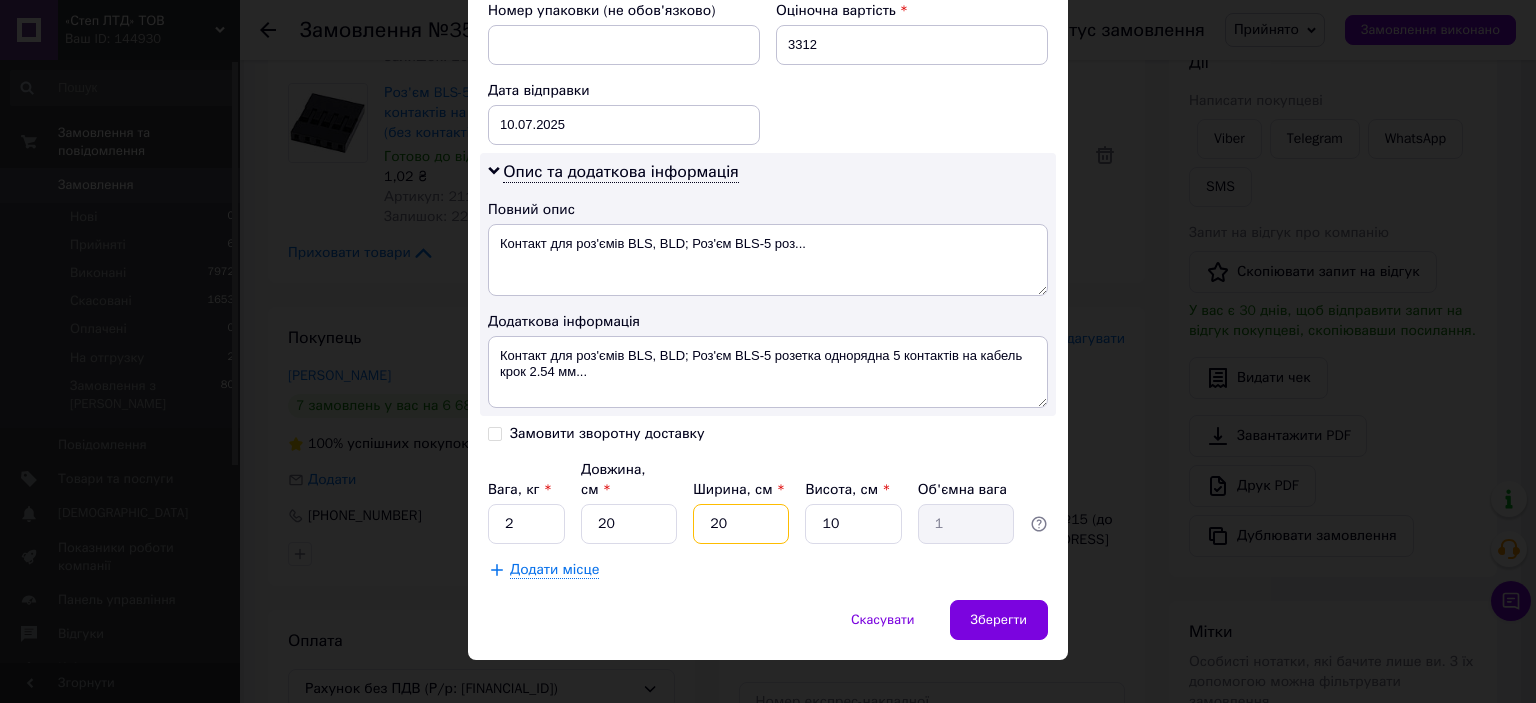 type on "20" 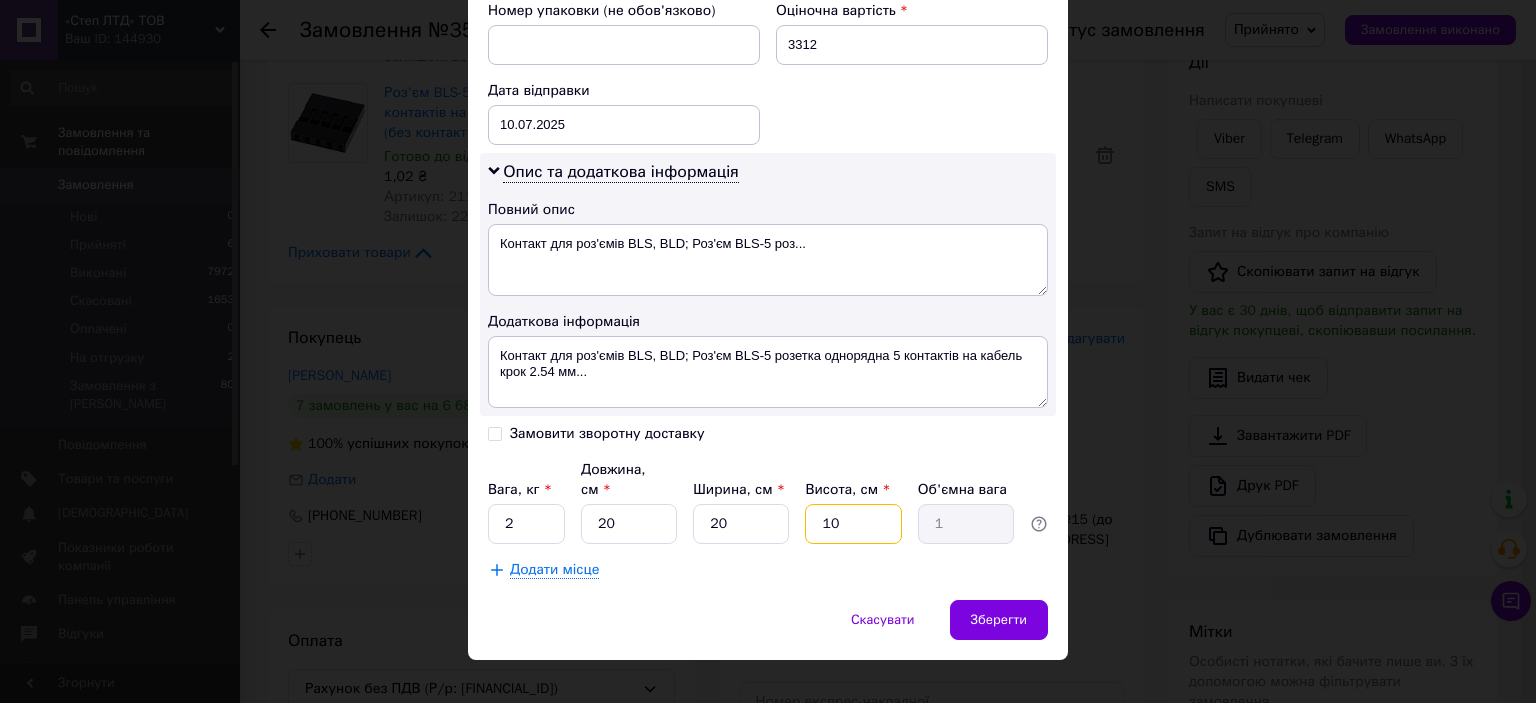 type on "2" 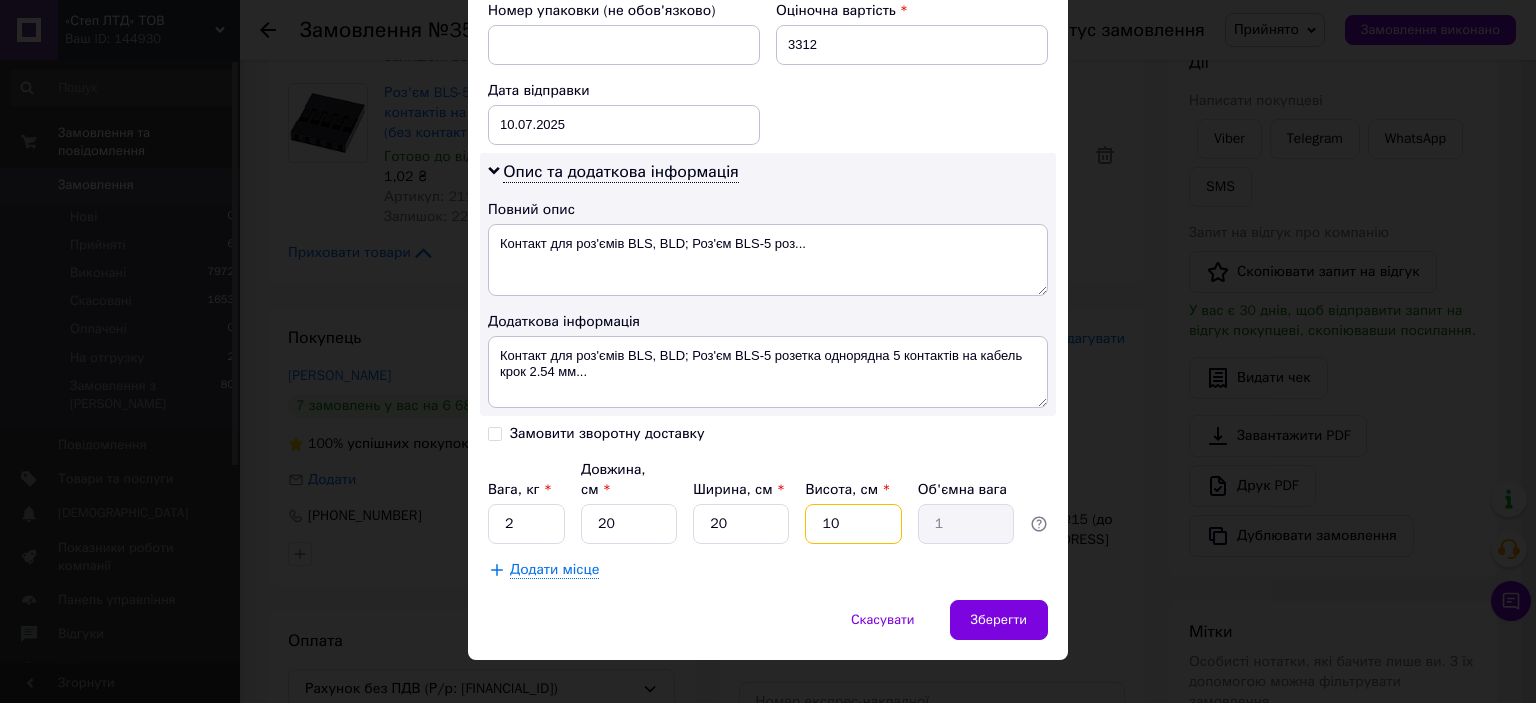 type on "0.2" 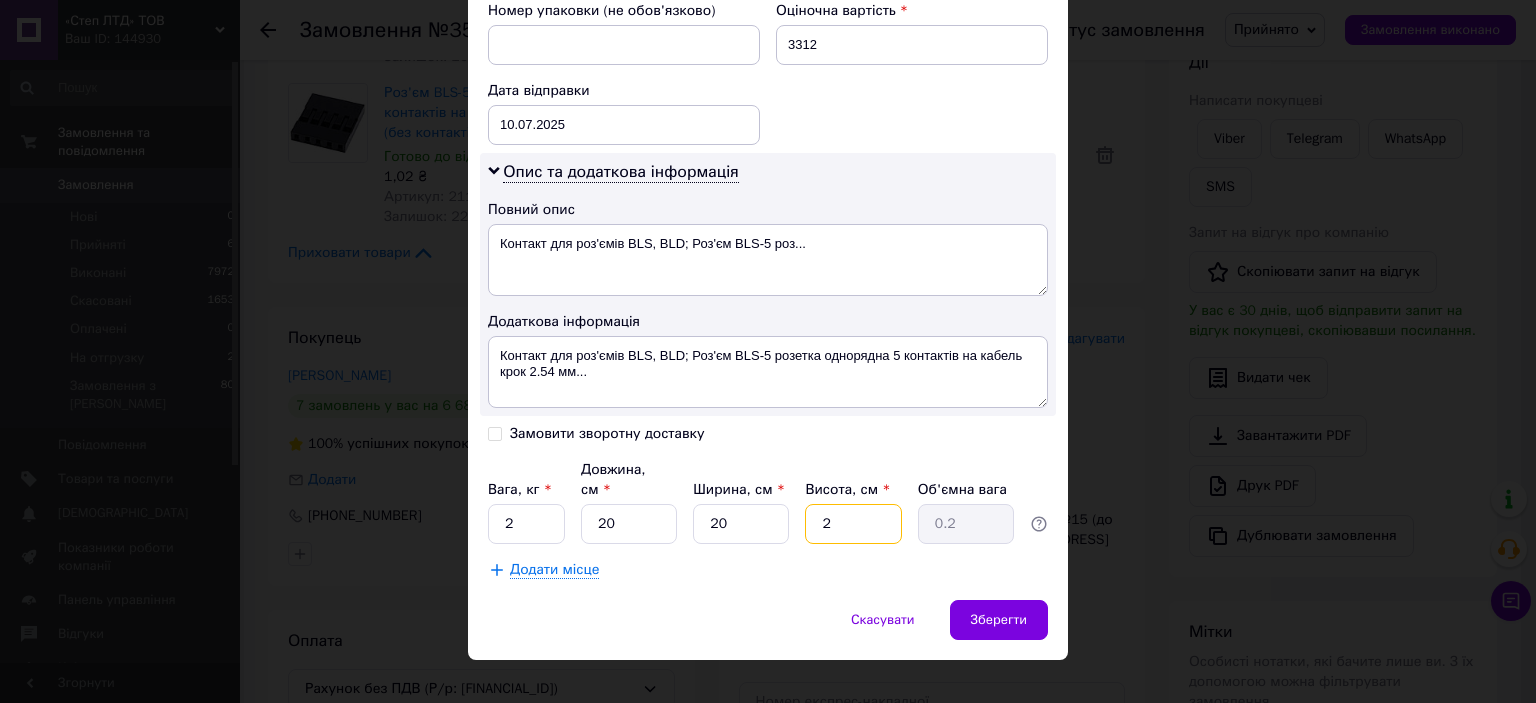 type on "20" 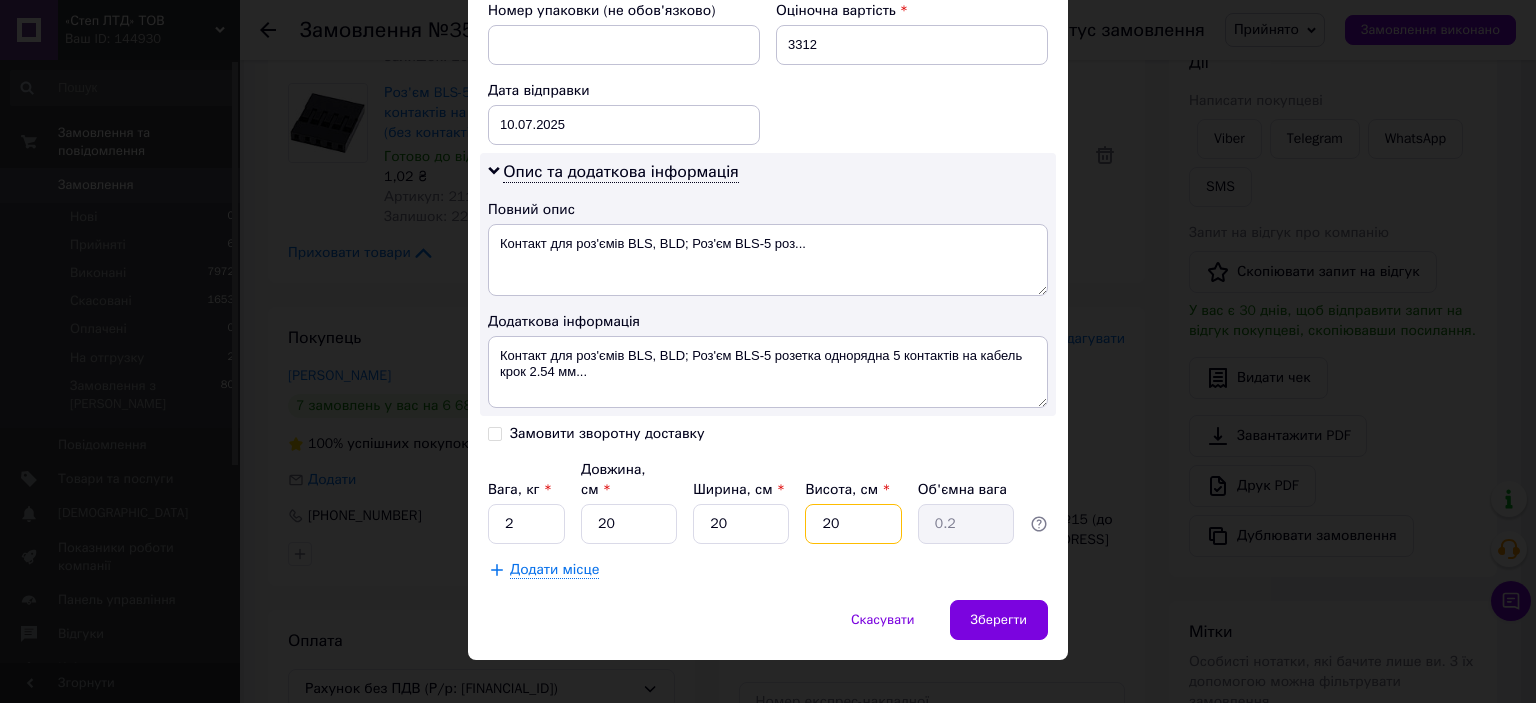 type on "2" 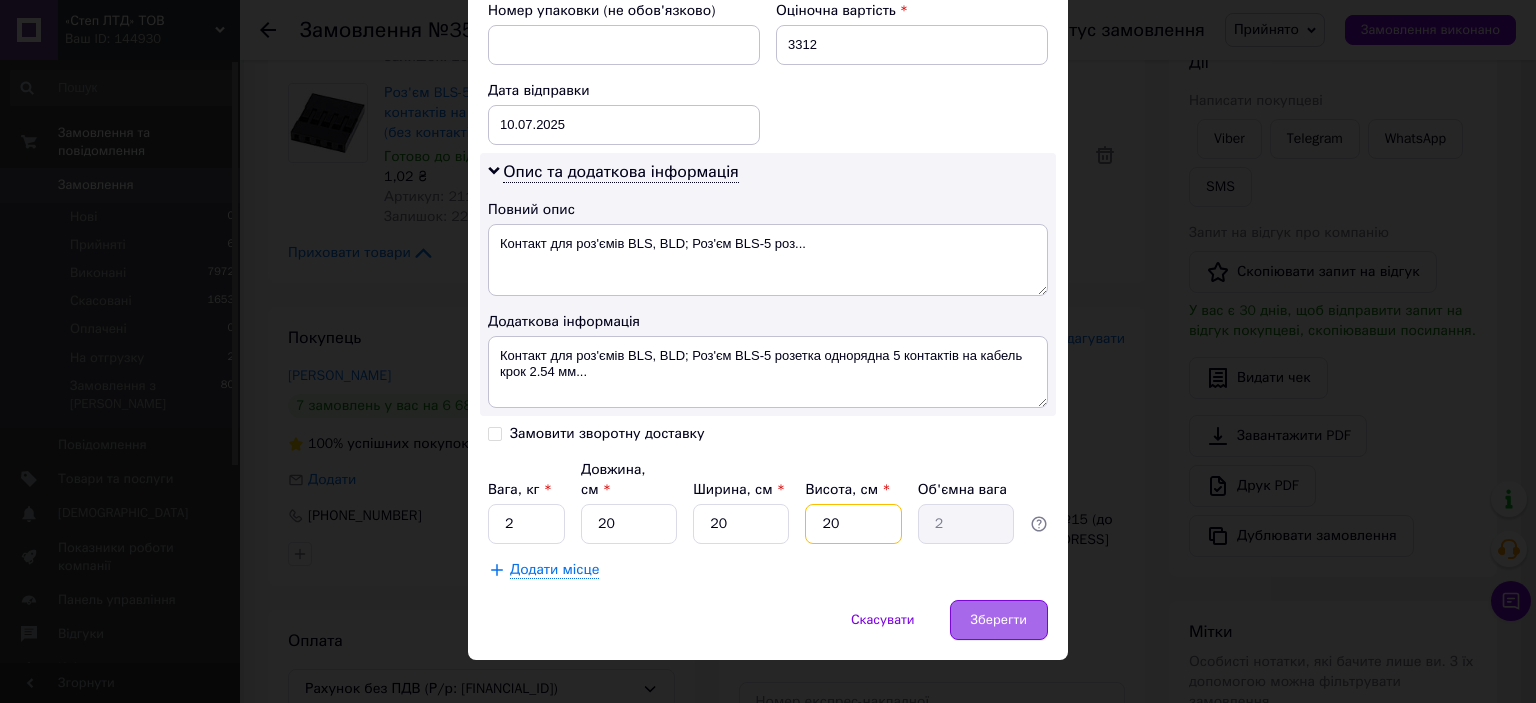 type on "20" 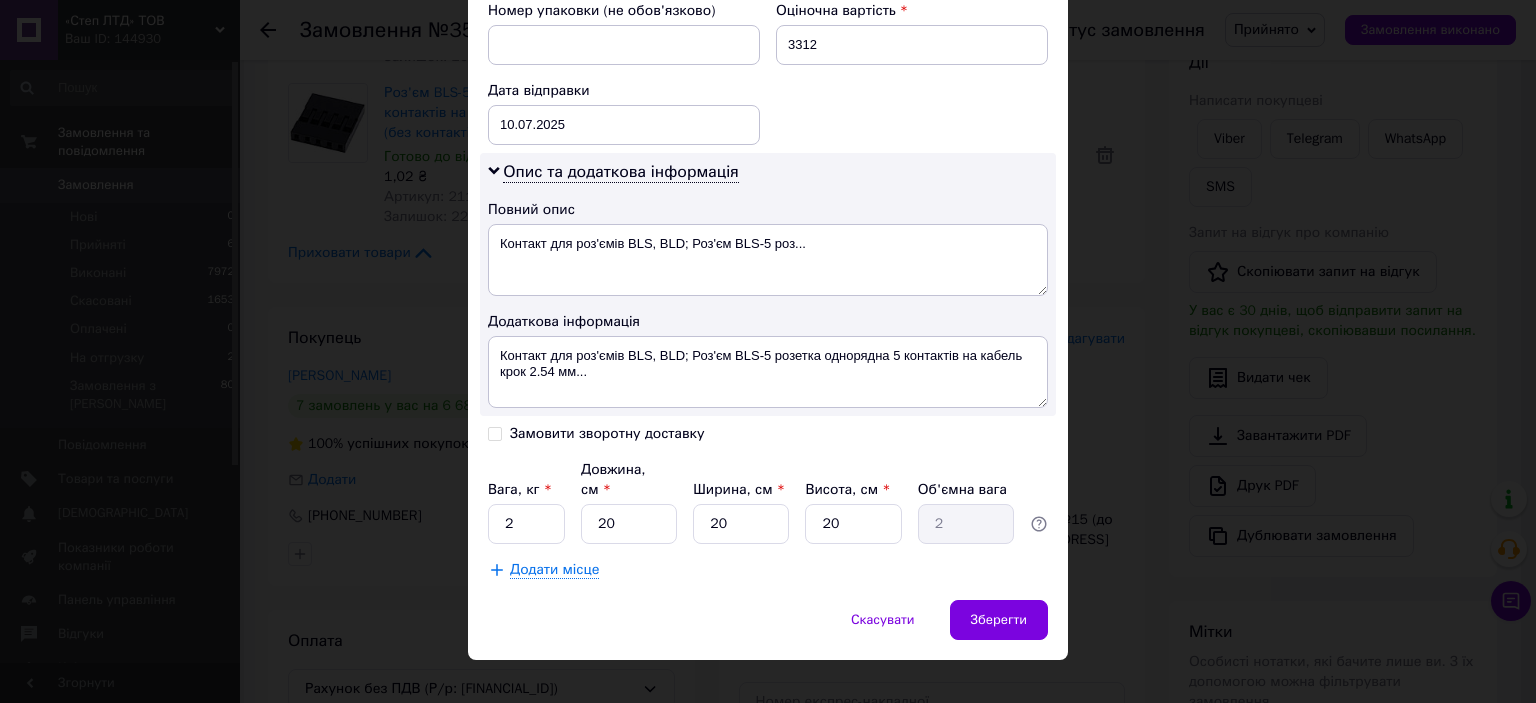 drag, startPoint x: 1016, startPoint y: 598, endPoint x: 574, endPoint y: 505, distance: 451.67798 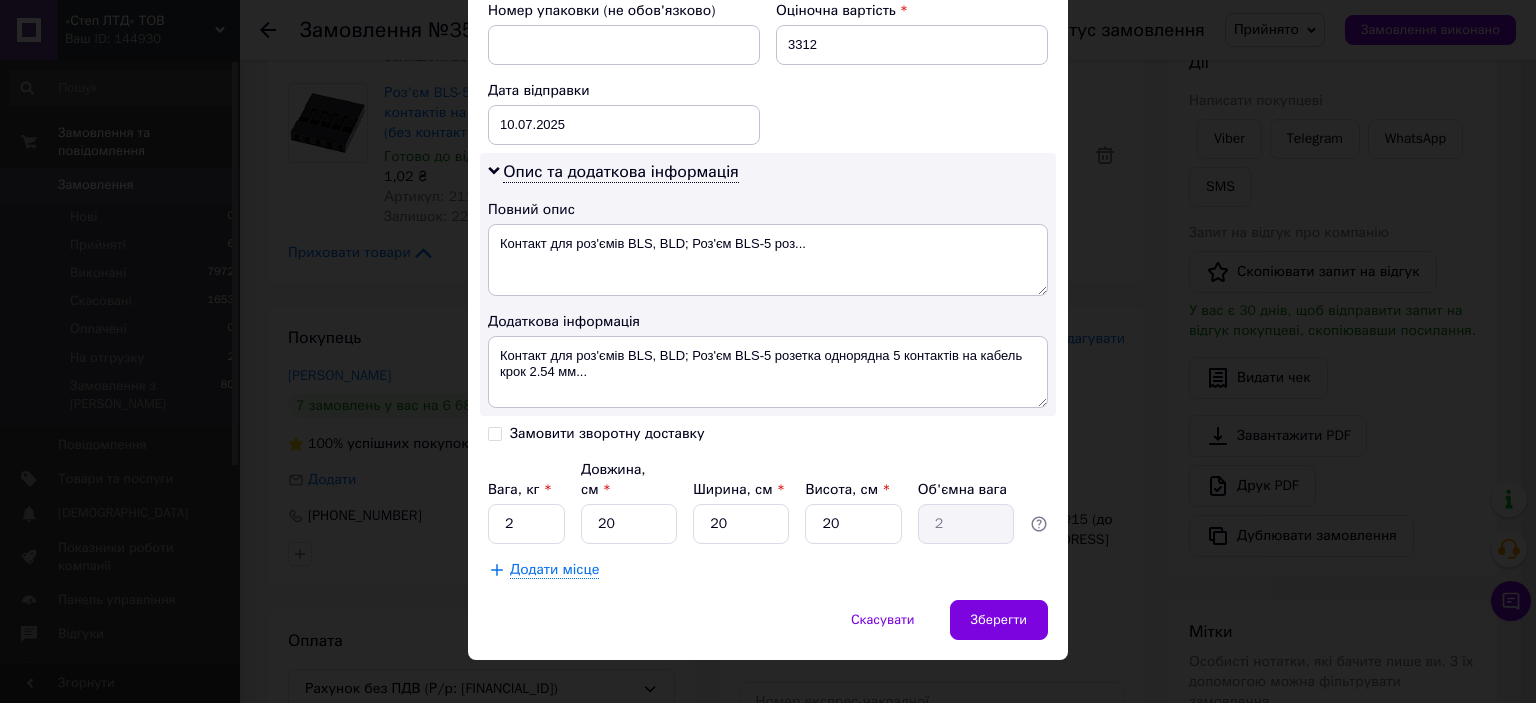 click on "× Редагування доставки Спосіб доставки Нова Пошта (платна) Платник Отримувач Відправник Прізвище отримувача Нижник Ім'я отримувача Кирило По батькові отримувача Телефон отримувача +380934058055 Тип доставки У відділенні Кур'єром В поштоматі Місто м. Львів (Львівська обл.) Відділення №15 (до 30 кг): вул. Героїв УПА, 6 Місце відправки м. Київ (Київська обл.): №70 (до 30 кг на одне місце): просп. Берестейський (Перемоги), 20А Бориспіль: №13 (до 30 кг на одне місце): вул. Київський шлях, 47 м. Київ (Київська обл.): №13: вул. Дорогожицька, 4 Додати ще місце відправки Тип посилки Вантаж 3312" at bounding box center [768, -84] 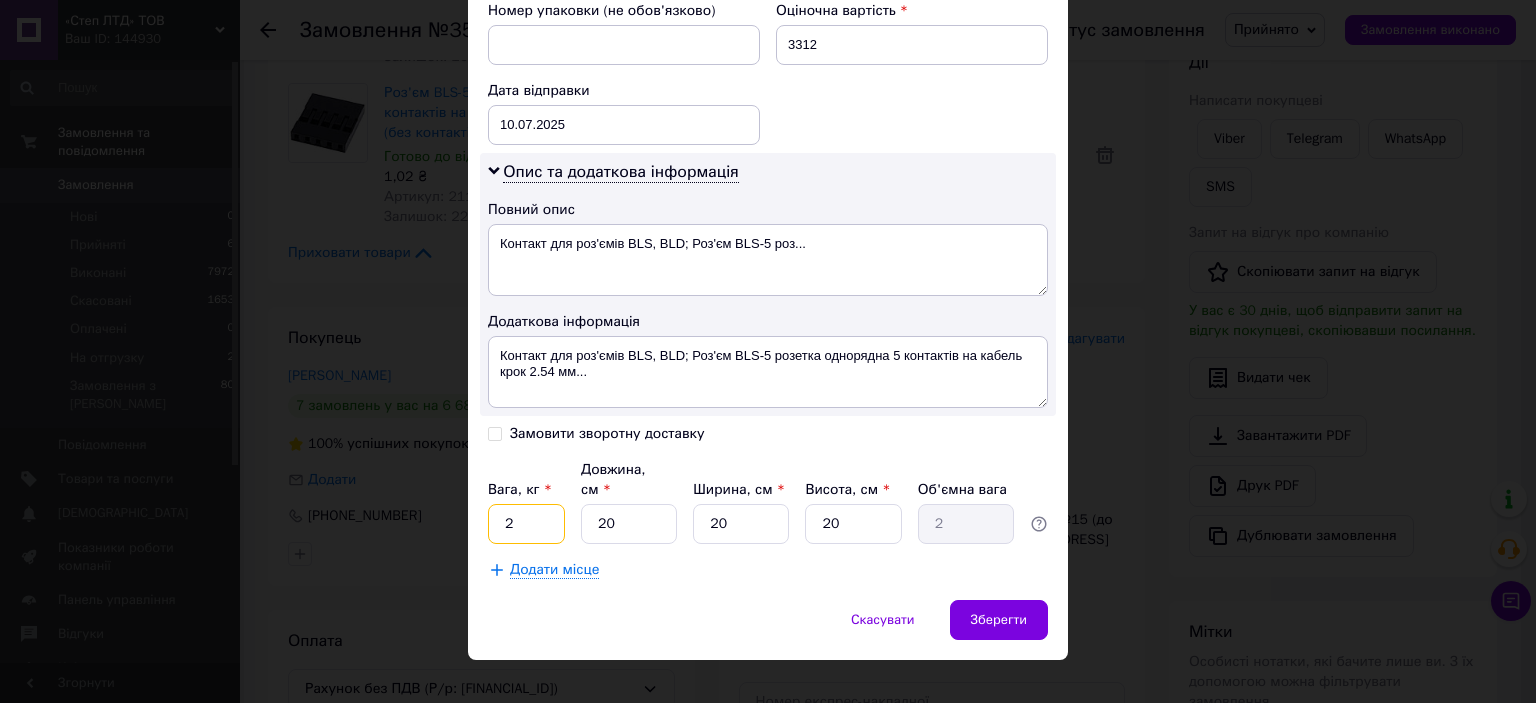 click on "2" at bounding box center (526, 524) 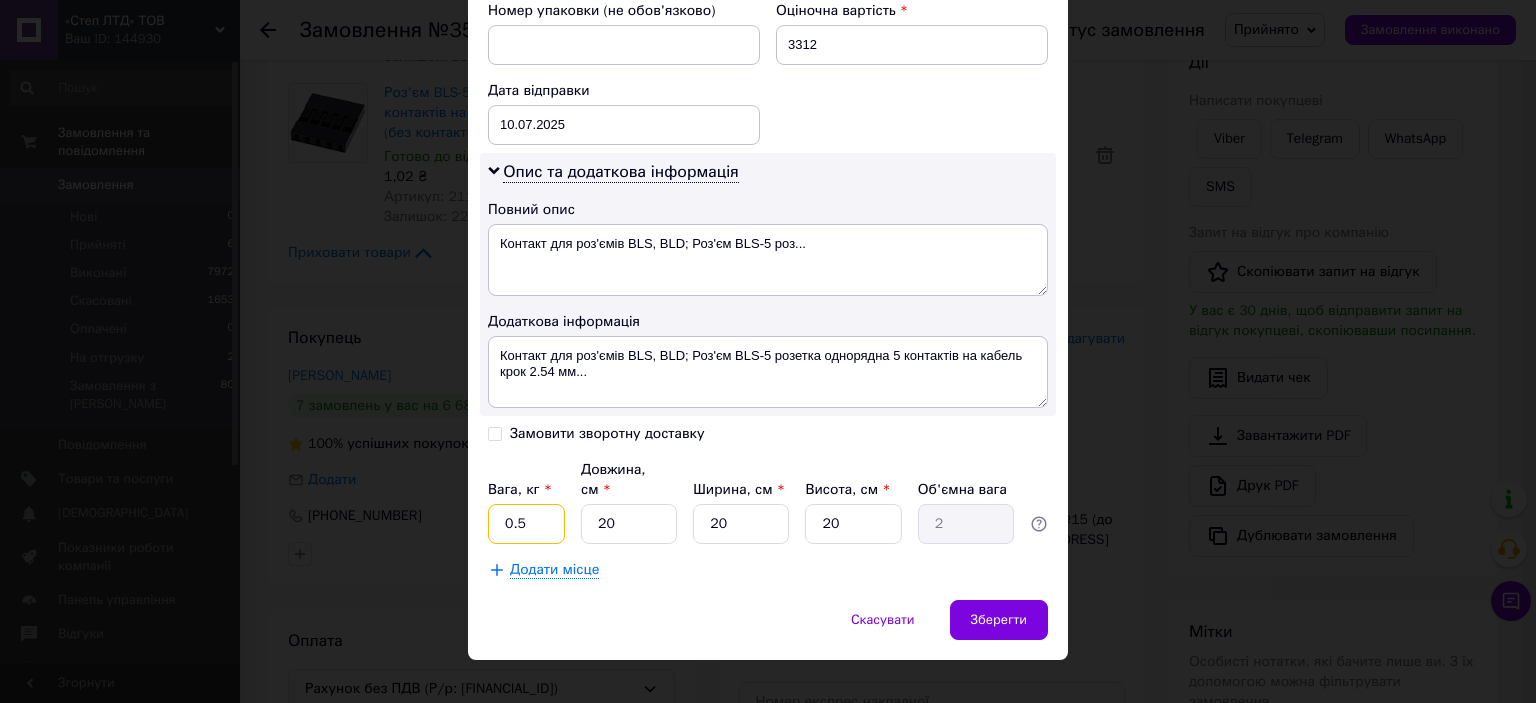 drag, startPoint x: 552, startPoint y: 505, endPoint x: 482, endPoint y: 502, distance: 70.064255 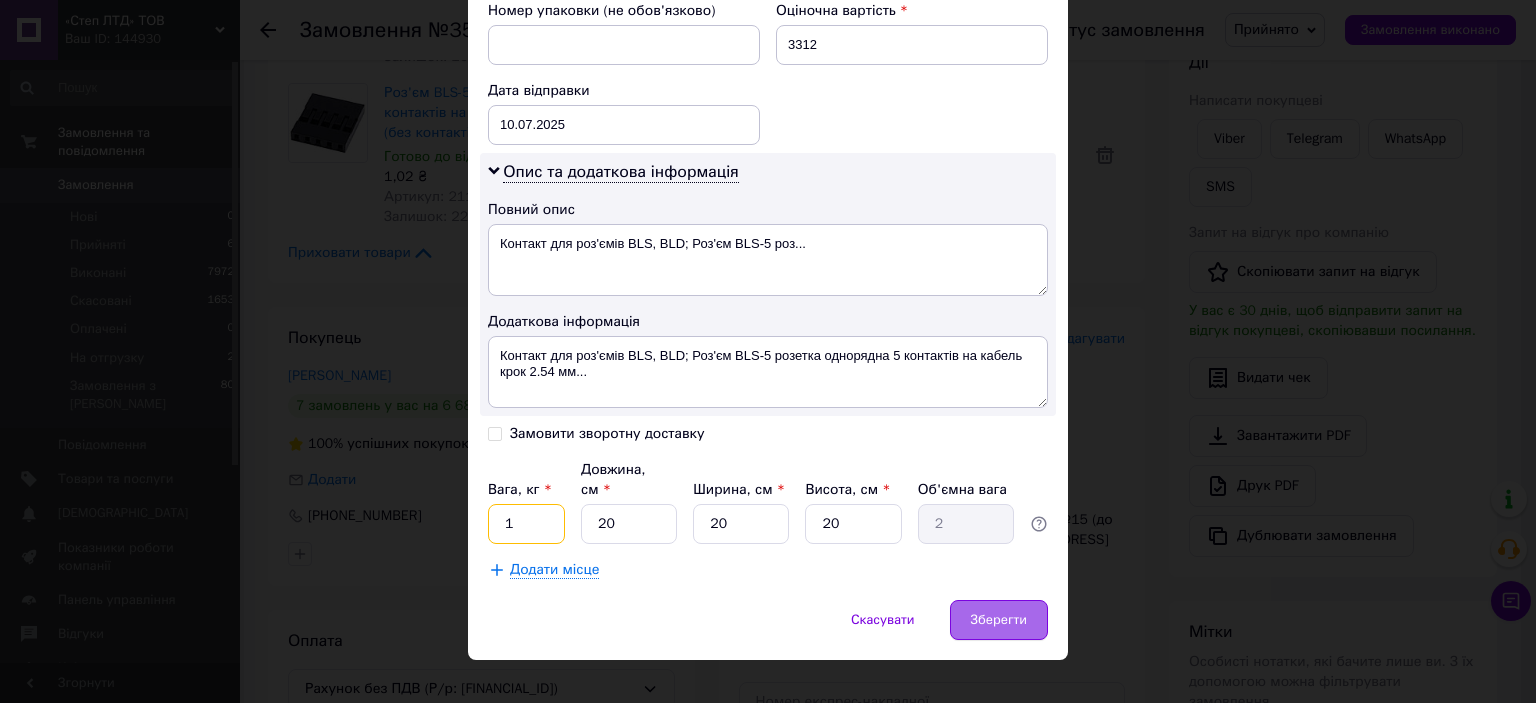 type on "1" 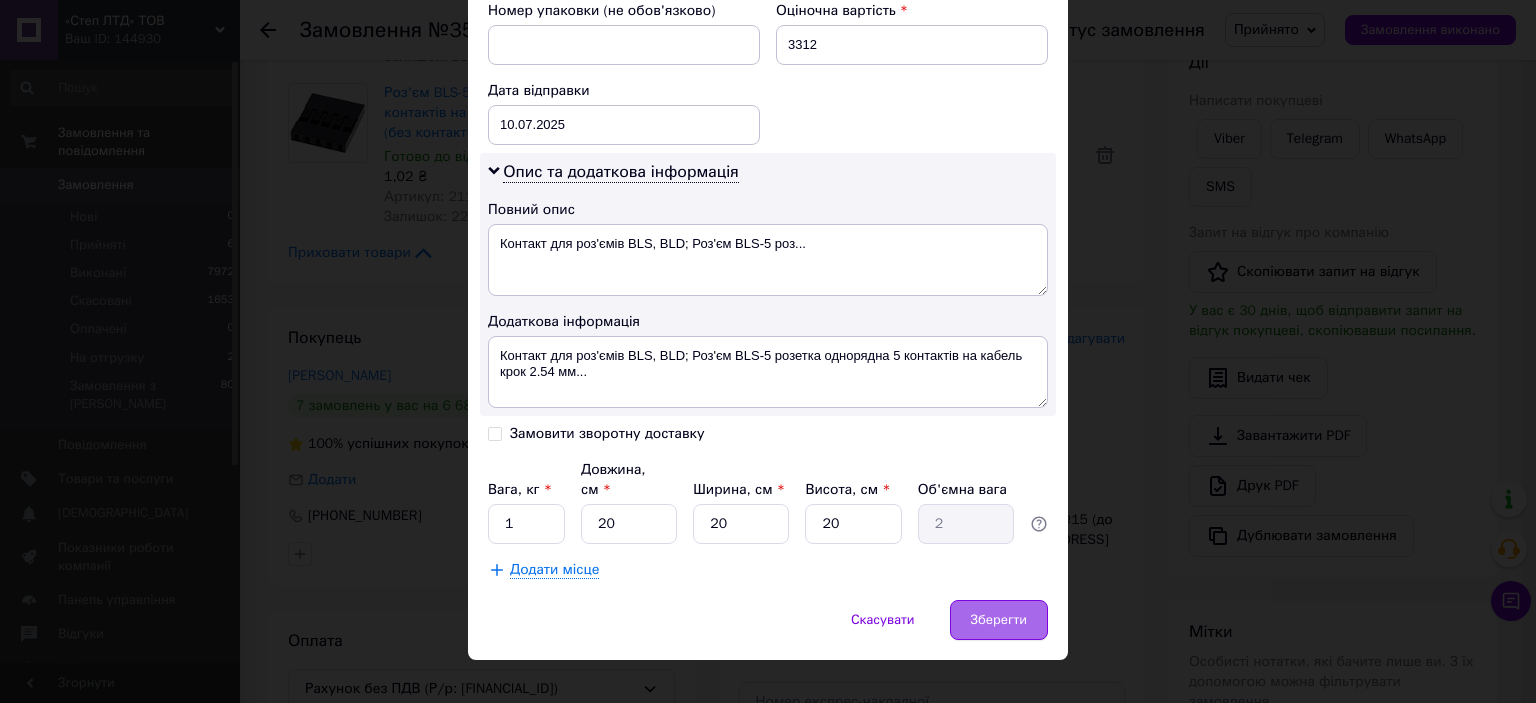 click on "Зберегти" at bounding box center [999, 620] 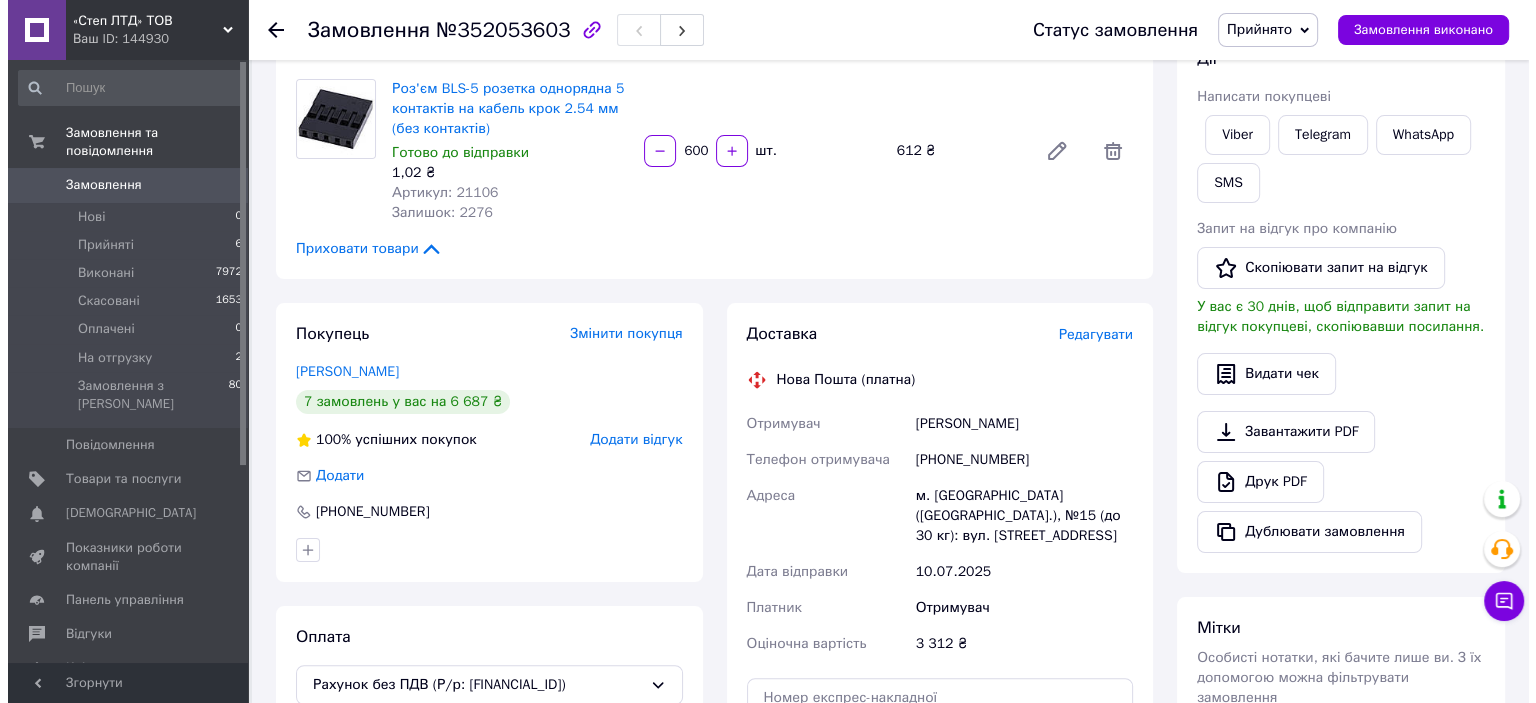 scroll, scrollTop: 300, scrollLeft: 0, axis: vertical 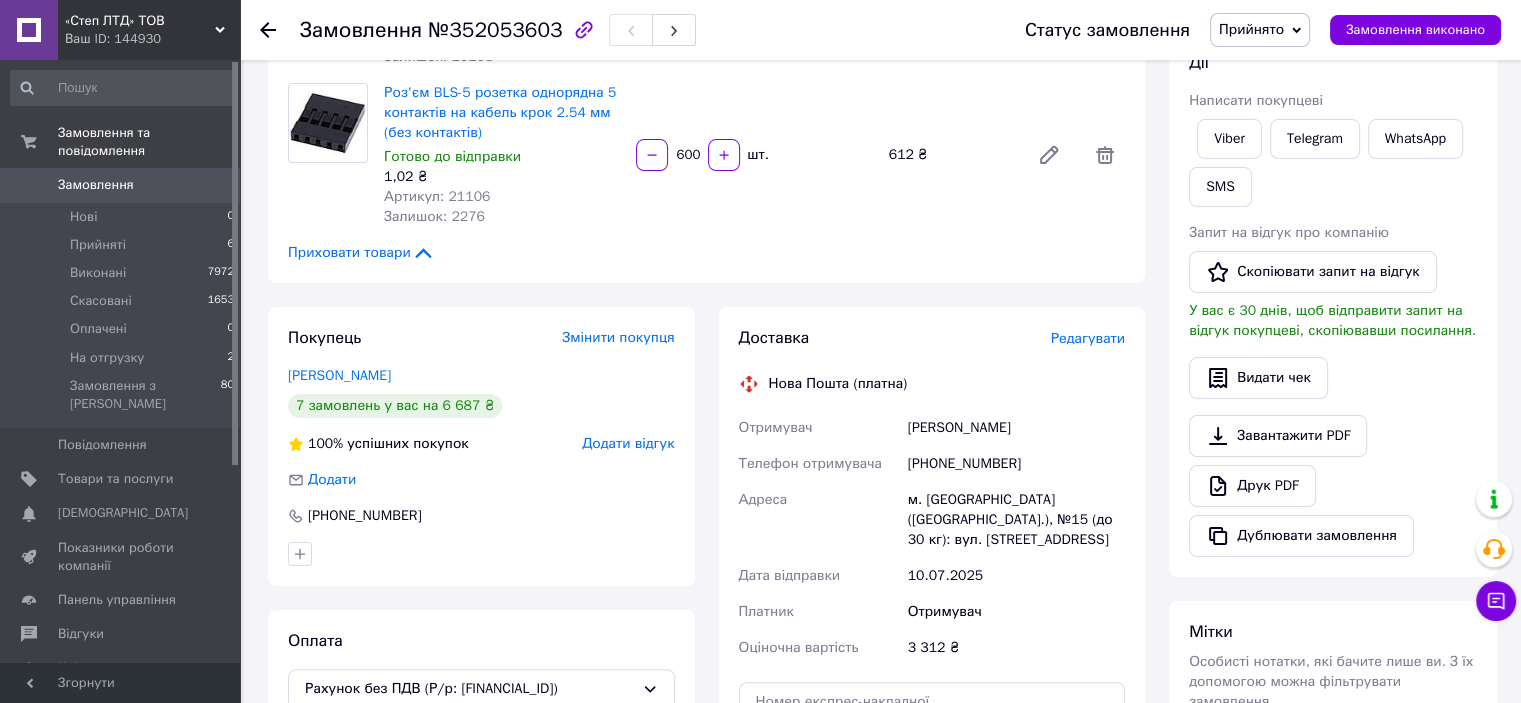 click on "Редагувати" at bounding box center (1088, 338) 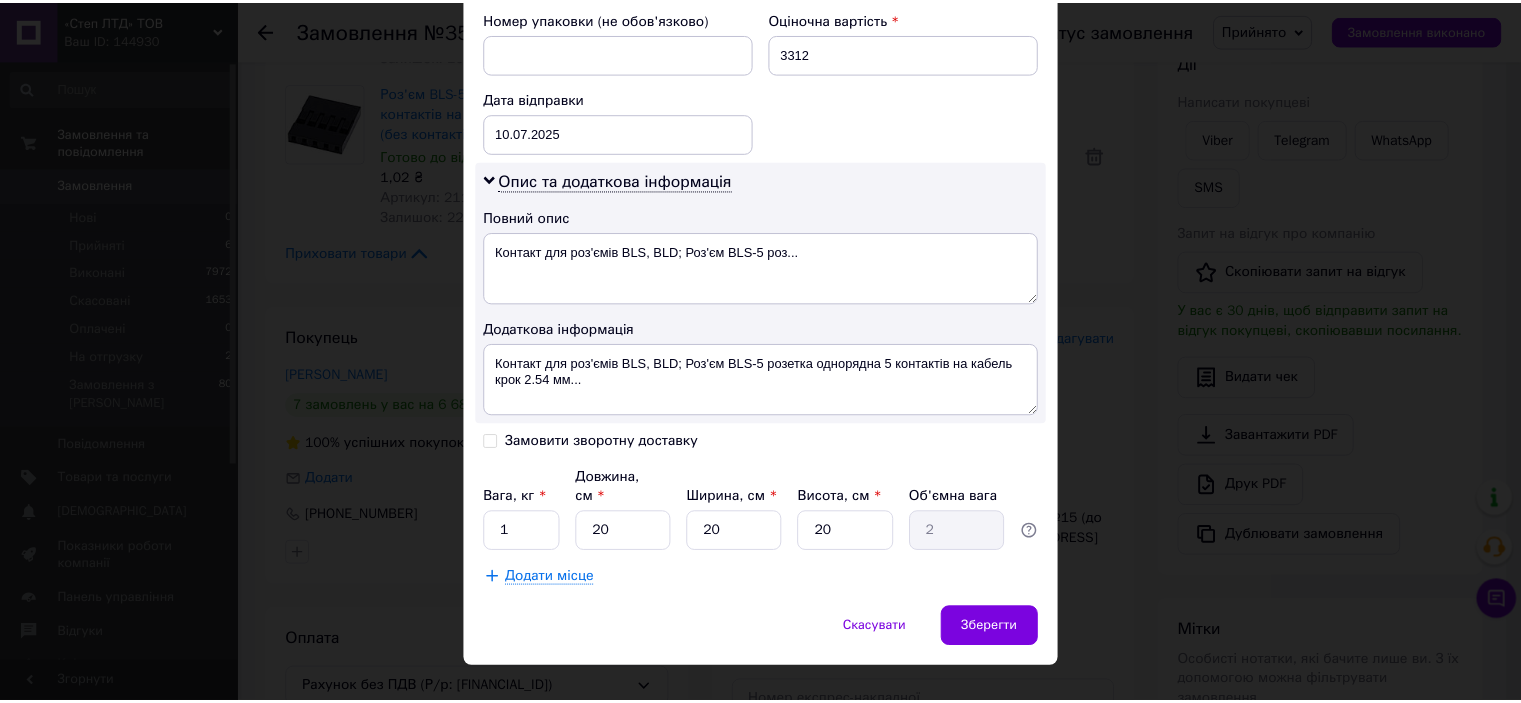 scroll, scrollTop: 898, scrollLeft: 0, axis: vertical 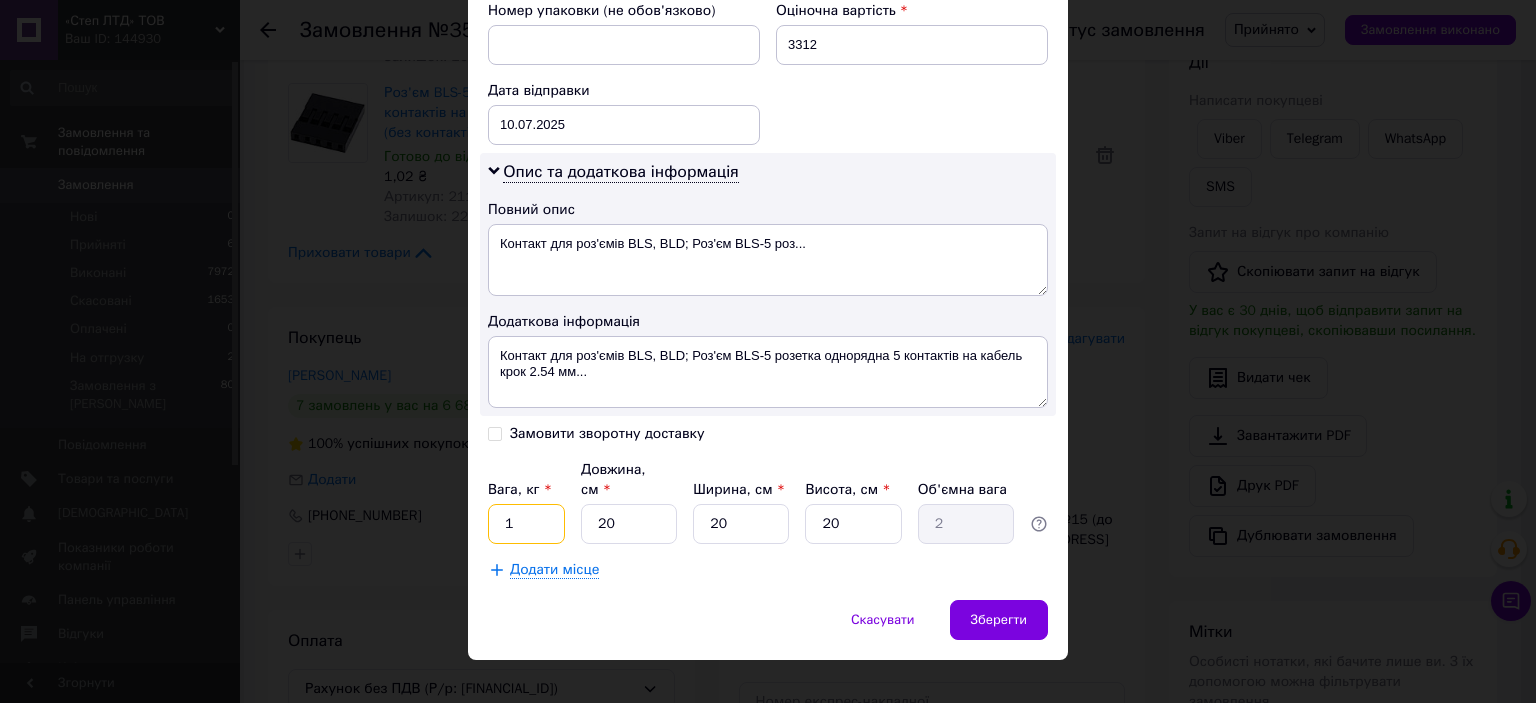 click on "1" at bounding box center [526, 524] 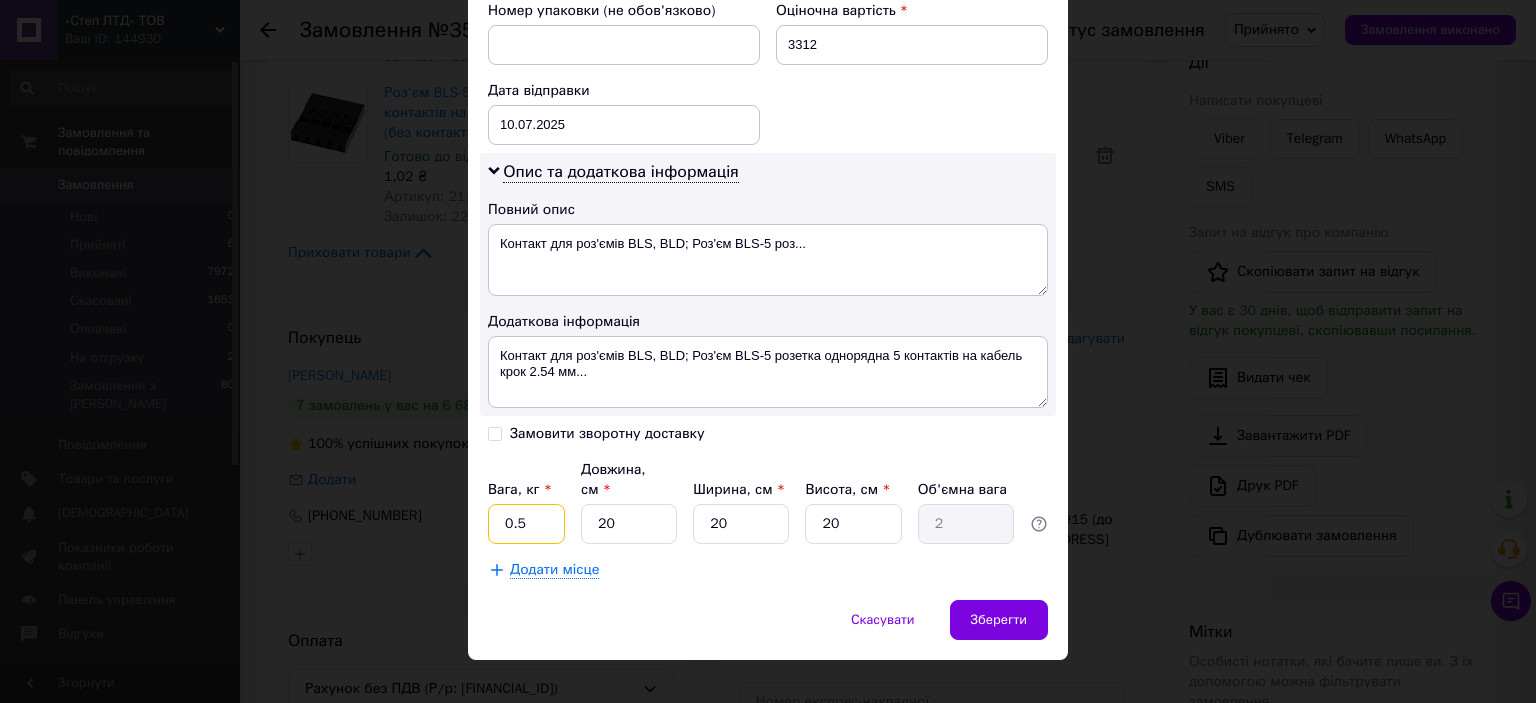 type on "0.5" 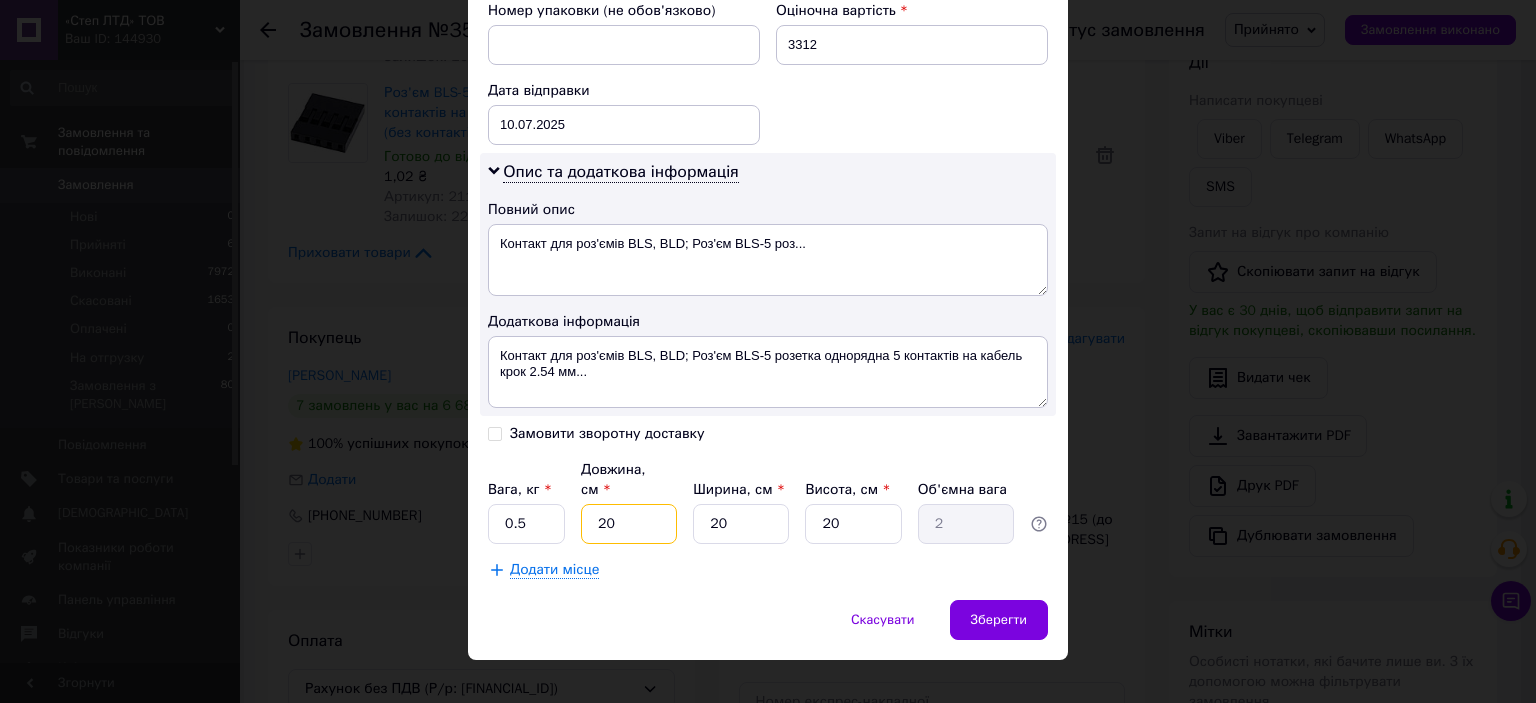 type on "2" 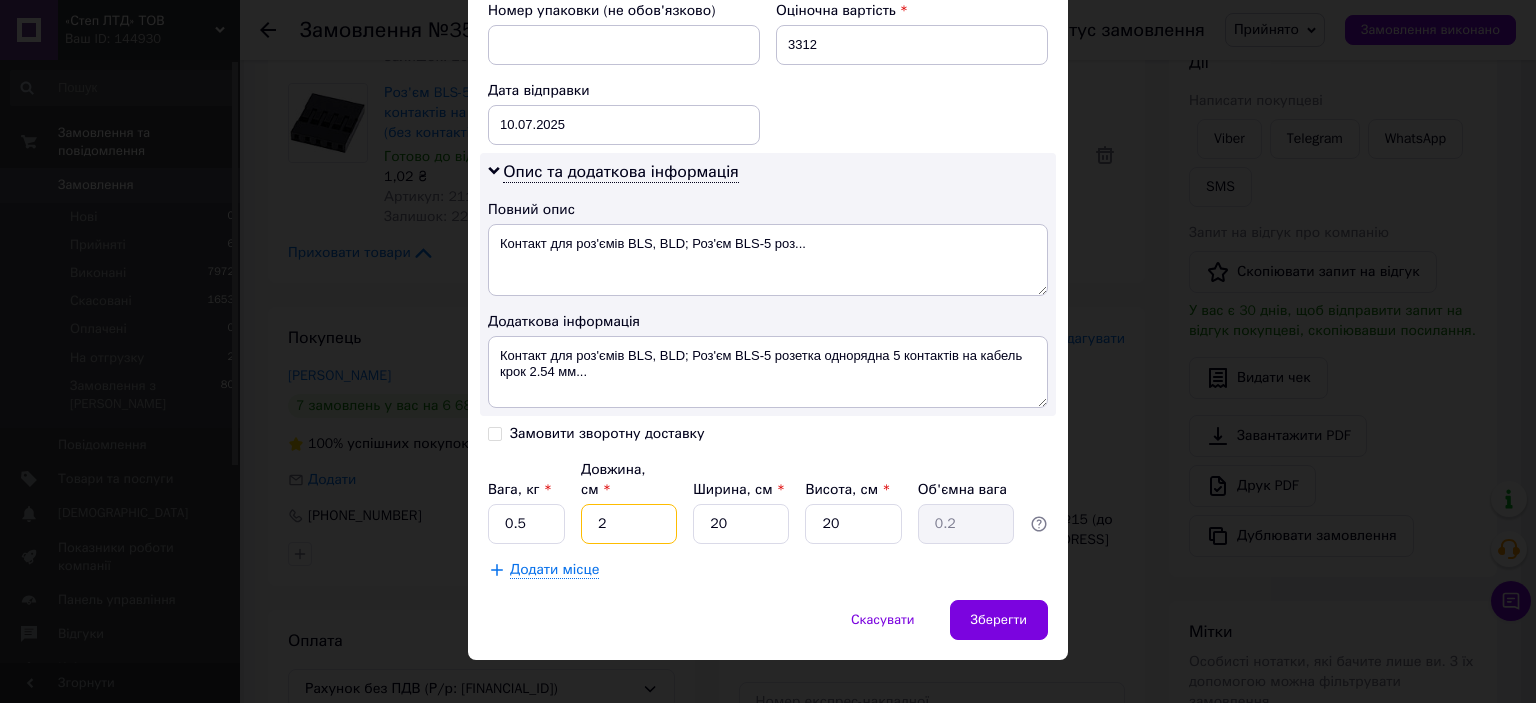 type on "20" 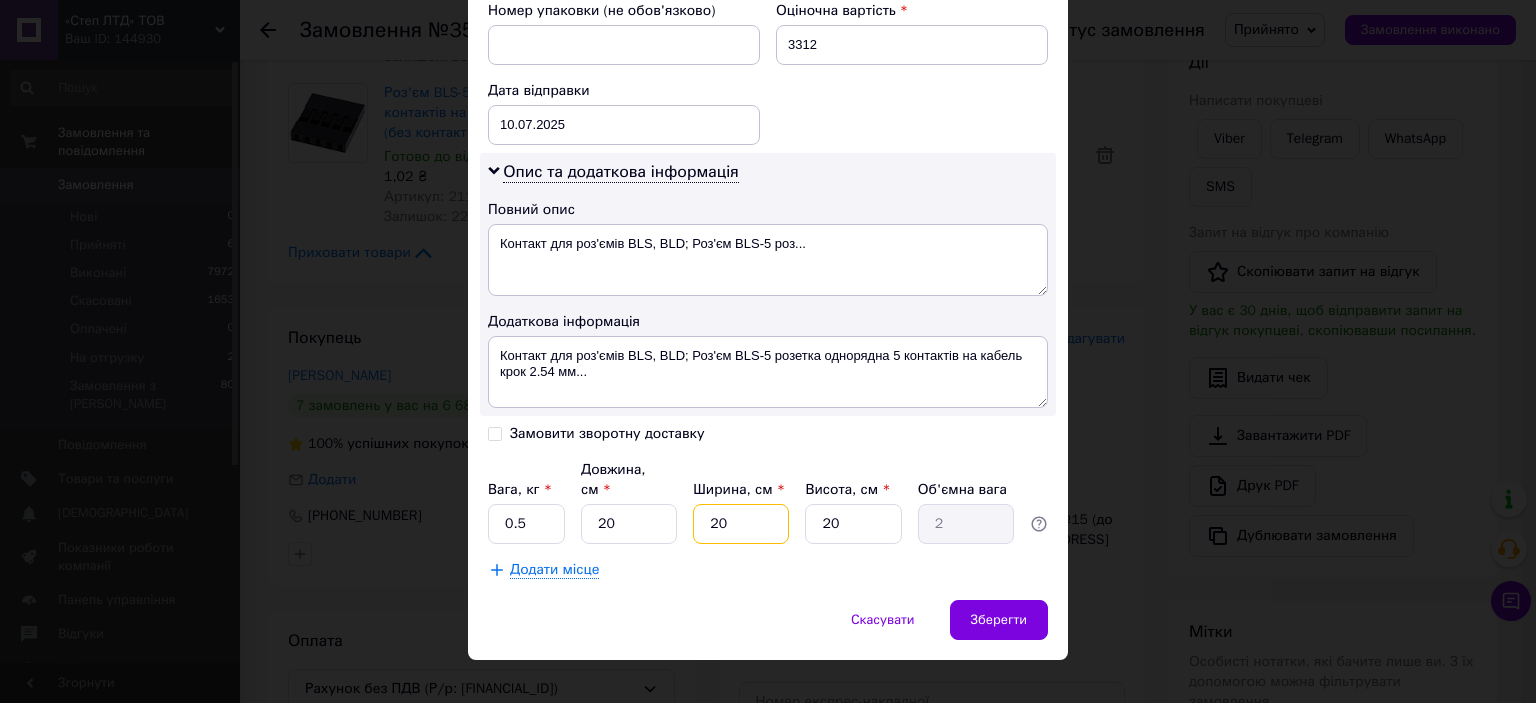 type on "1" 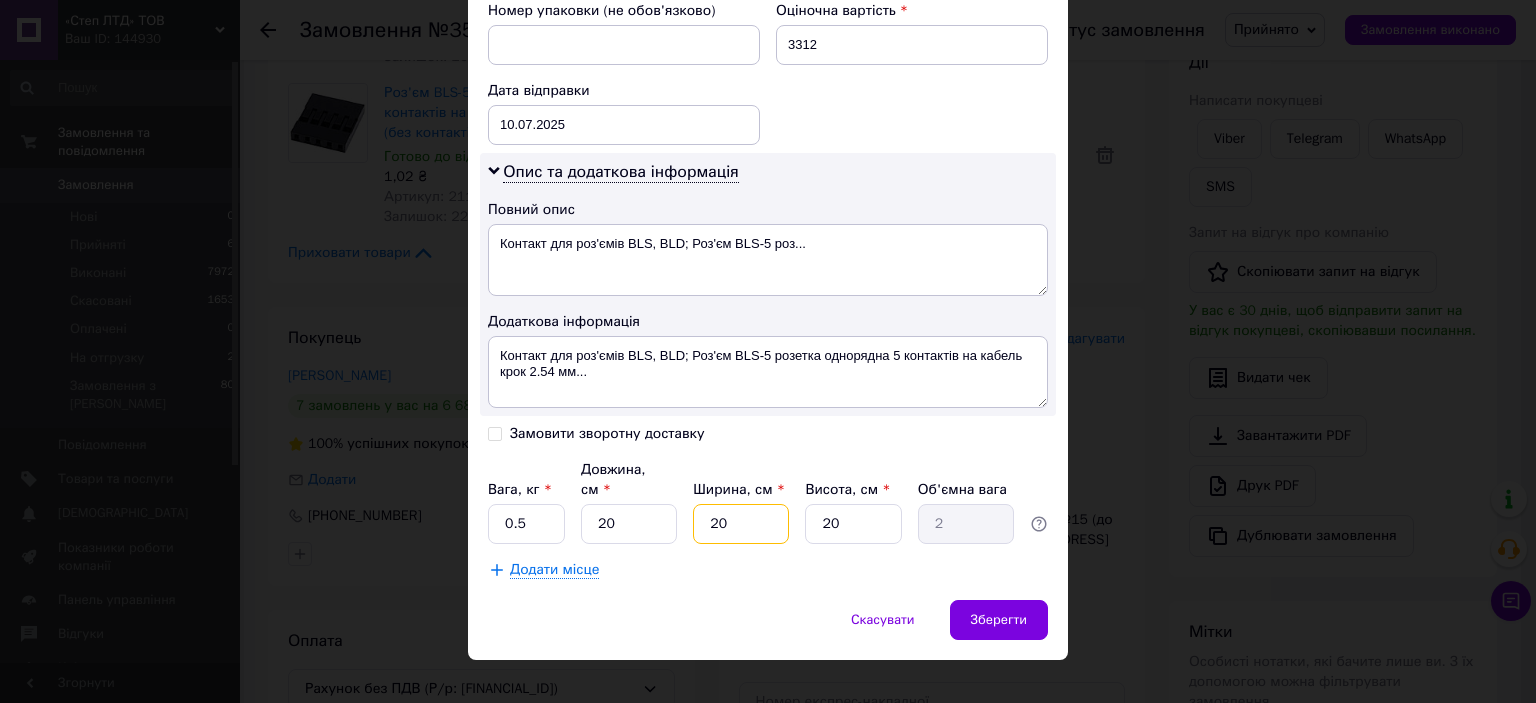 type on "0.1" 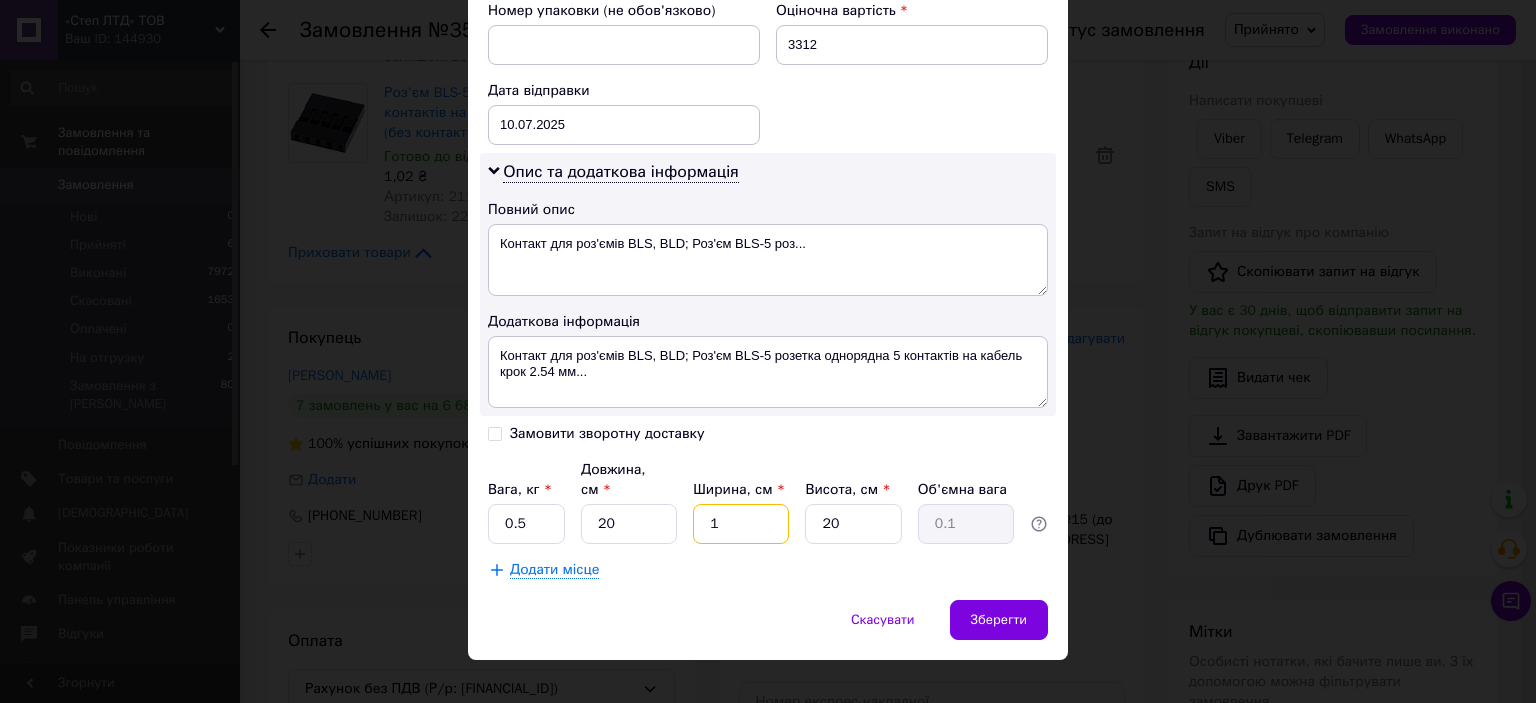 type on "10" 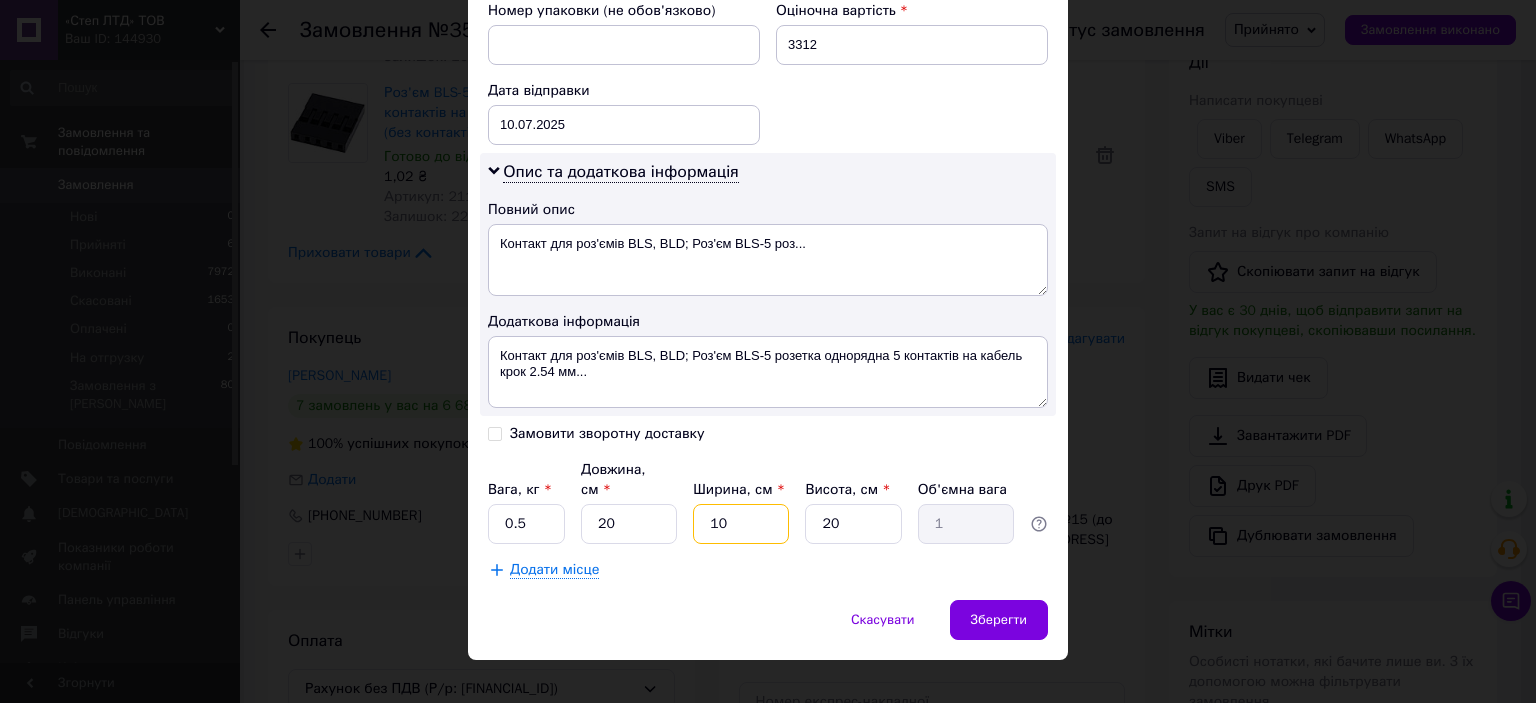 type on "10" 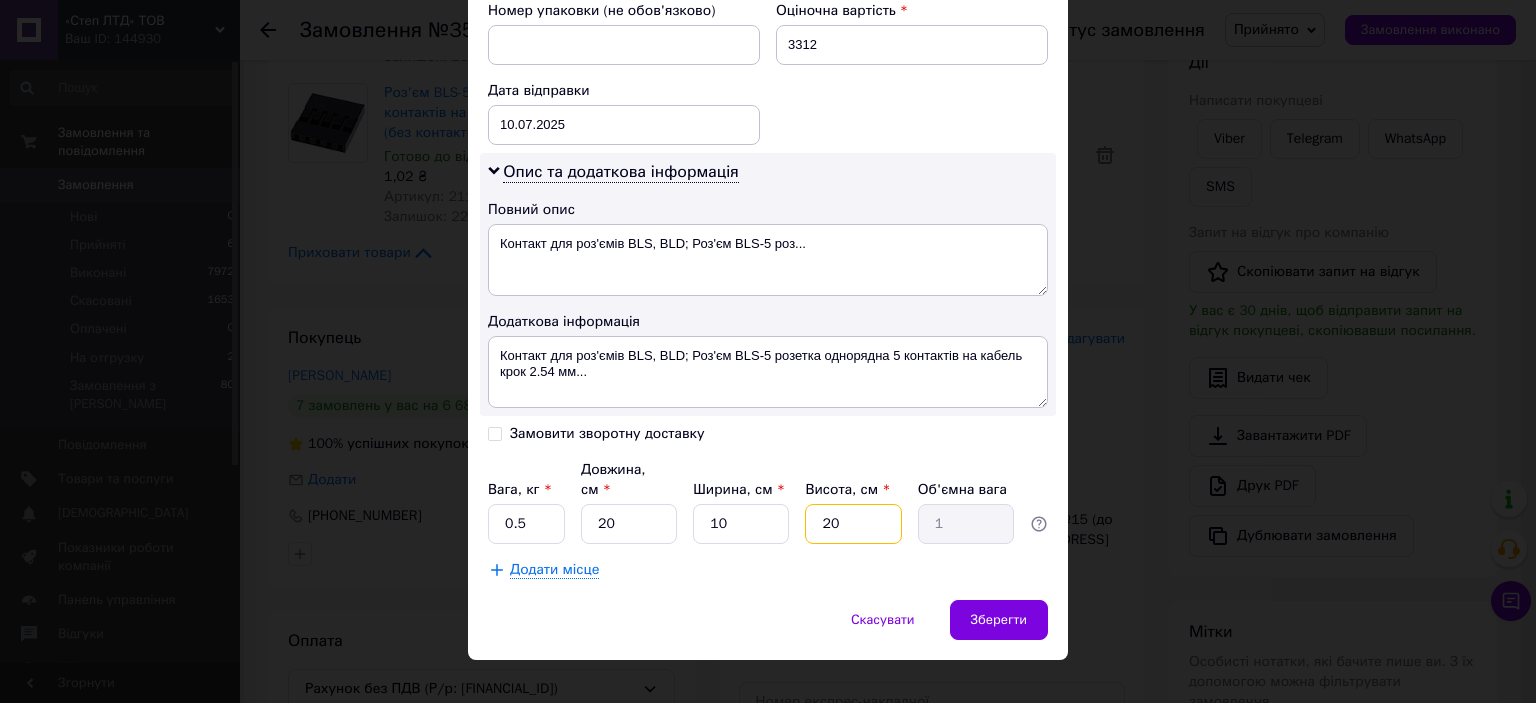 type on "1" 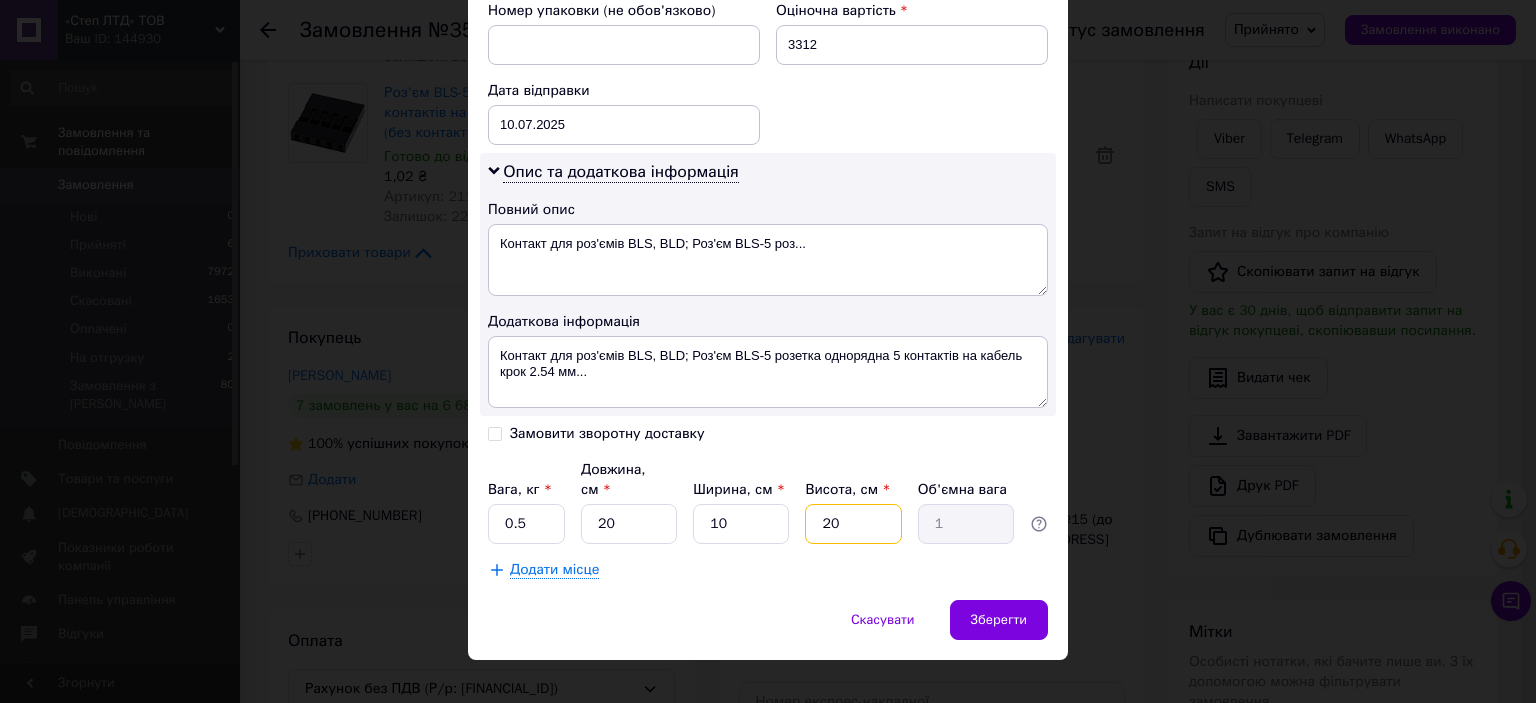 type on "0.1" 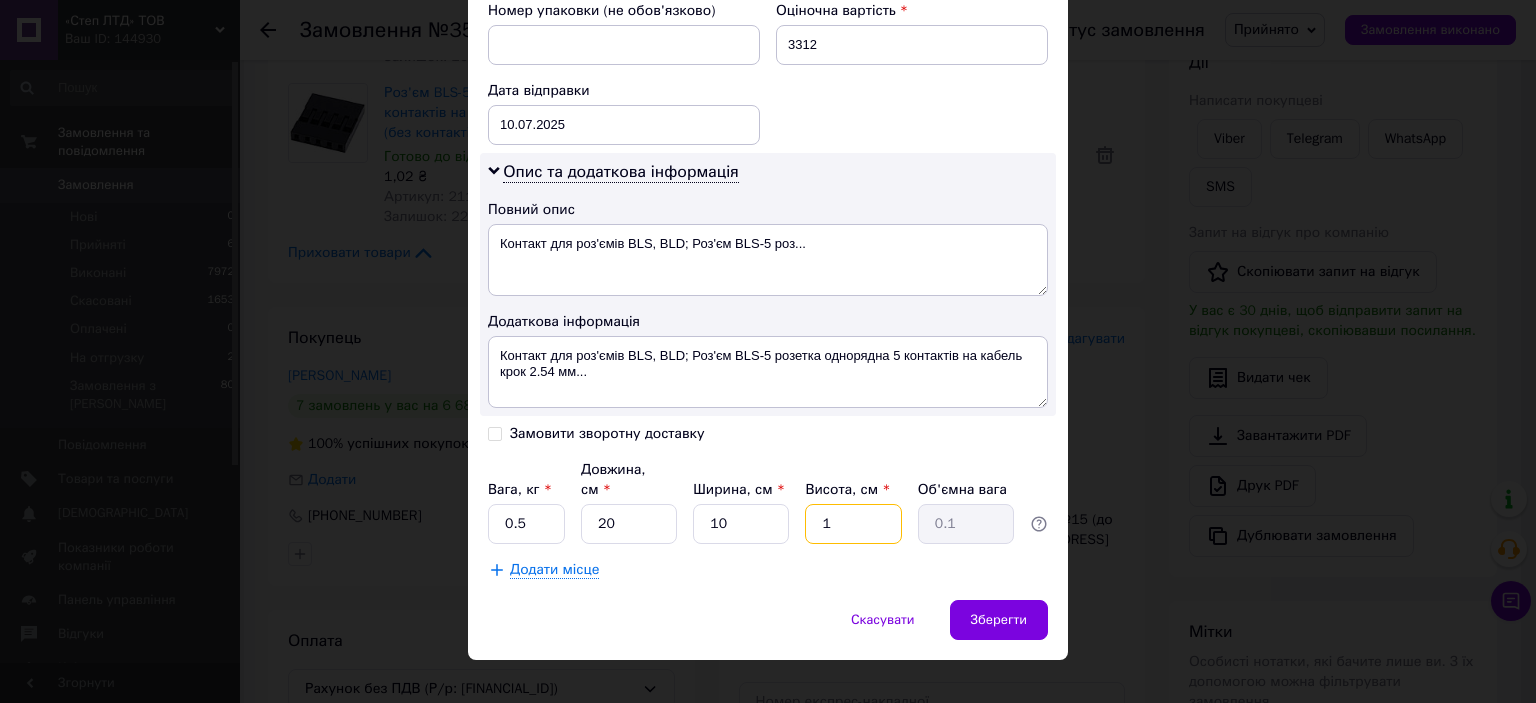 type on "10" 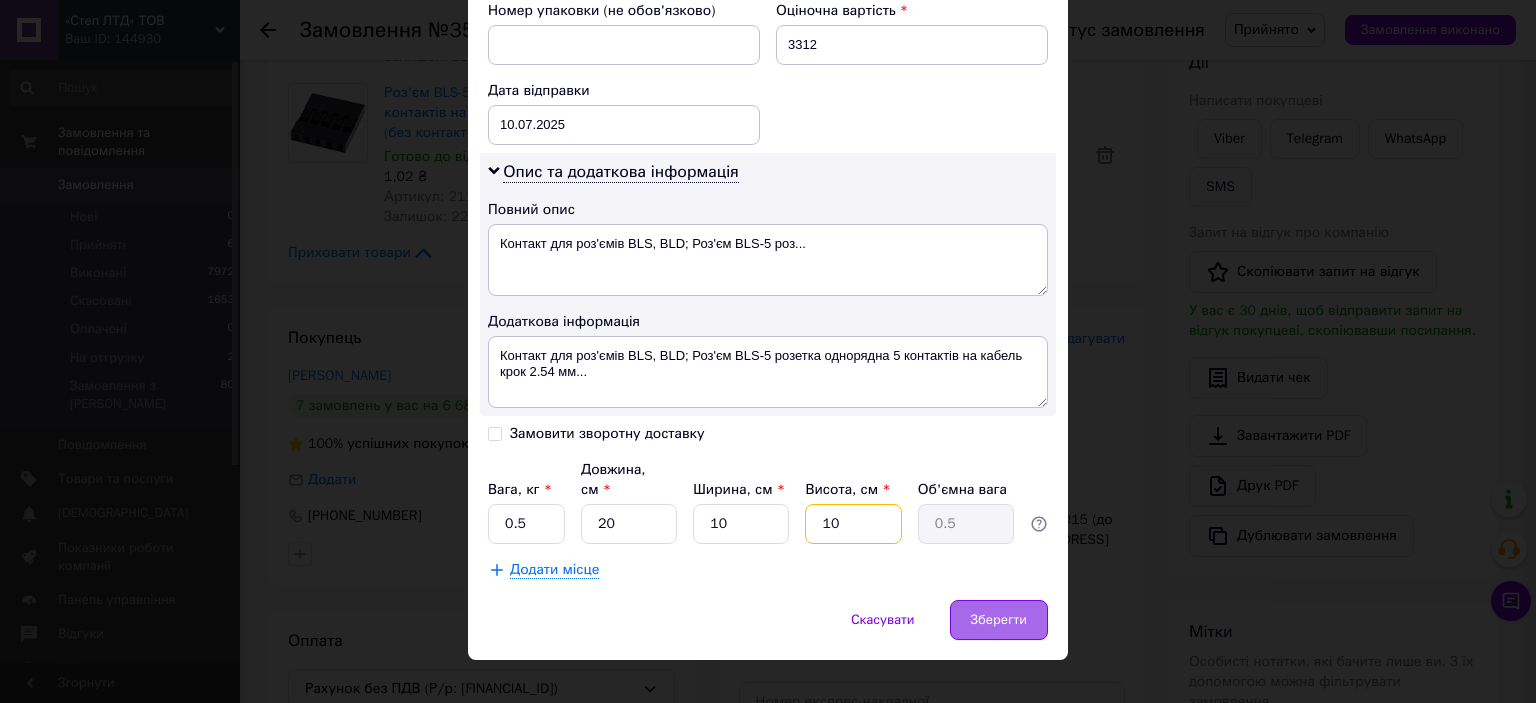 type on "10" 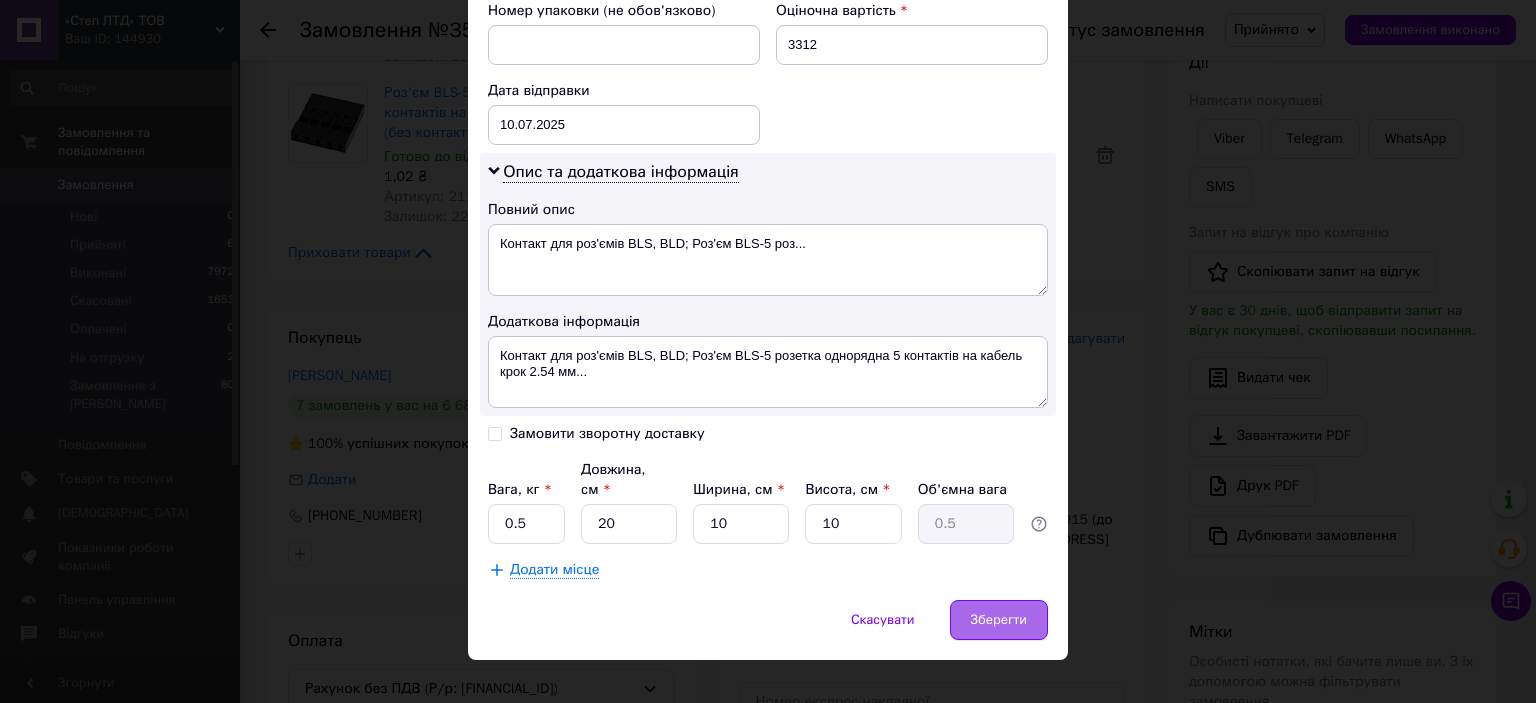 click on "Зберегти" at bounding box center (999, 620) 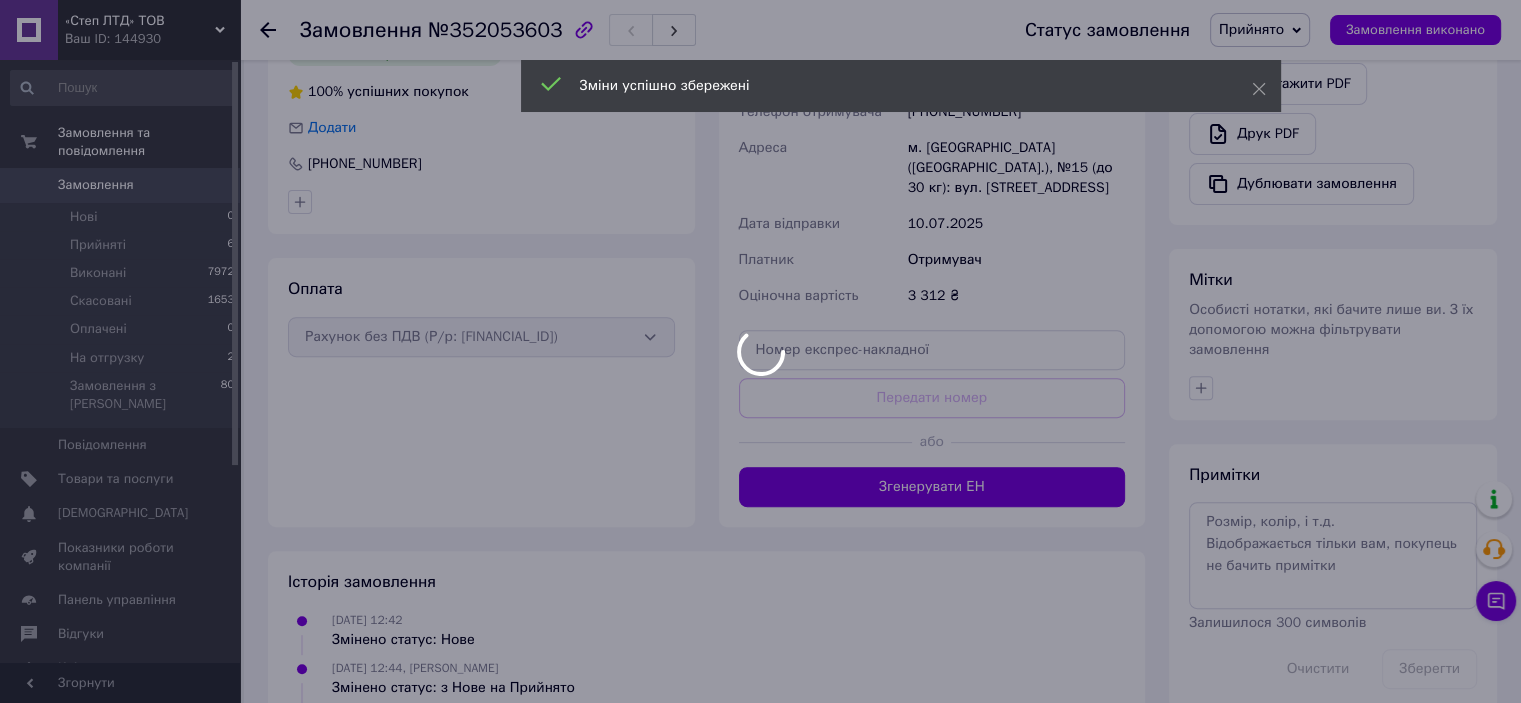 scroll, scrollTop: 700, scrollLeft: 0, axis: vertical 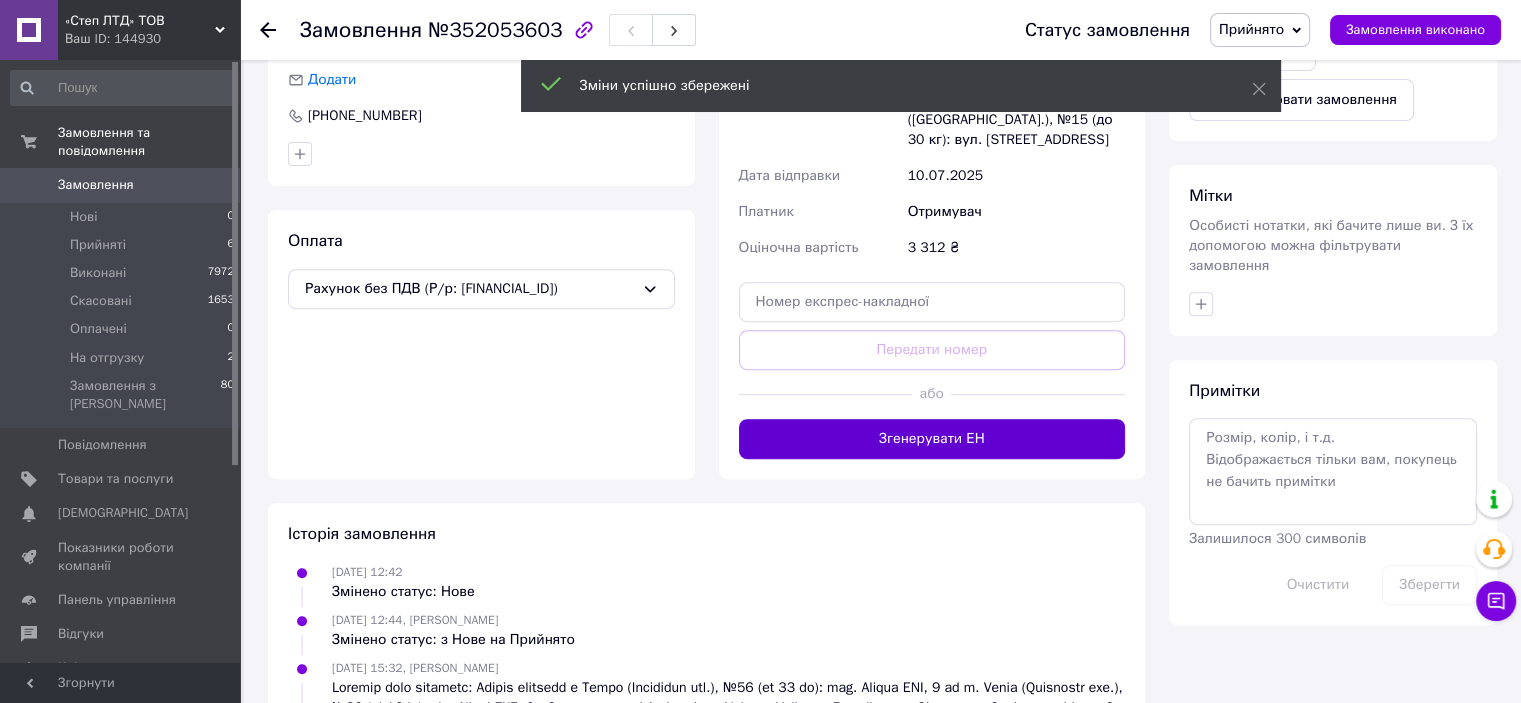 click on "Згенерувати ЕН" at bounding box center [932, 439] 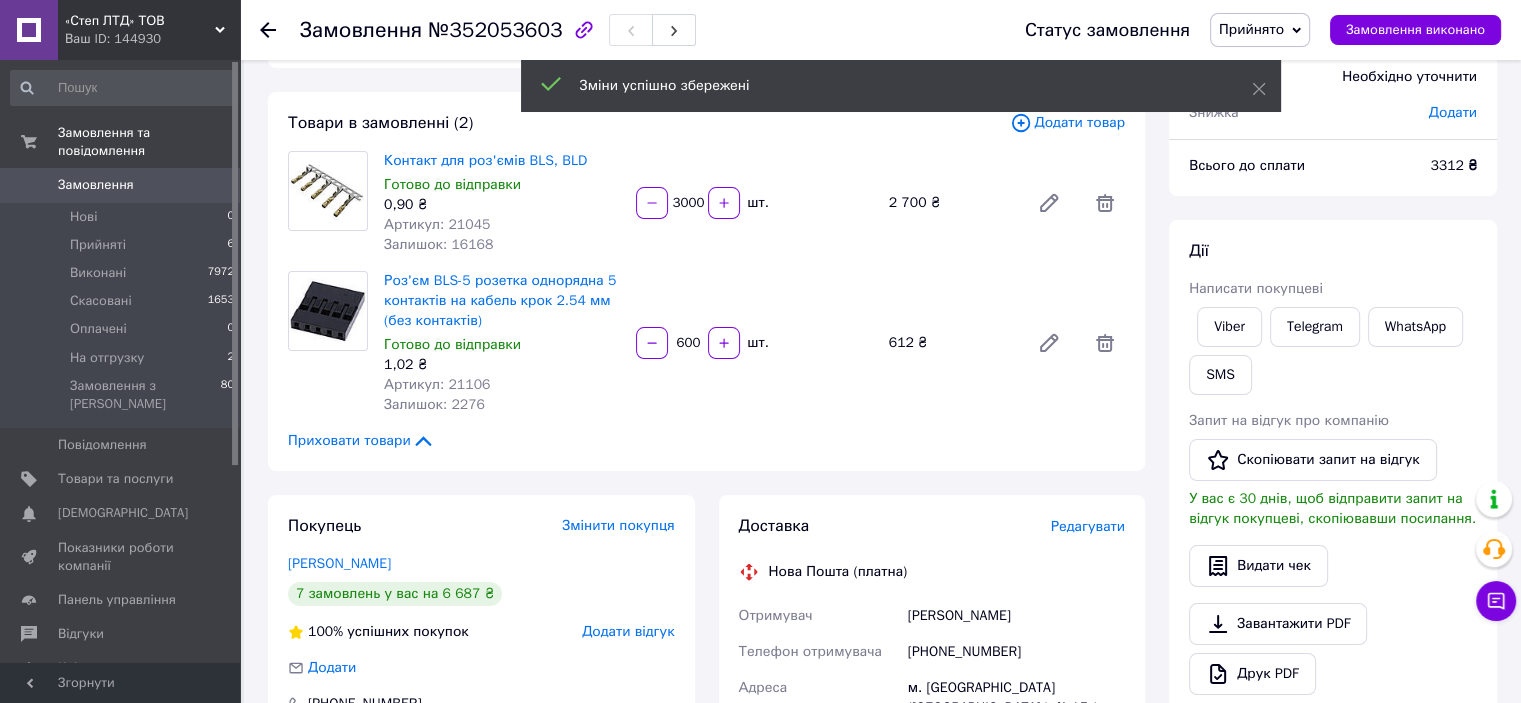 scroll, scrollTop: 100, scrollLeft: 0, axis: vertical 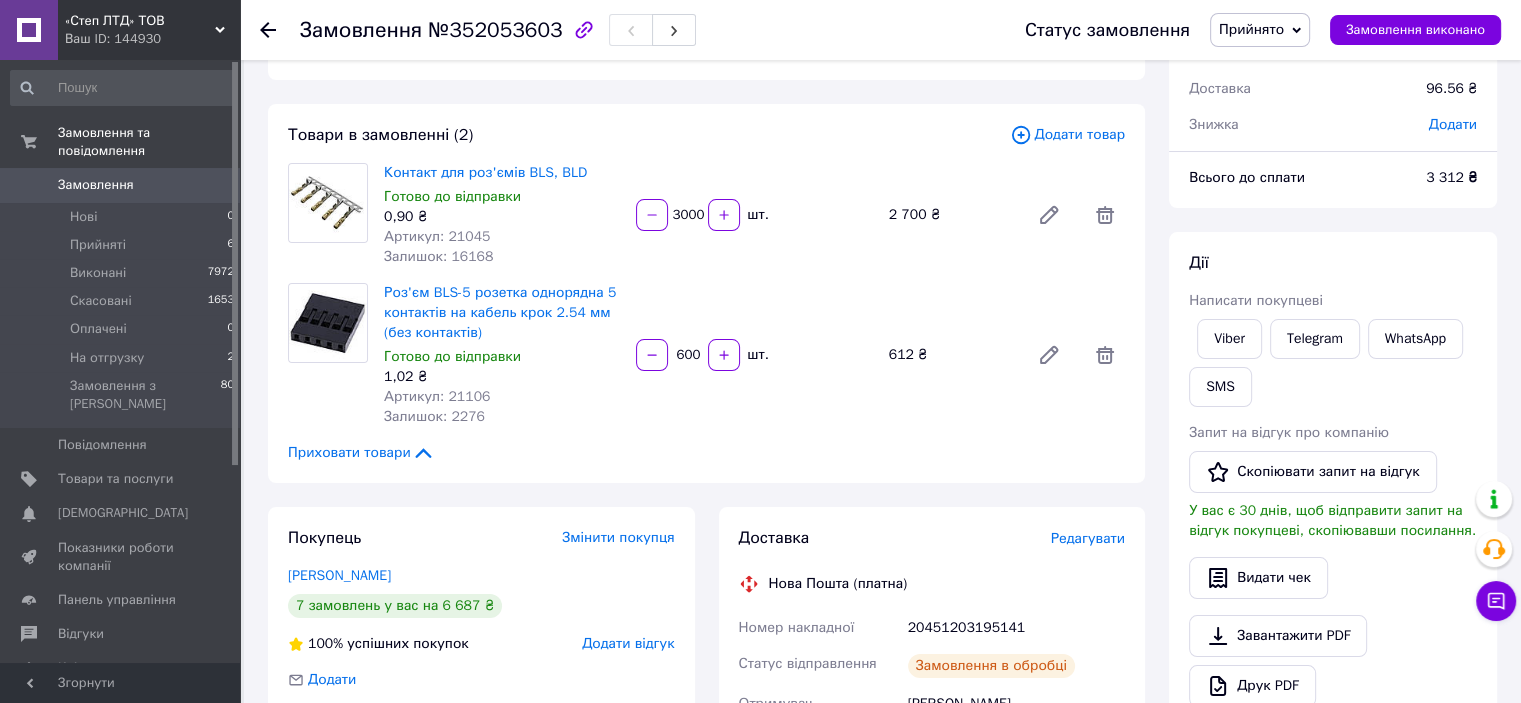 click on "20451203195141" at bounding box center (1016, 628) 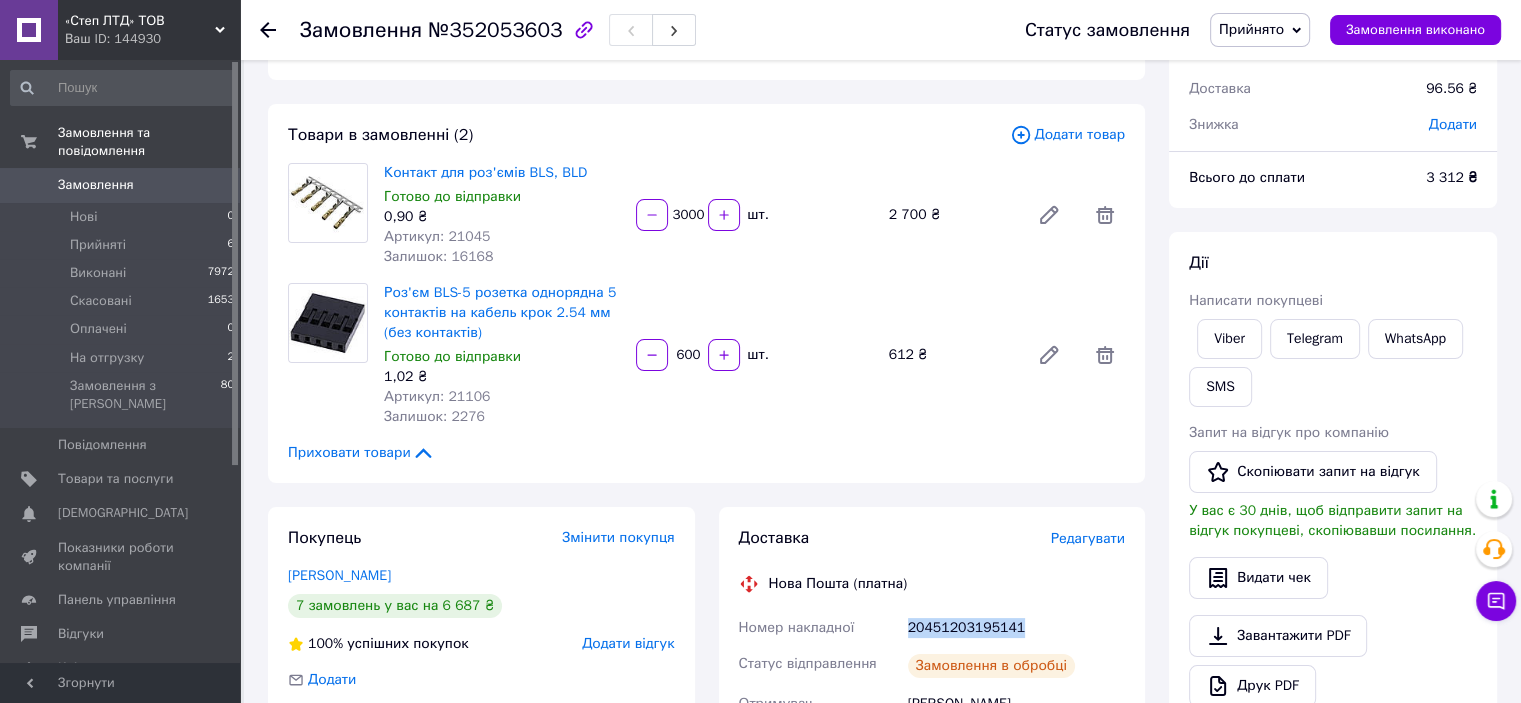 click on "20451203195141" at bounding box center [1016, 628] 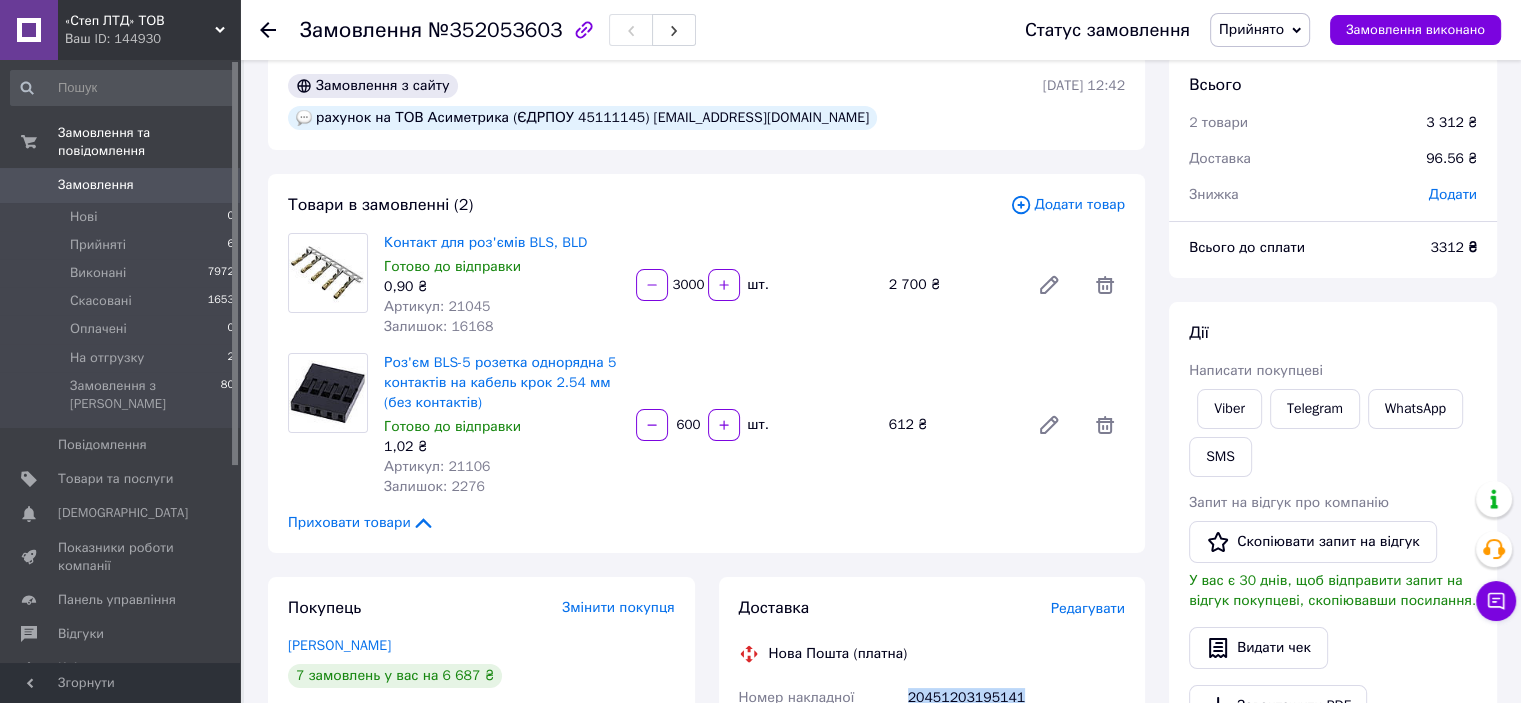 scroll, scrollTop: 0, scrollLeft: 0, axis: both 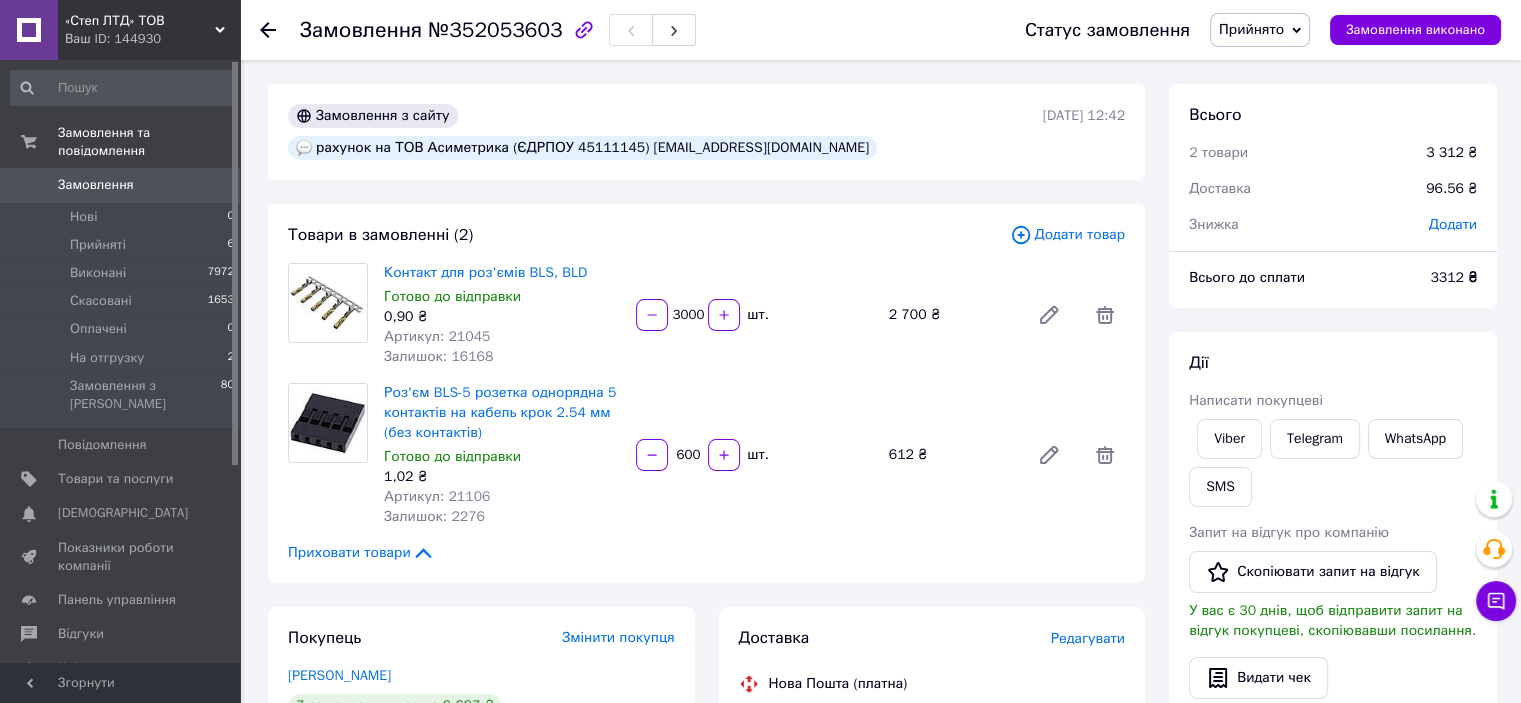 click on "рахунок на ТОВ Асиметрика (ЄДРПОУ 45111145) [EMAIL_ADDRESS][DOMAIN_NAME]" at bounding box center (582, 148) 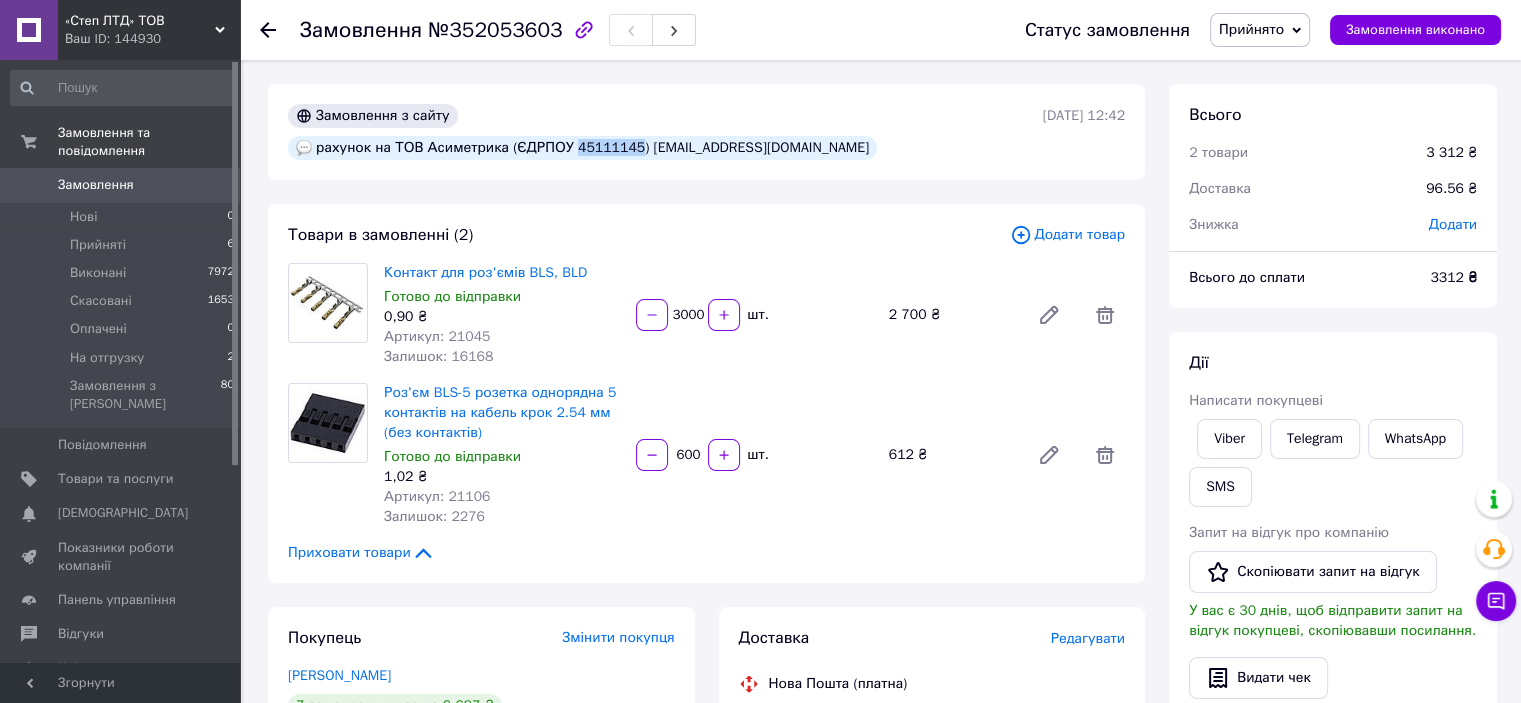 click on "рахунок на ТОВ Асиметрика (ЄДРПОУ 45111145) [EMAIL_ADDRESS][DOMAIN_NAME]" at bounding box center [582, 148] 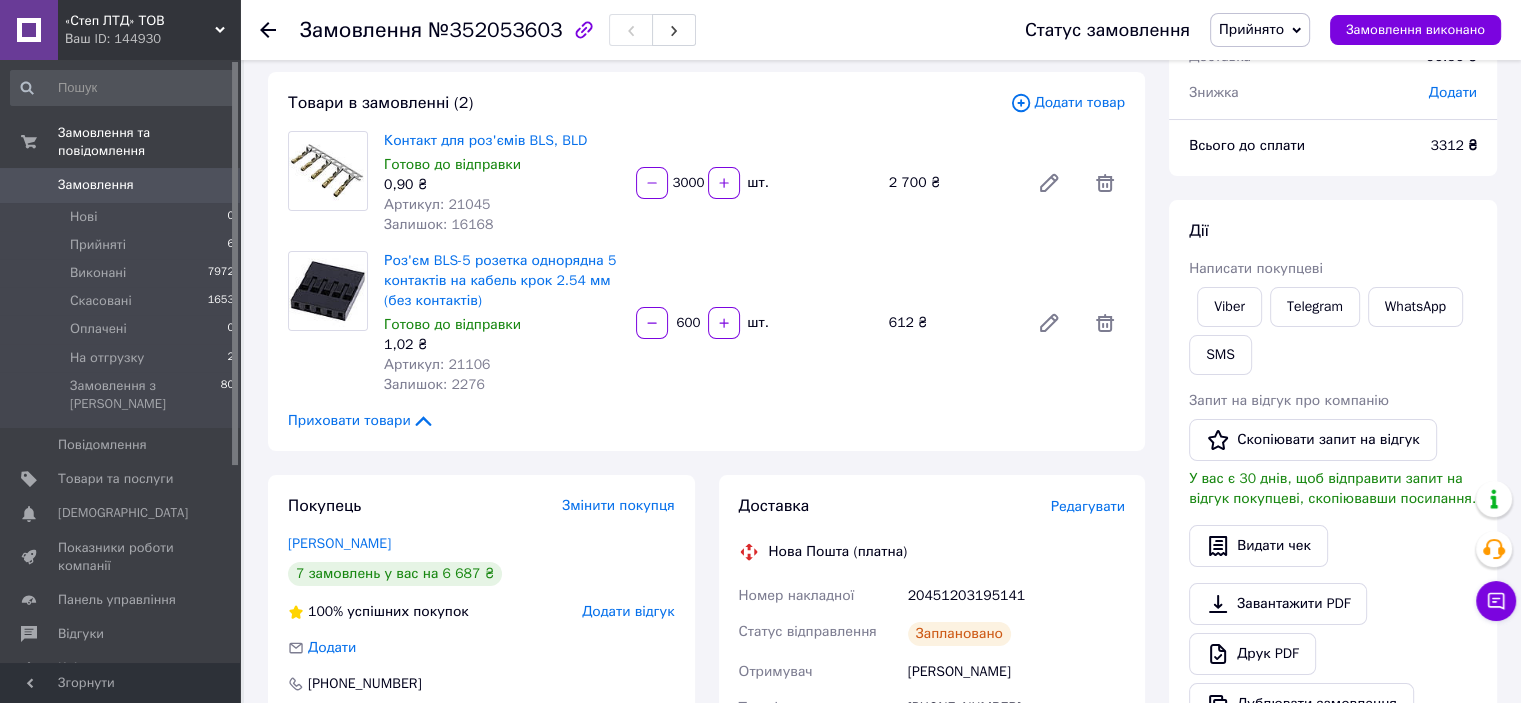 scroll, scrollTop: 300, scrollLeft: 0, axis: vertical 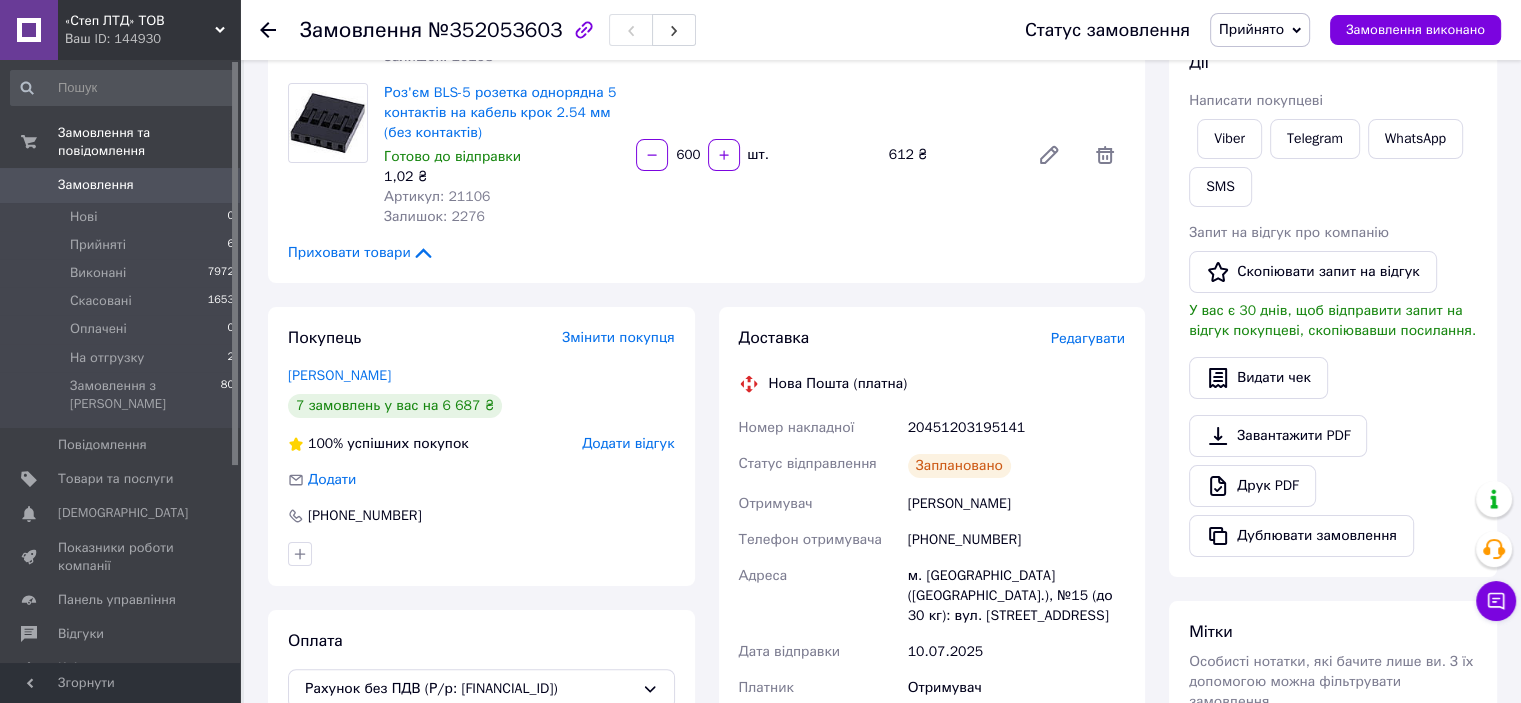 click on "[PHONE_NUMBER]" at bounding box center (1016, 540) 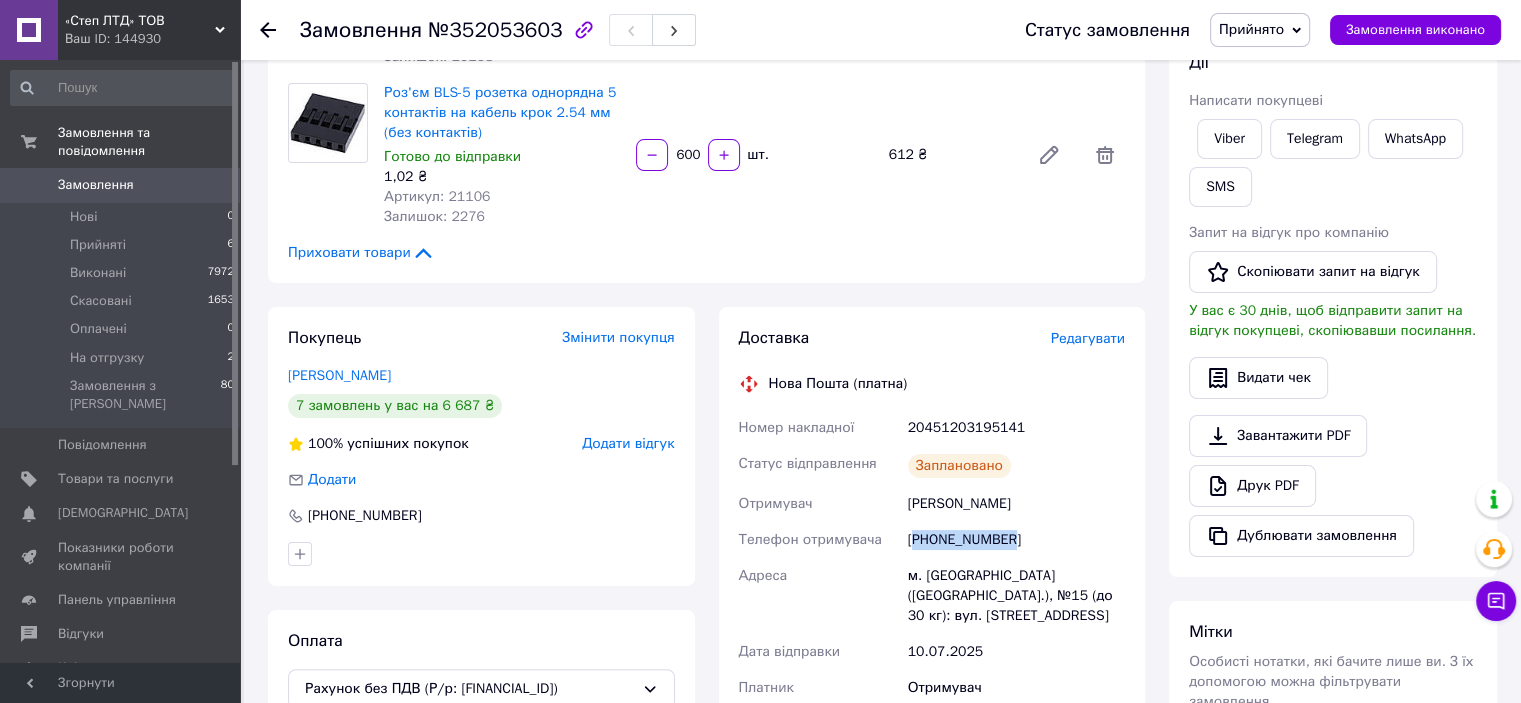 click on "[PHONE_NUMBER]" at bounding box center [1016, 540] 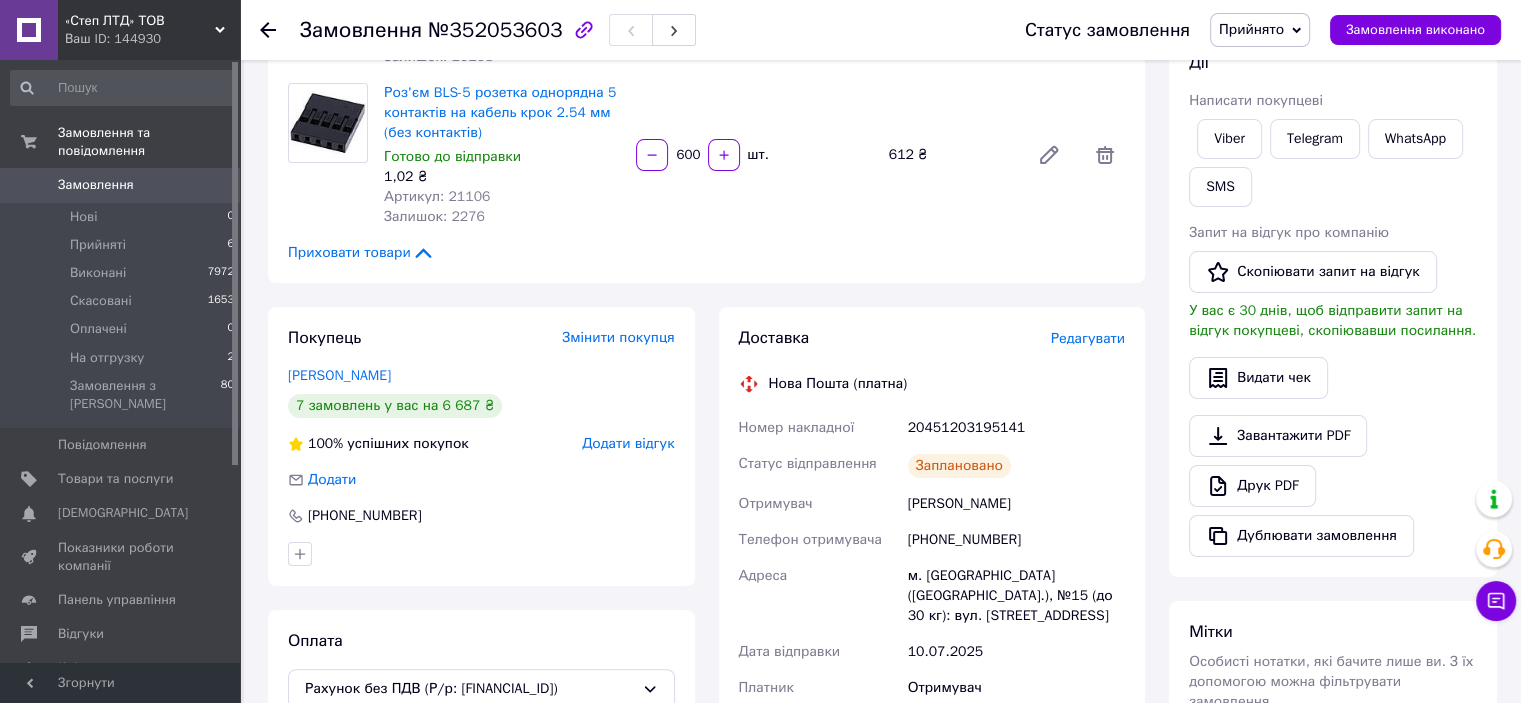 click on "м. Львів (Львівська обл.), №15 (до 30 кг): вул. Героїв УПА, 6" at bounding box center (1016, 596) 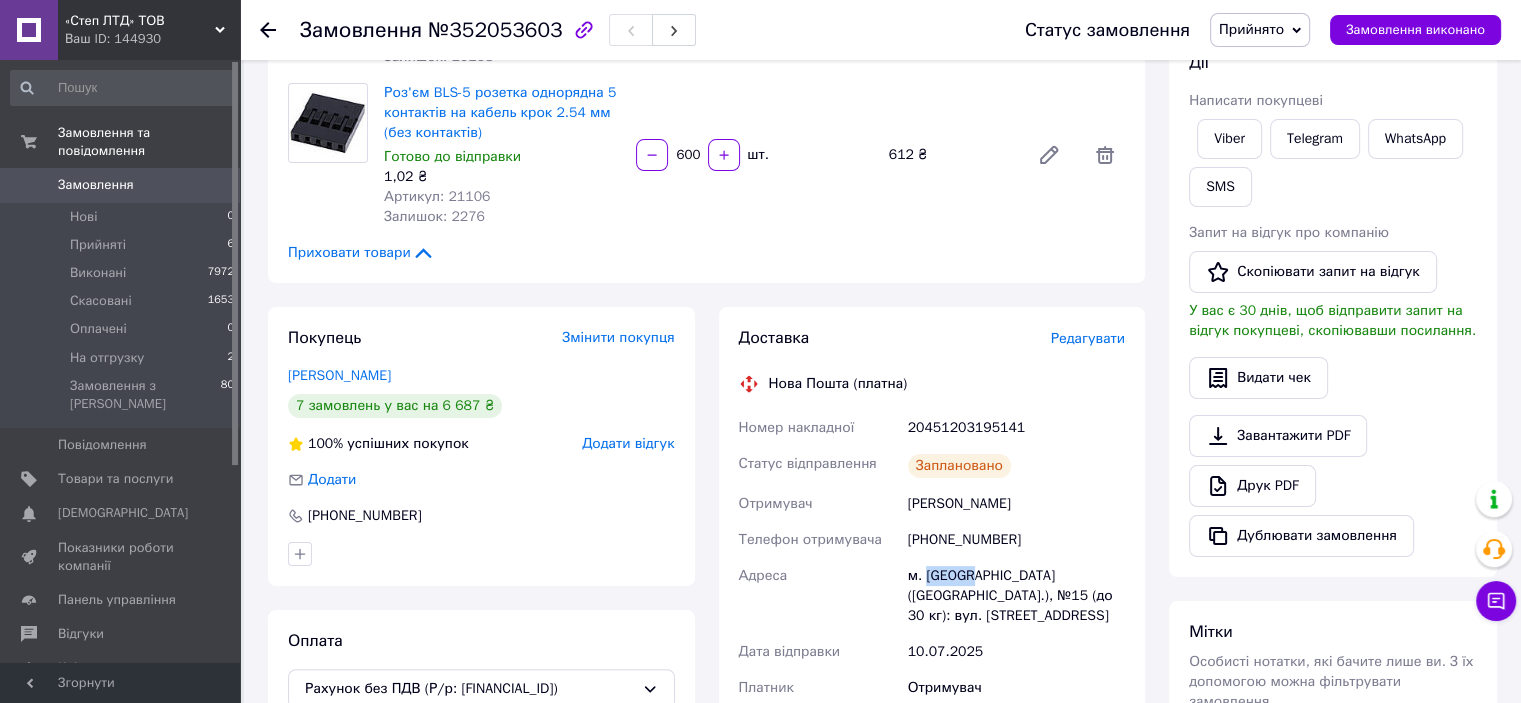 click on "м. Львів (Львівська обл.), №15 (до 30 кг): вул. Героїв УПА, 6" at bounding box center [1016, 596] 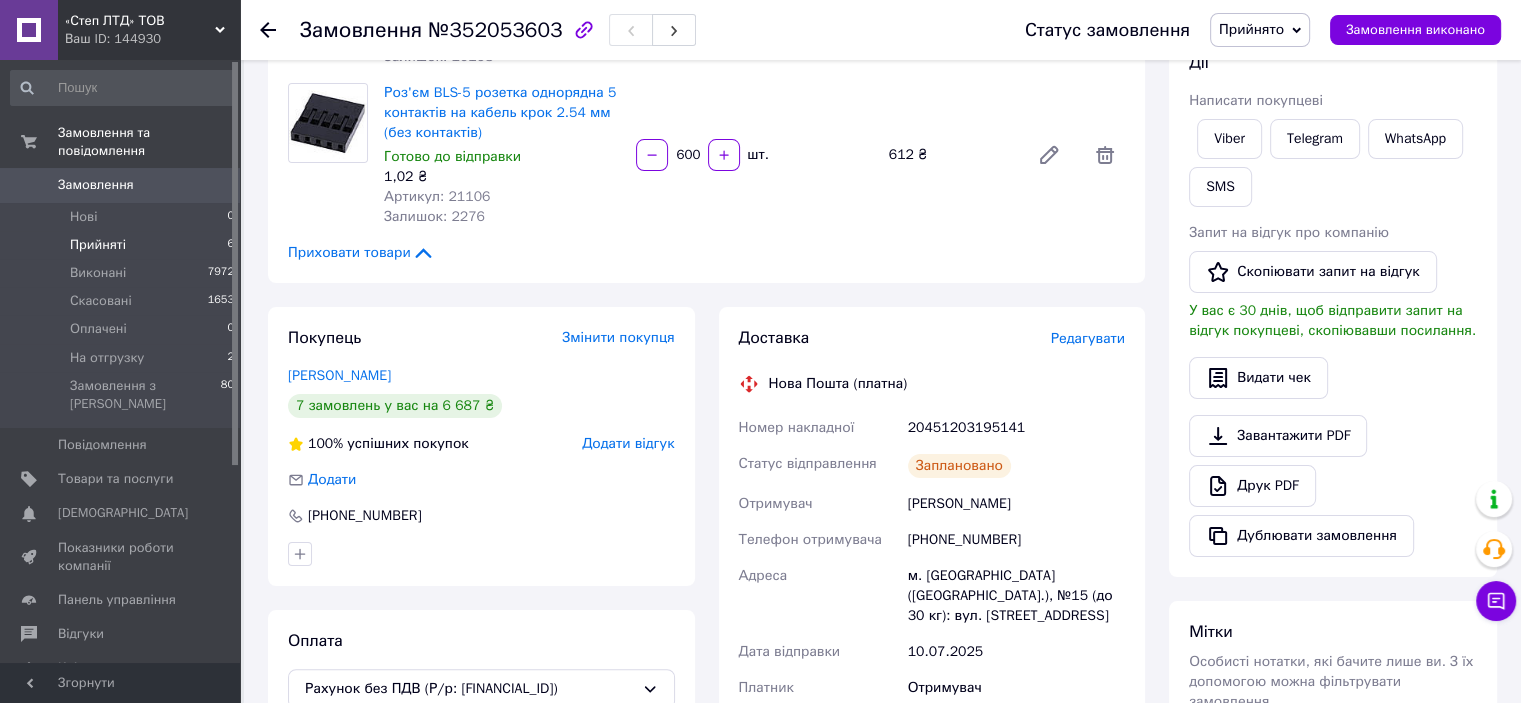 click on "Прийняті 6" at bounding box center [123, 245] 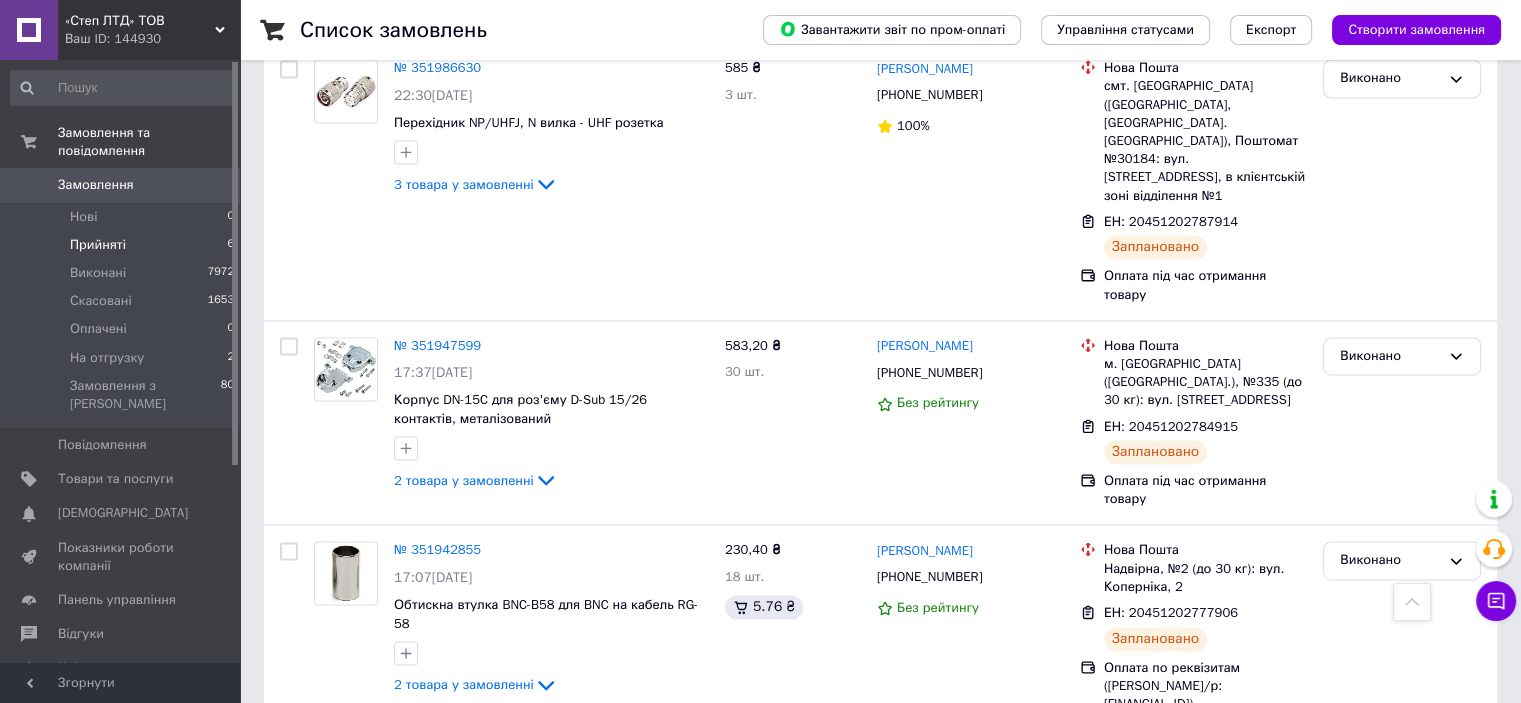 click on "Прийняті 6" at bounding box center (123, 245) 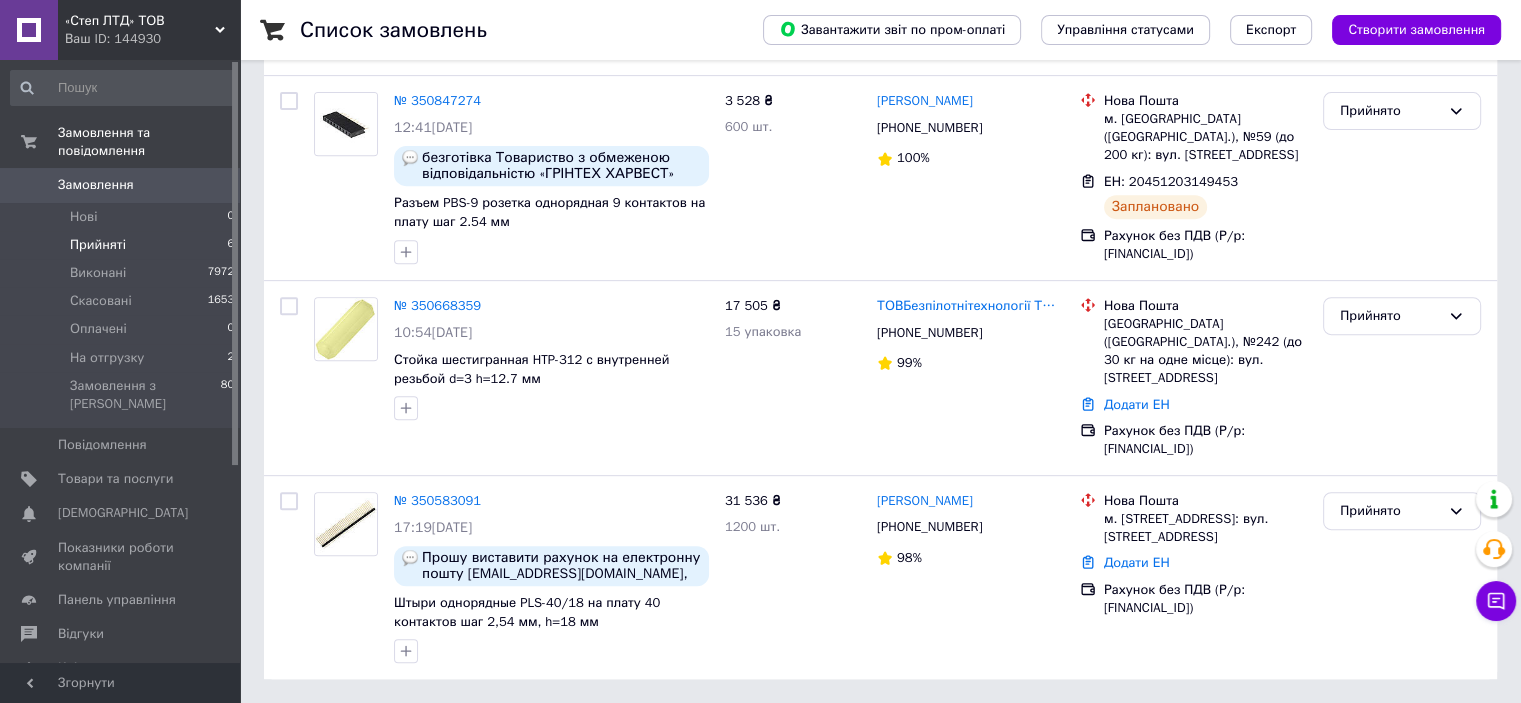 scroll, scrollTop: 0, scrollLeft: 0, axis: both 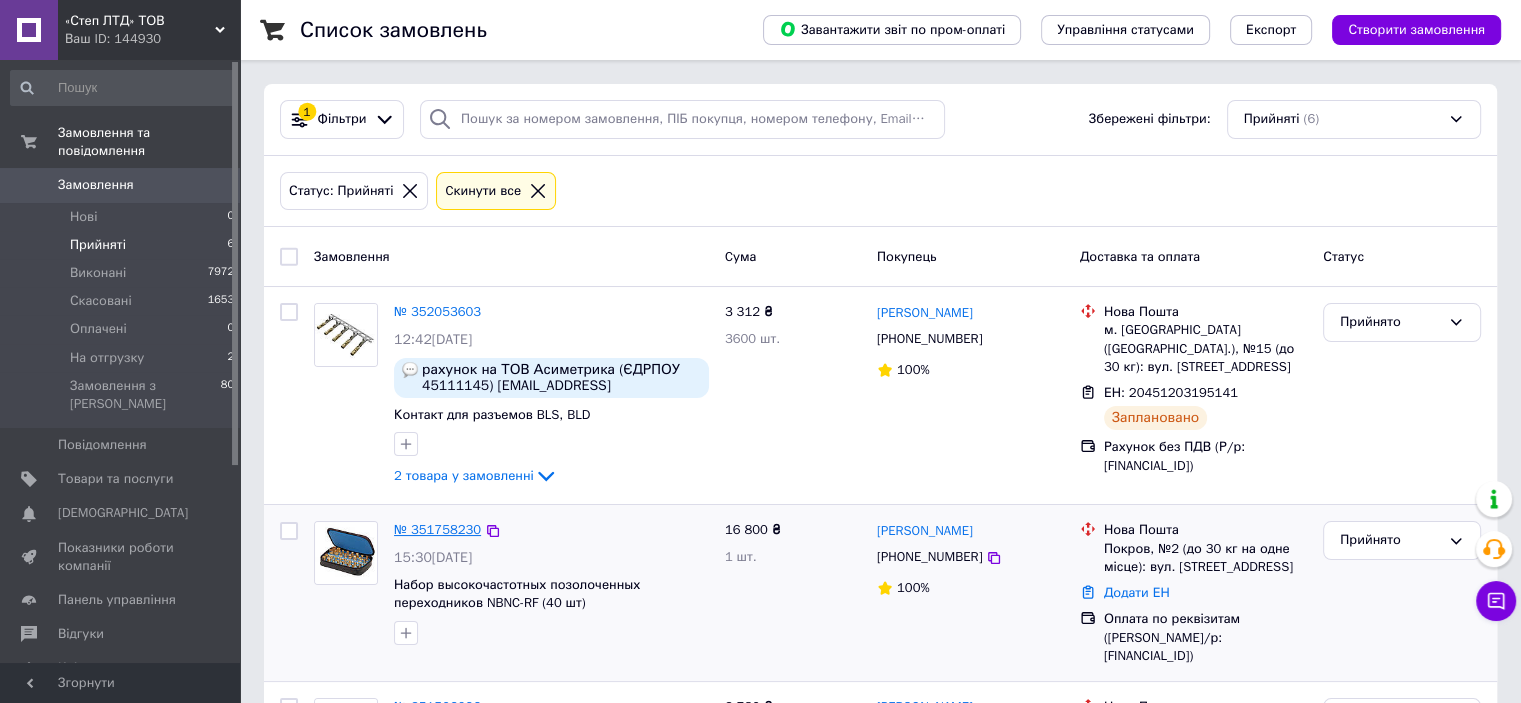 click on "№ 351758230" at bounding box center (437, 529) 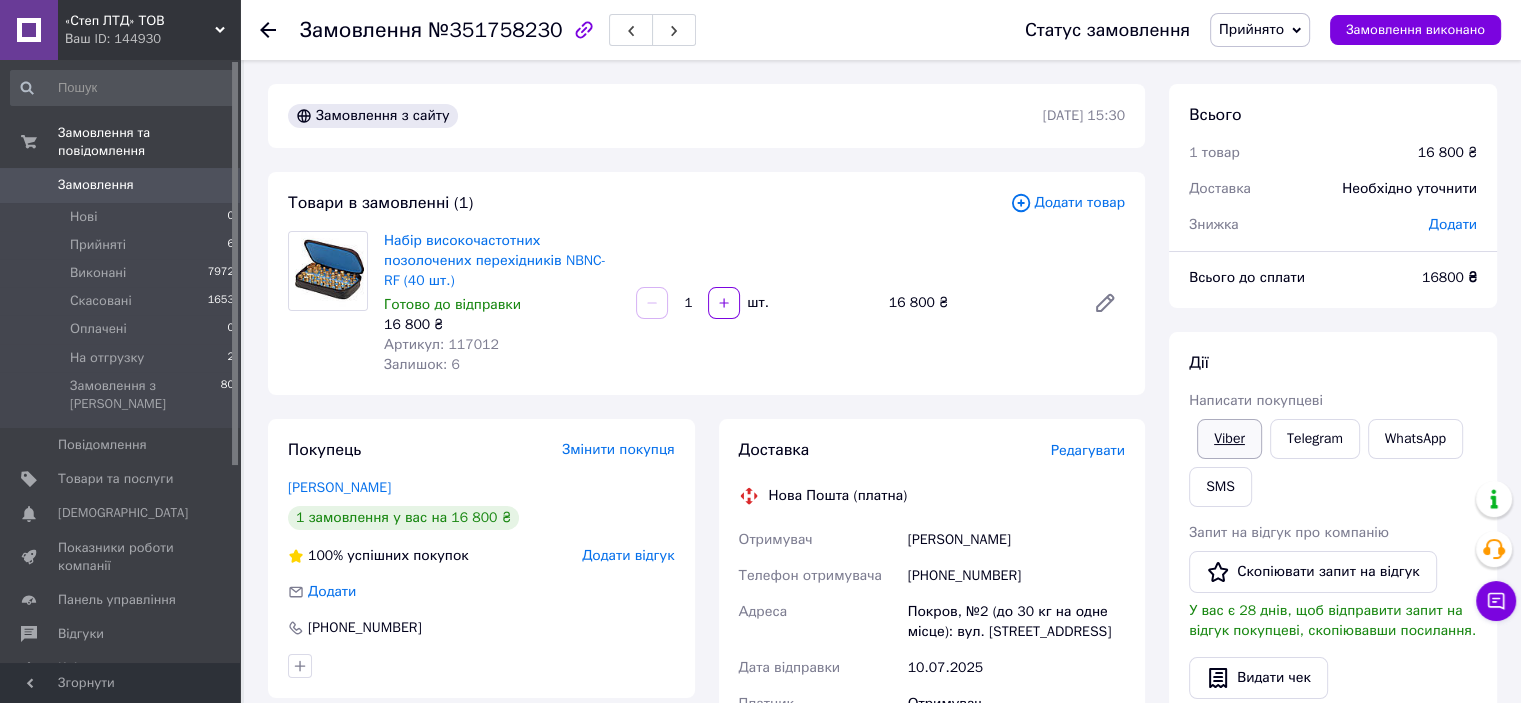 click on "Viber" at bounding box center [1229, 439] 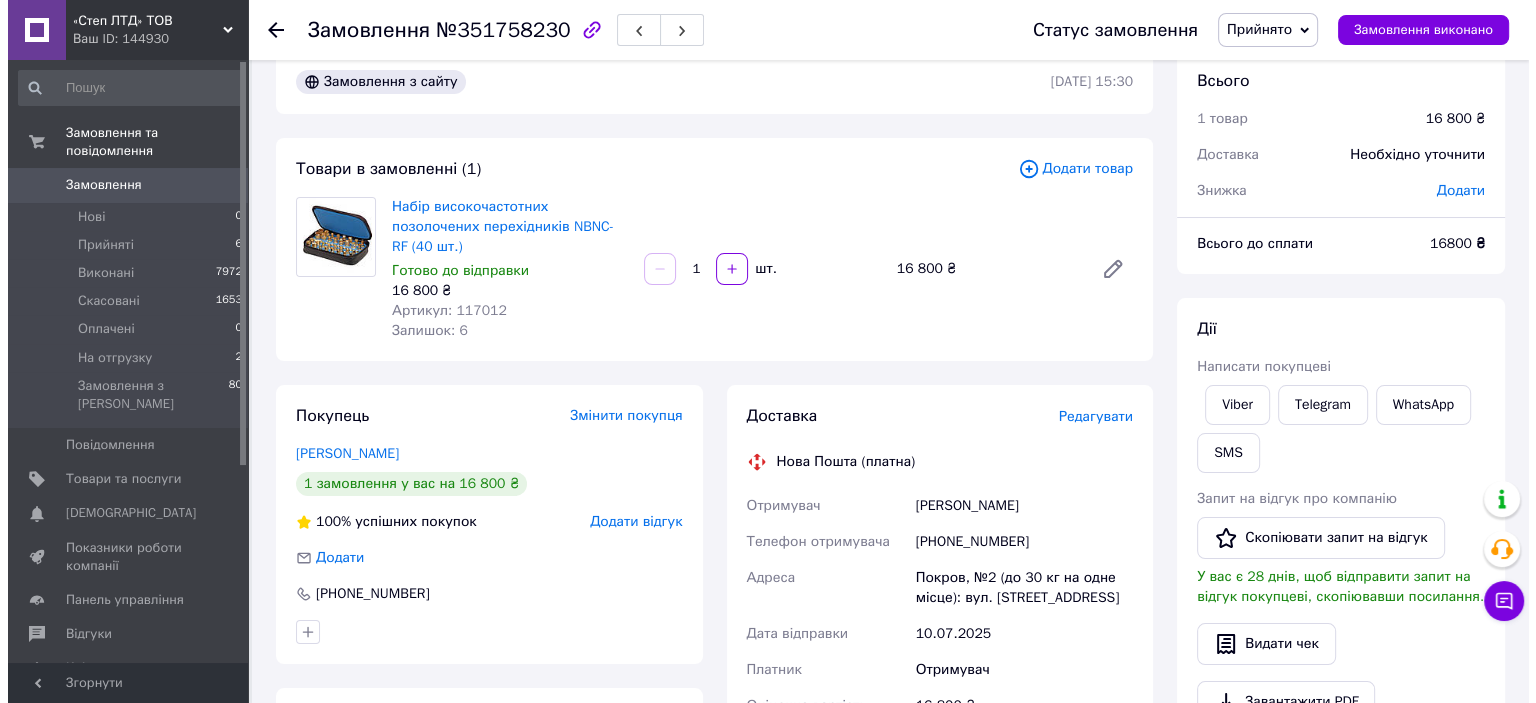 scroll, scrollTop: 0, scrollLeft: 0, axis: both 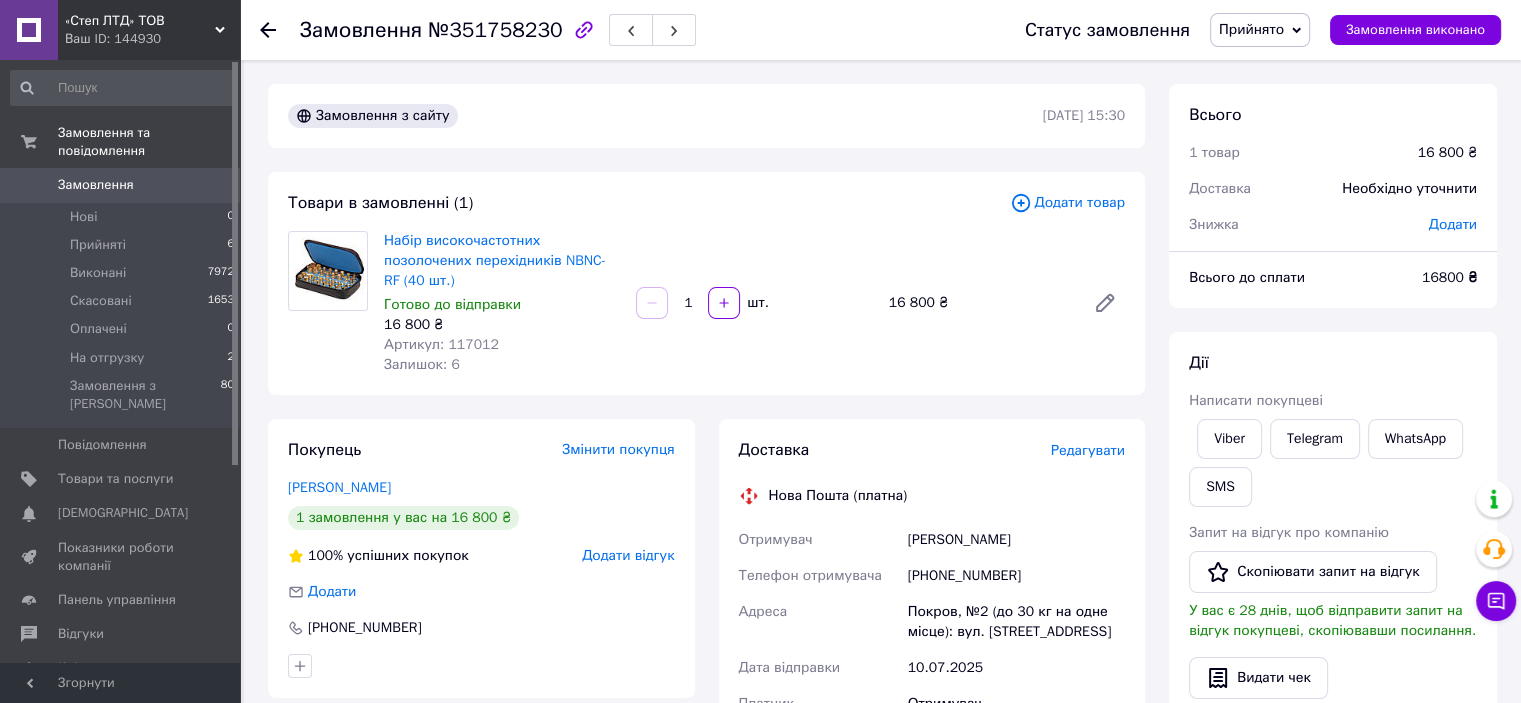 click on "Прийнято" at bounding box center [1260, 30] 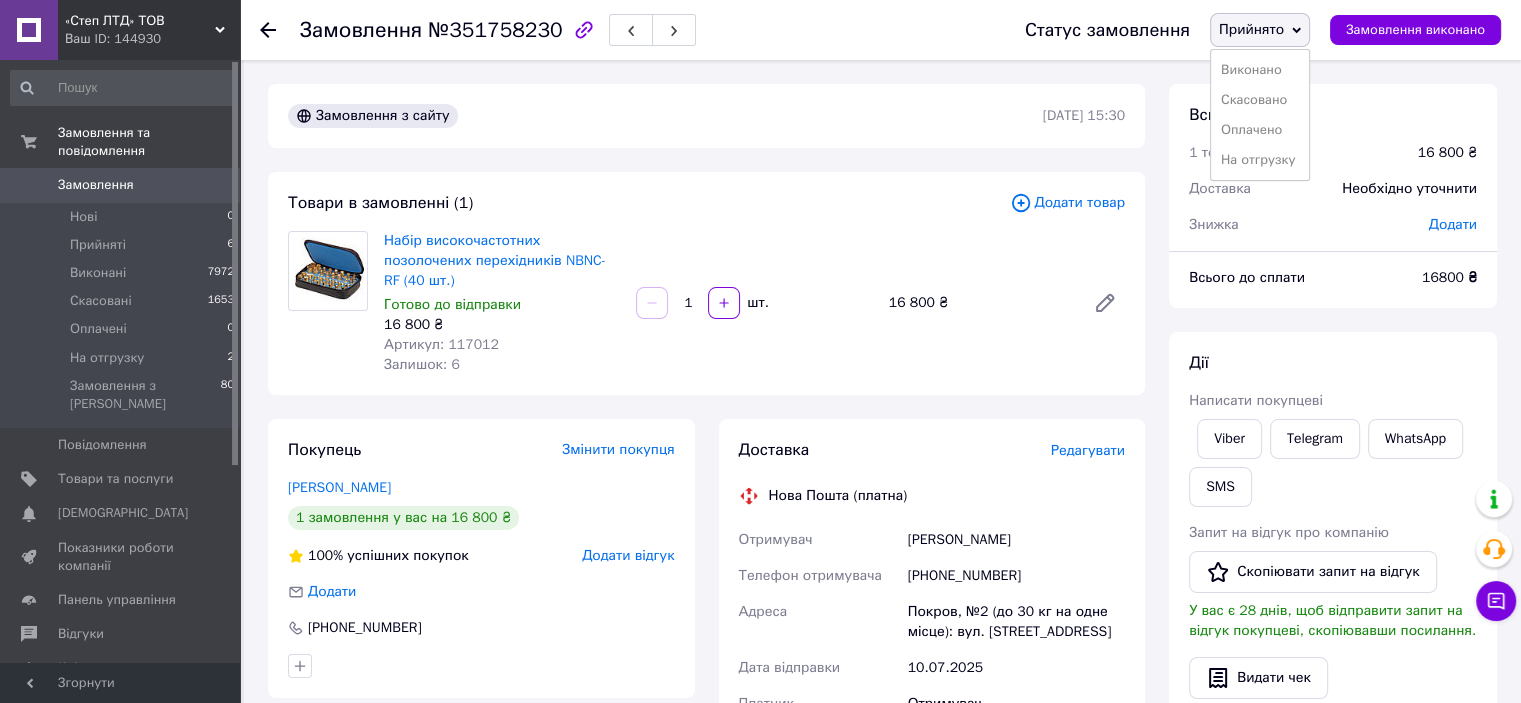click on "На отгрузку" at bounding box center (1260, 160) 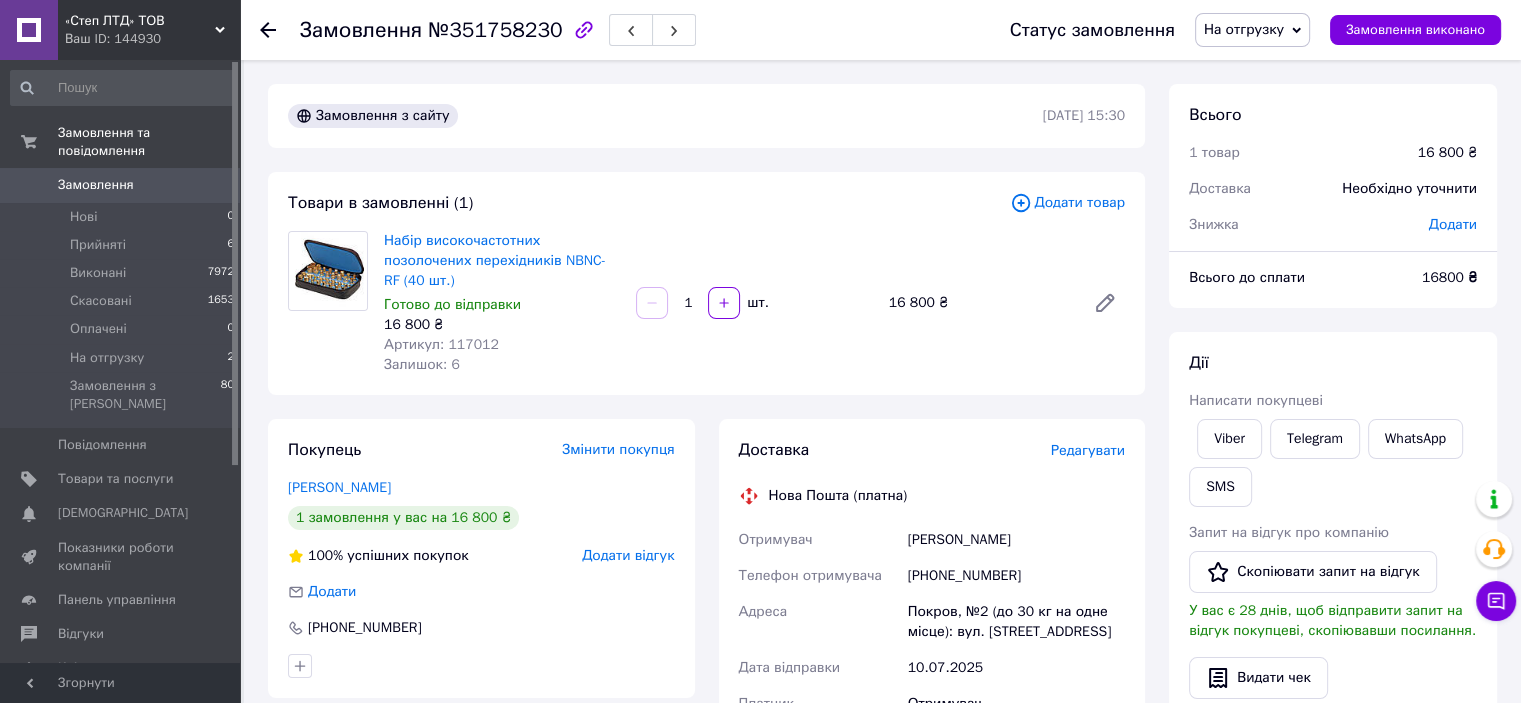 click on "Редагувати" at bounding box center [1088, 450] 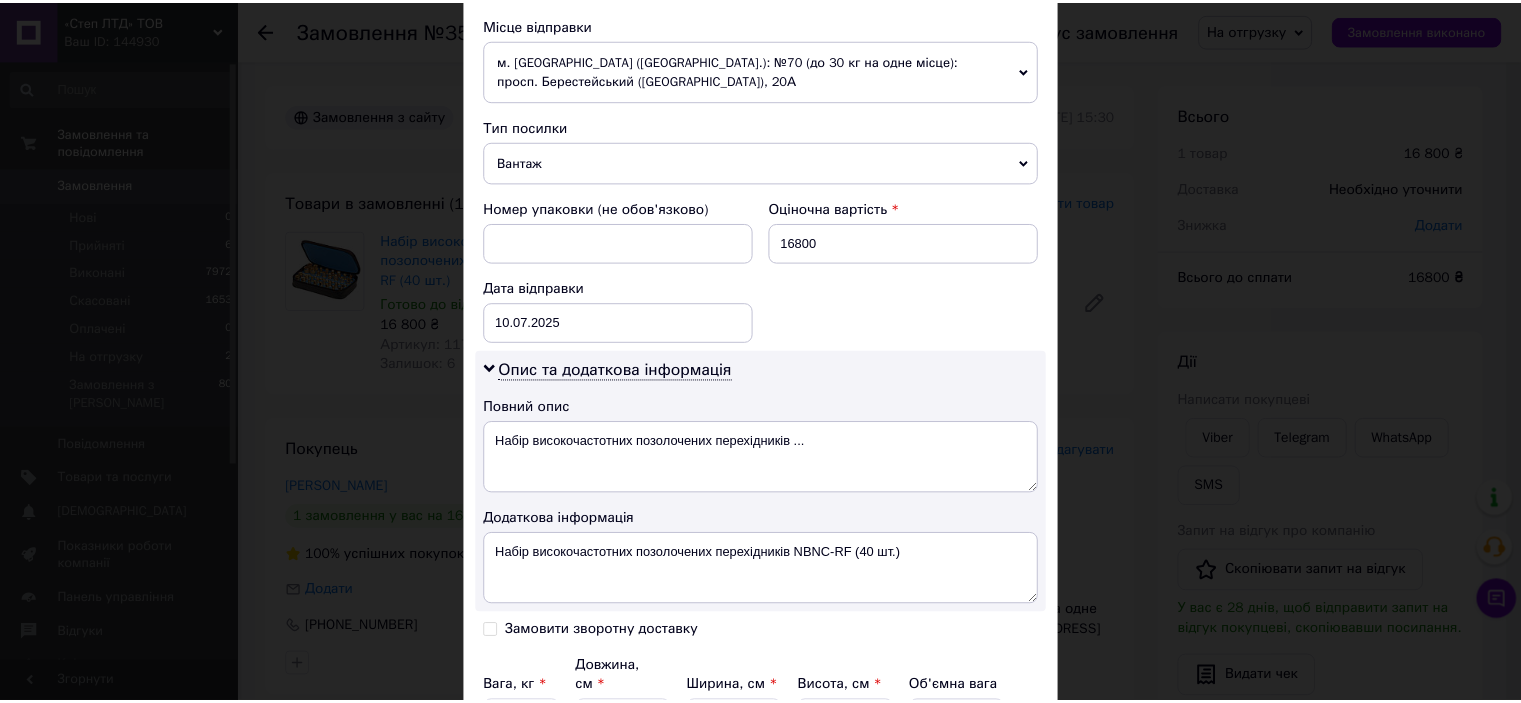 scroll, scrollTop: 898, scrollLeft: 0, axis: vertical 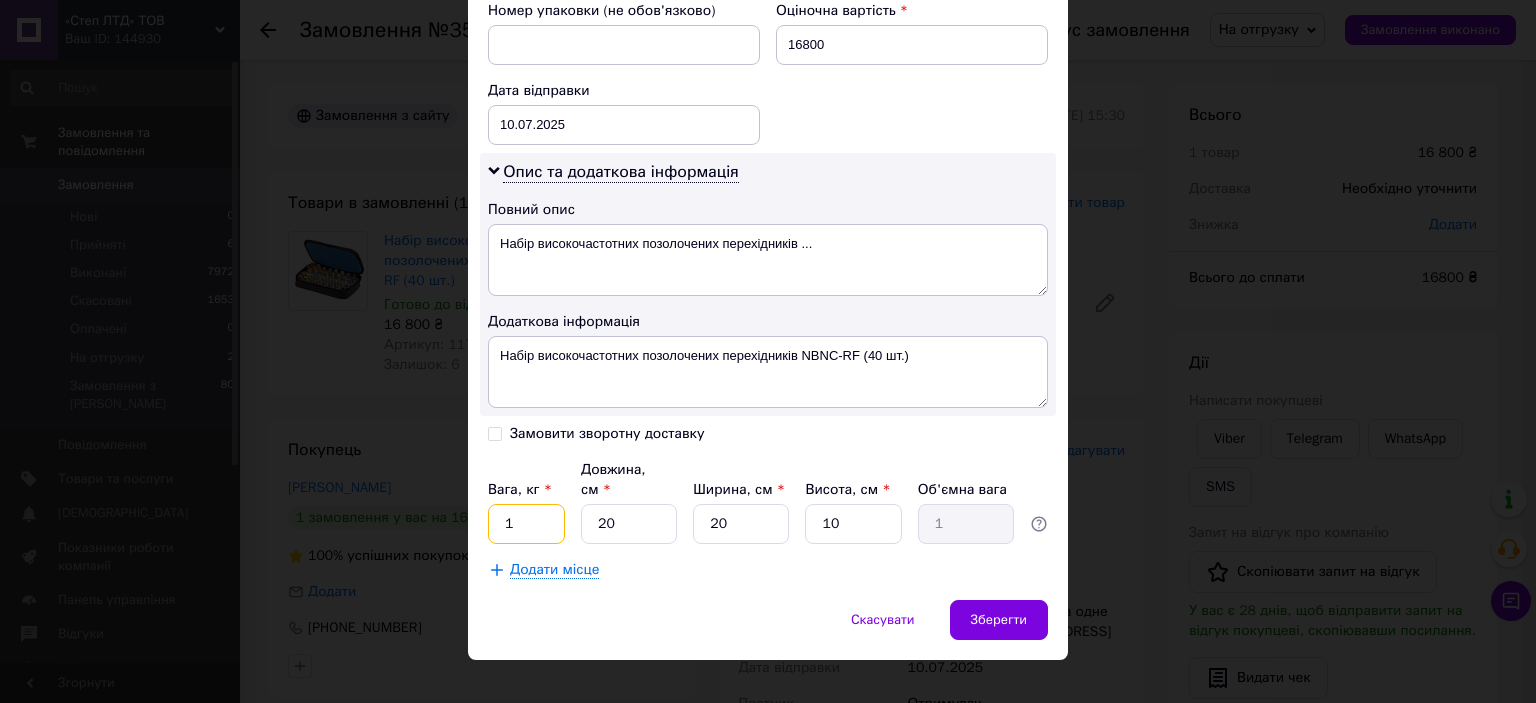 click on "1" at bounding box center (526, 524) 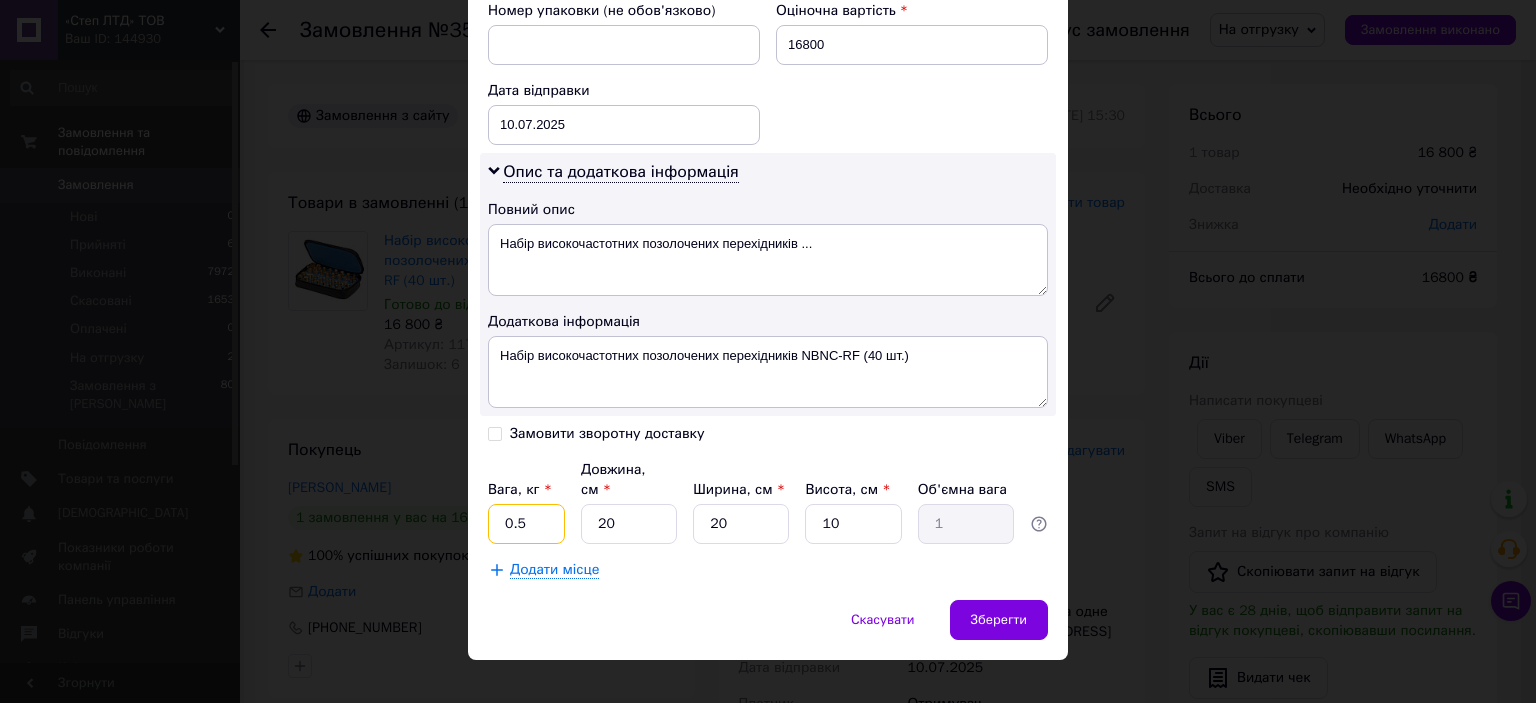 type on "0.5" 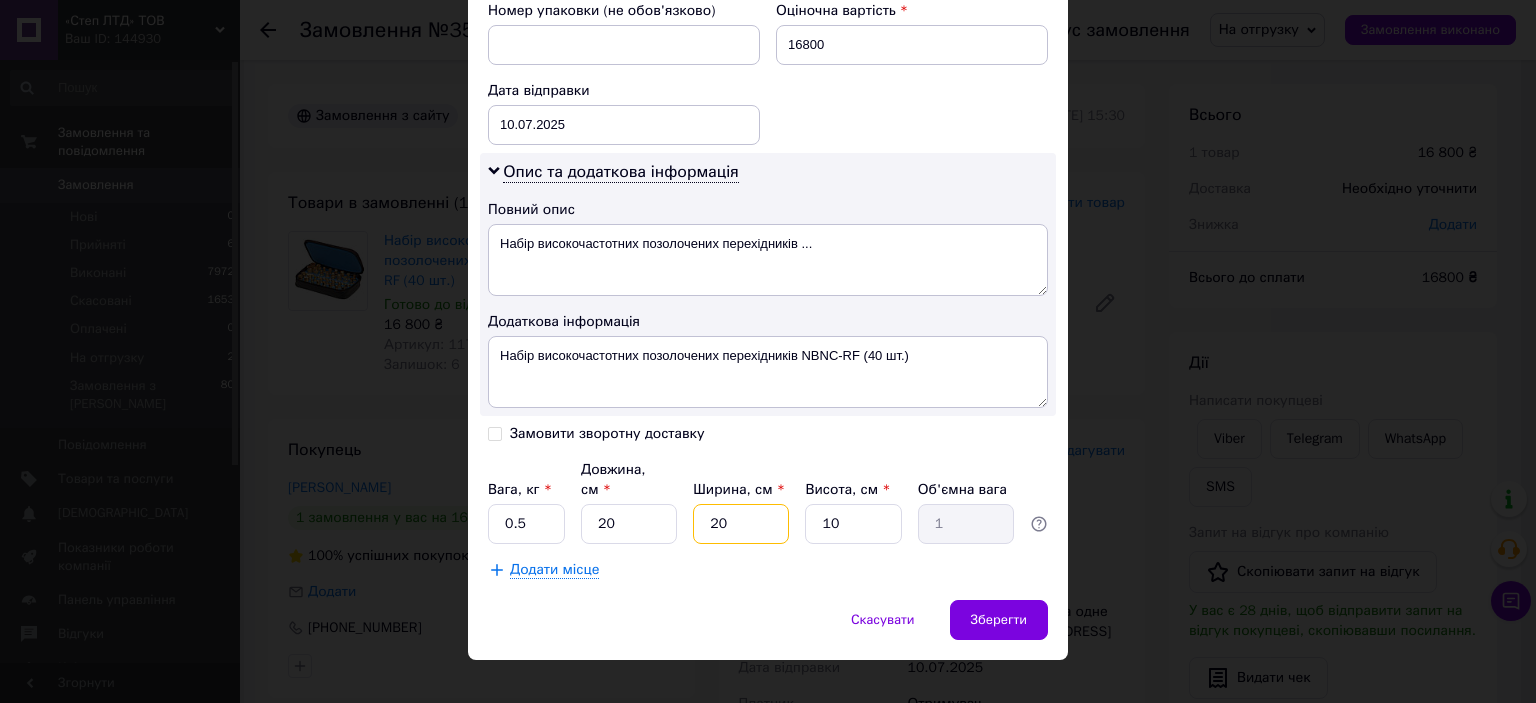type on "1" 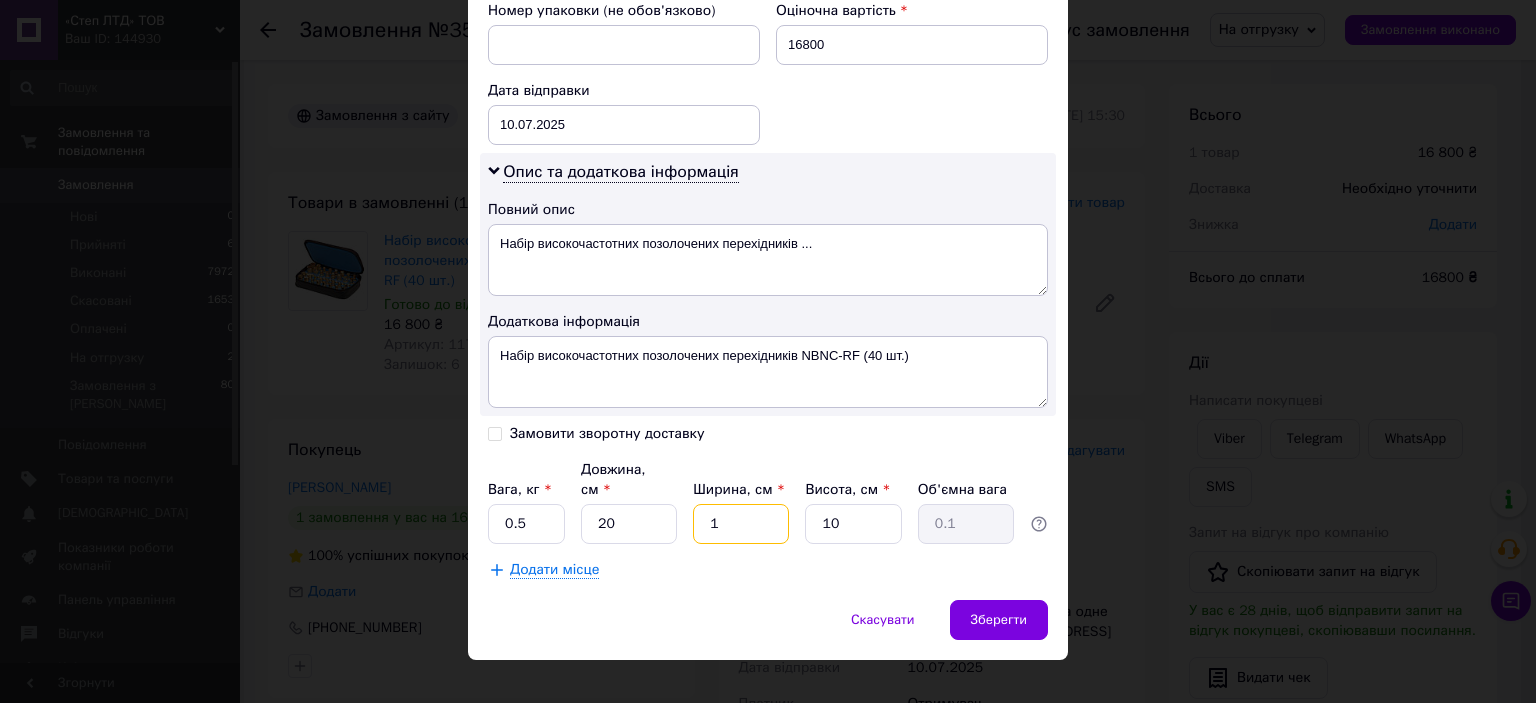 type on "10" 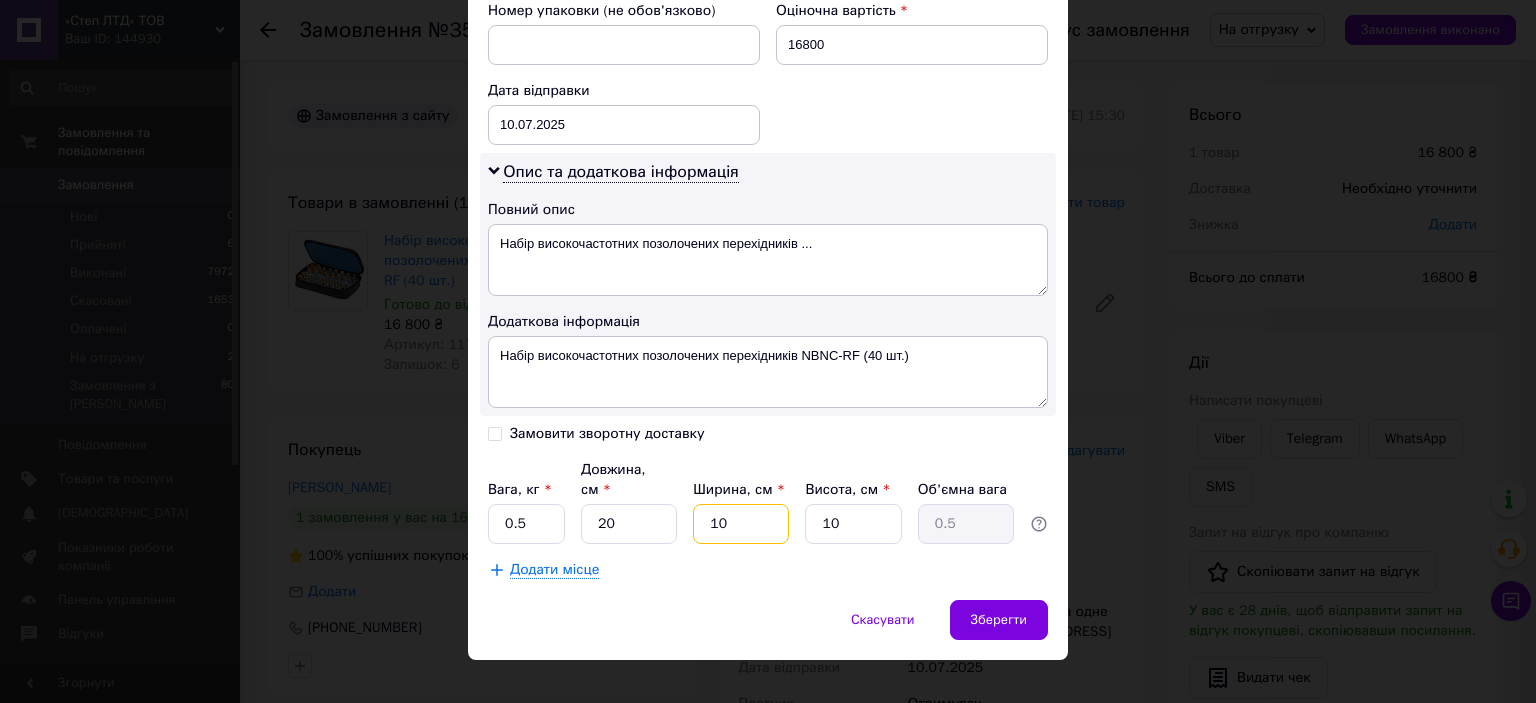 type on "10" 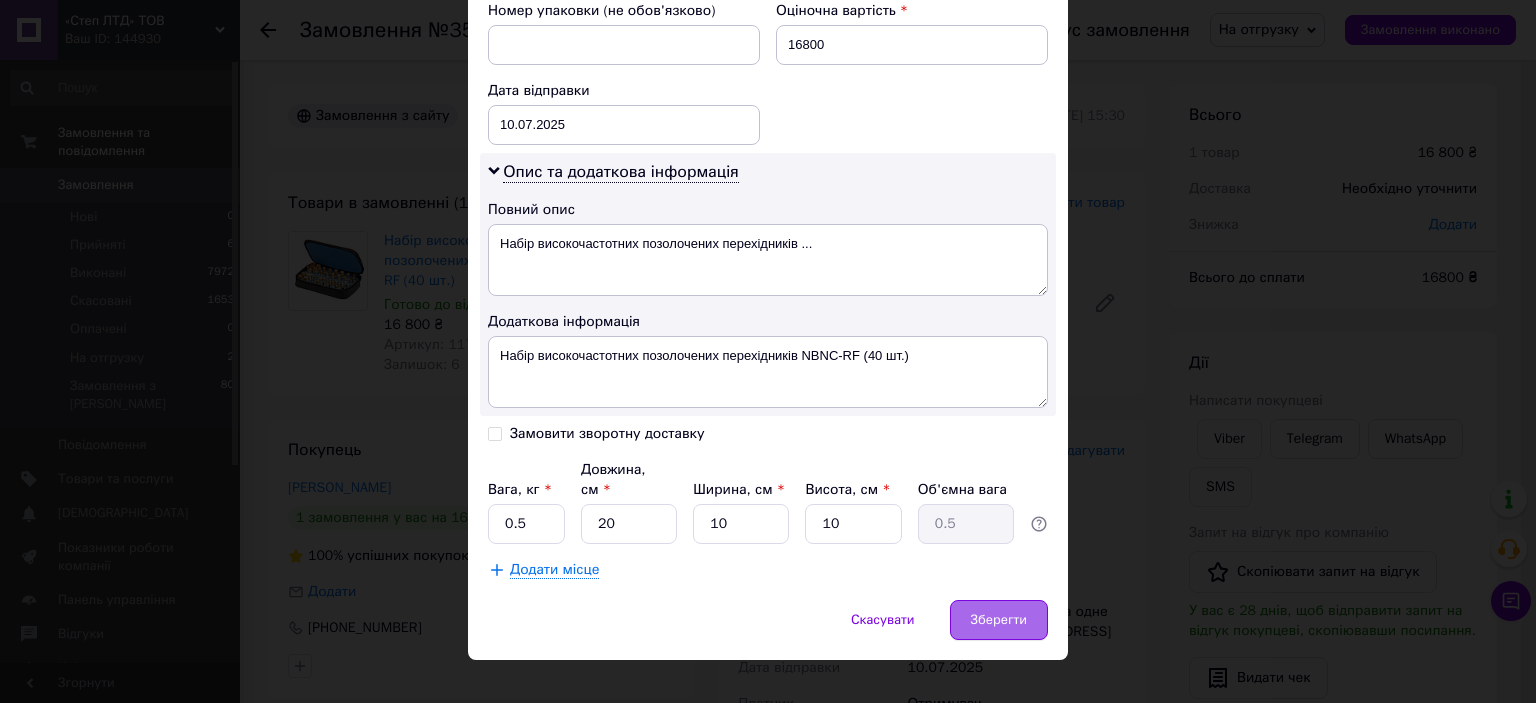click on "Зберегти" at bounding box center (999, 620) 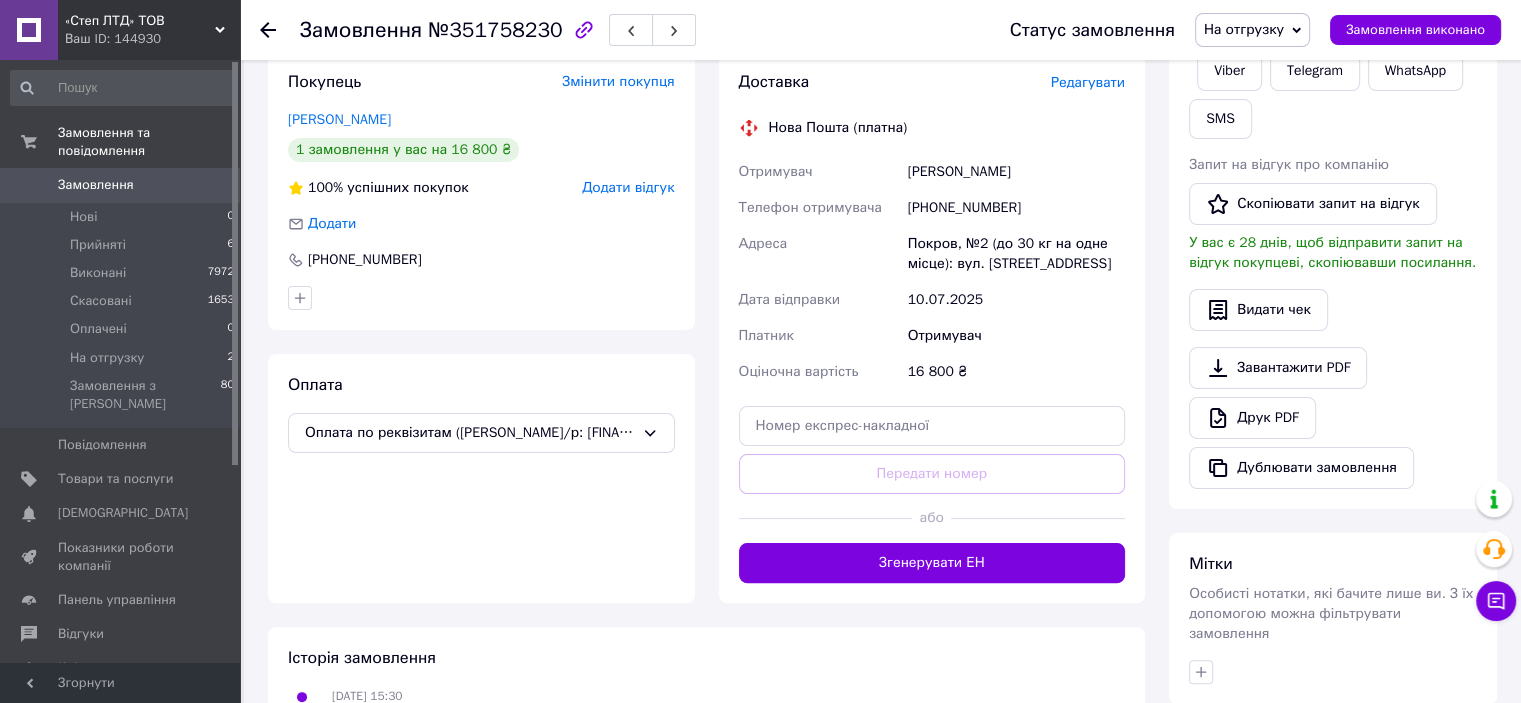scroll, scrollTop: 400, scrollLeft: 0, axis: vertical 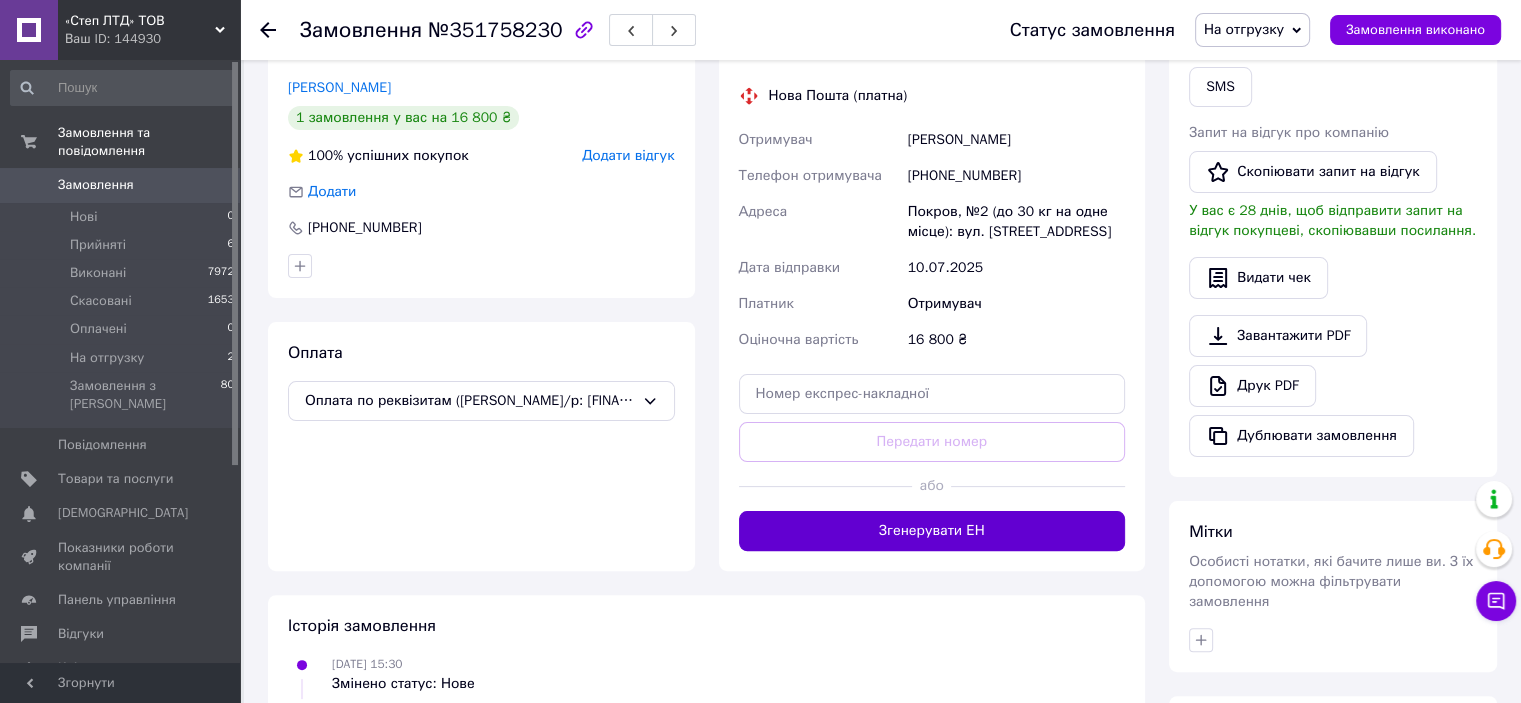 click on "Згенерувати ЕН" at bounding box center (932, 531) 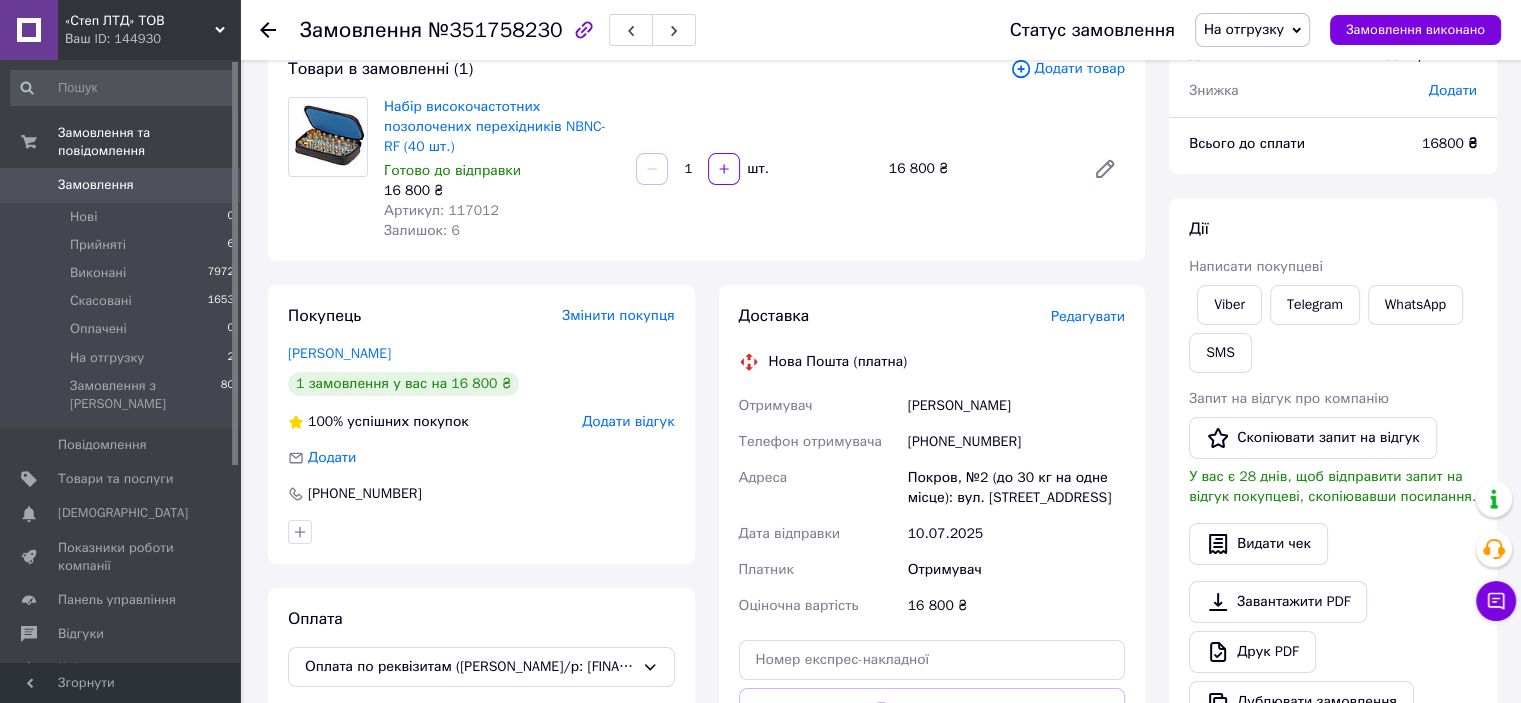 scroll, scrollTop: 100, scrollLeft: 0, axis: vertical 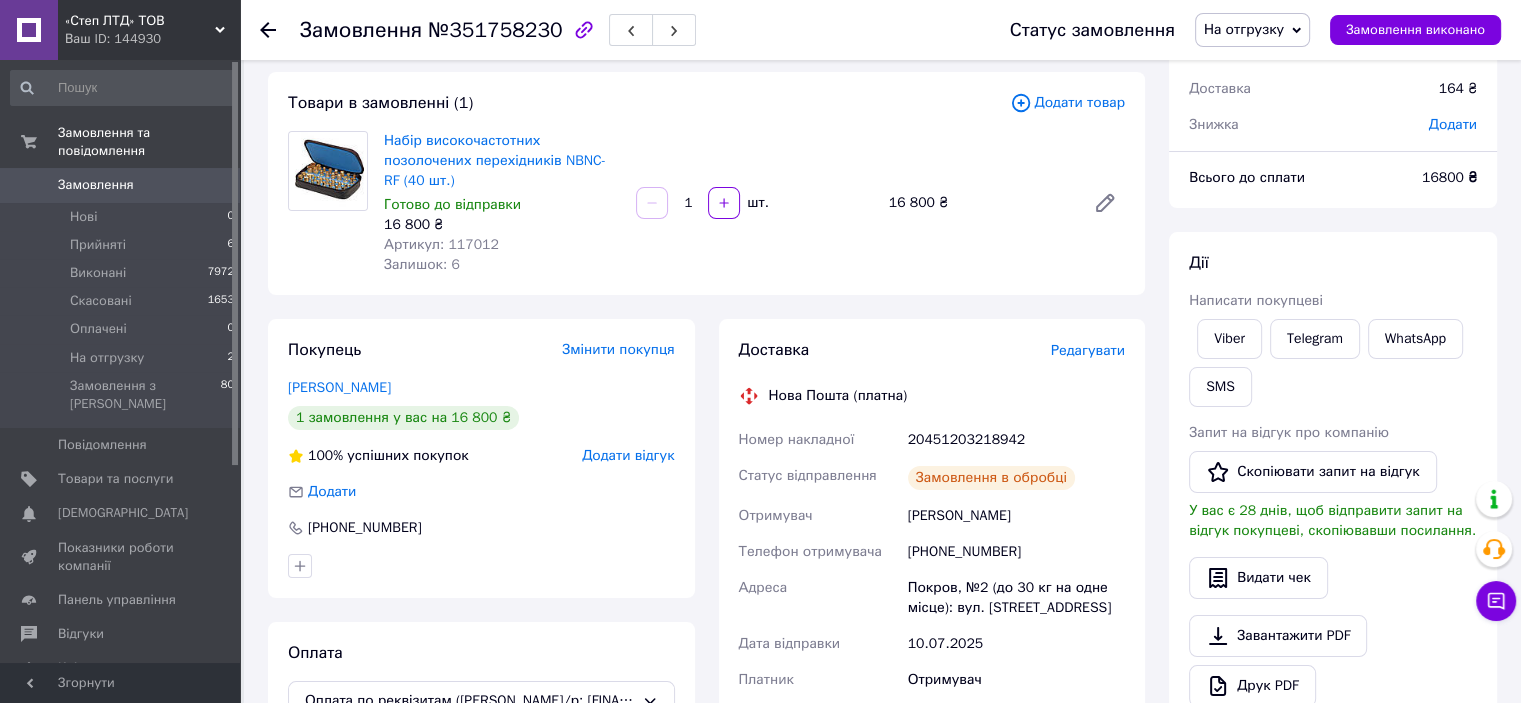 click on "20451203218942" at bounding box center [1016, 440] 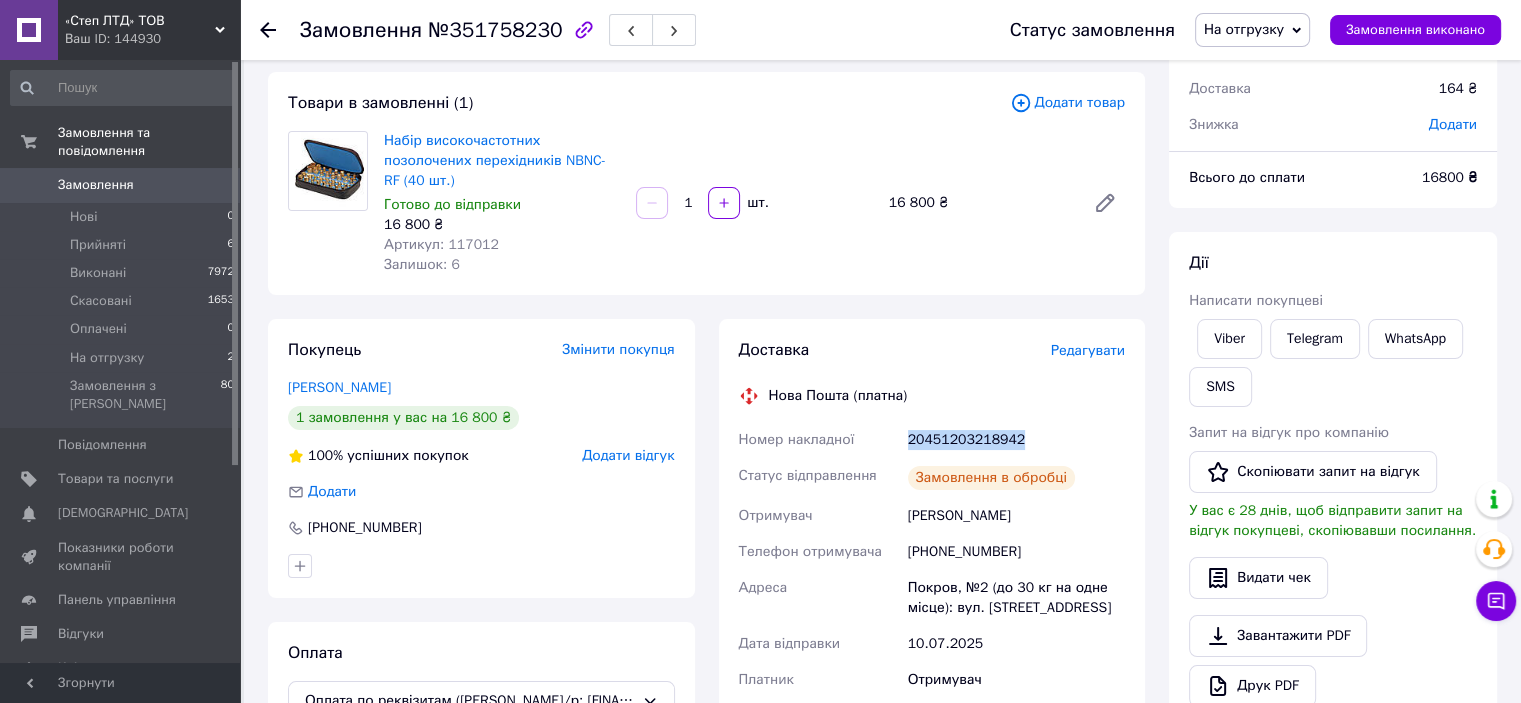 click on "20451203218942" at bounding box center [1016, 440] 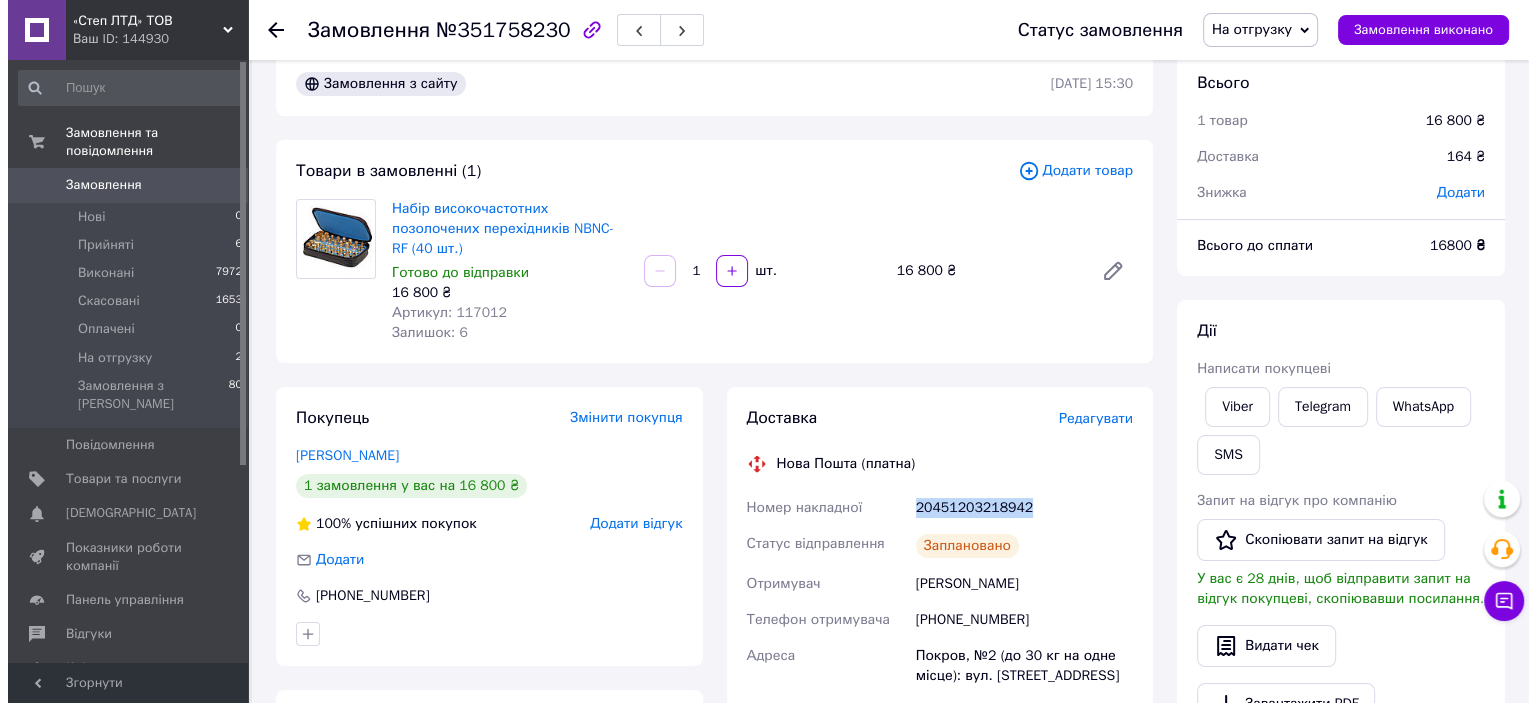 scroll, scrollTop: 0, scrollLeft: 0, axis: both 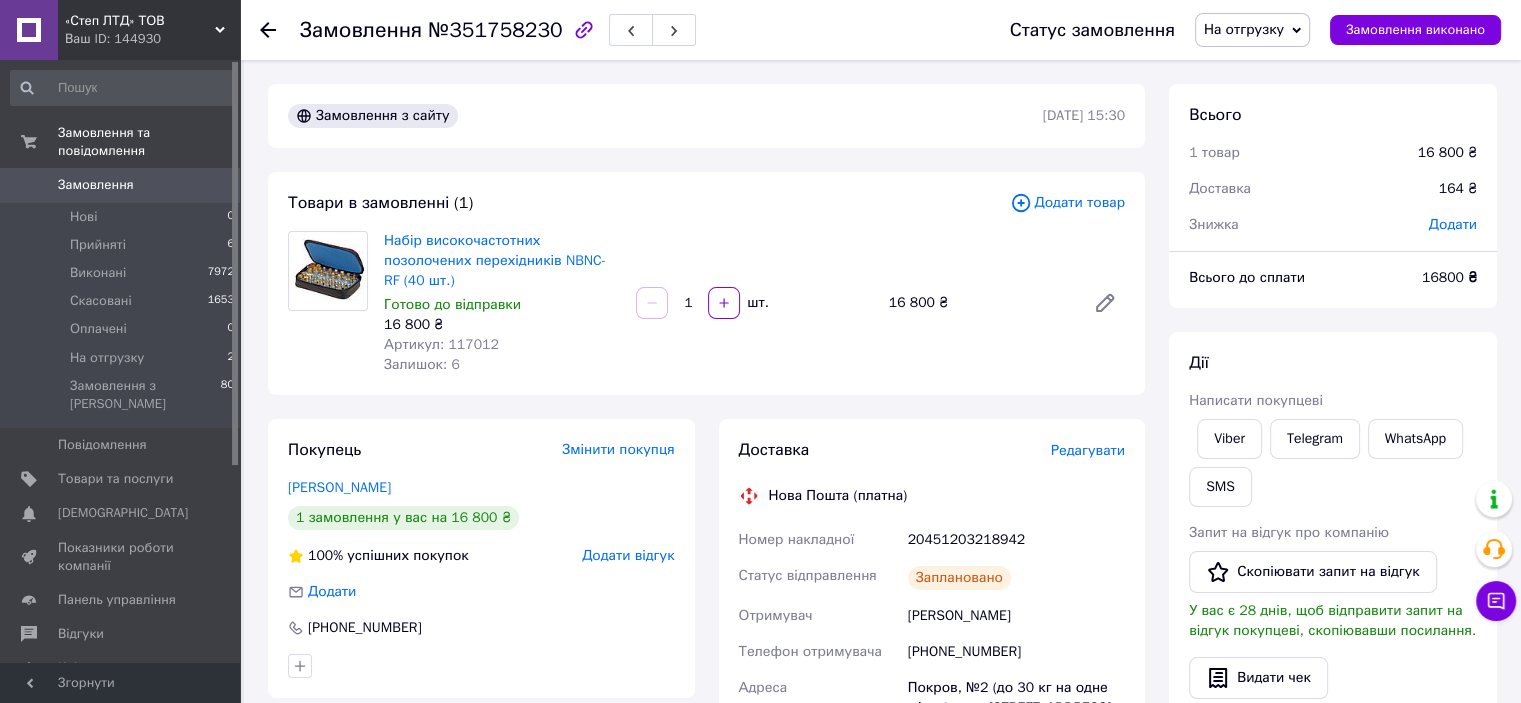 click on "Артикул: 117012" at bounding box center [441, 344] 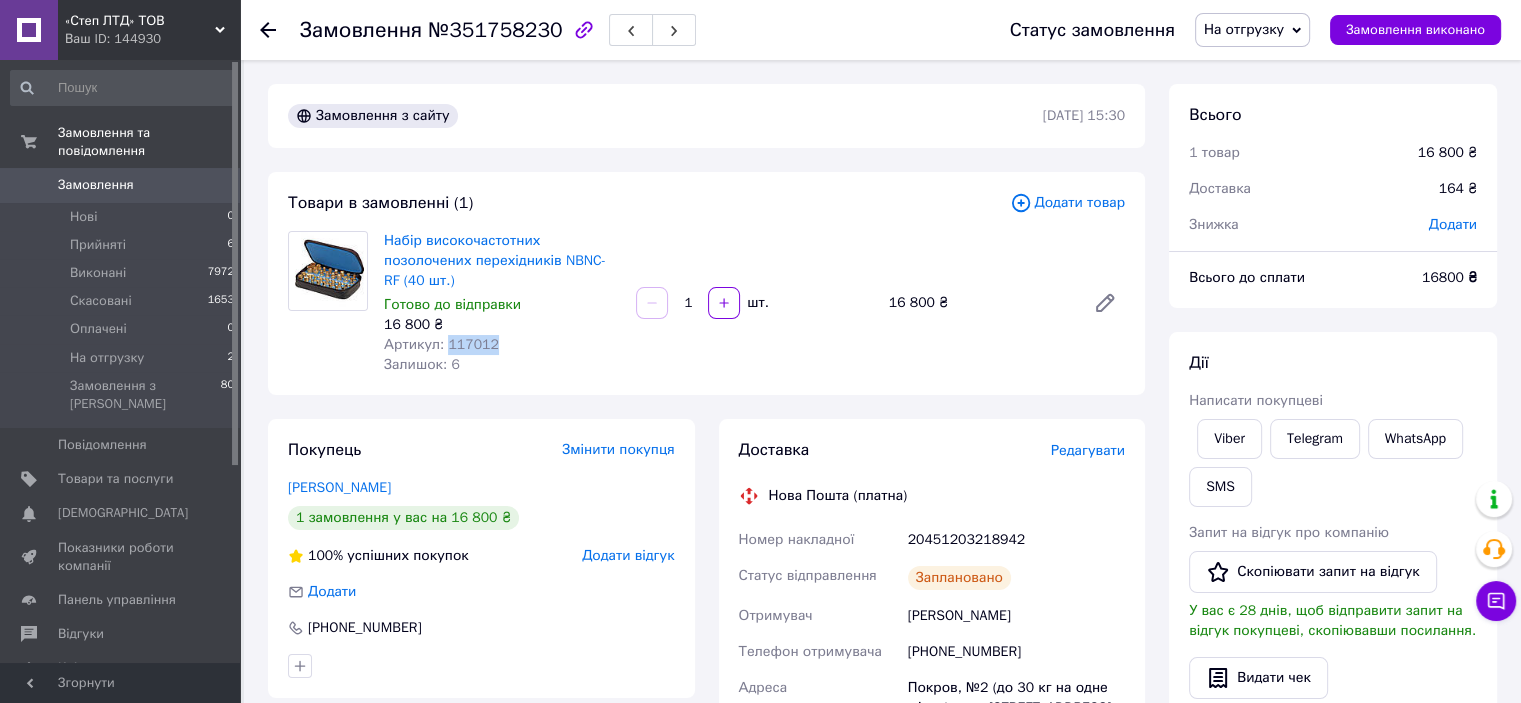 click on "Артикул: 117012" at bounding box center (441, 344) 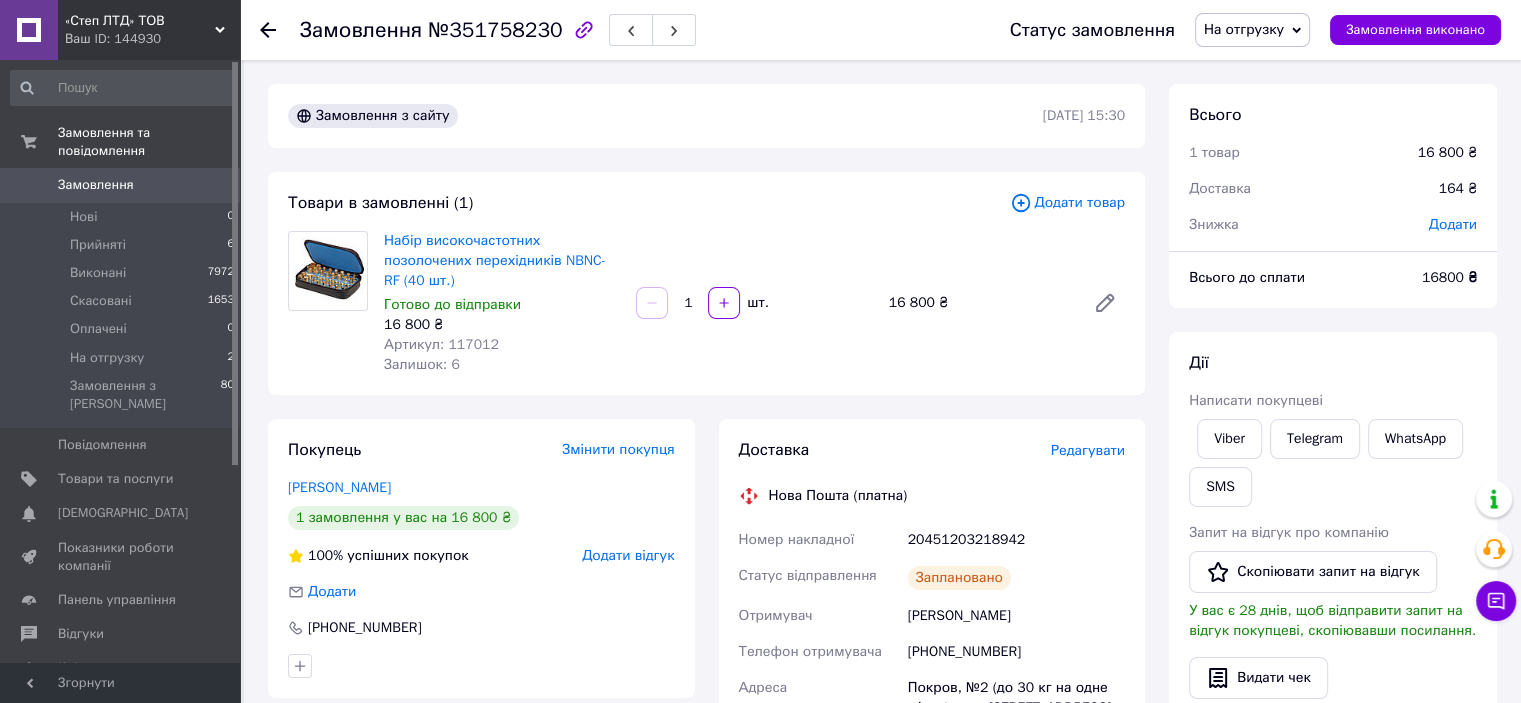 click on "20451203218942" at bounding box center [1016, 540] 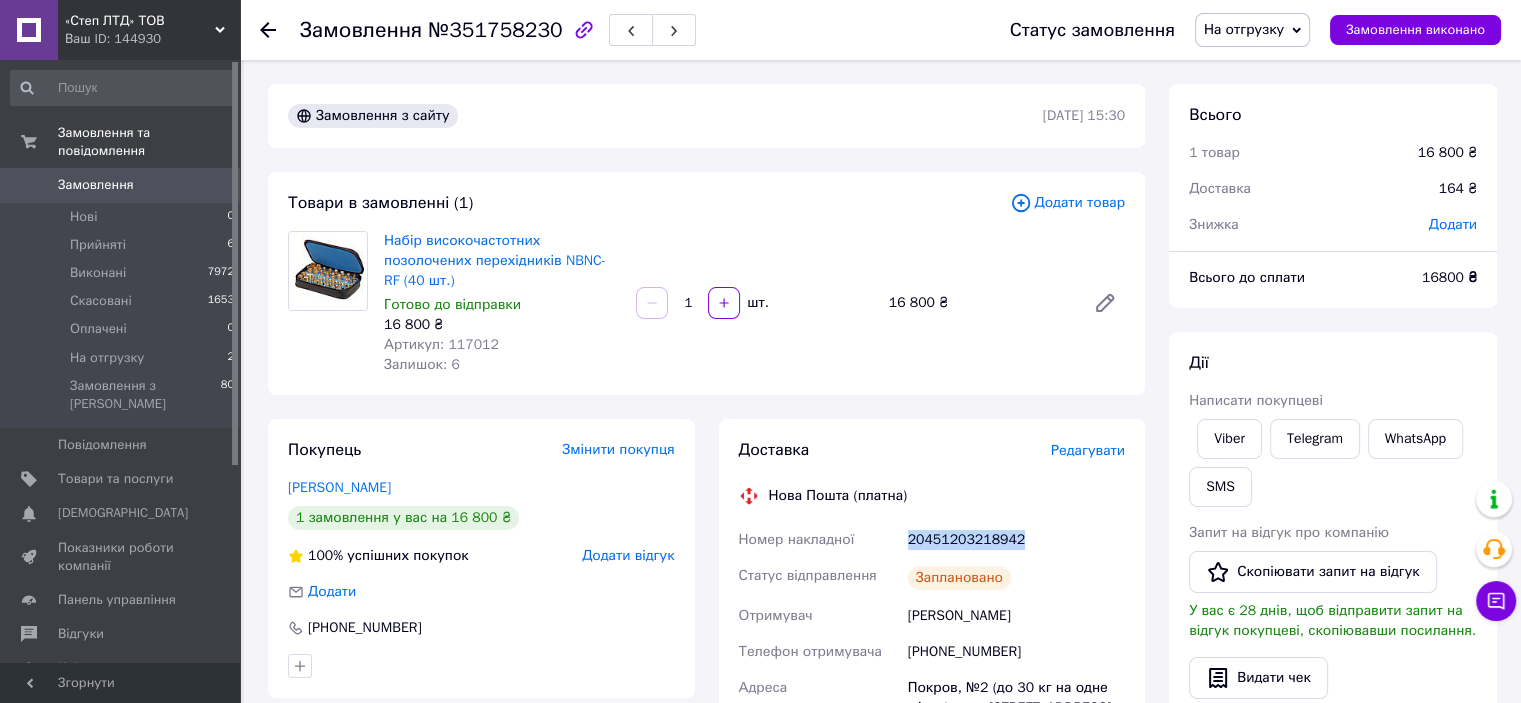 click on "20451203218942" at bounding box center [1016, 540] 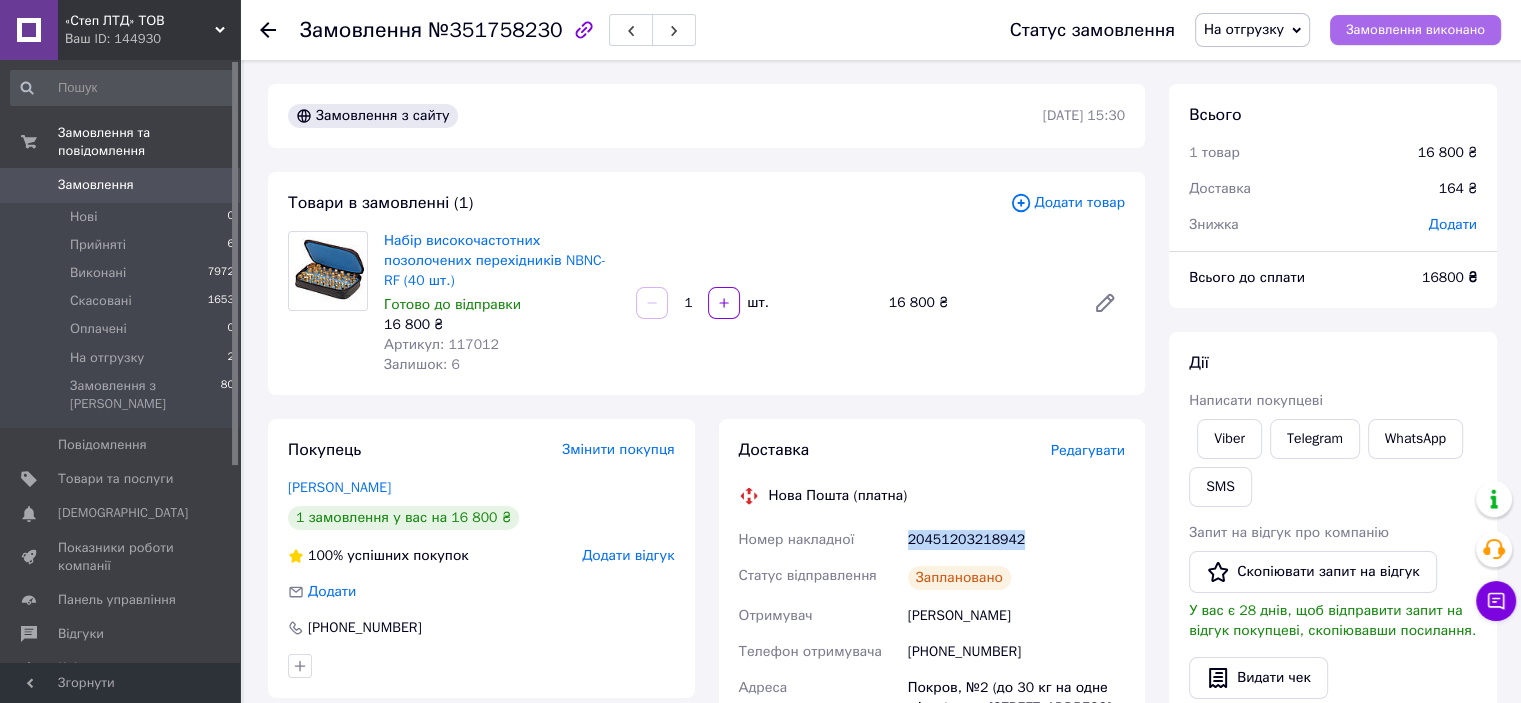 click on "Замовлення виконано" at bounding box center (1415, 30) 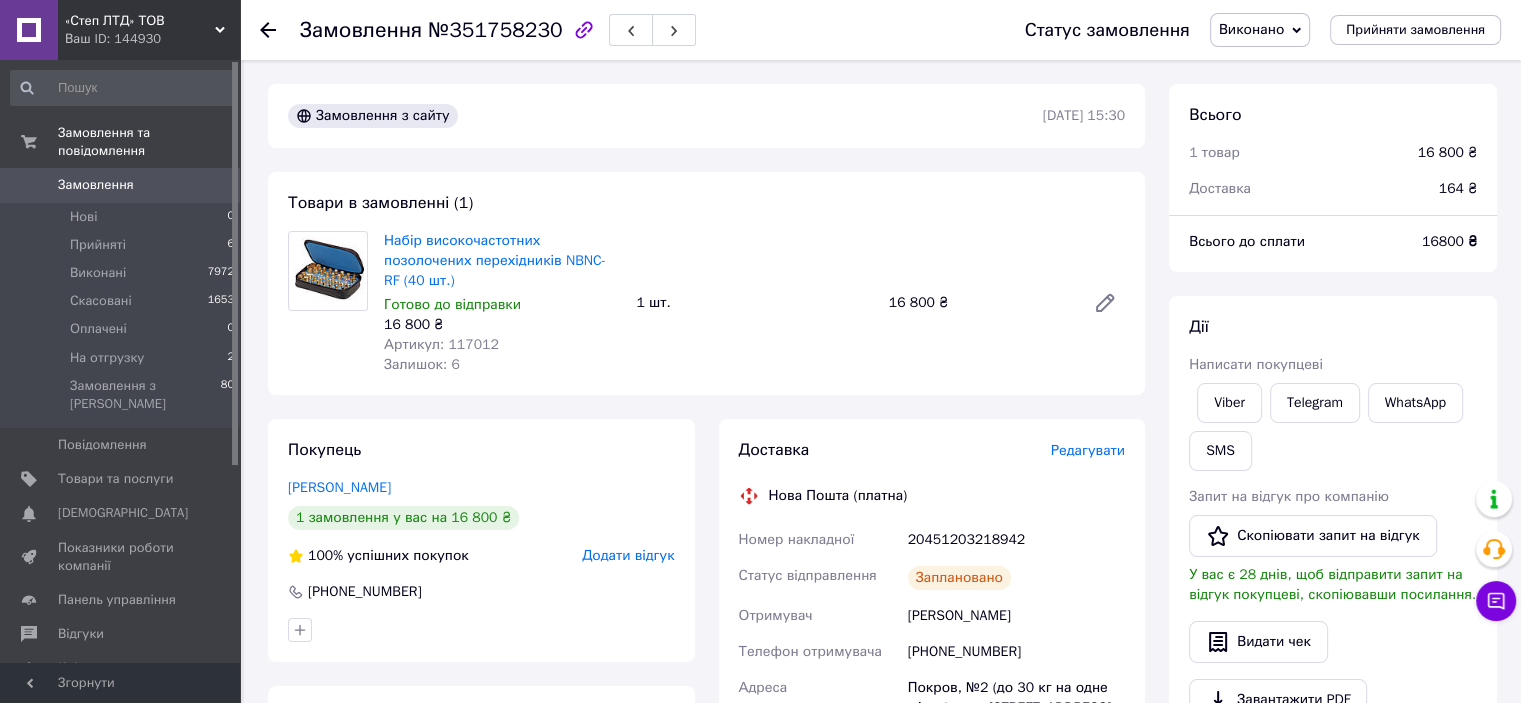 click 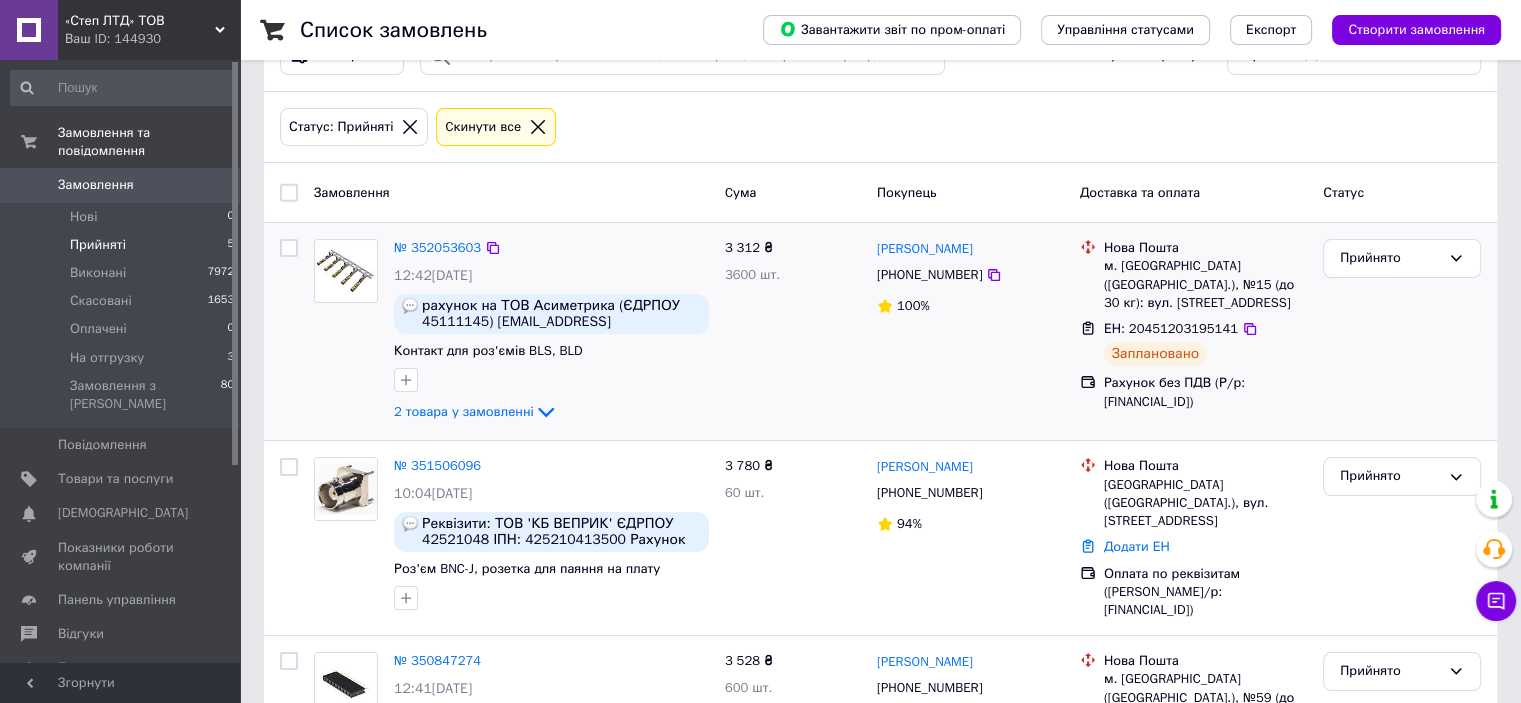 scroll, scrollTop: 100, scrollLeft: 0, axis: vertical 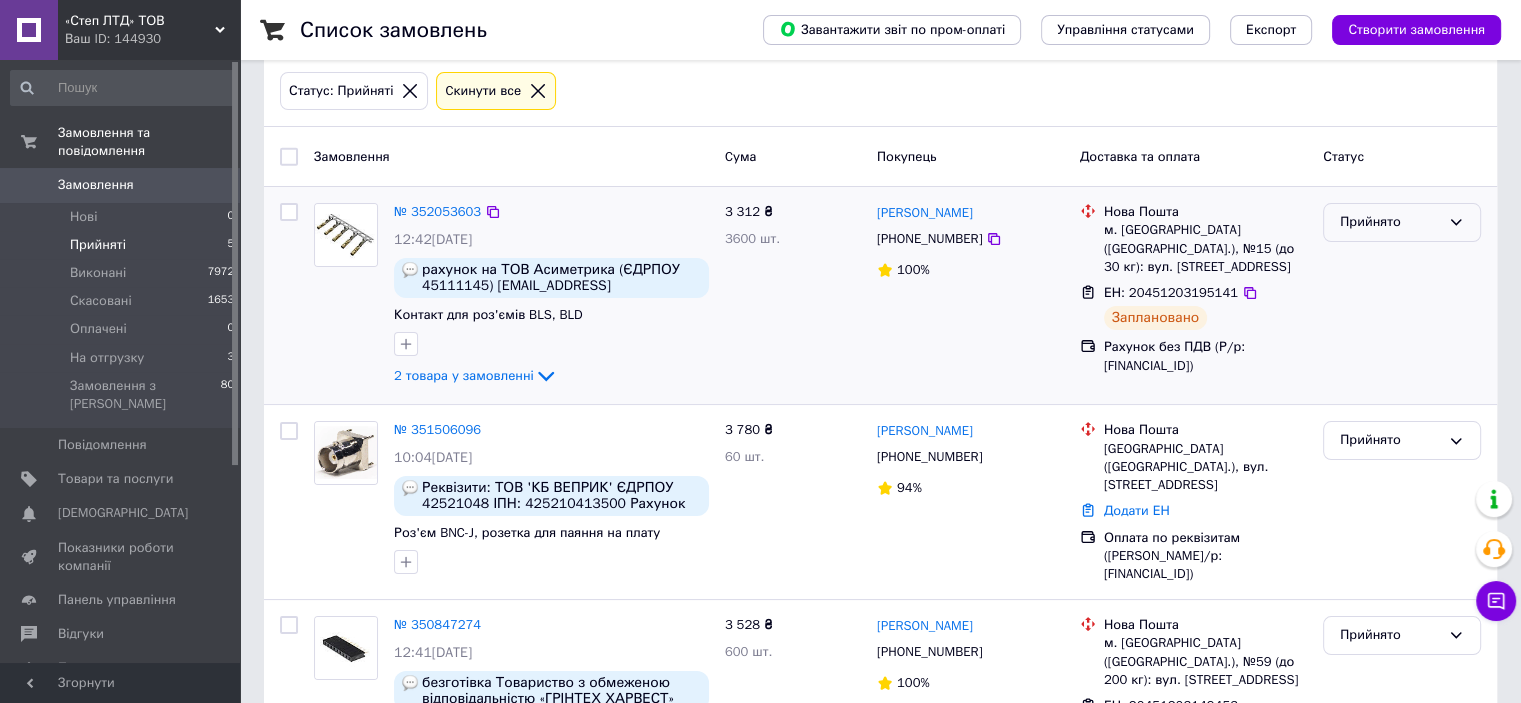 click on "Прийнято" at bounding box center [1390, 222] 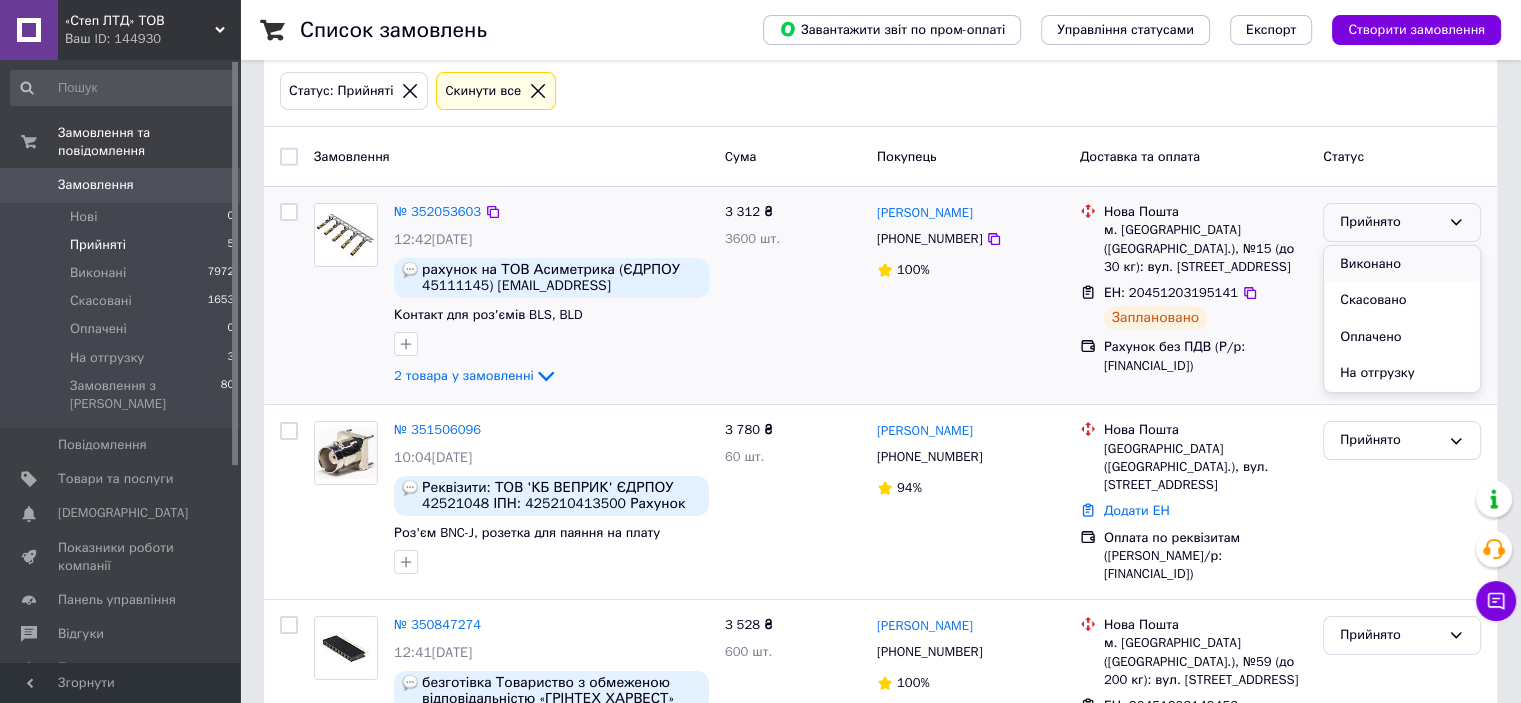 click on "Виконано" at bounding box center [1402, 264] 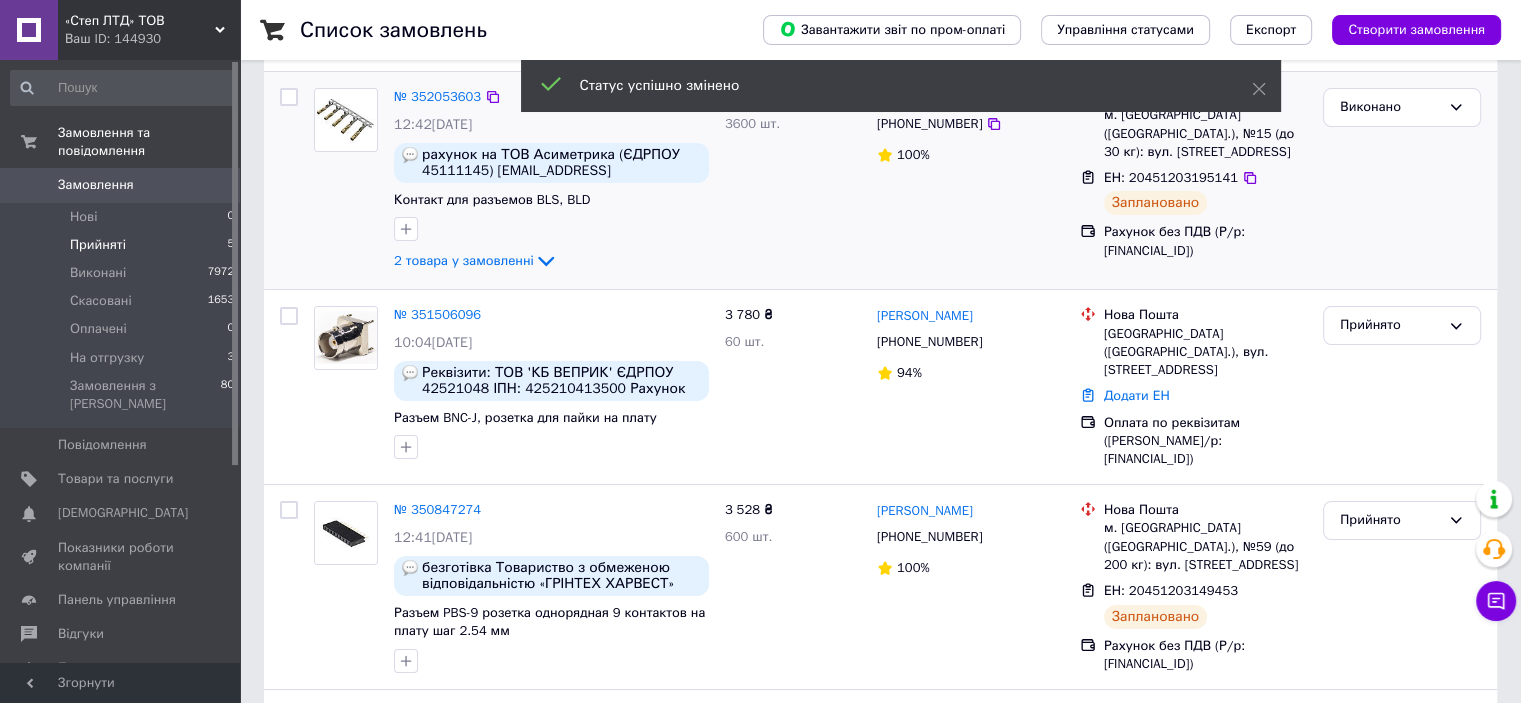 scroll, scrollTop: 400, scrollLeft: 0, axis: vertical 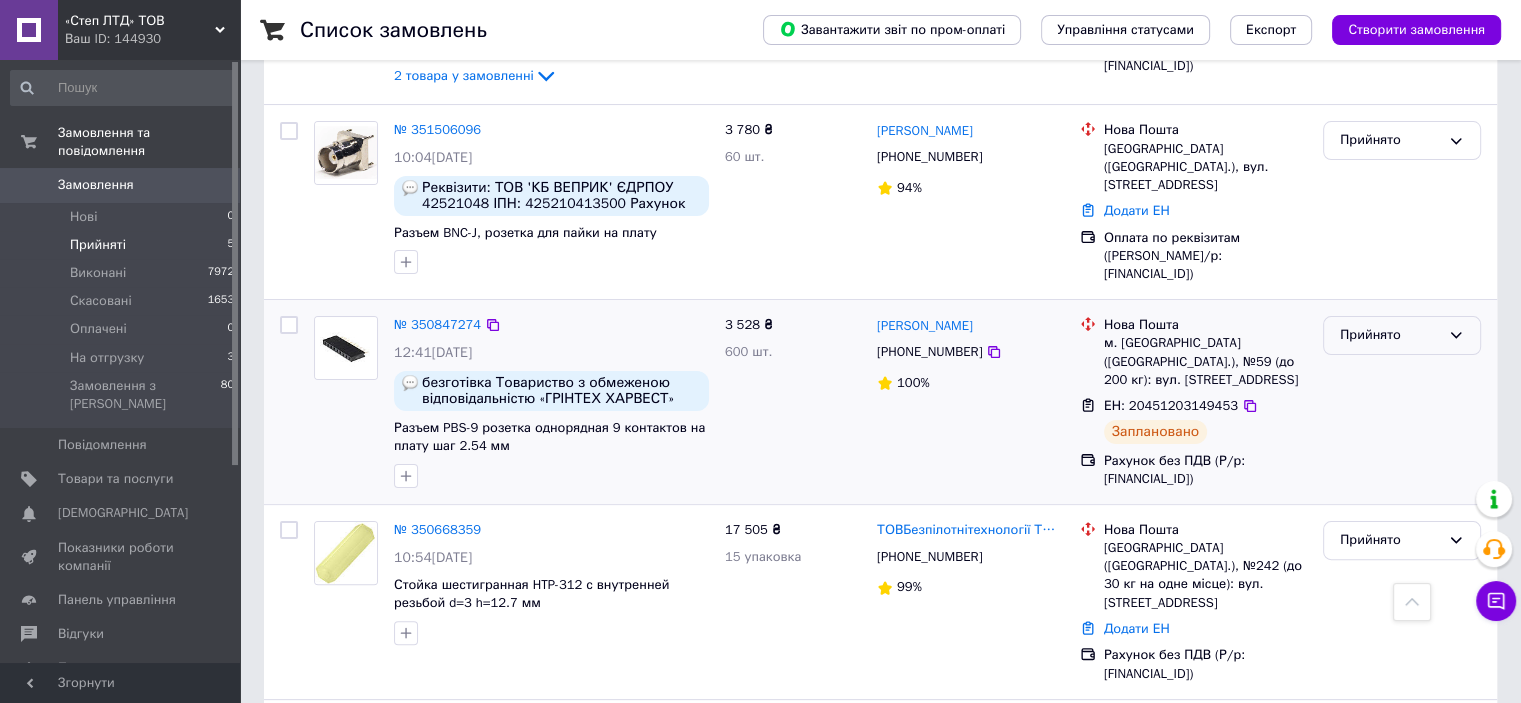 click on "Прийнято" at bounding box center (1390, 335) 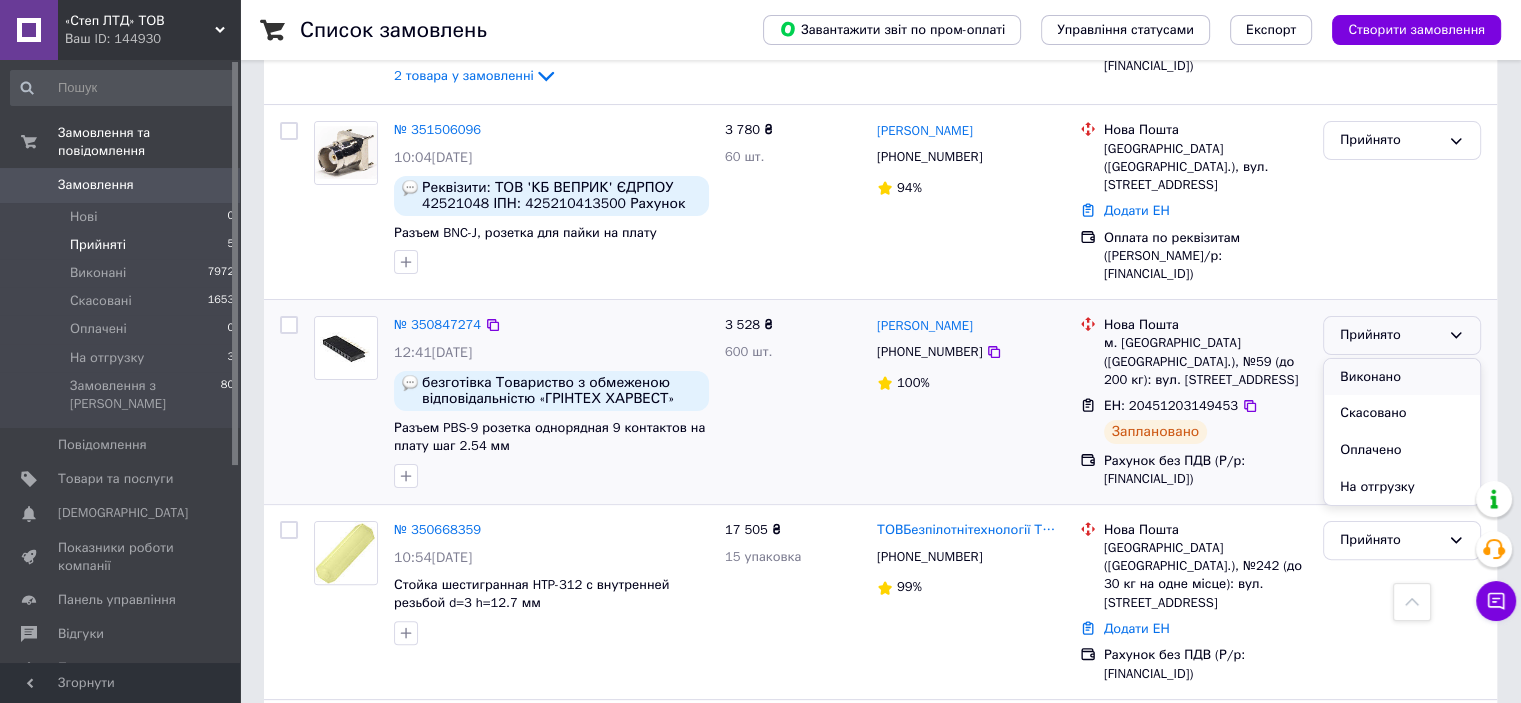 click on "Виконано" at bounding box center [1402, 377] 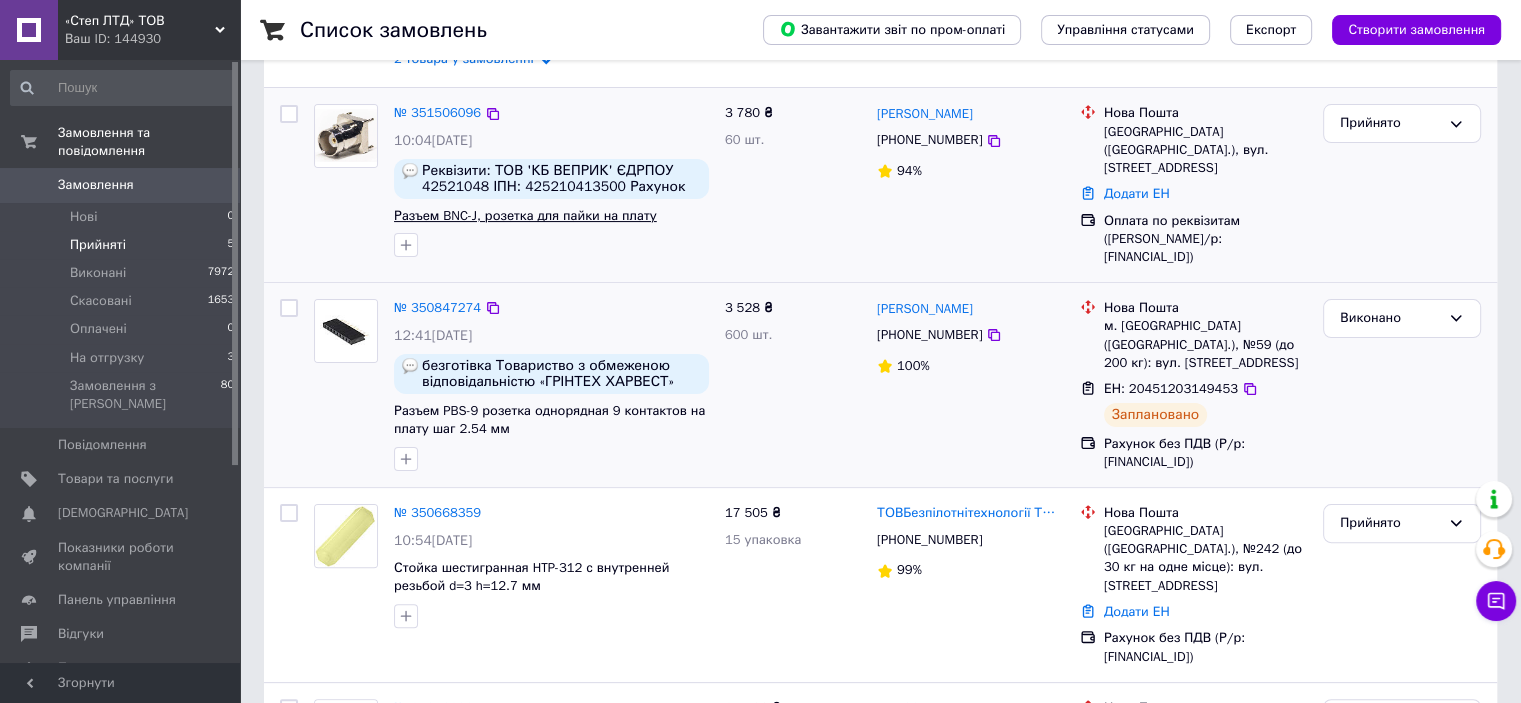 scroll, scrollTop: 595, scrollLeft: 0, axis: vertical 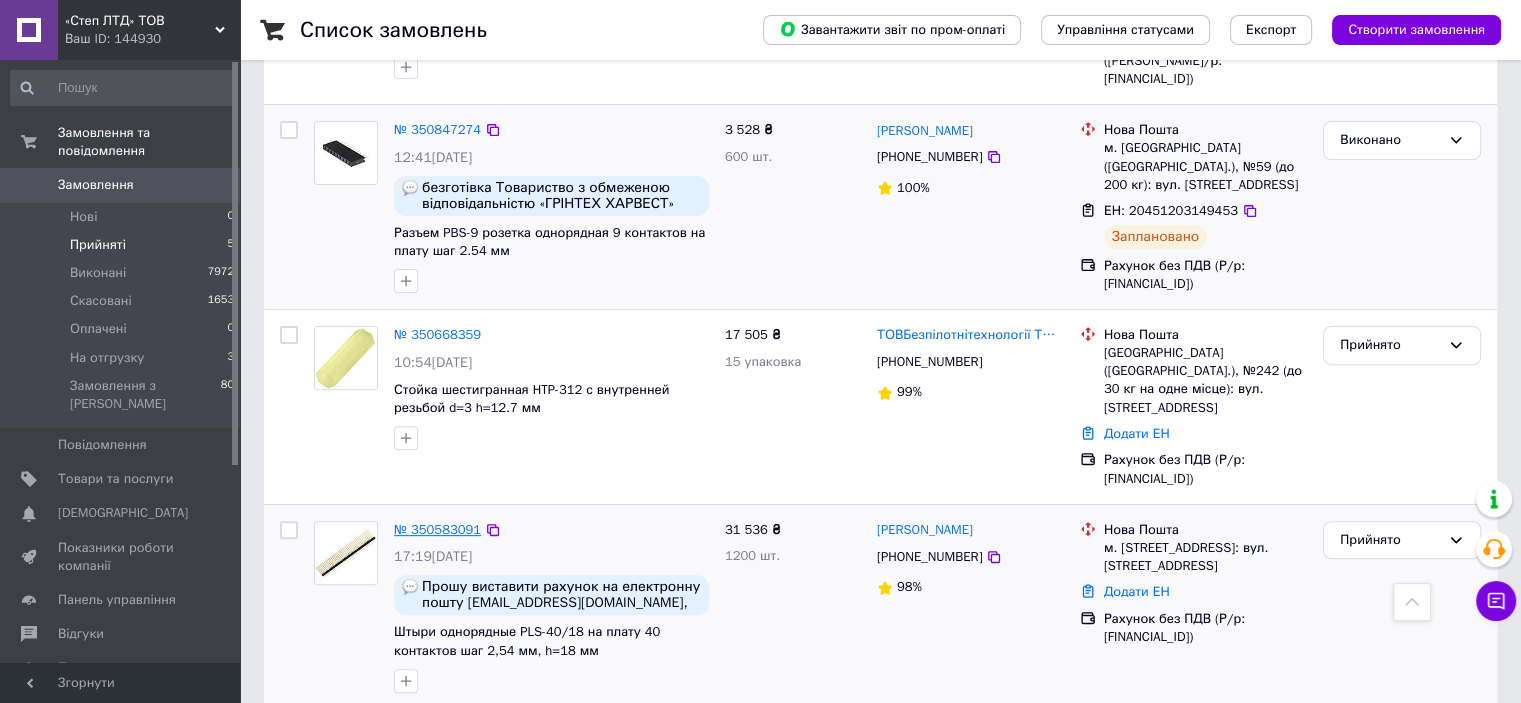 click on "№ 350583091" at bounding box center (437, 529) 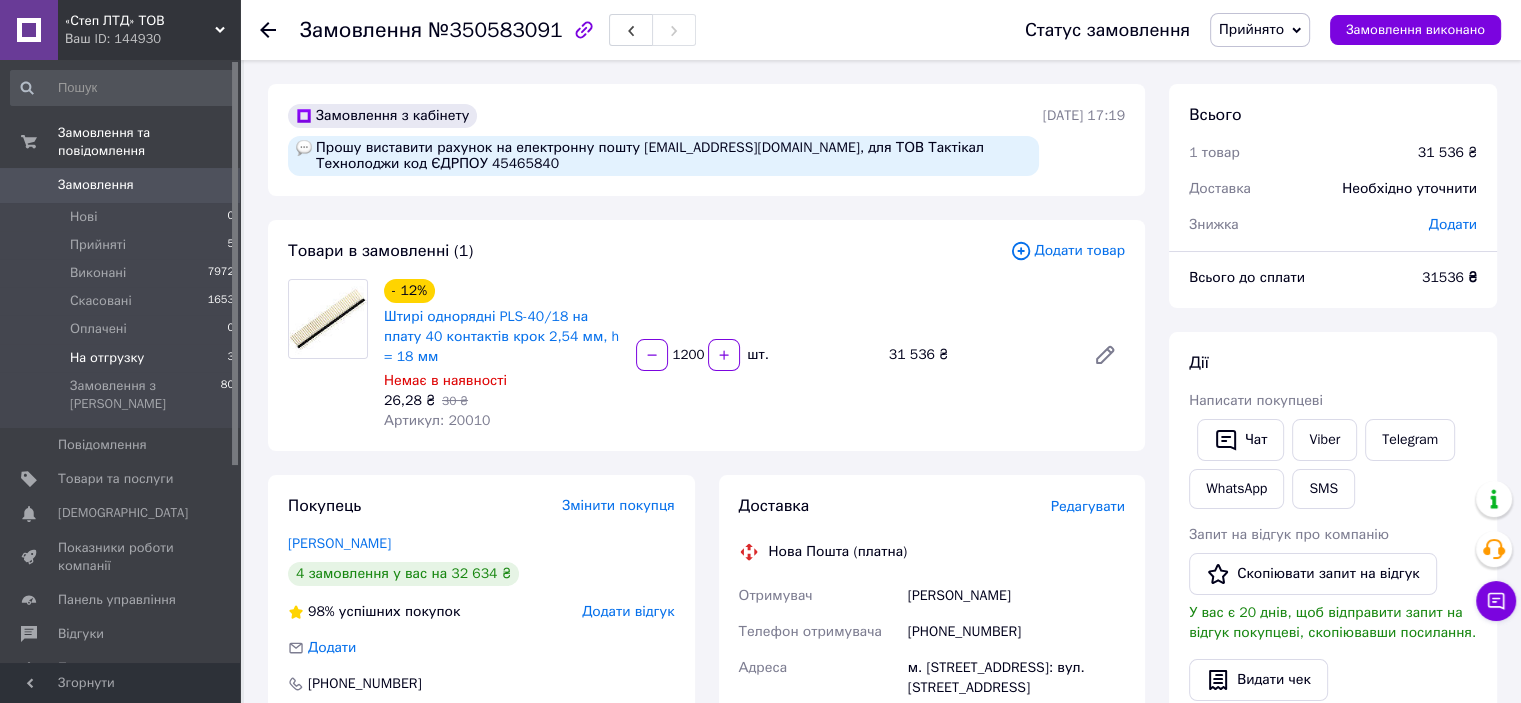 click on "На отгрузку" at bounding box center [107, 358] 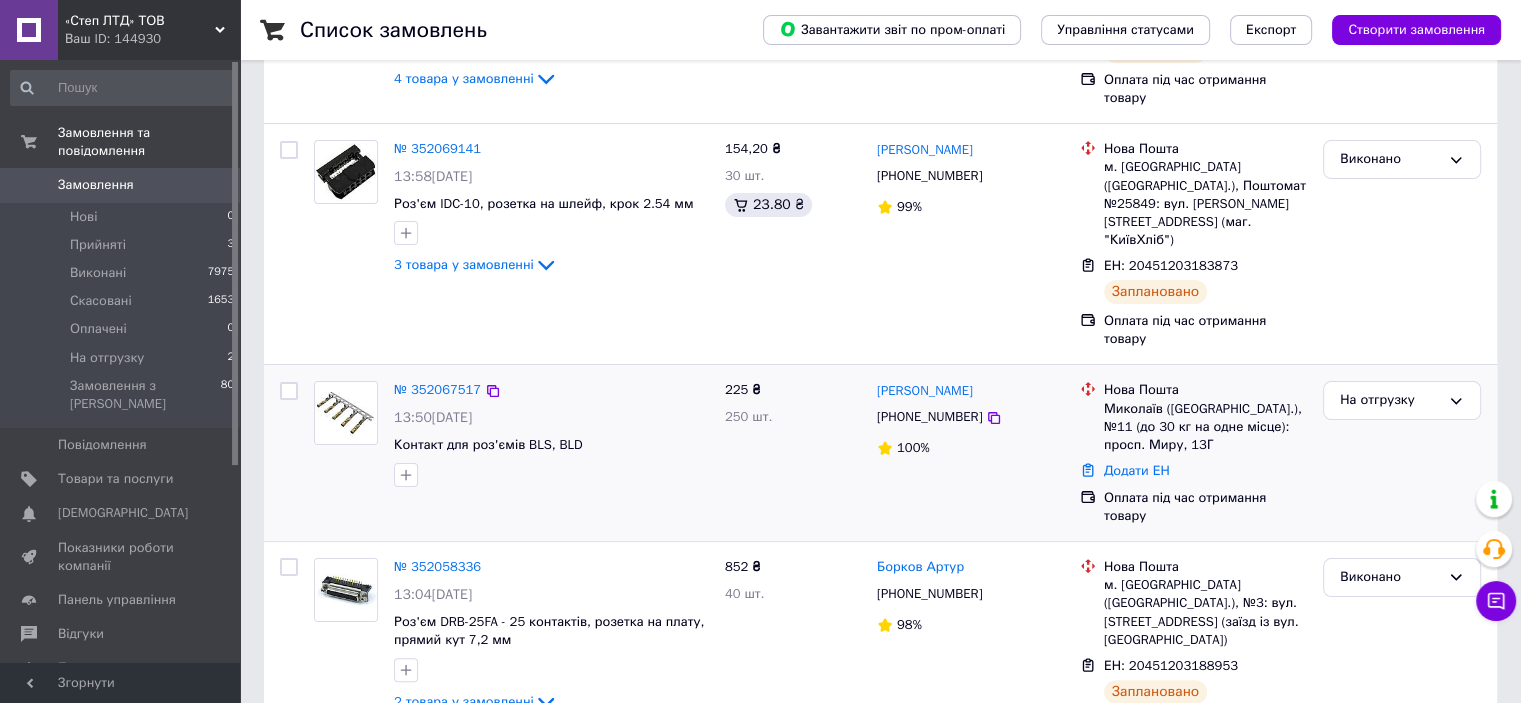 scroll, scrollTop: 300, scrollLeft: 0, axis: vertical 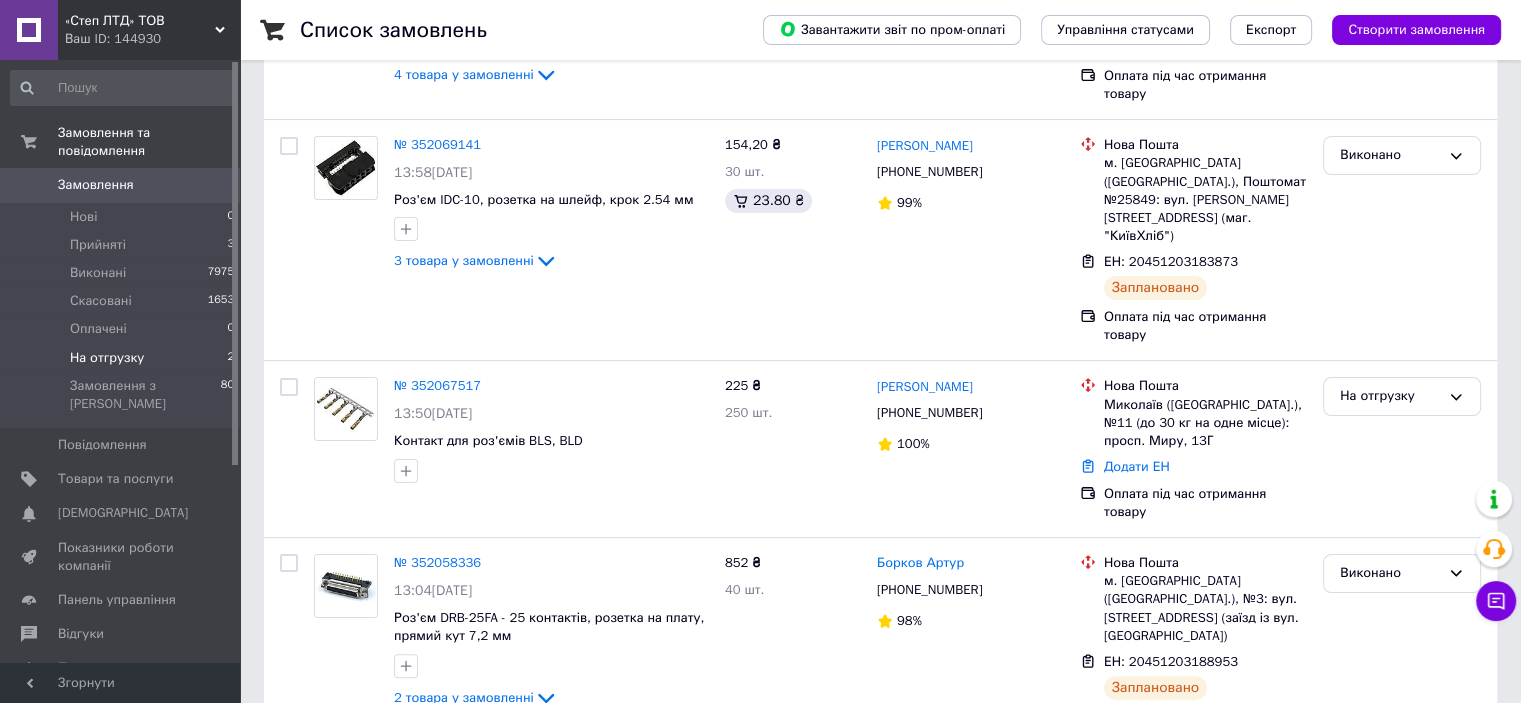 click on "На отгрузку 2" at bounding box center (123, 358) 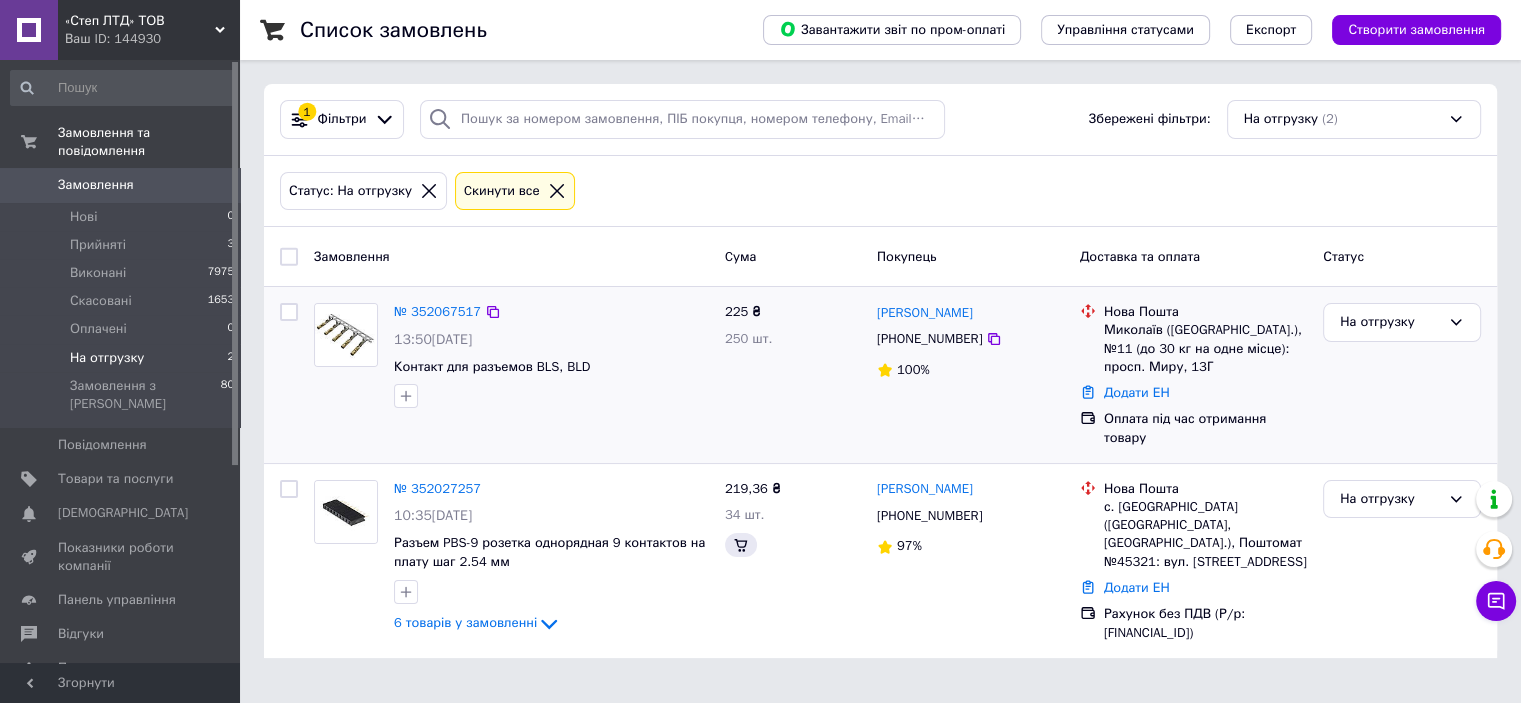 scroll, scrollTop: 0, scrollLeft: 0, axis: both 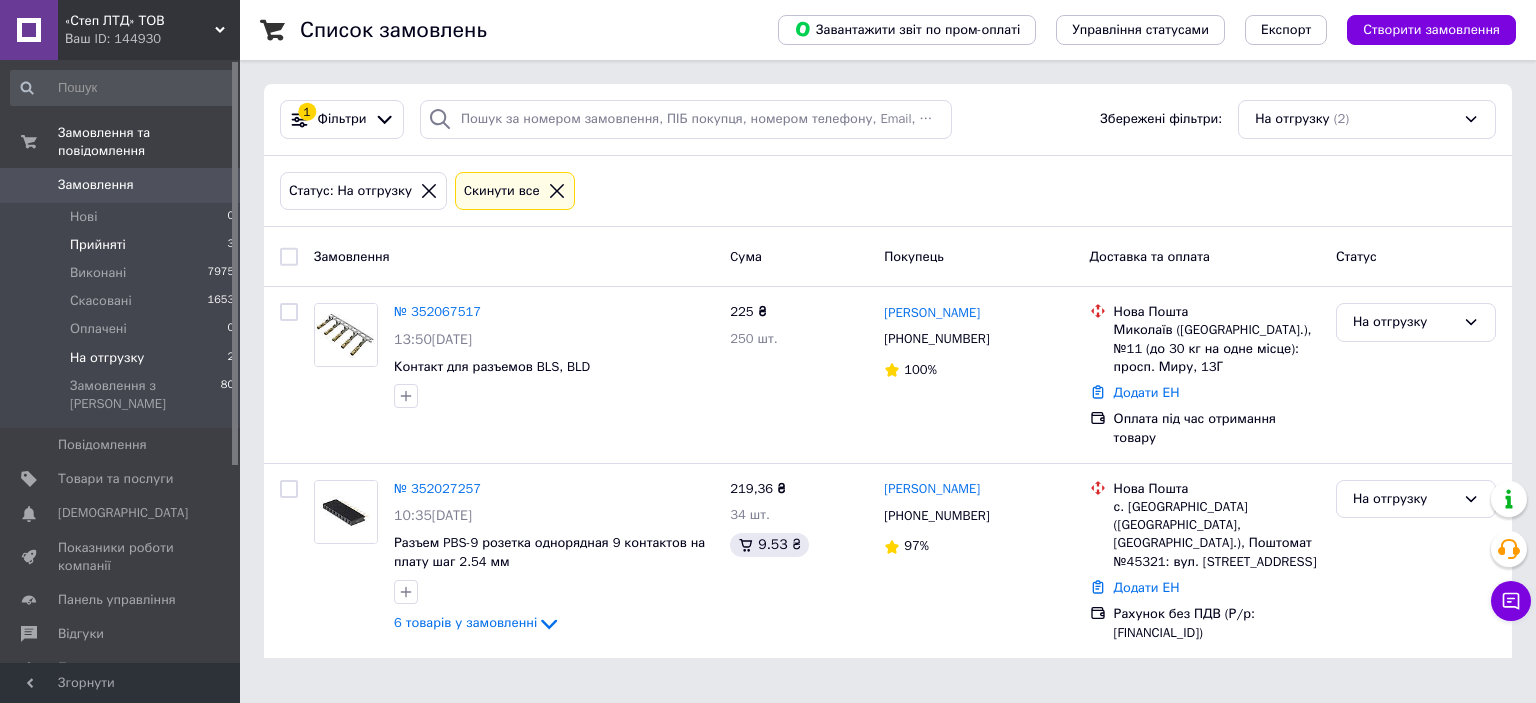 click on "Прийняті 3" at bounding box center [123, 245] 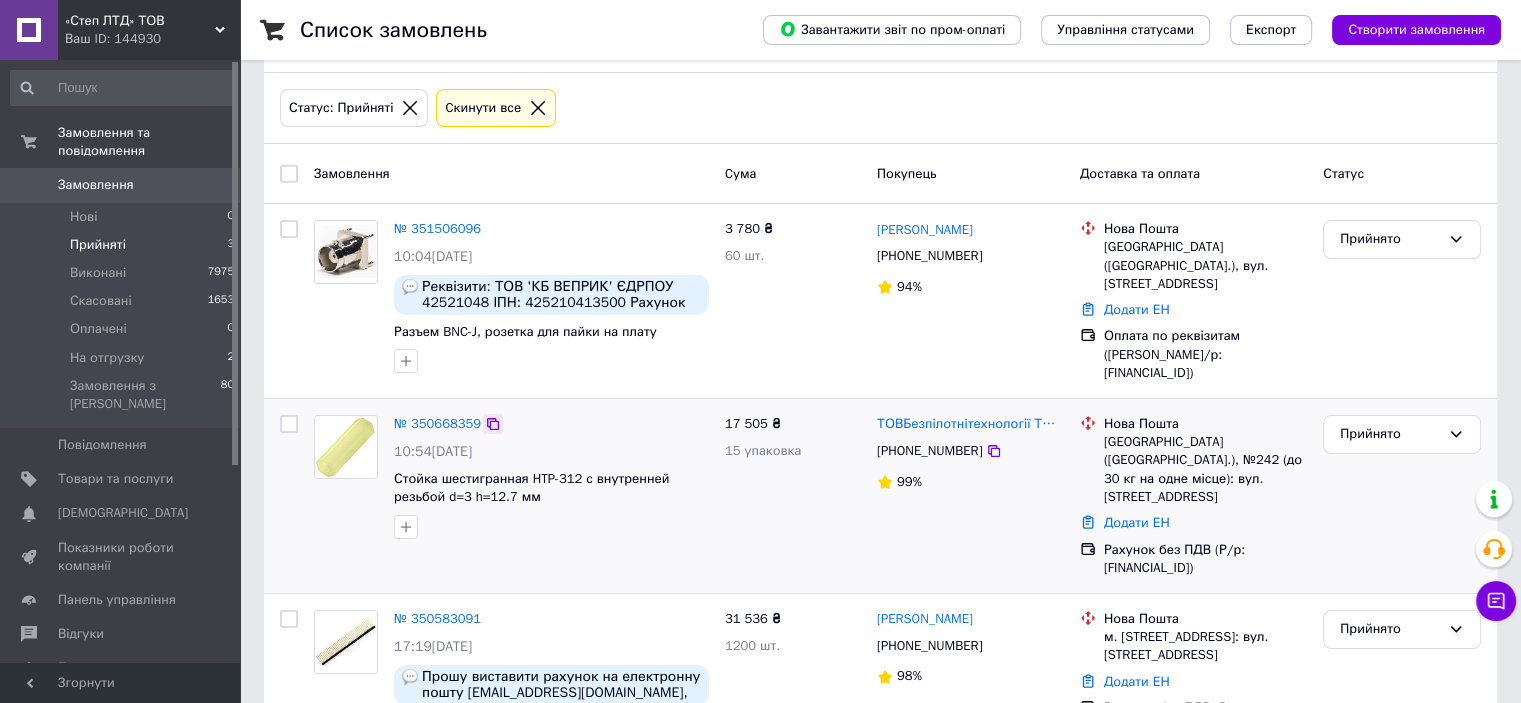 scroll, scrollTop: 172, scrollLeft: 0, axis: vertical 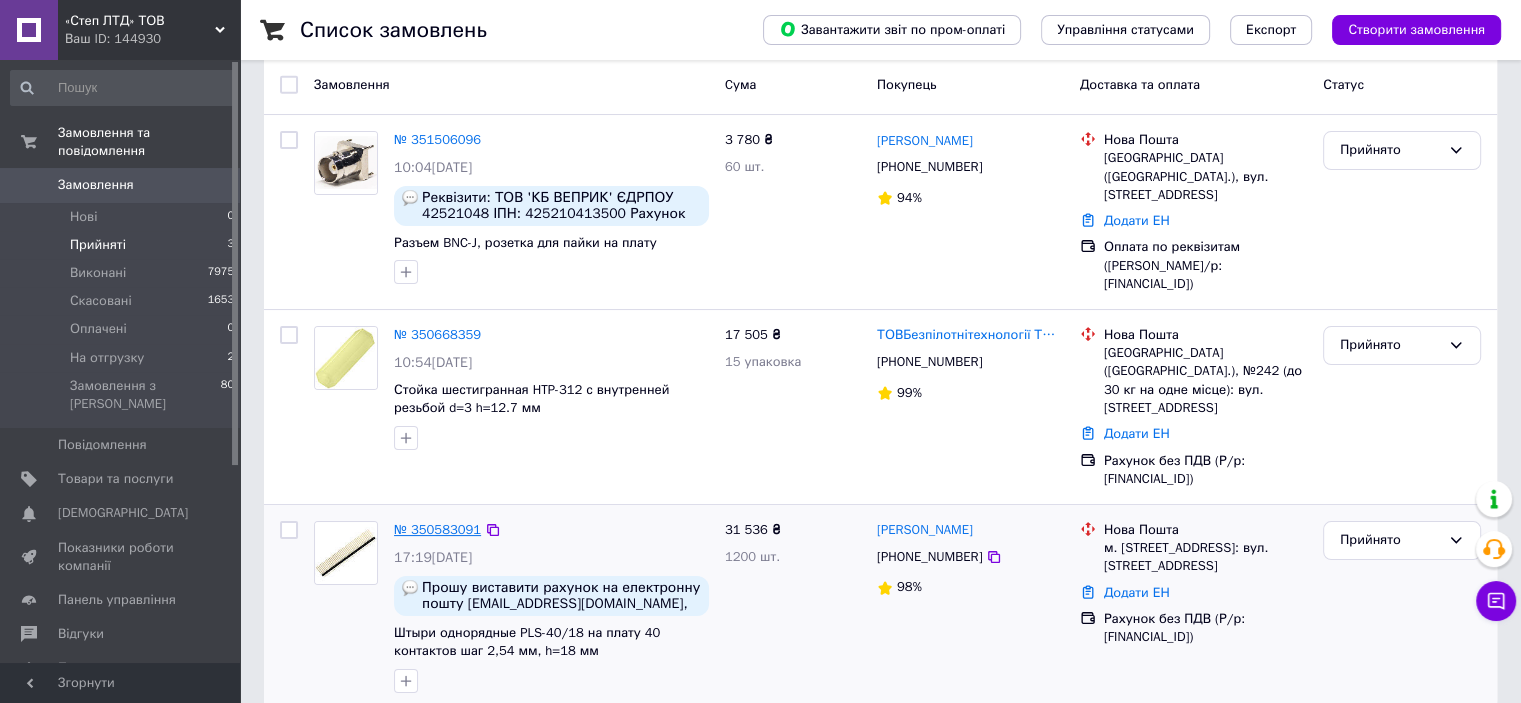click on "№ 350583091" at bounding box center [437, 529] 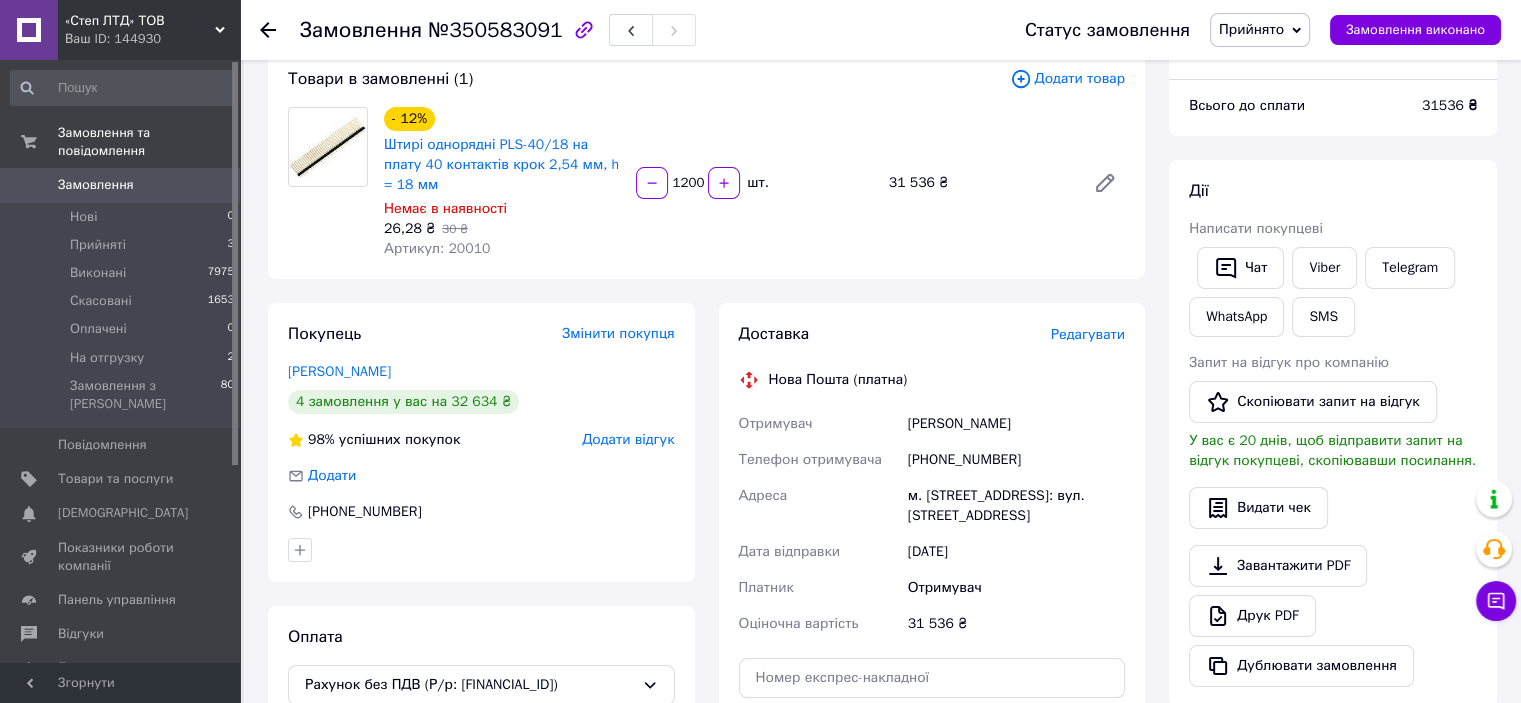 click on "Артикул: 20010" at bounding box center (437, 248) 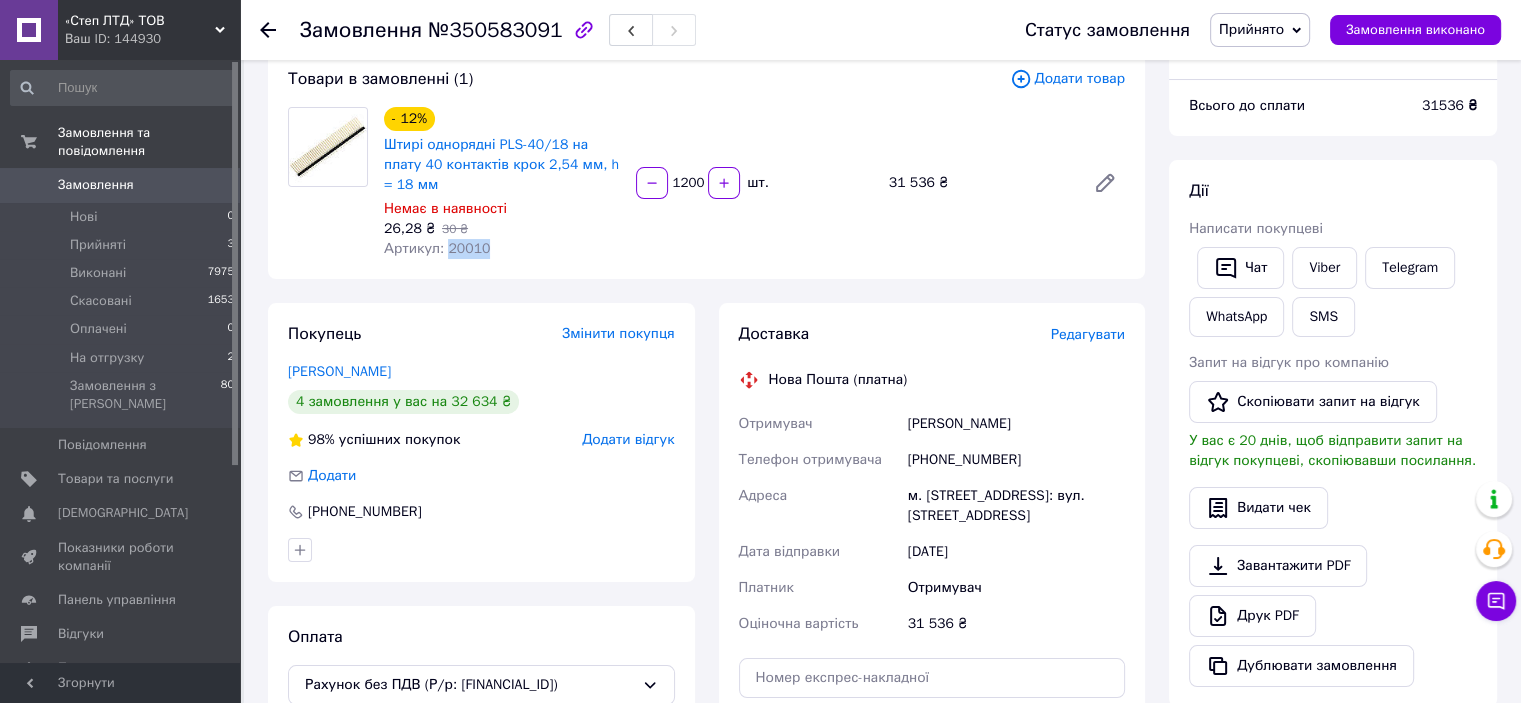 click on "Артикул: 20010" at bounding box center [437, 248] 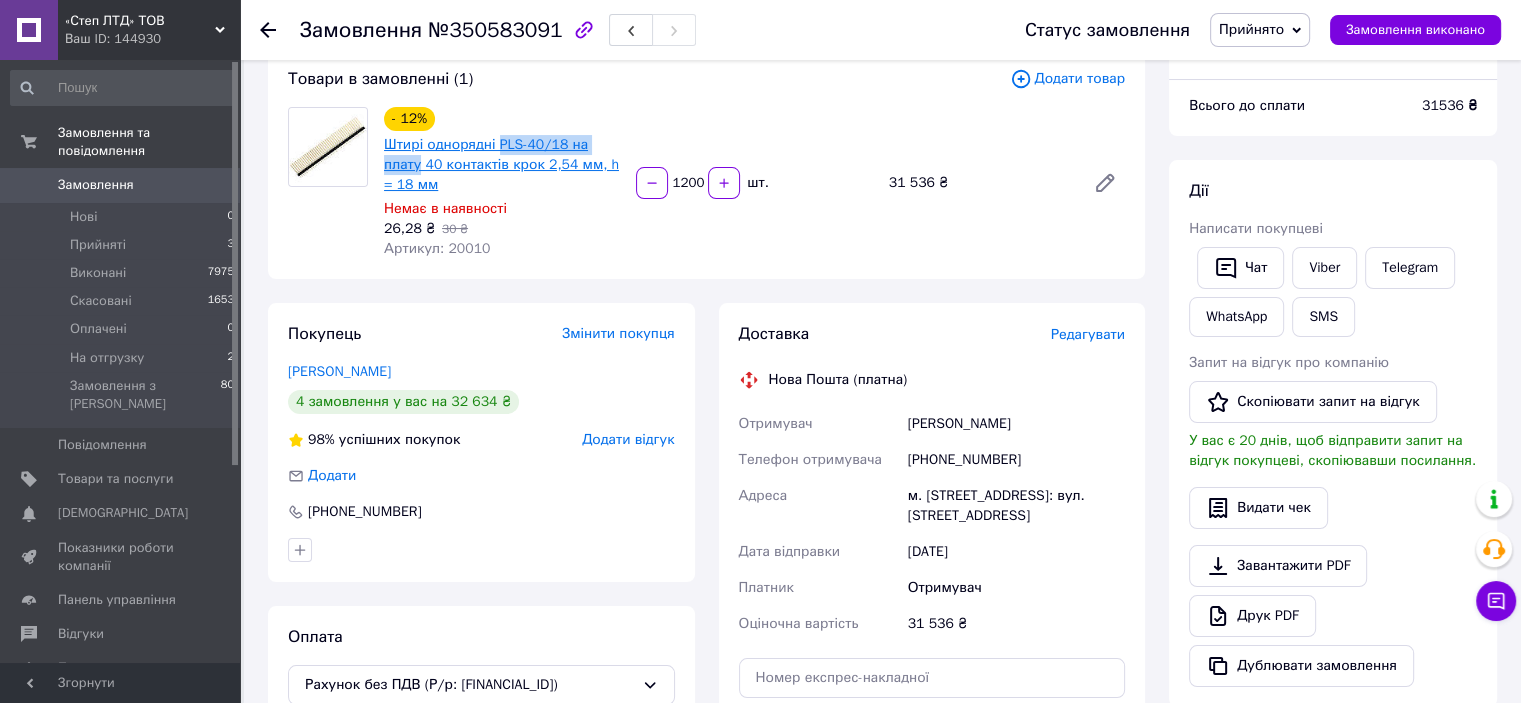 drag, startPoint x: 632, startPoint y: 141, endPoint x: 499, endPoint y: 142, distance: 133.00375 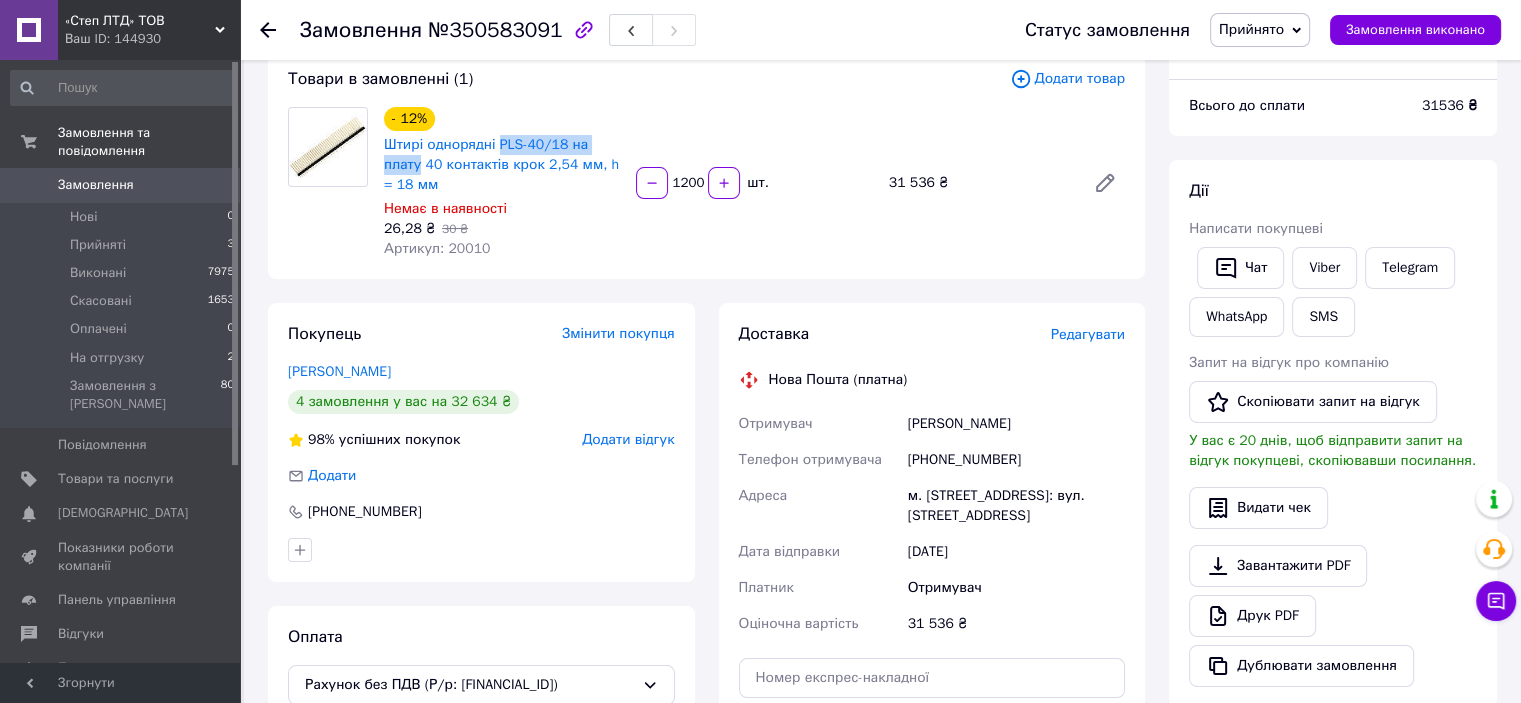 copy on "PLS-40/18 на плату" 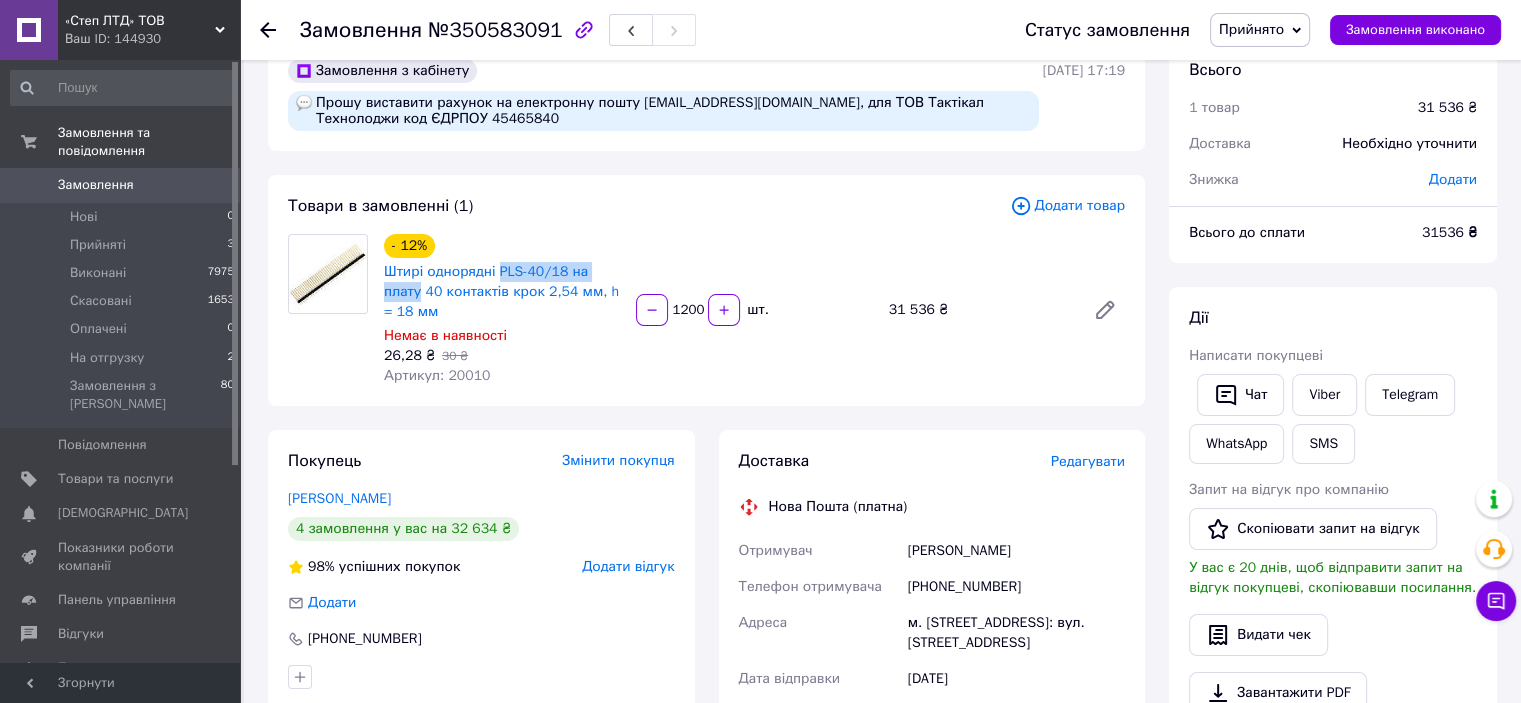 scroll, scrollTop: 0, scrollLeft: 0, axis: both 